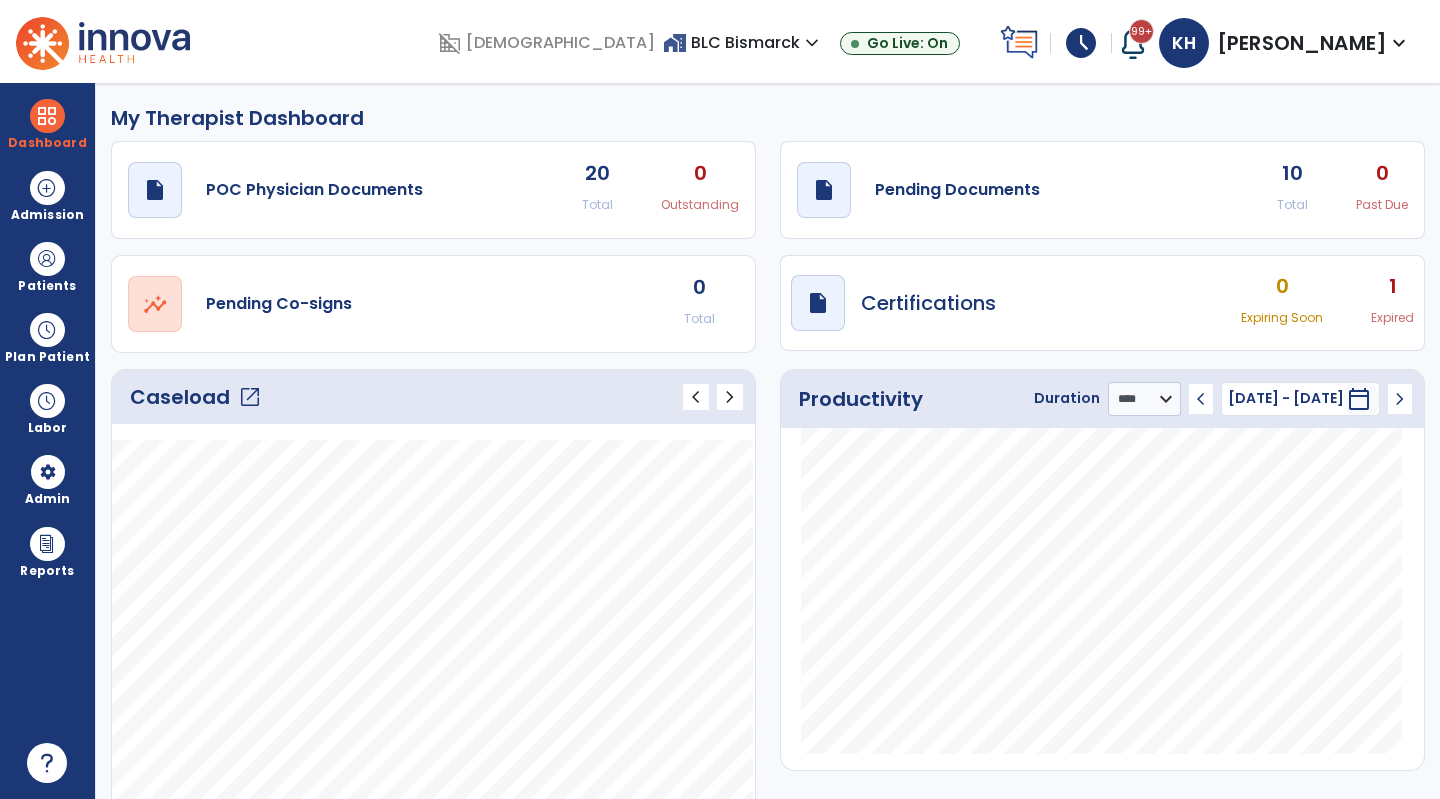 select on "****" 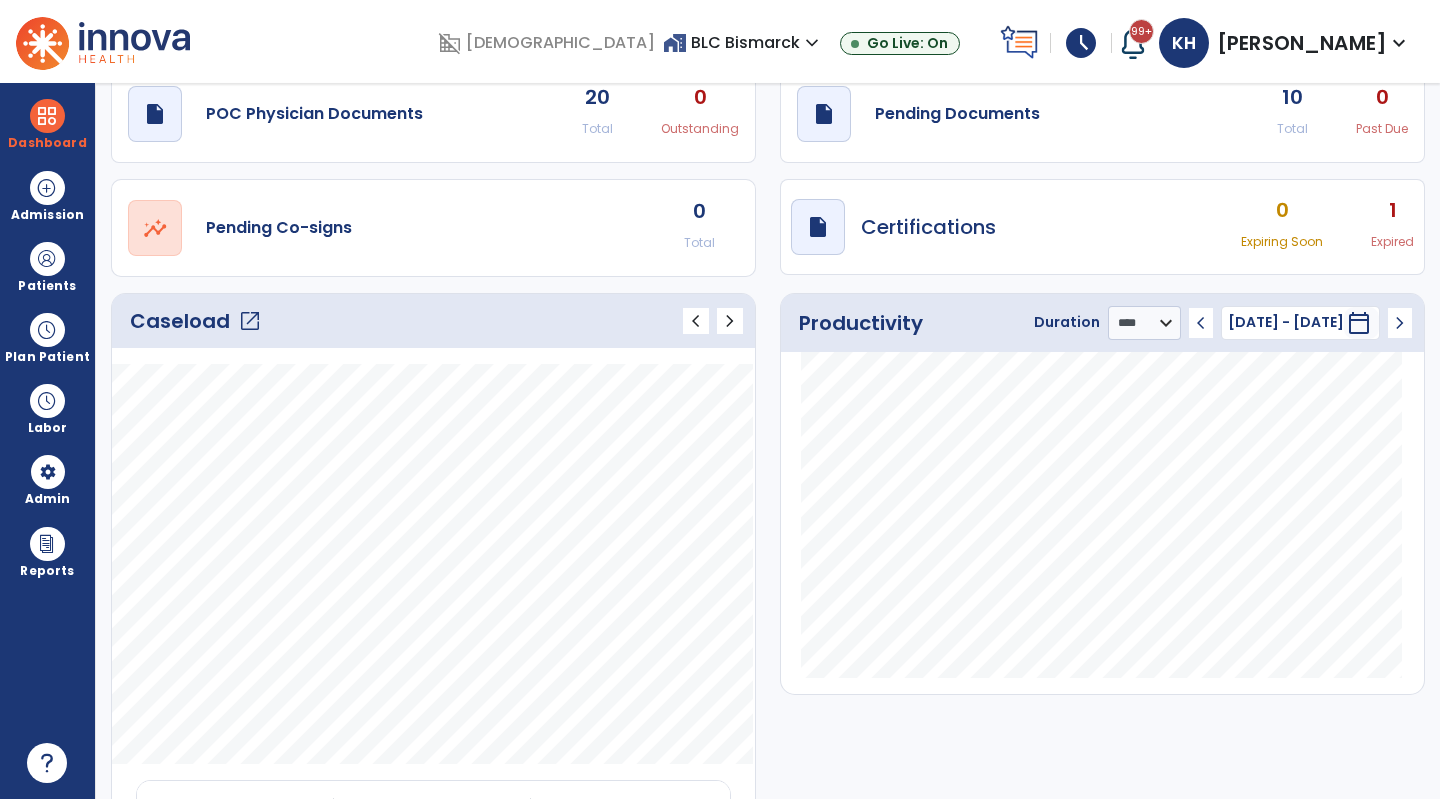 click on "draft   open_in_new  Pending Documents 10 Total 0 Past Due" 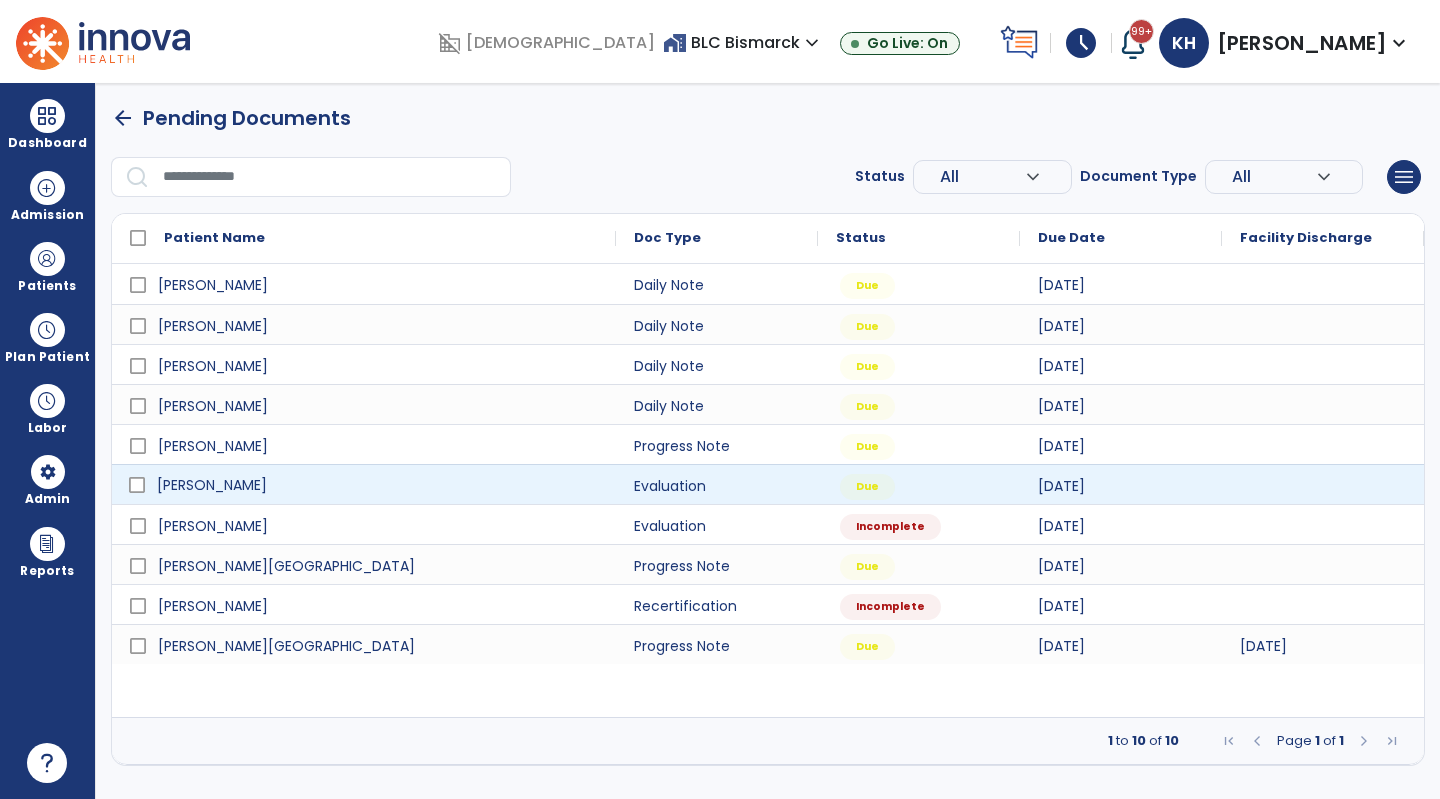 click on "[PERSON_NAME]" at bounding box center (378, 485) 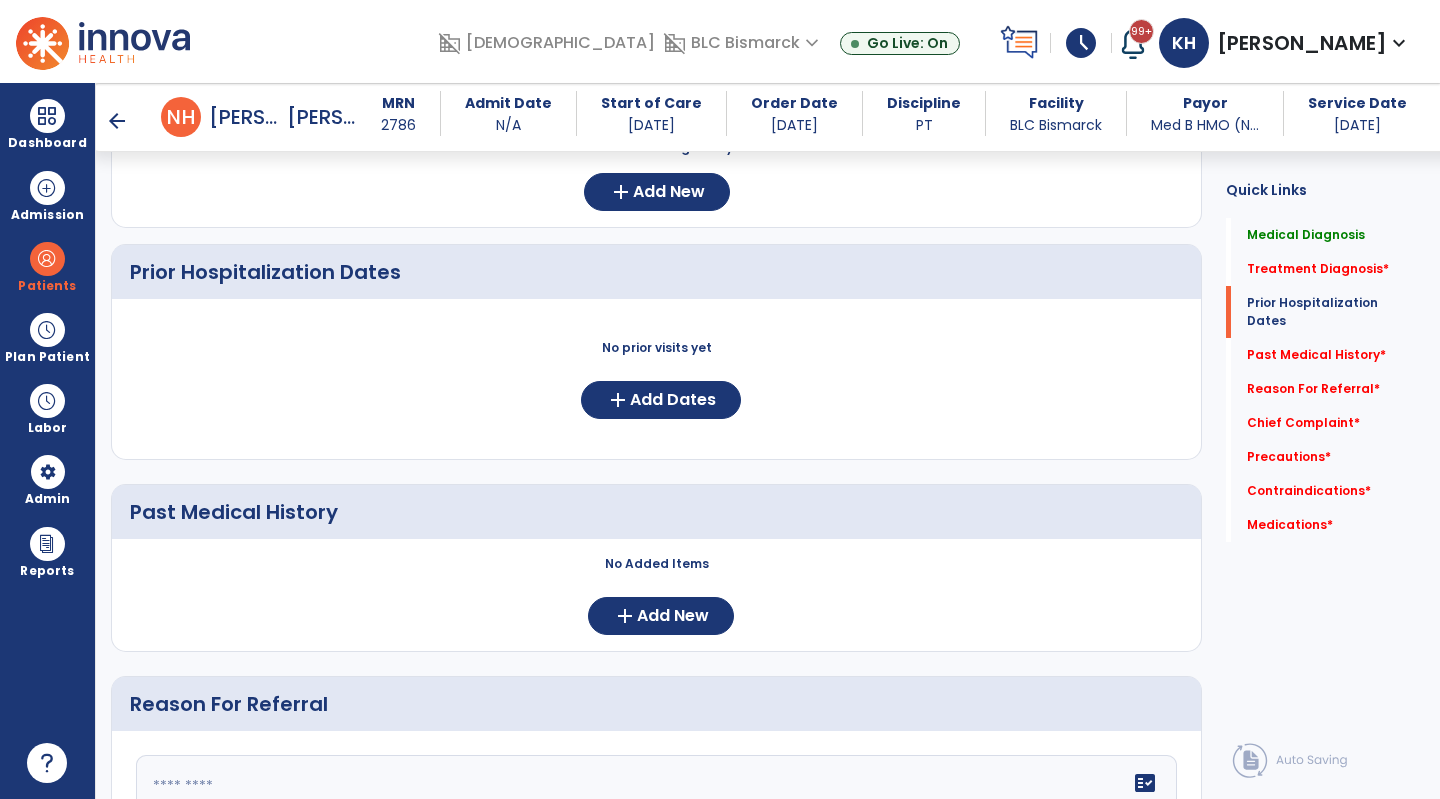 scroll, scrollTop: 500, scrollLeft: 0, axis: vertical 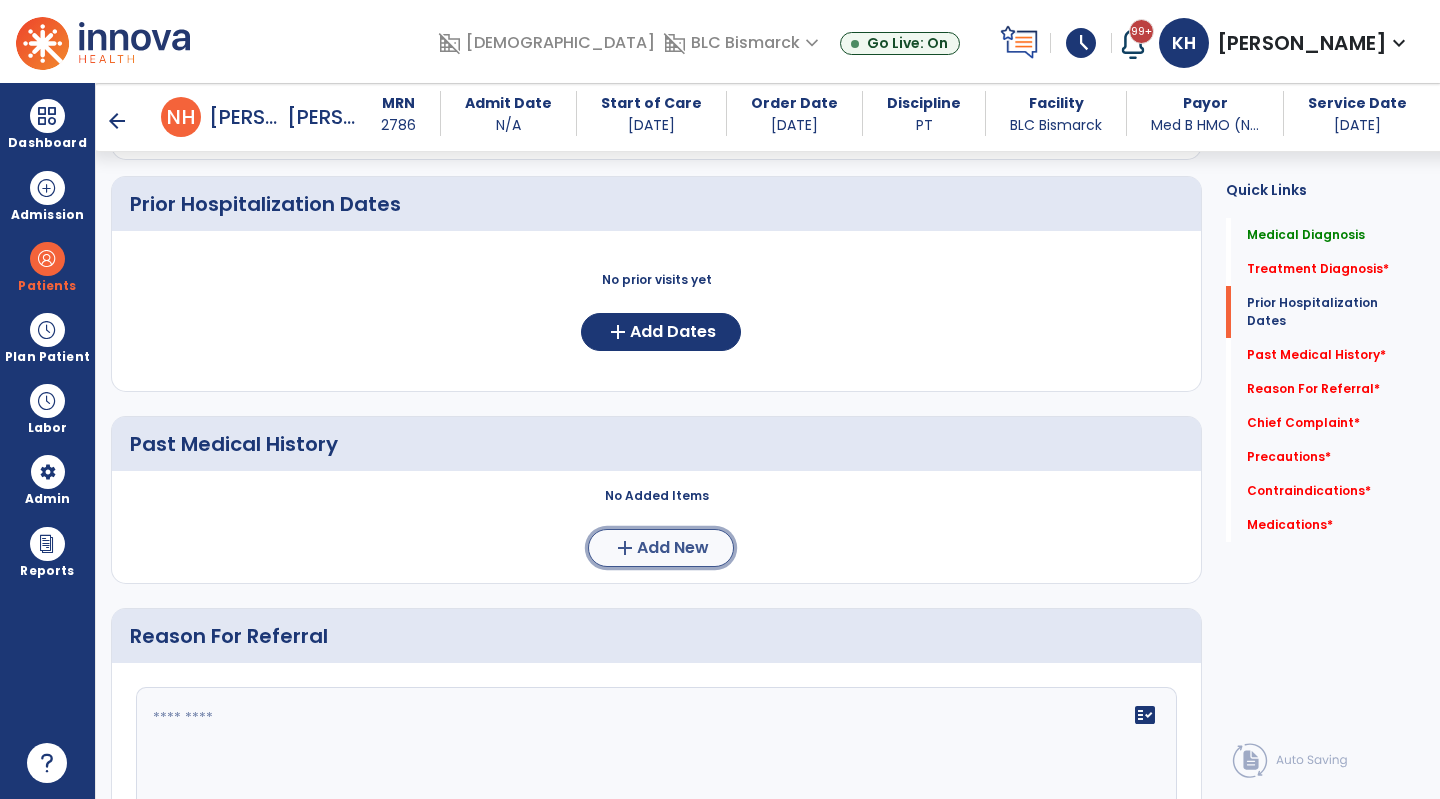 click on "Add New" 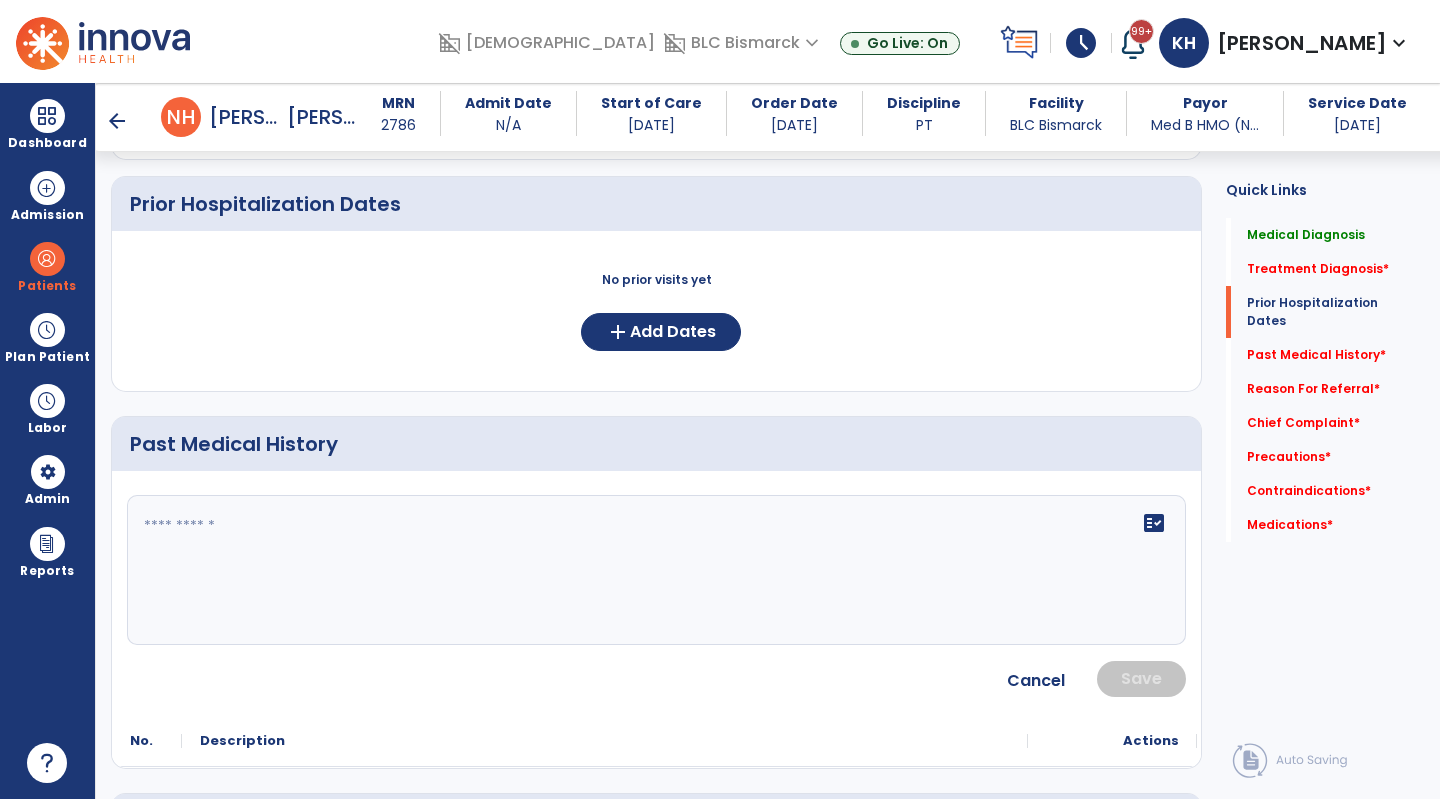 click on "fact_check" 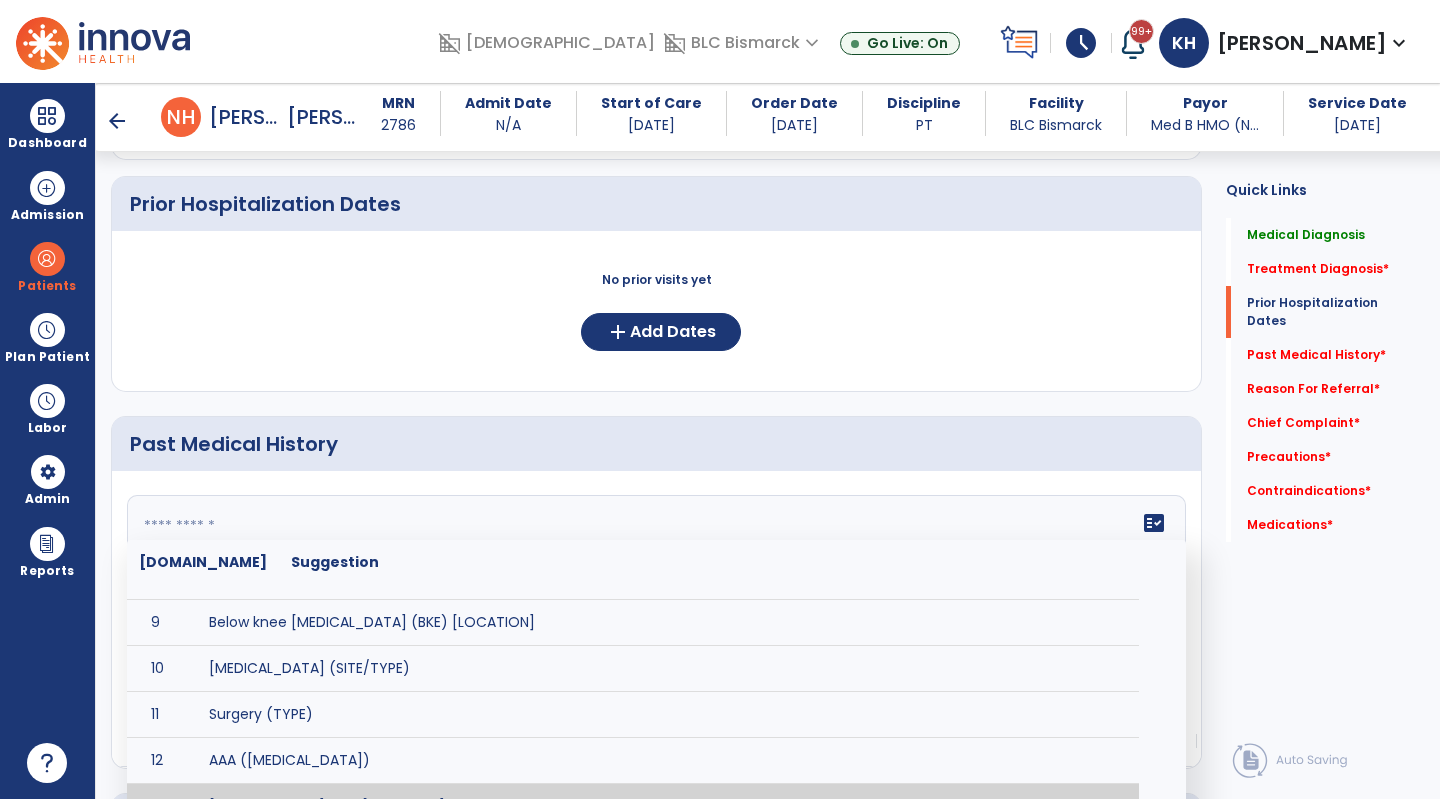 scroll, scrollTop: 400, scrollLeft: 0, axis: vertical 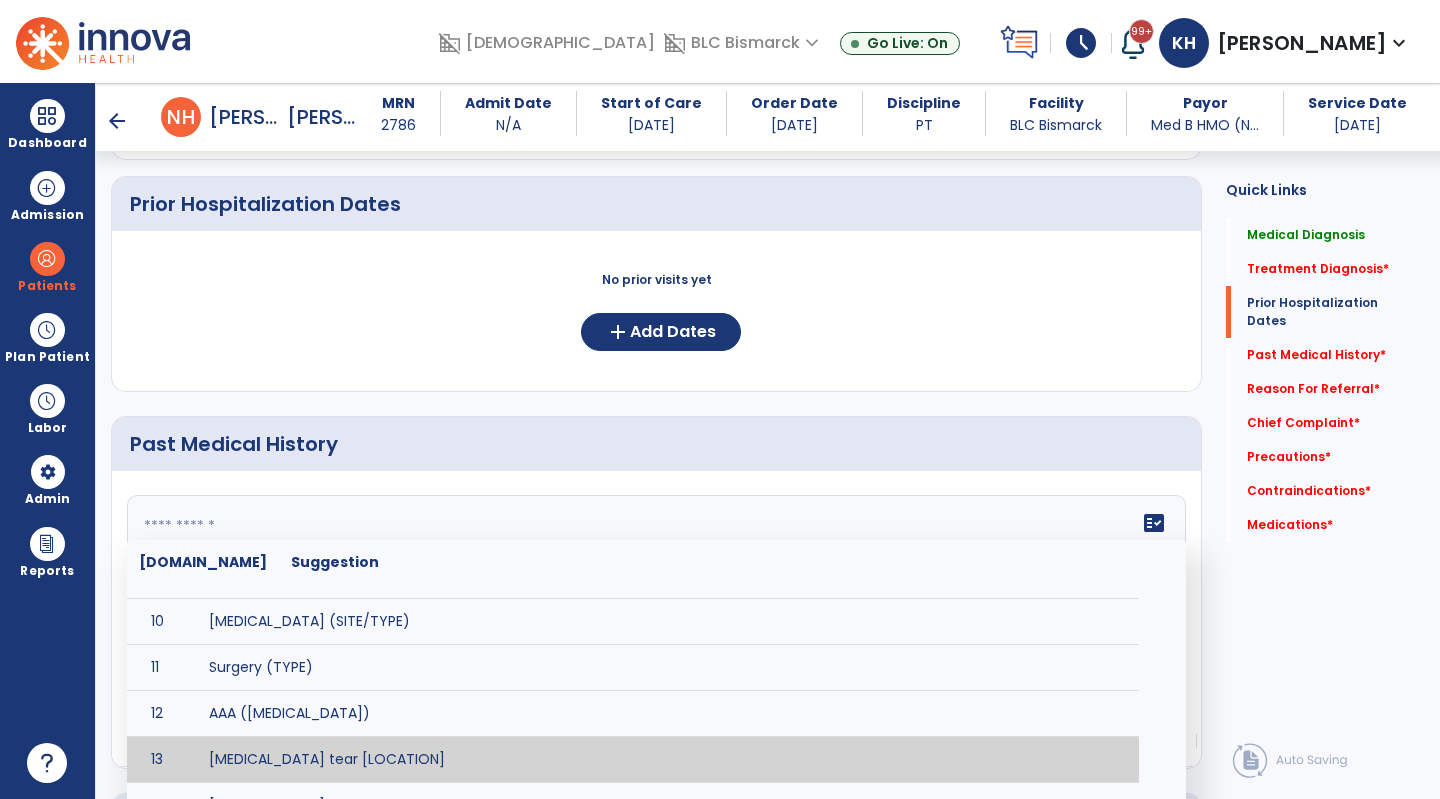 click 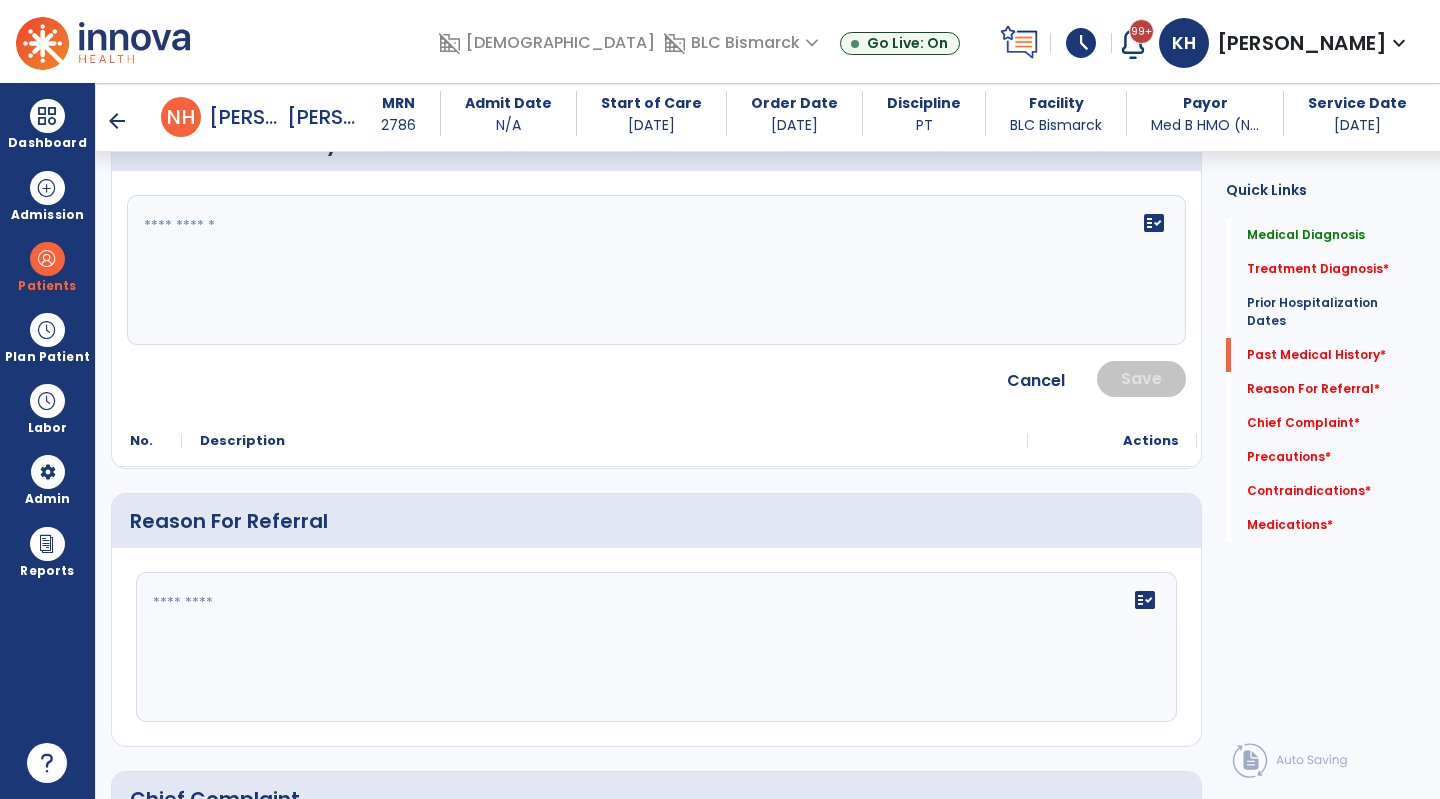 scroll, scrollTop: 500, scrollLeft: 0, axis: vertical 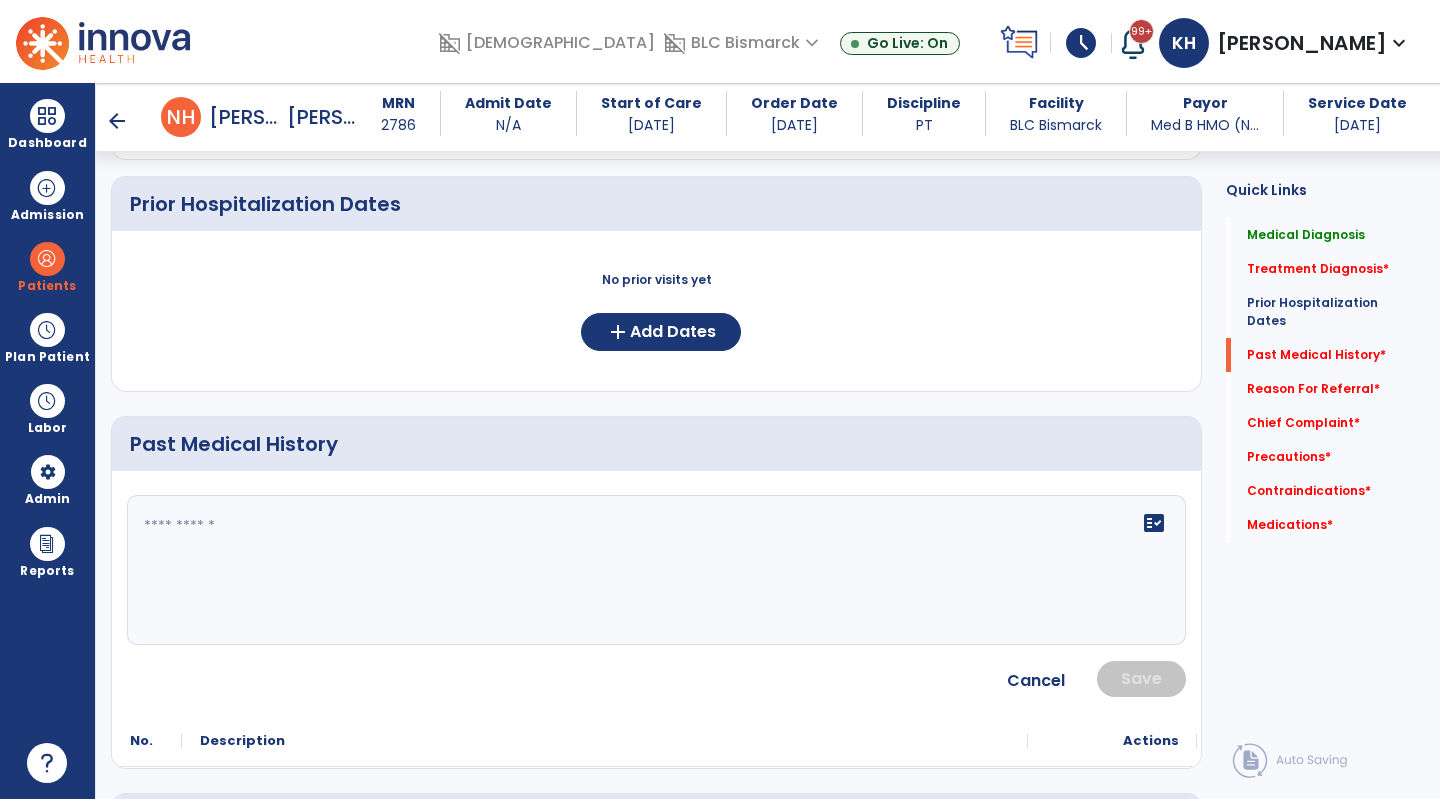click 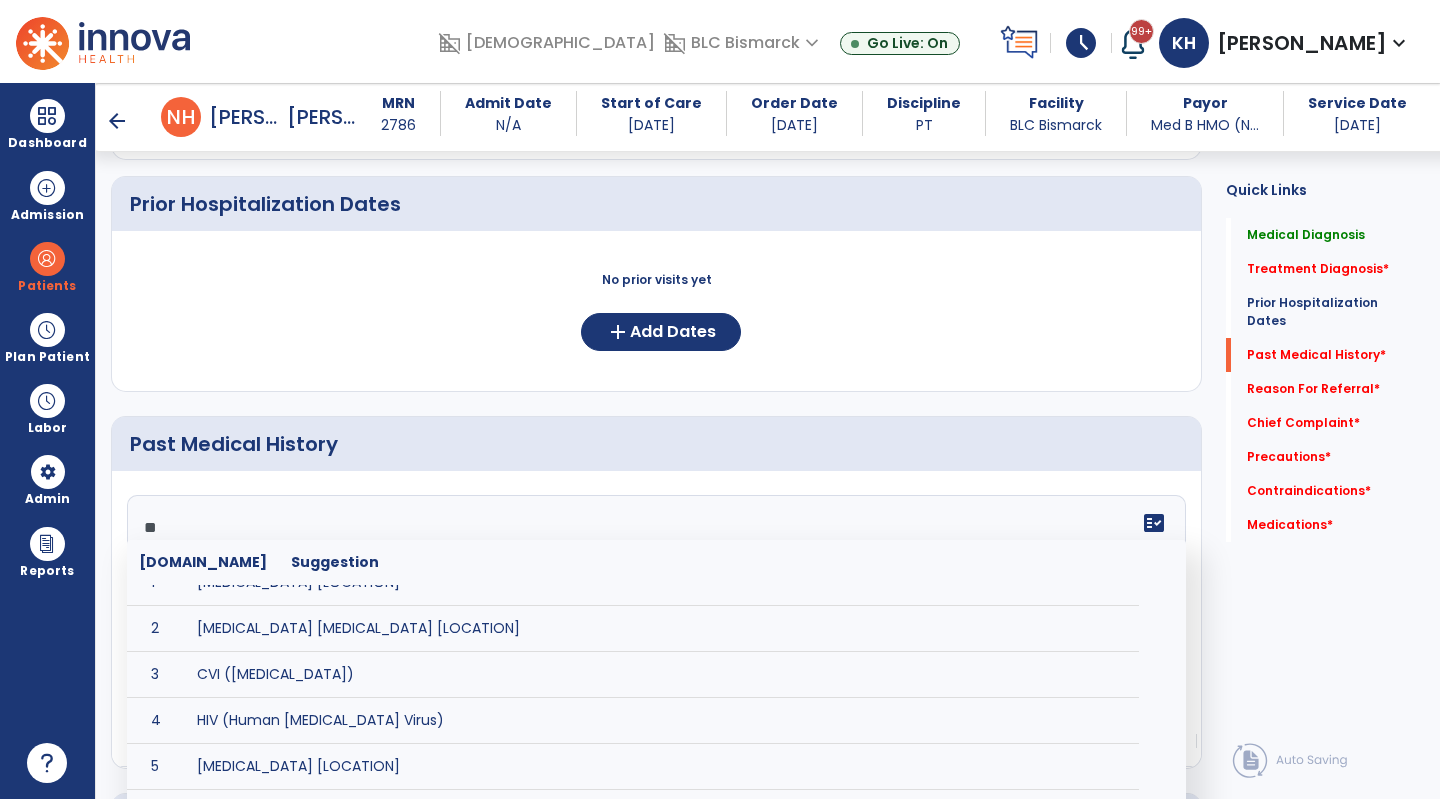scroll, scrollTop: 0, scrollLeft: 0, axis: both 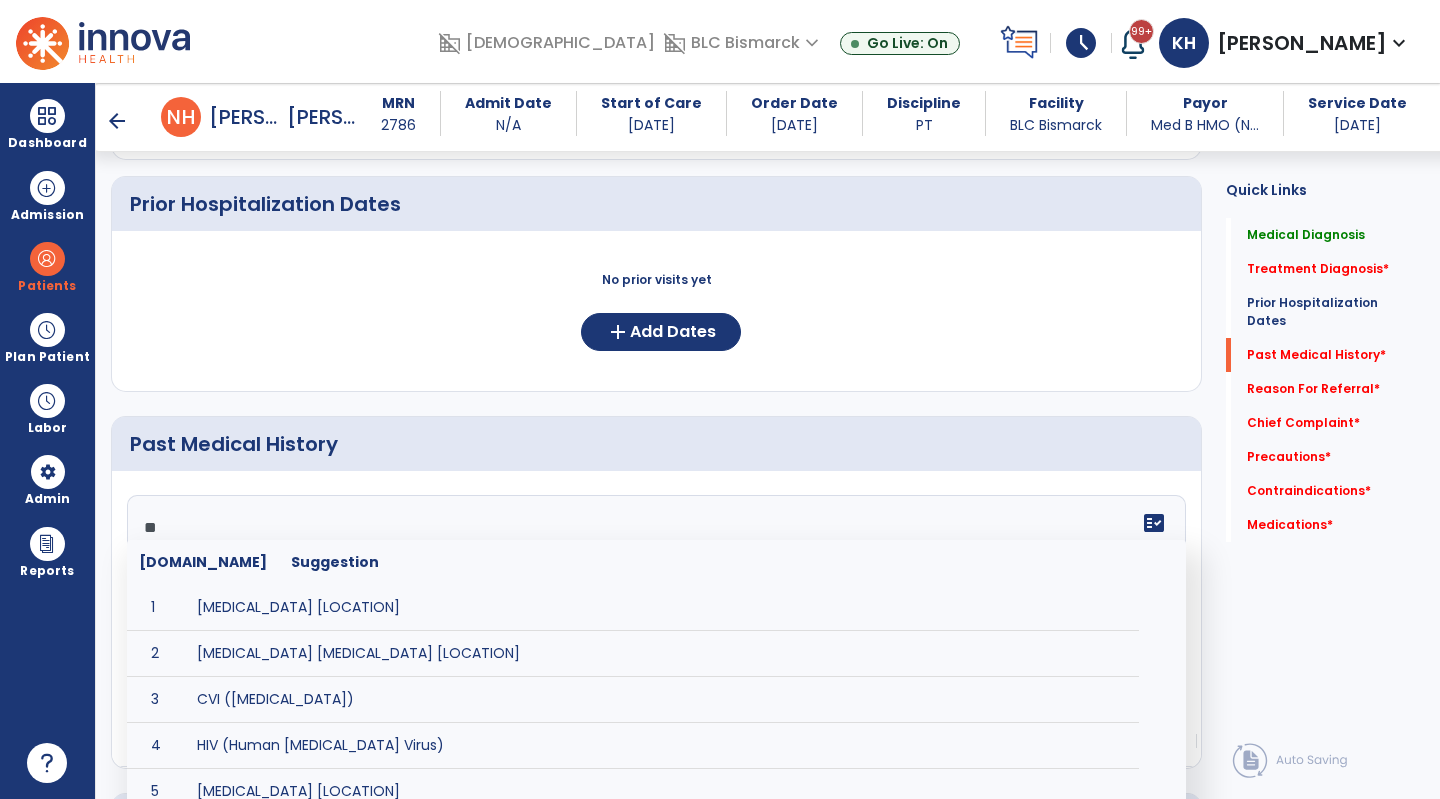 type on "*" 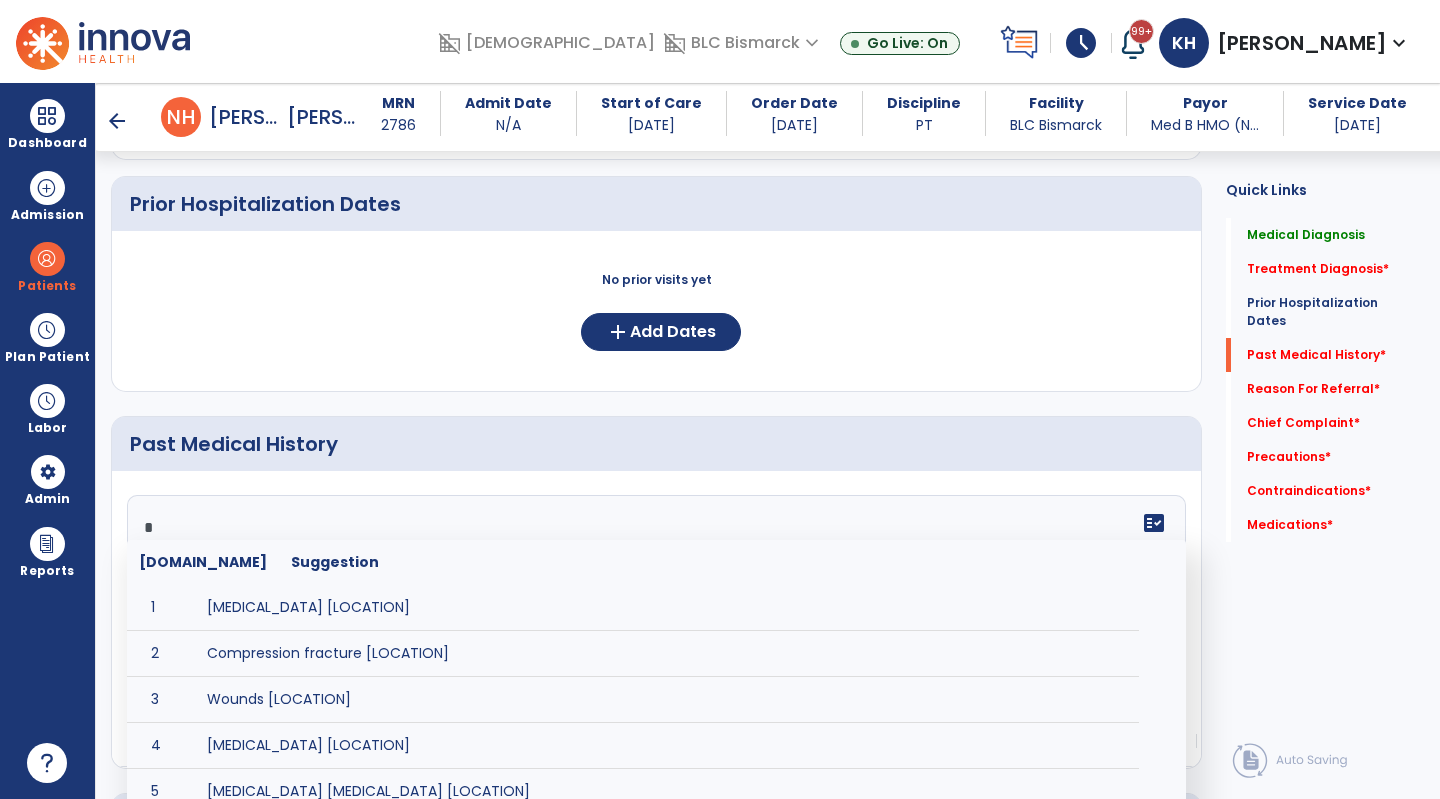 type 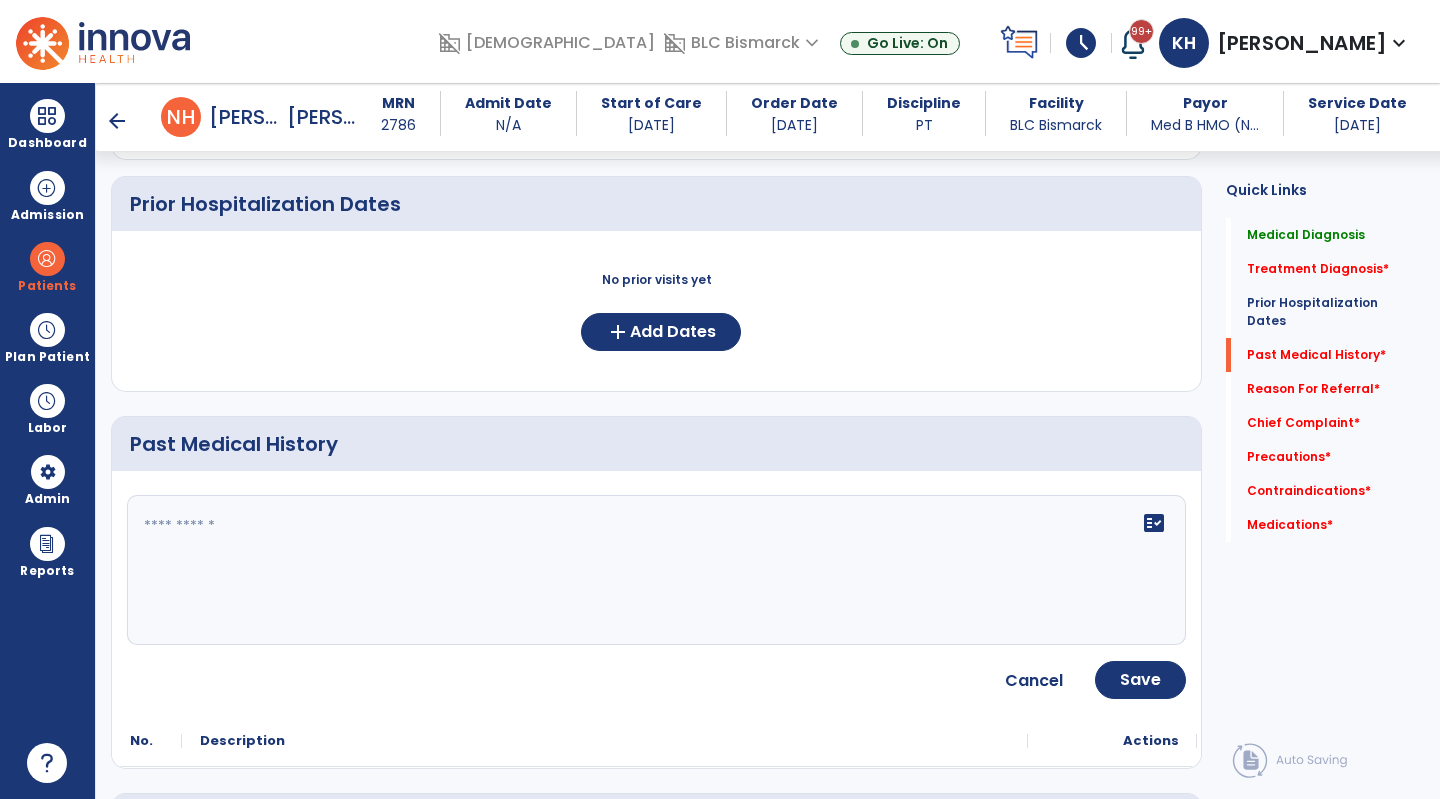 click on "Past Medical History" 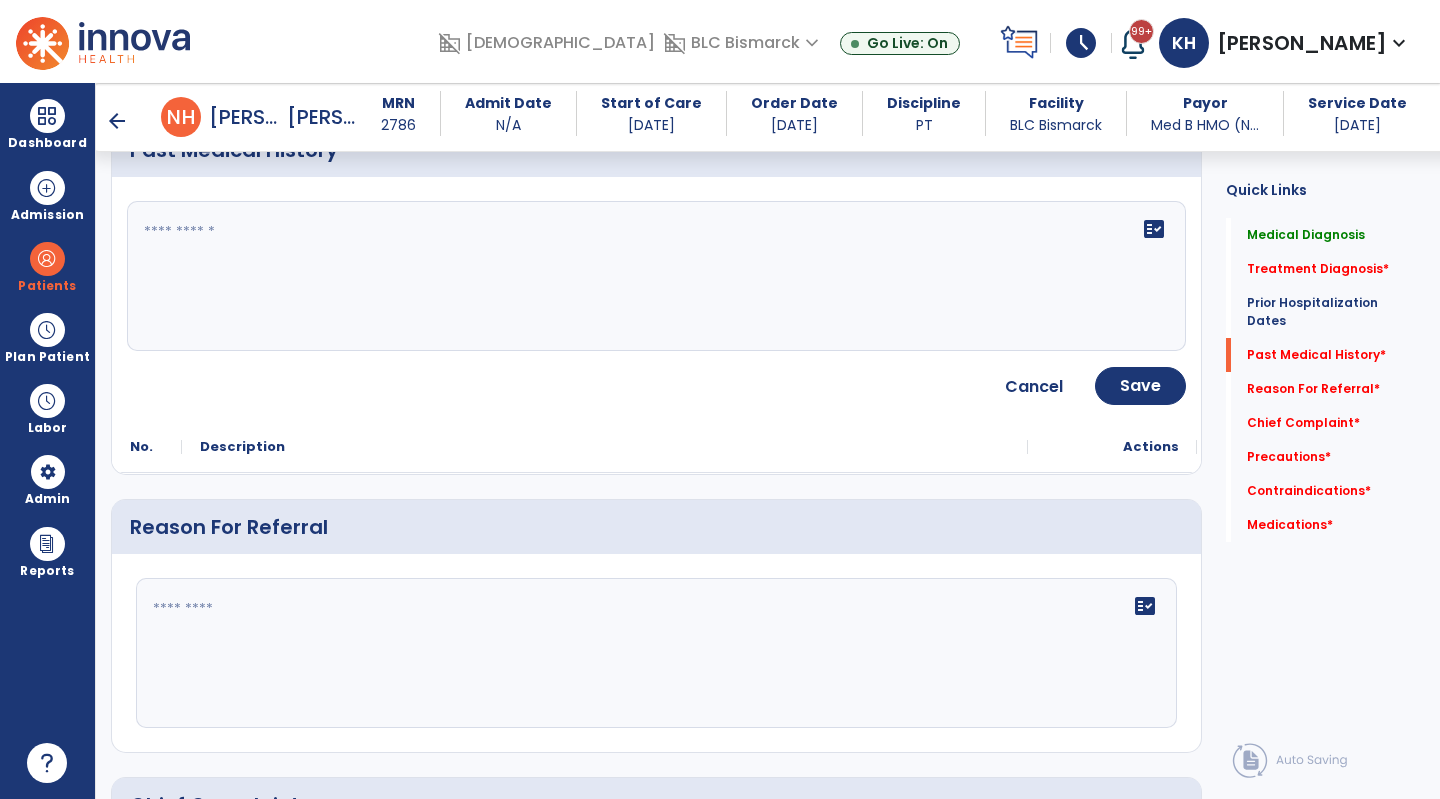 scroll, scrollTop: 900, scrollLeft: 0, axis: vertical 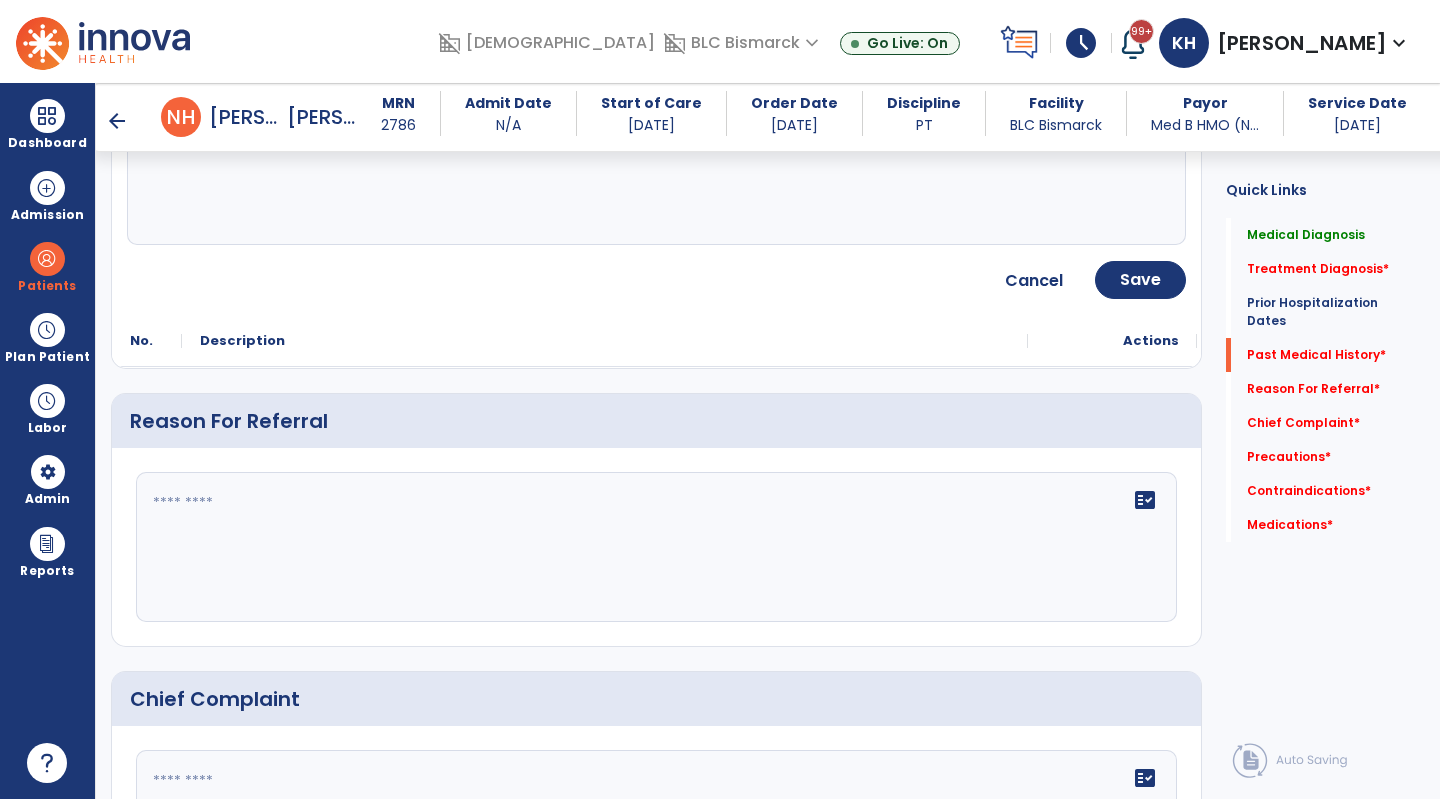click on "fact_check" 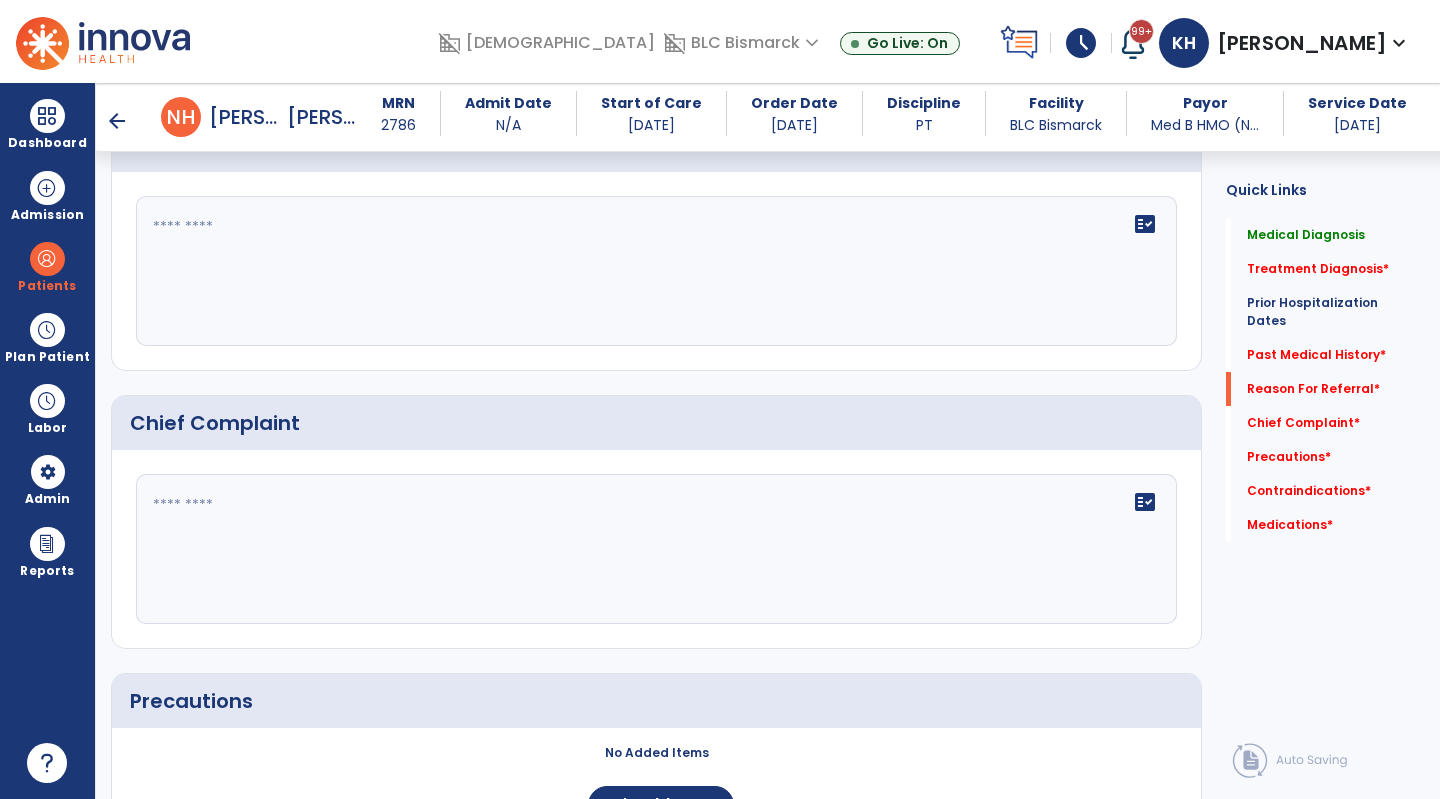 scroll, scrollTop: 1200, scrollLeft: 0, axis: vertical 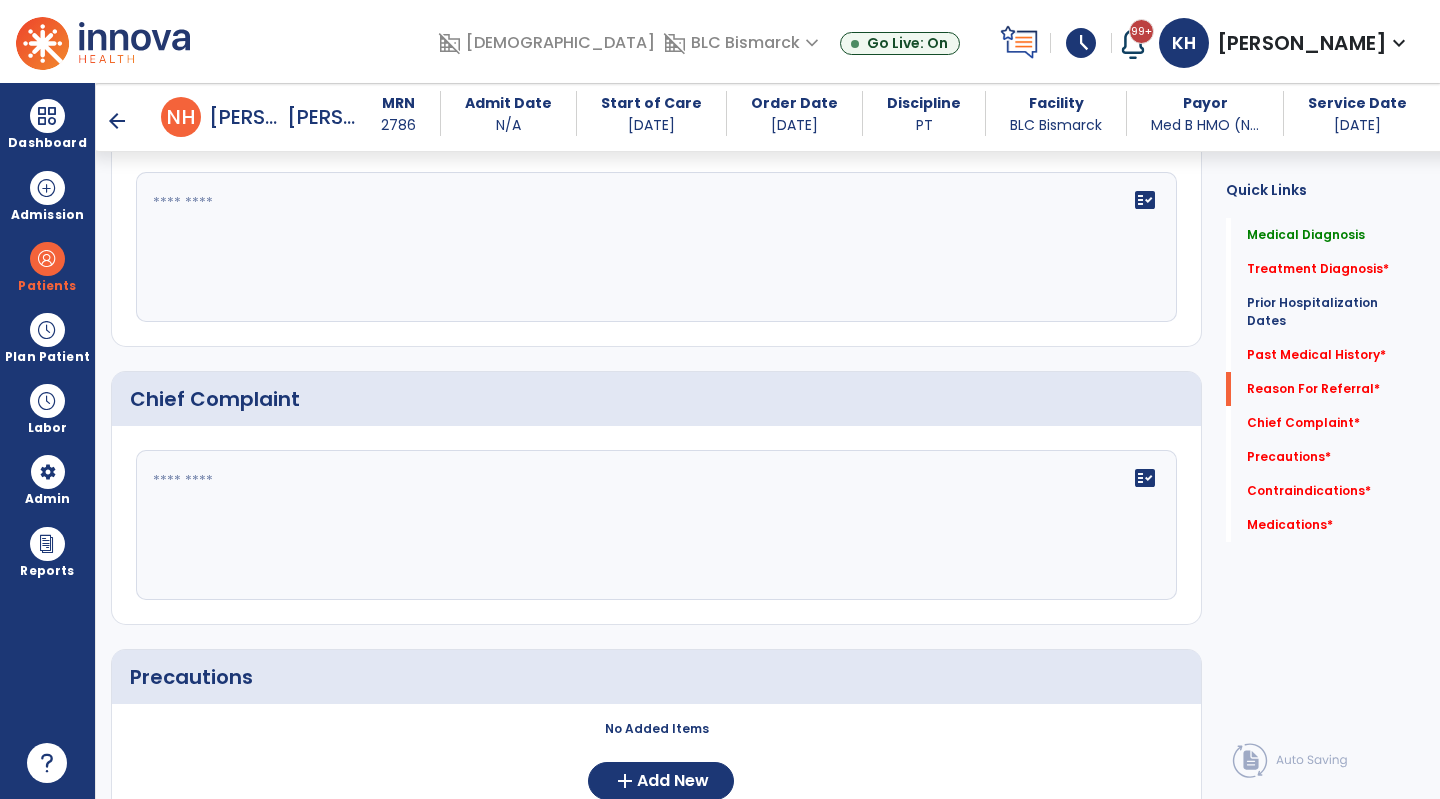 click 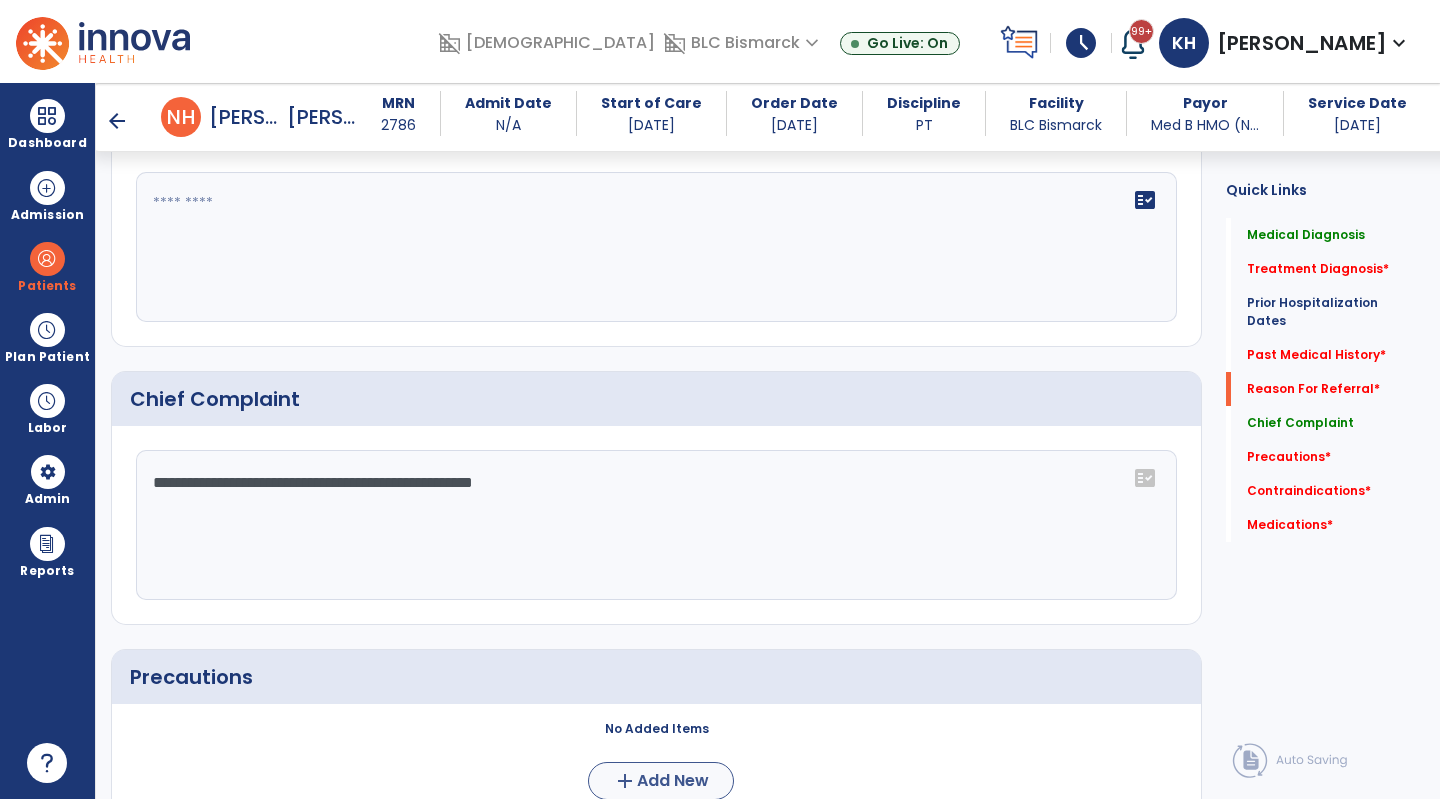 type on "**********" 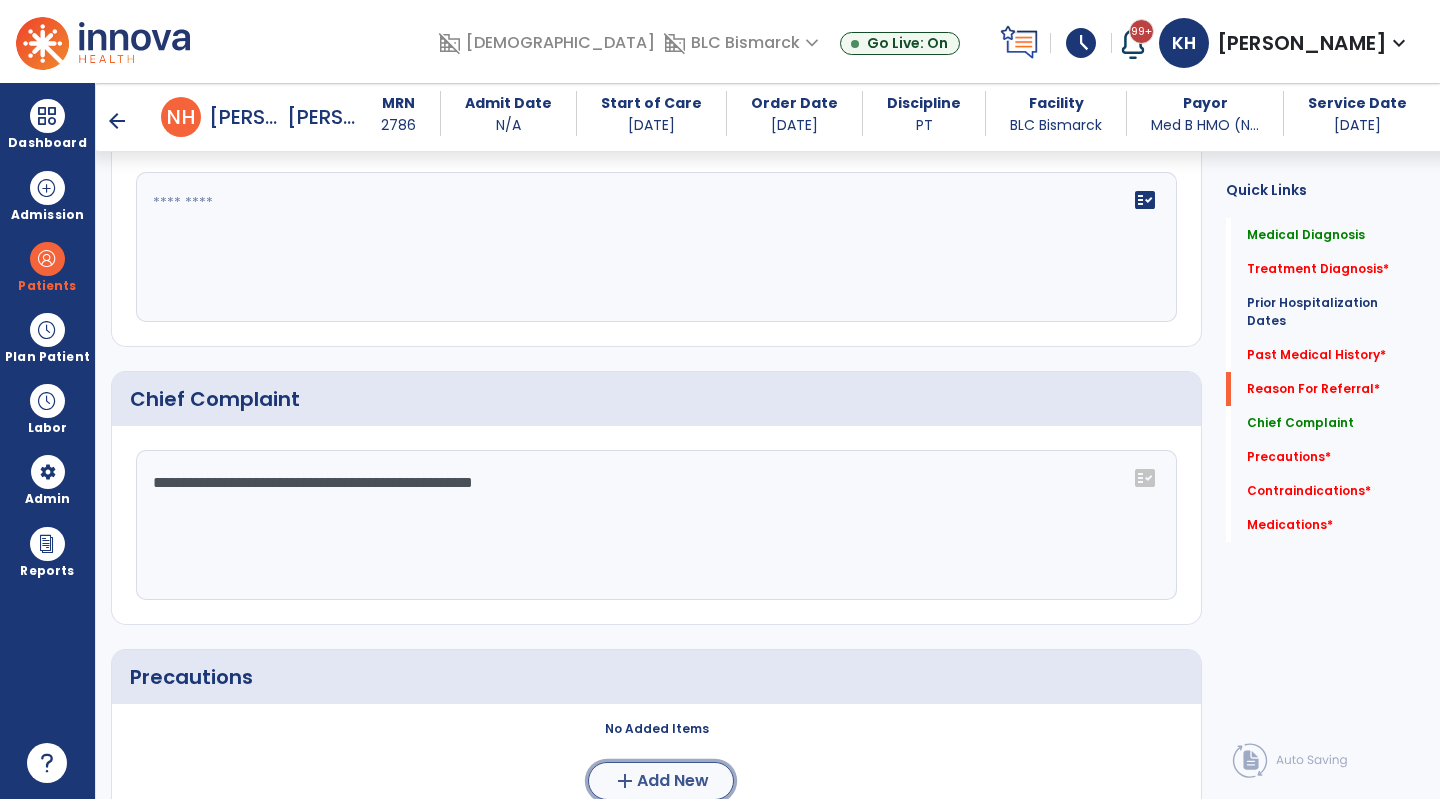 click on "add" 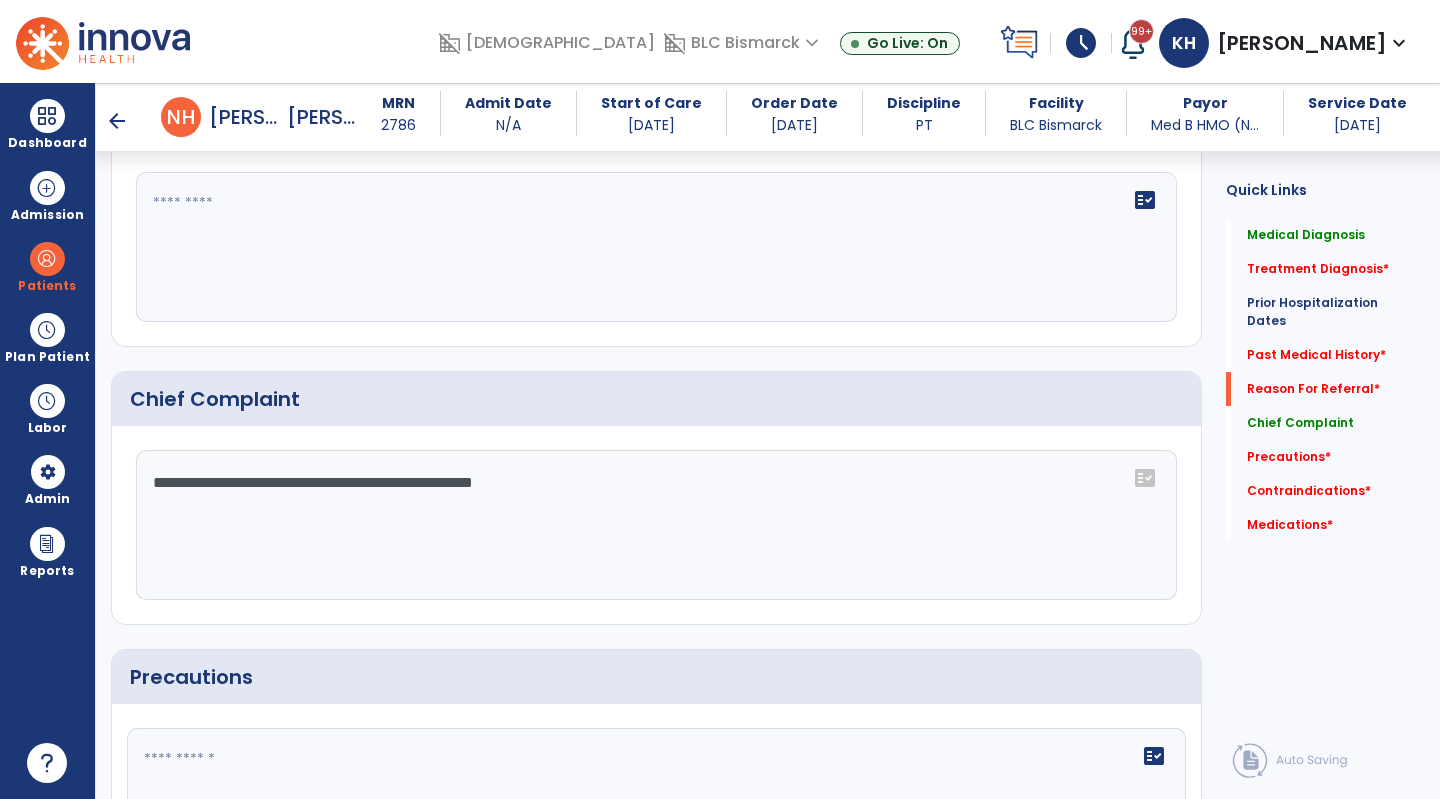 scroll, scrollTop: 1400, scrollLeft: 0, axis: vertical 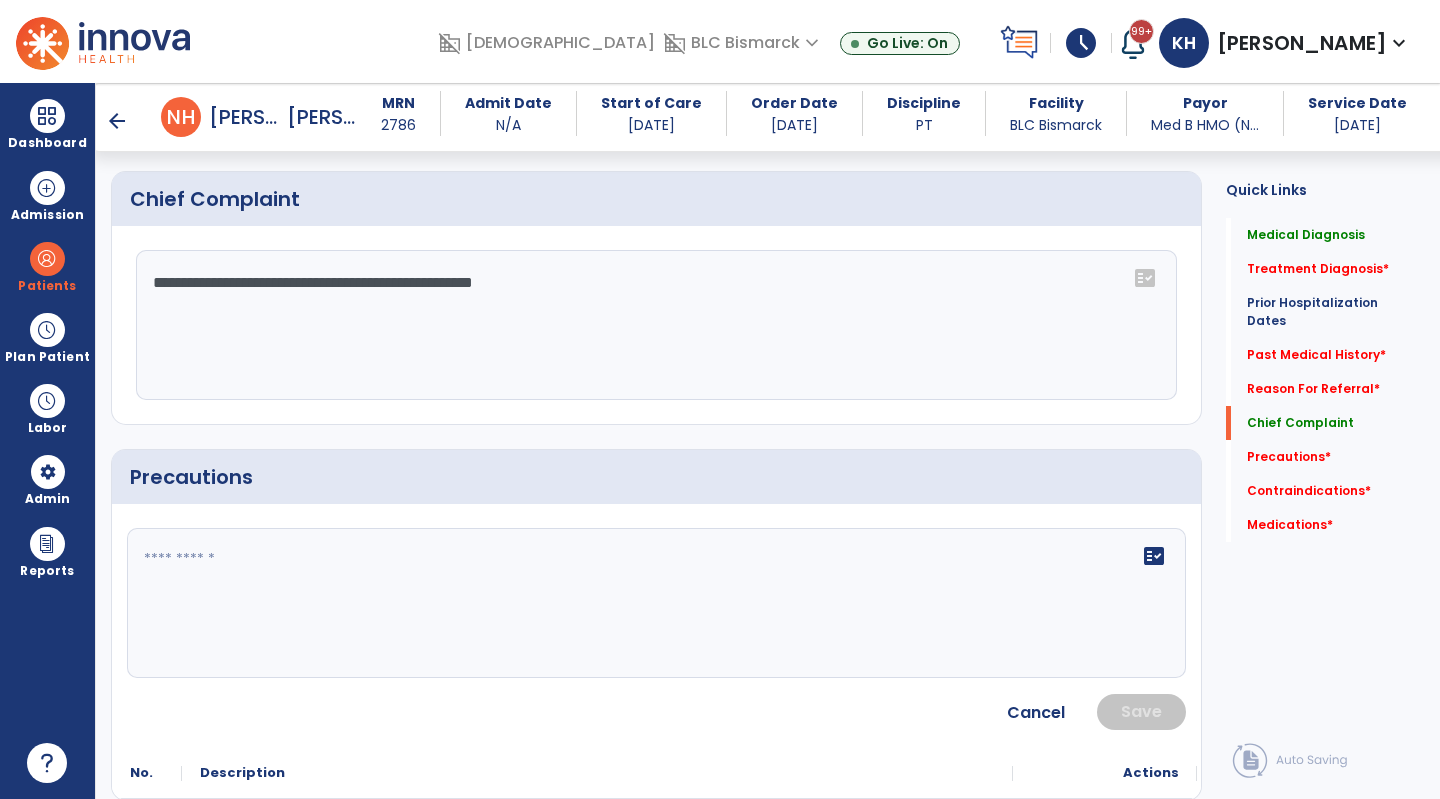 click 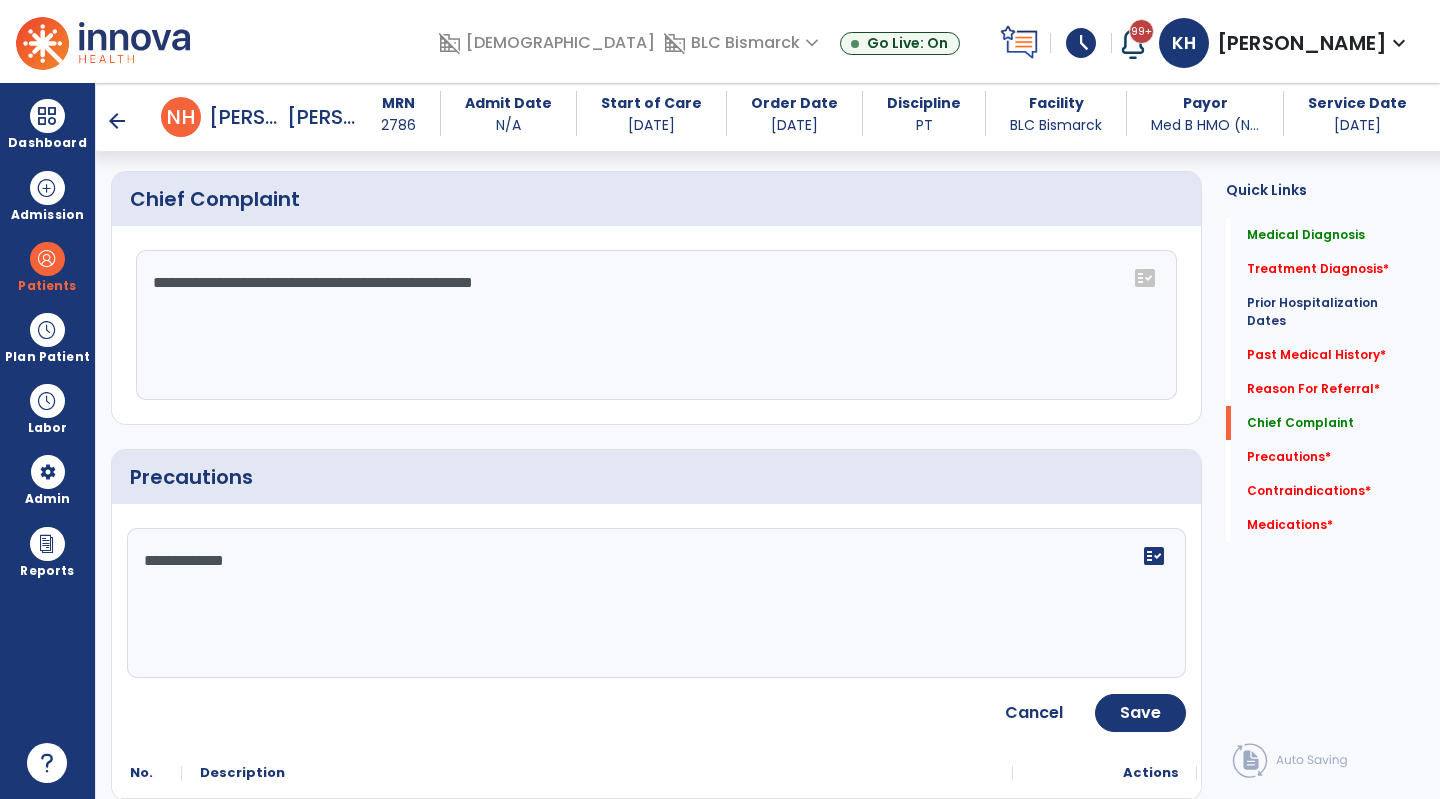 type on "**********" 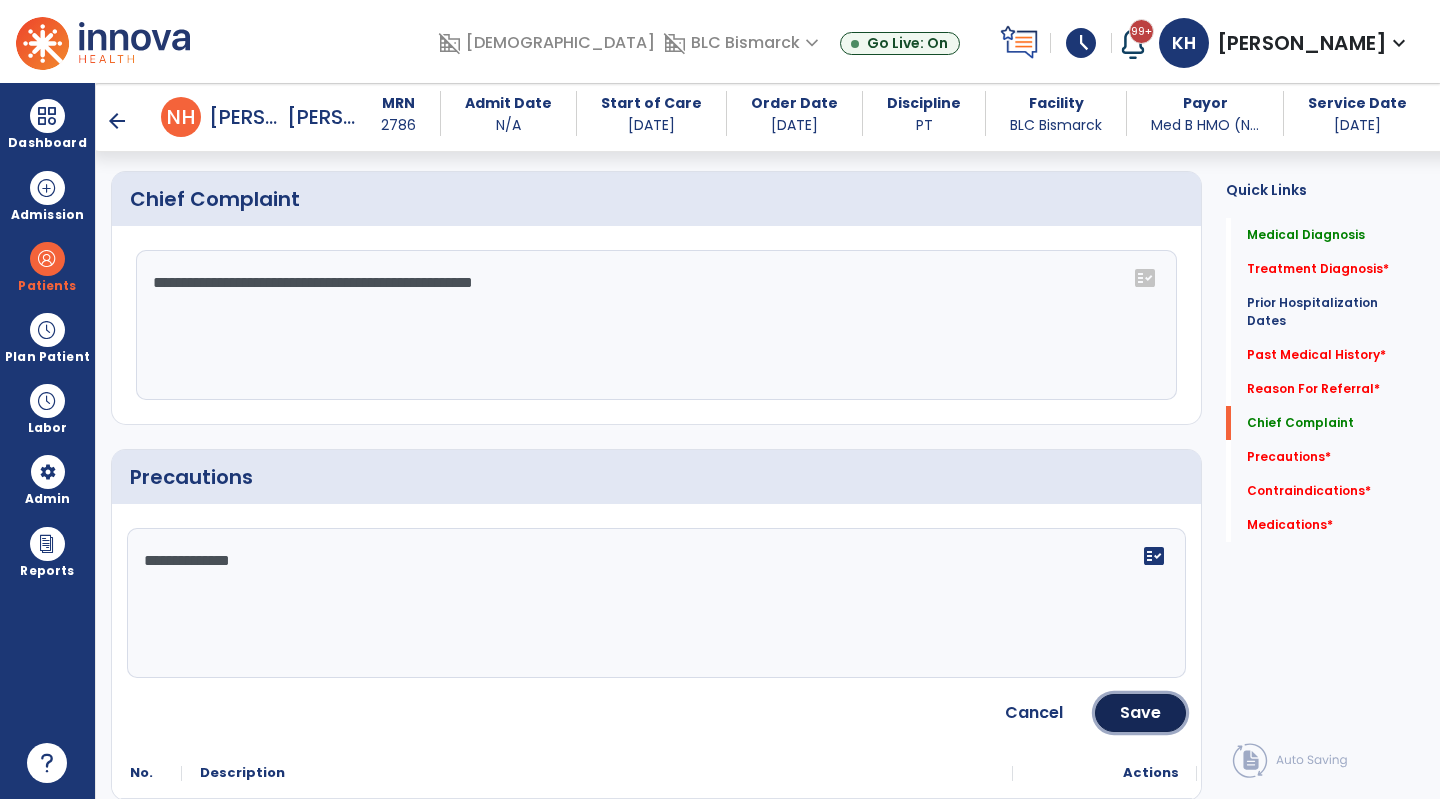 drag, startPoint x: 1147, startPoint y: 702, endPoint x: 1106, endPoint y: 697, distance: 41.303753 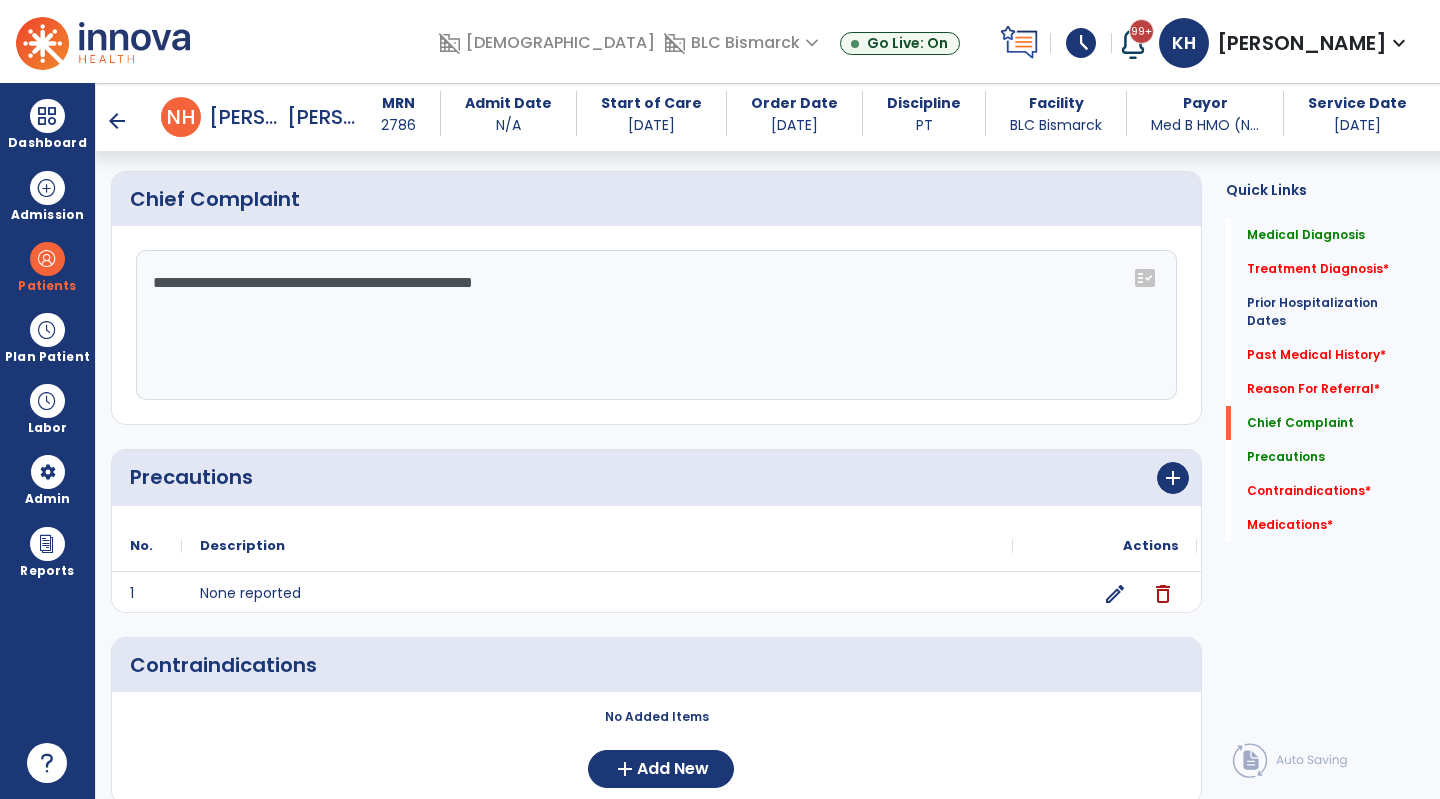 scroll, scrollTop: 1667, scrollLeft: 0, axis: vertical 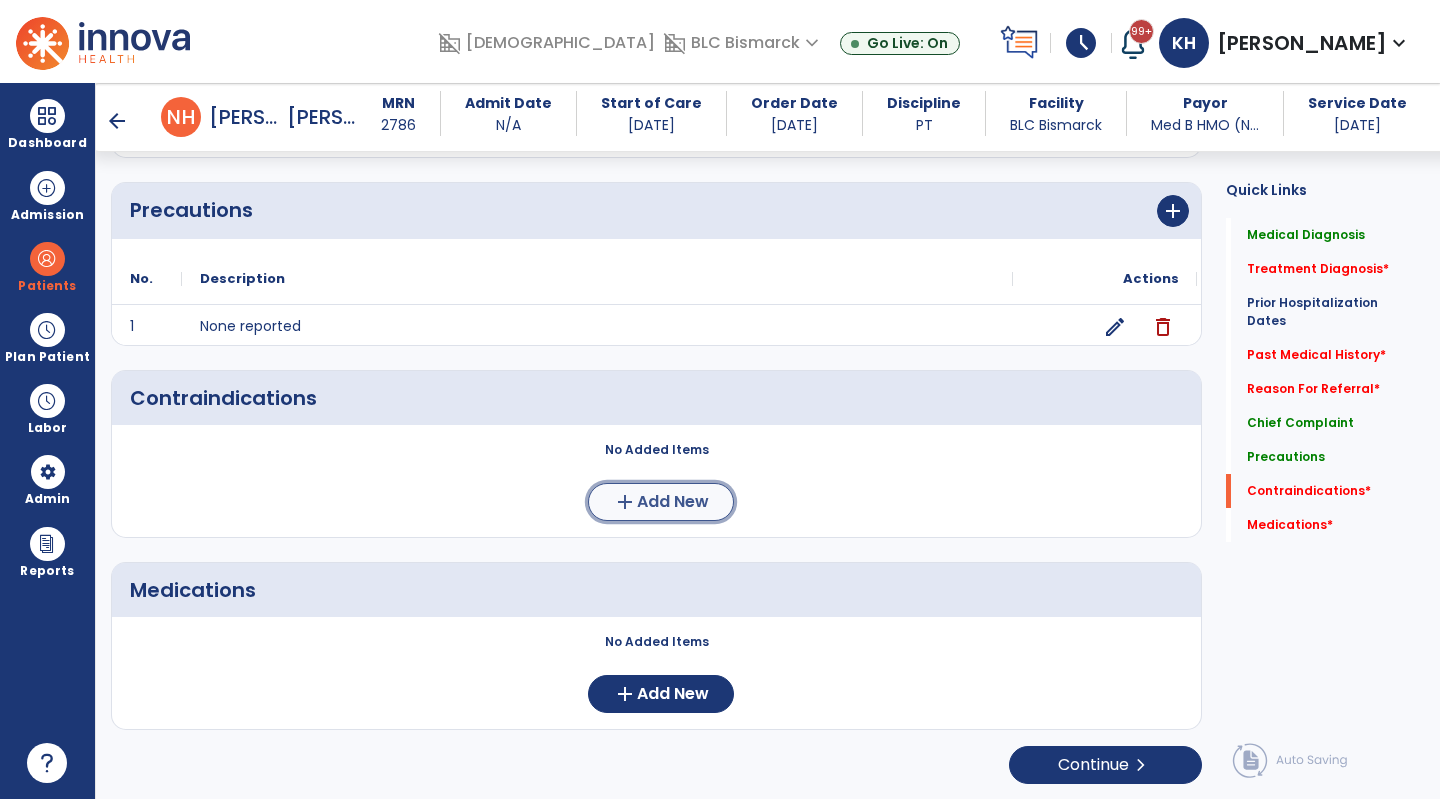 click on "Add New" 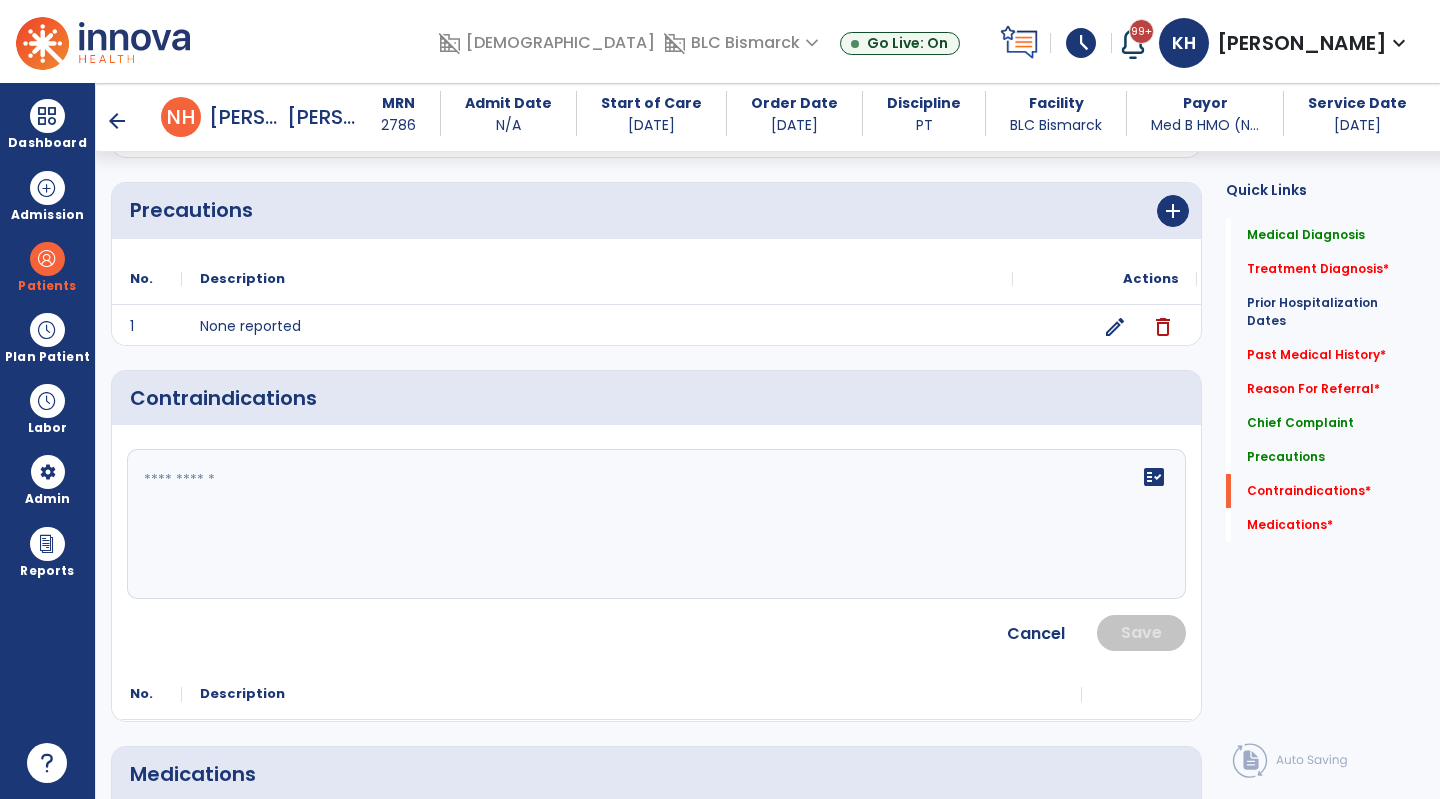 click on "fact_check" 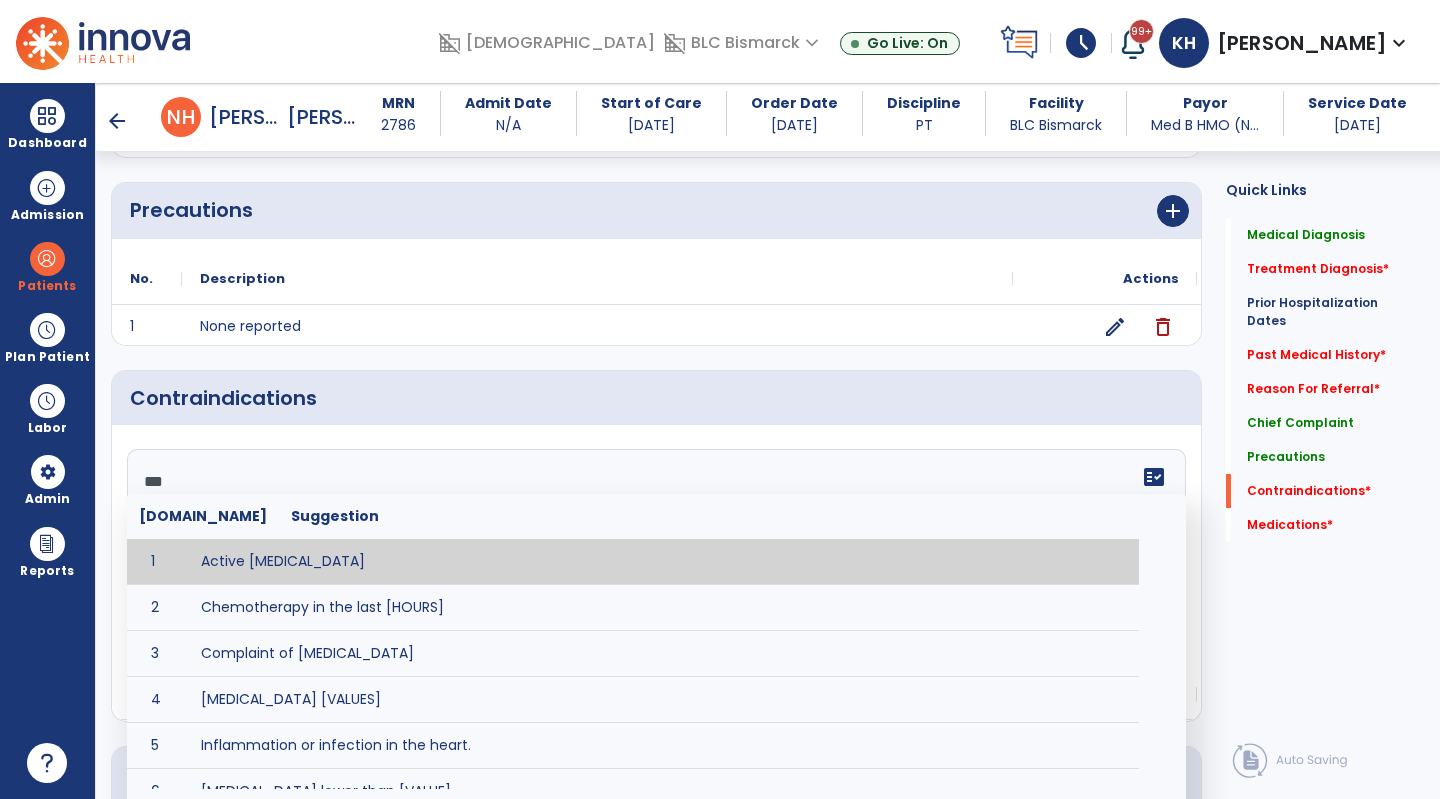 type on "****" 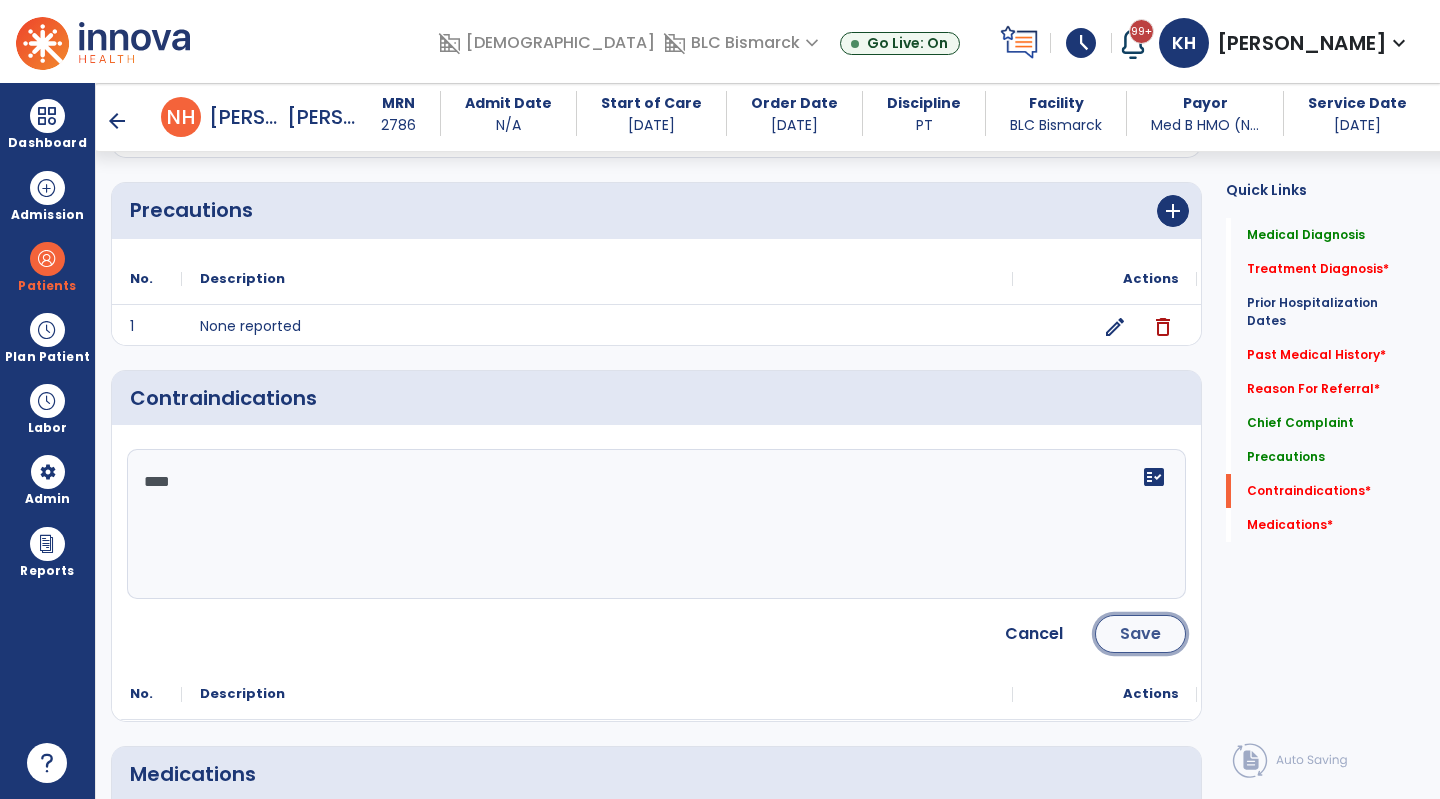 click on "Save" 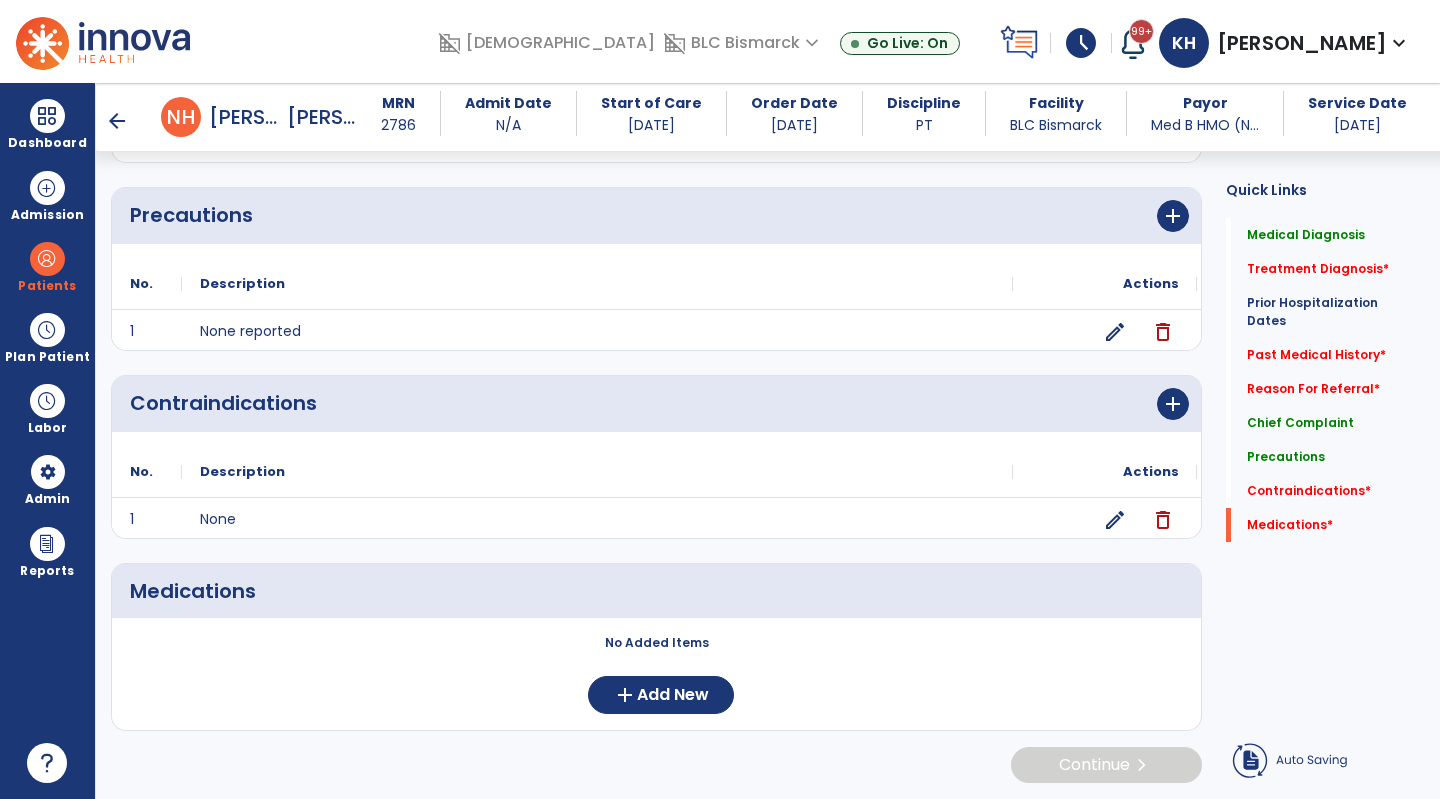 scroll, scrollTop: 1663, scrollLeft: 0, axis: vertical 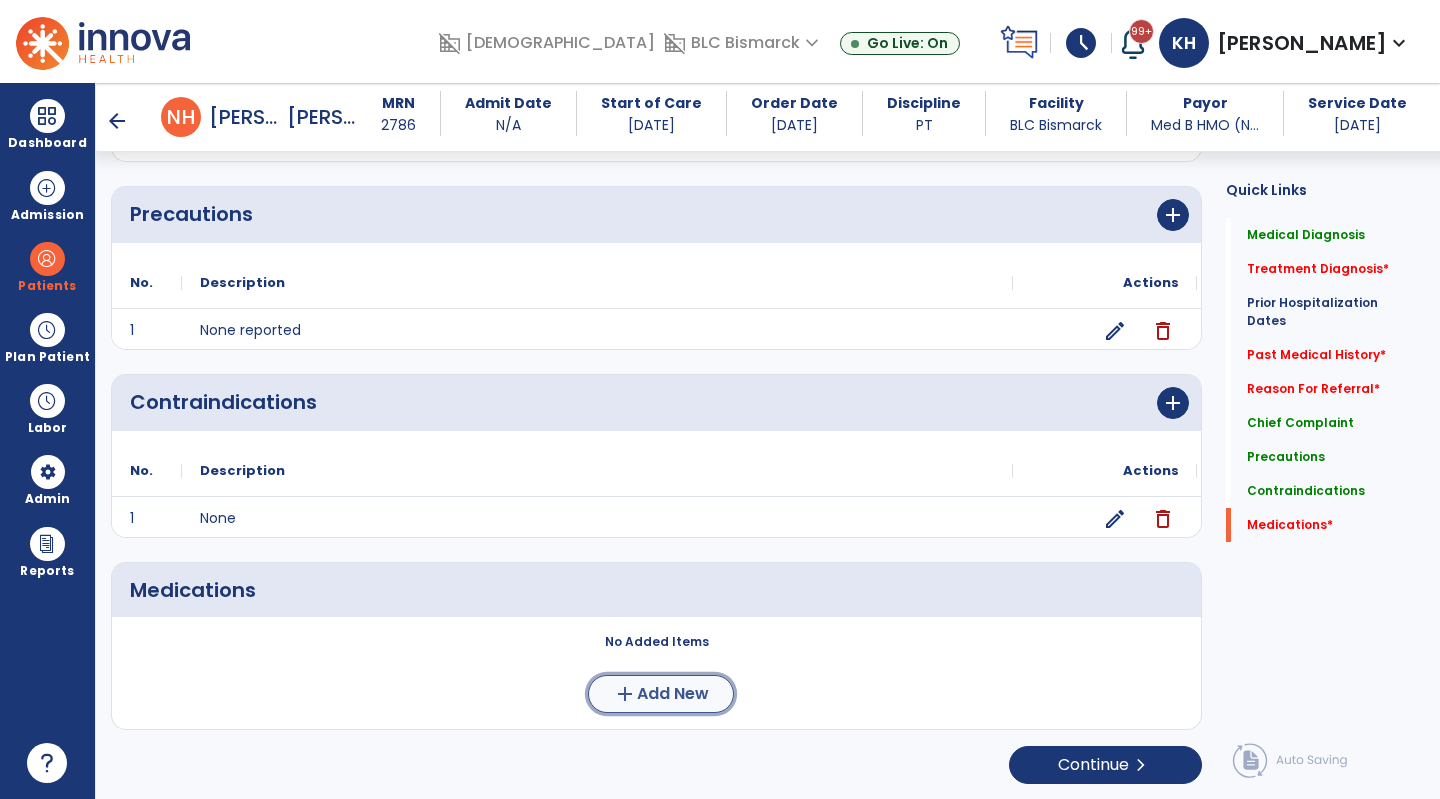 click on "Add New" 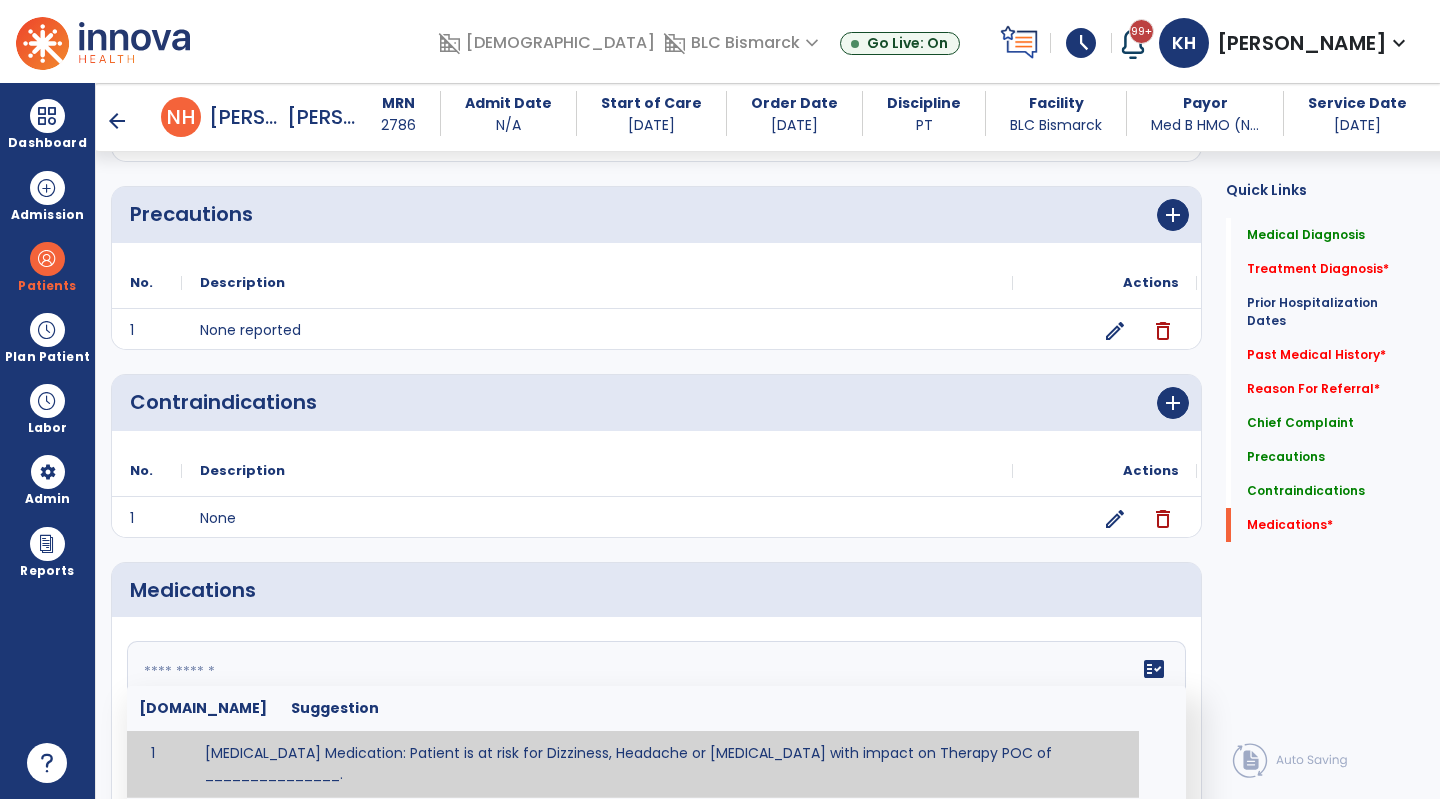 click 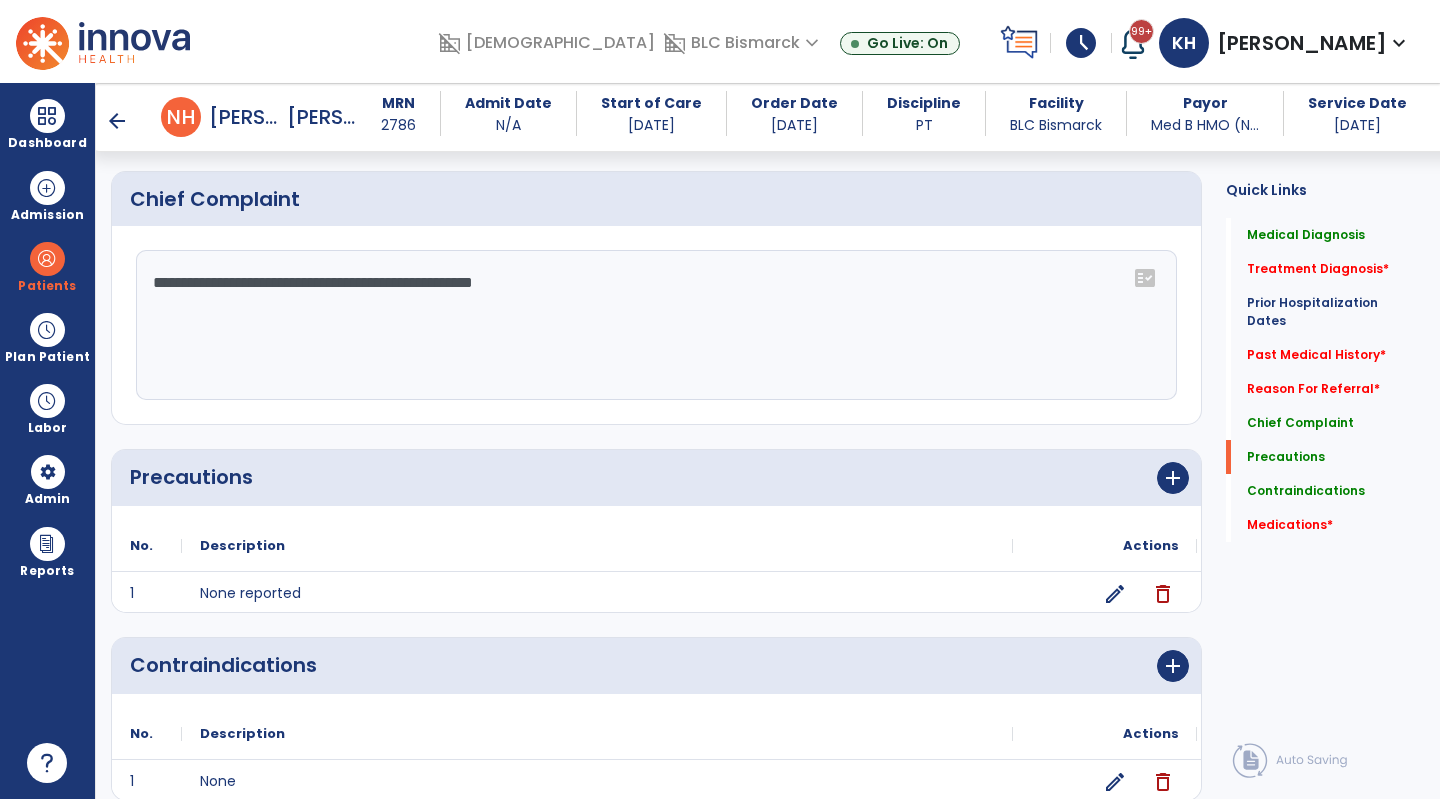 scroll, scrollTop: 1848, scrollLeft: 0, axis: vertical 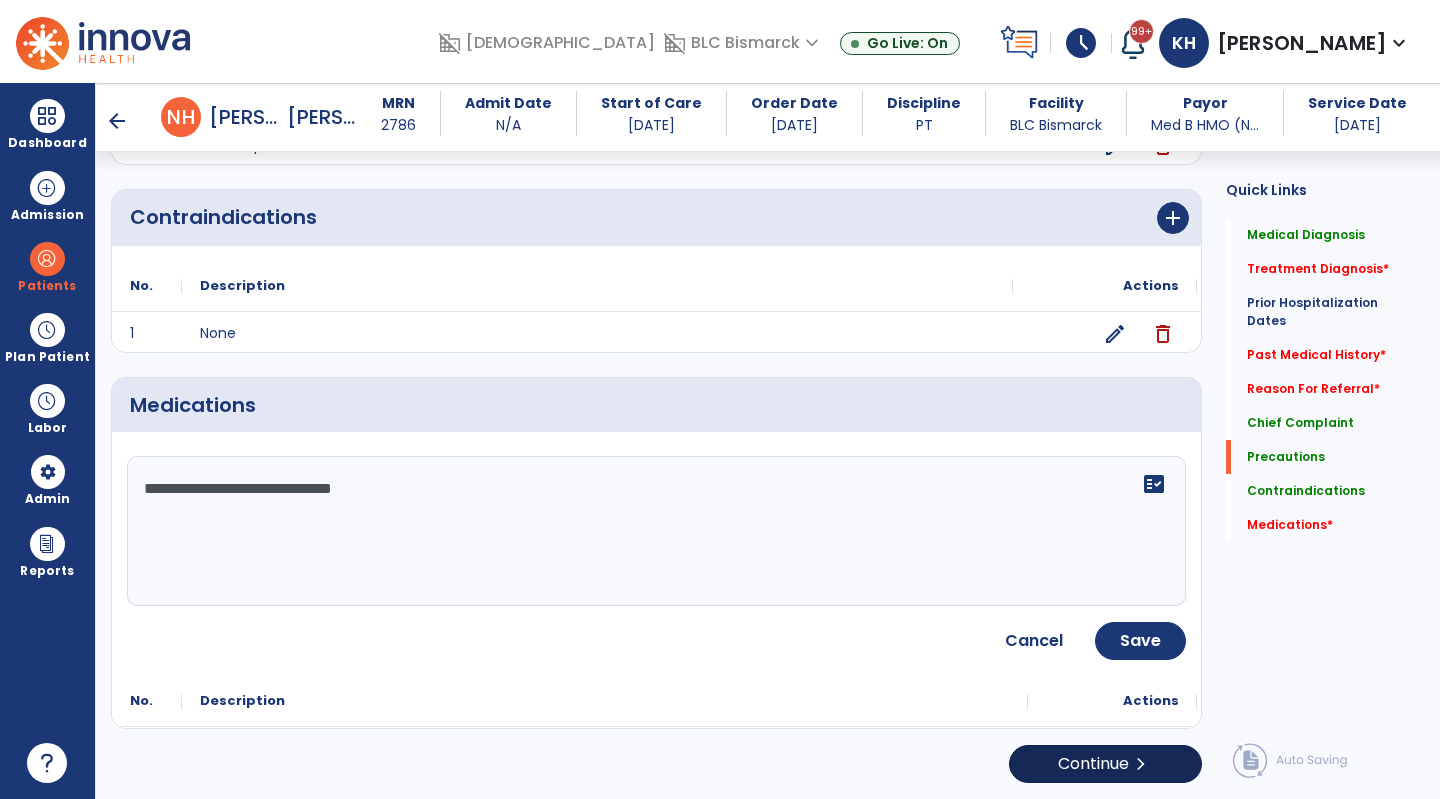 type on "**********" 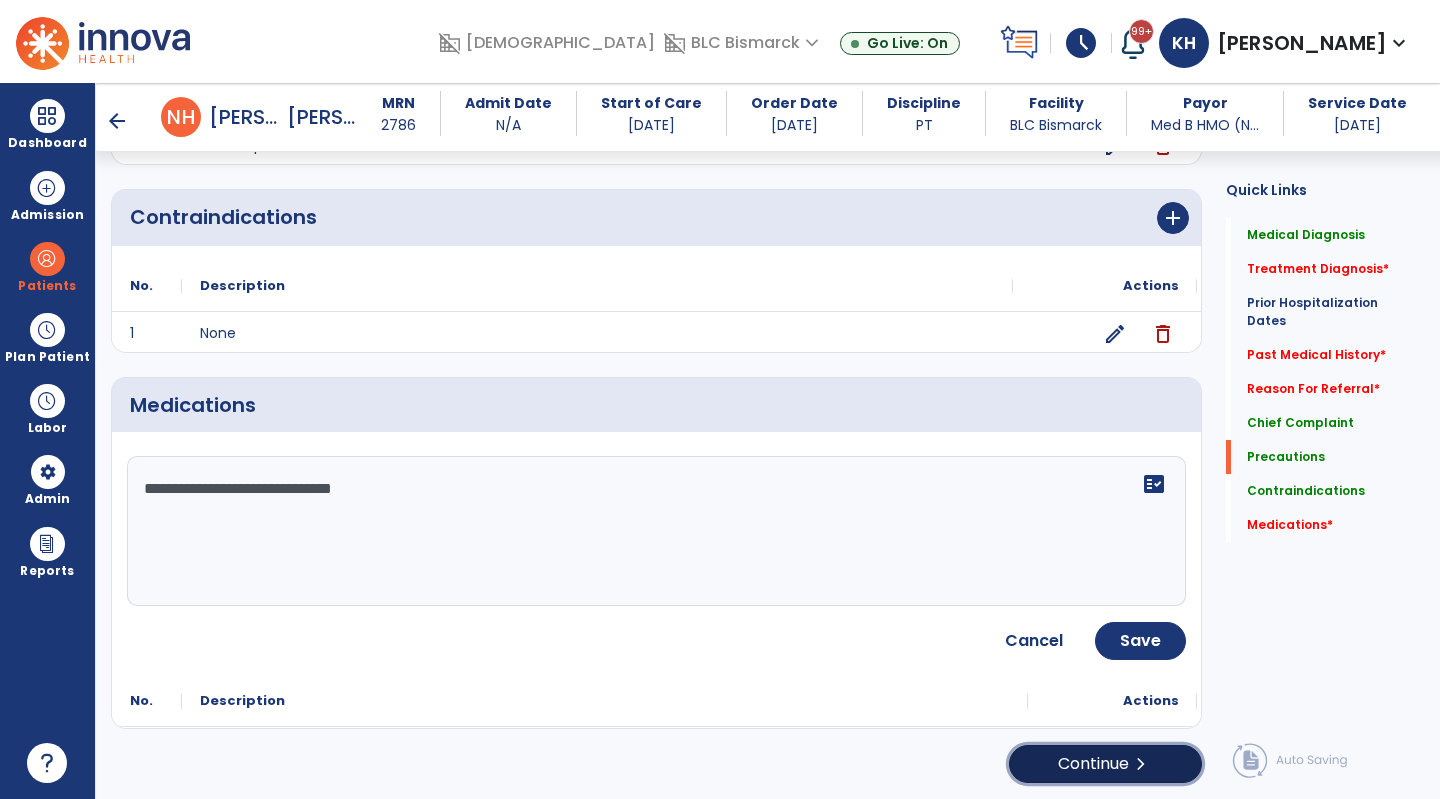 click on "Continue  chevron_right" 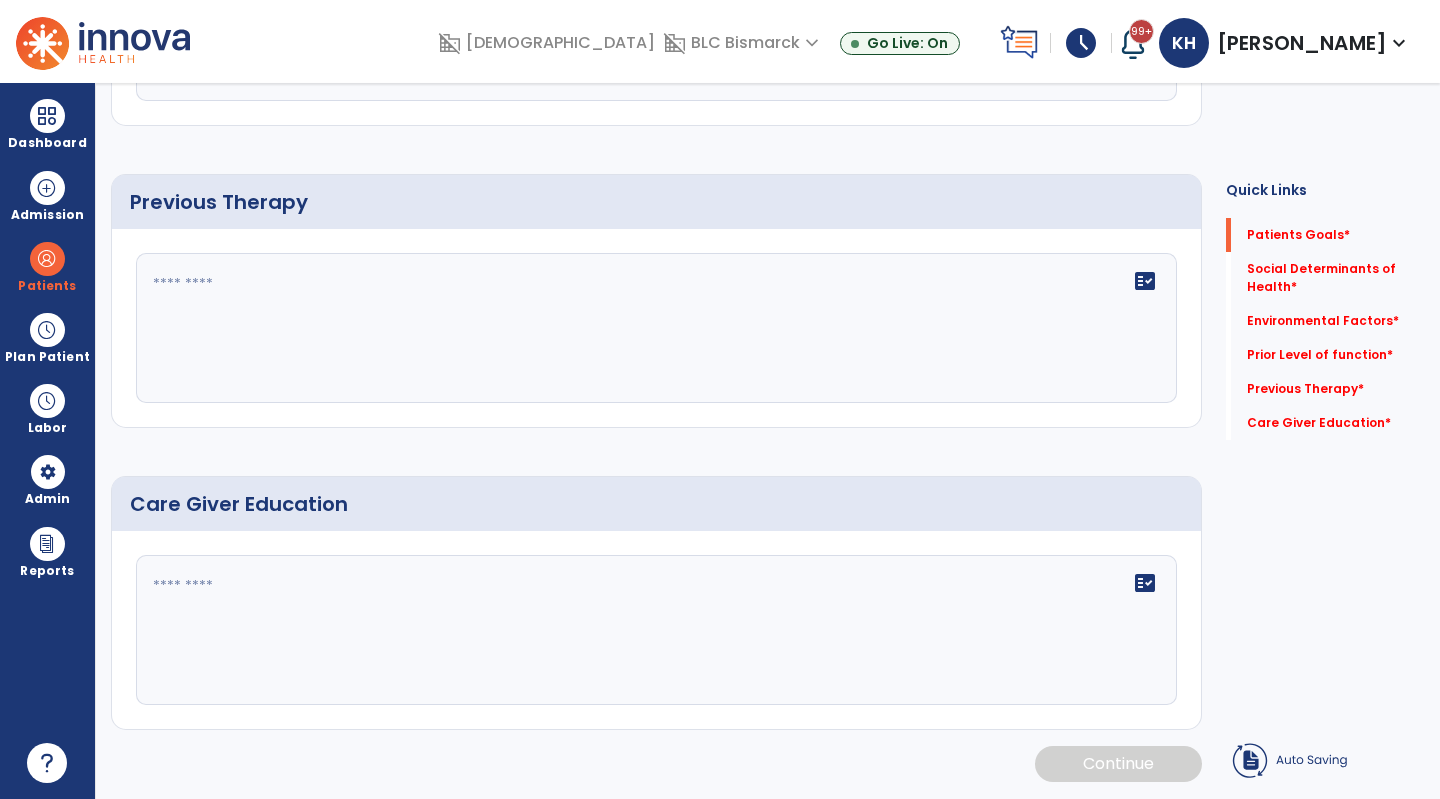 scroll, scrollTop: 0, scrollLeft: 0, axis: both 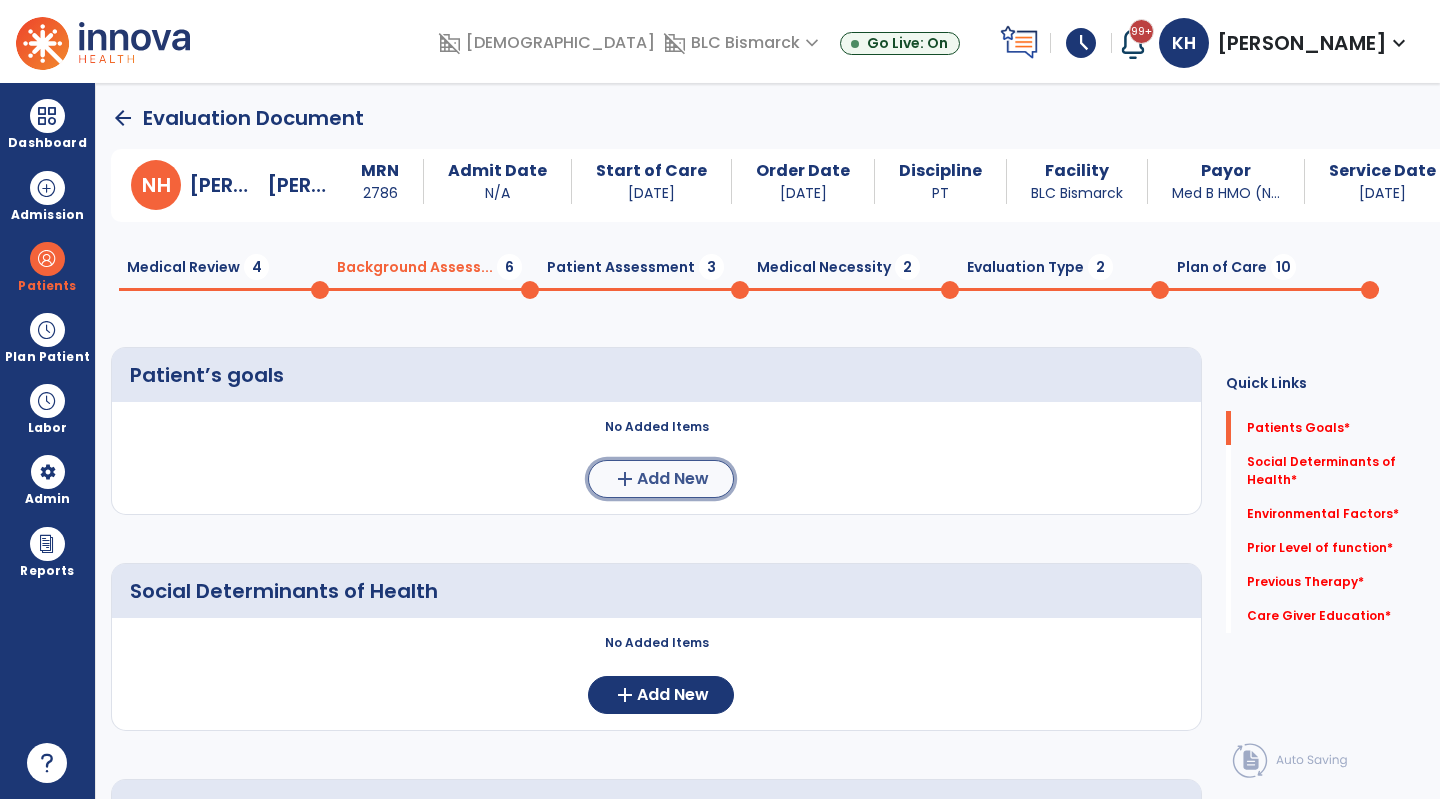click on "Add New" 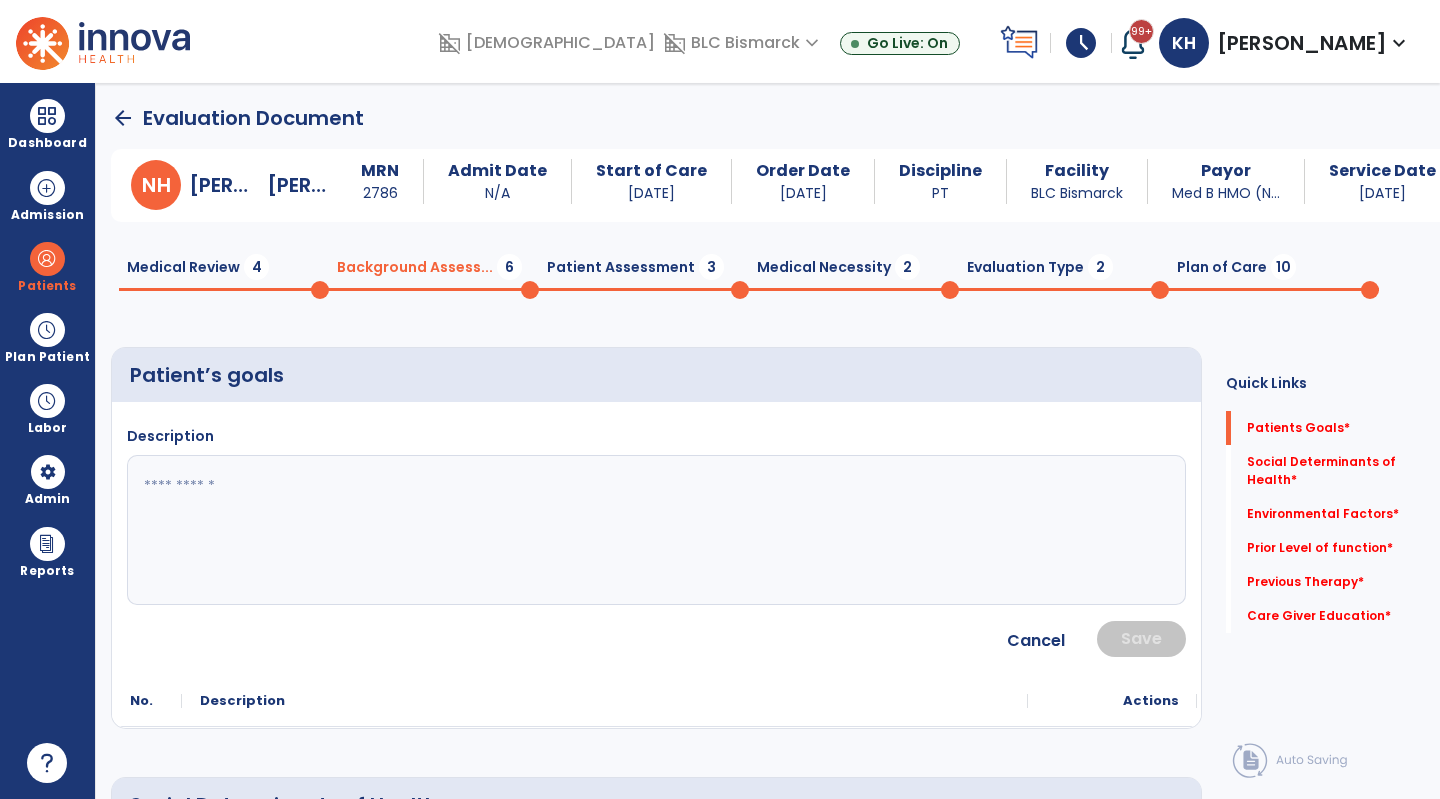 click 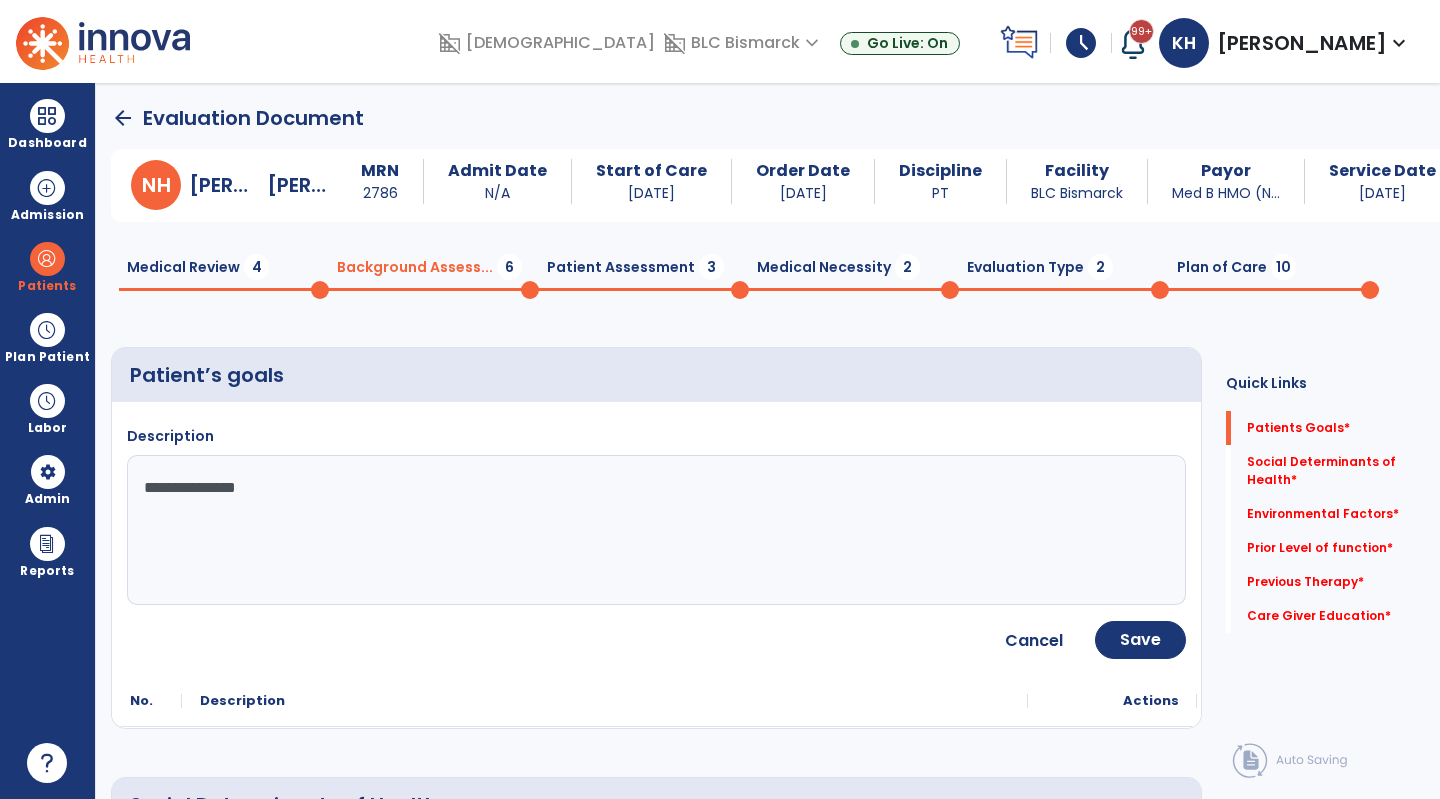 type on "**********" 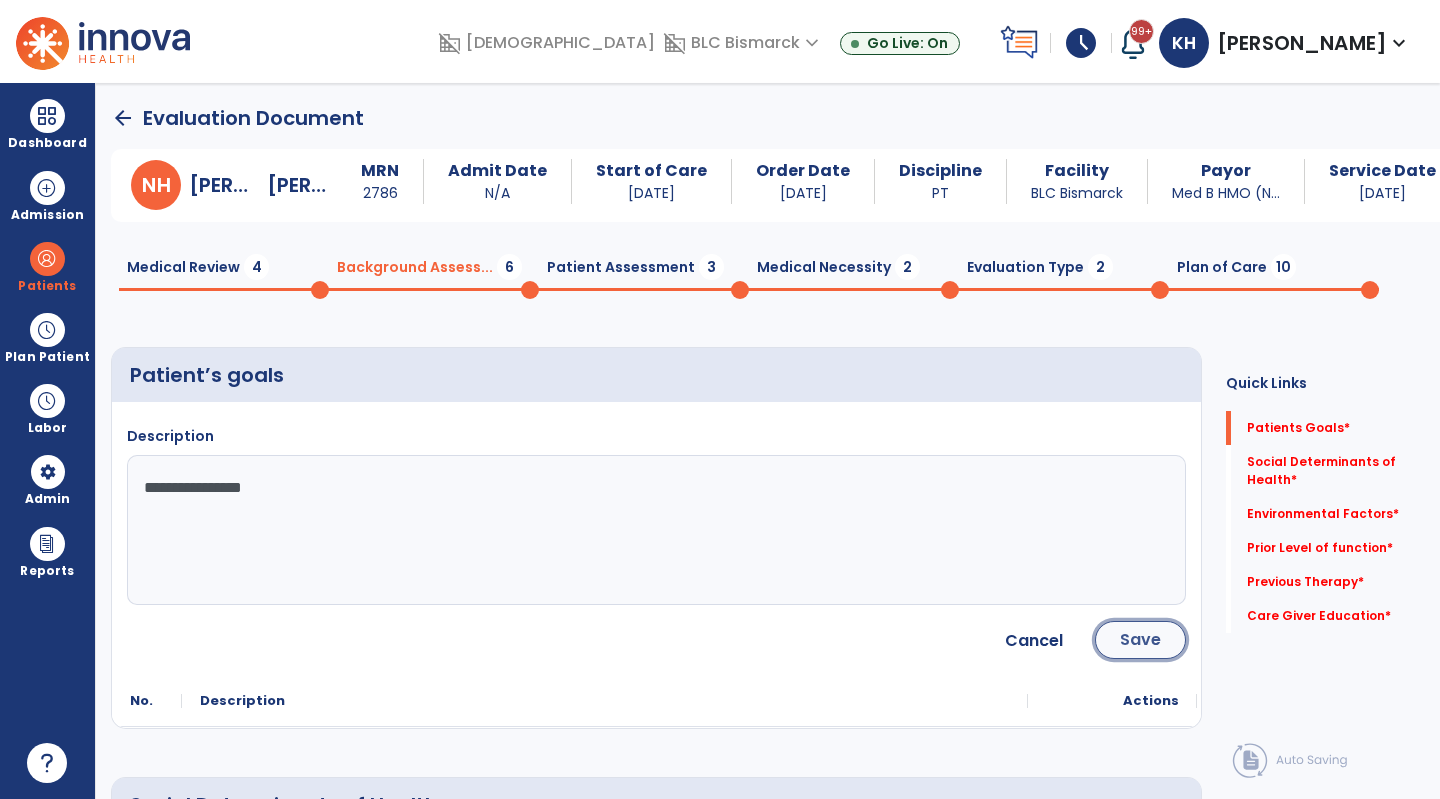 click on "Save" 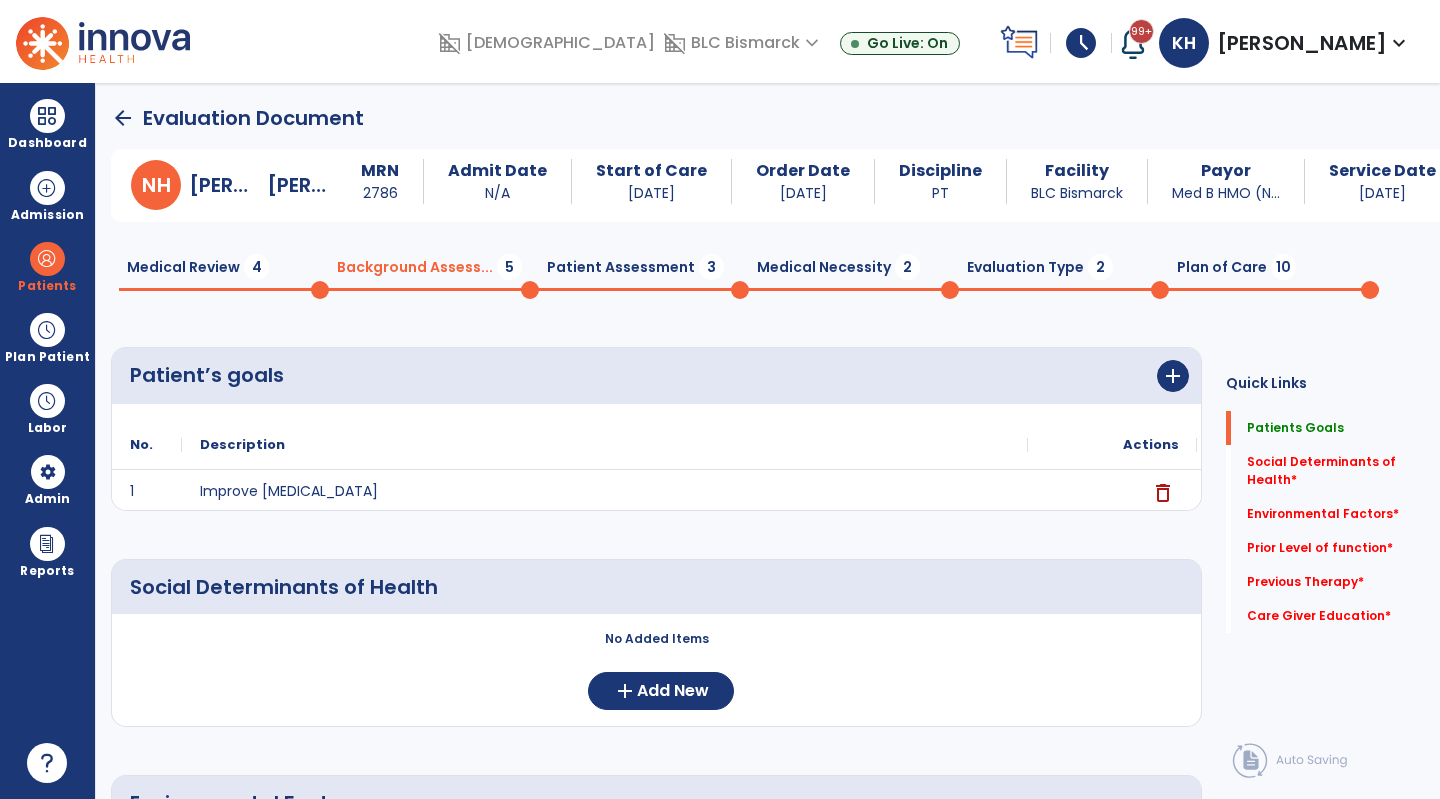 scroll, scrollTop: 0, scrollLeft: 0, axis: both 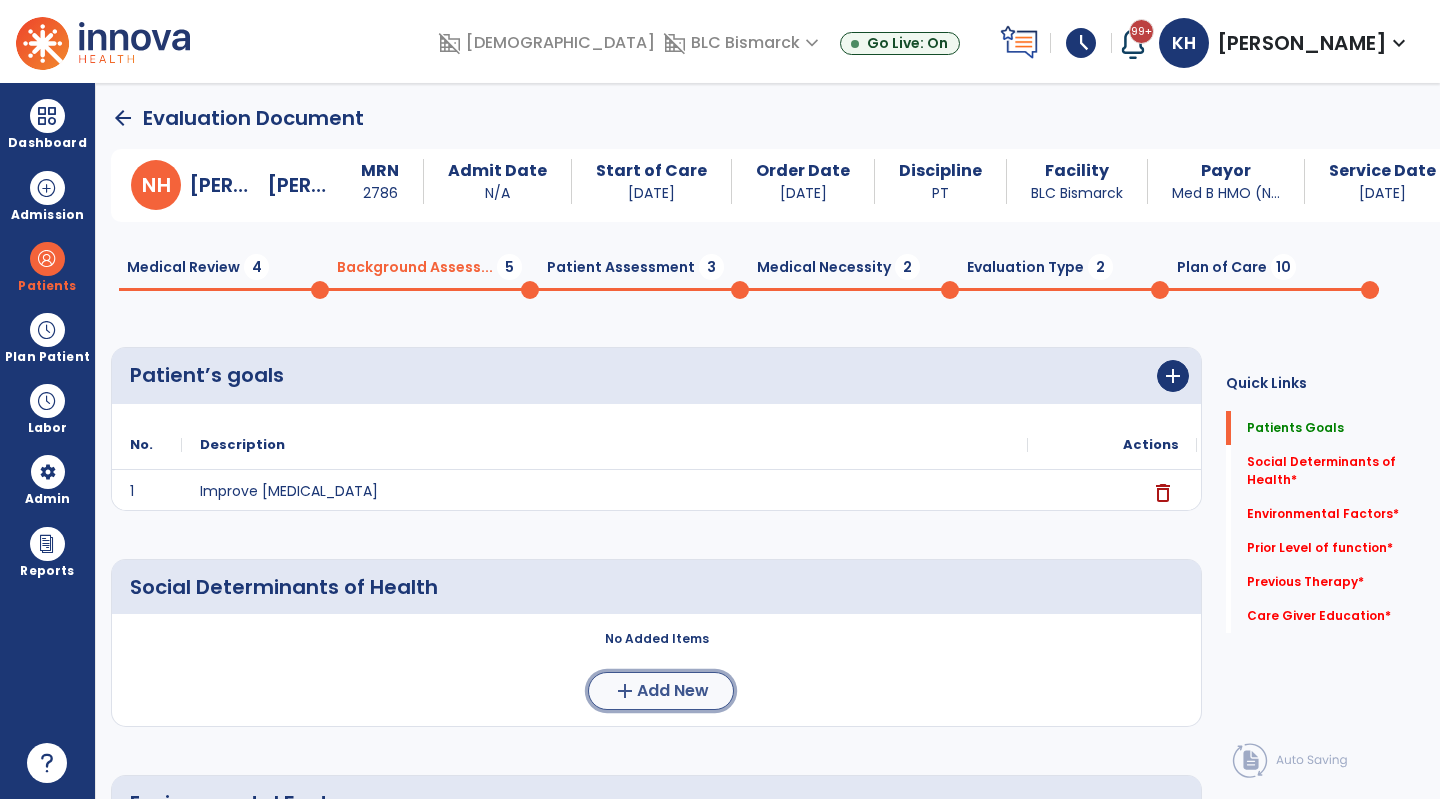 click on "add  Add New" 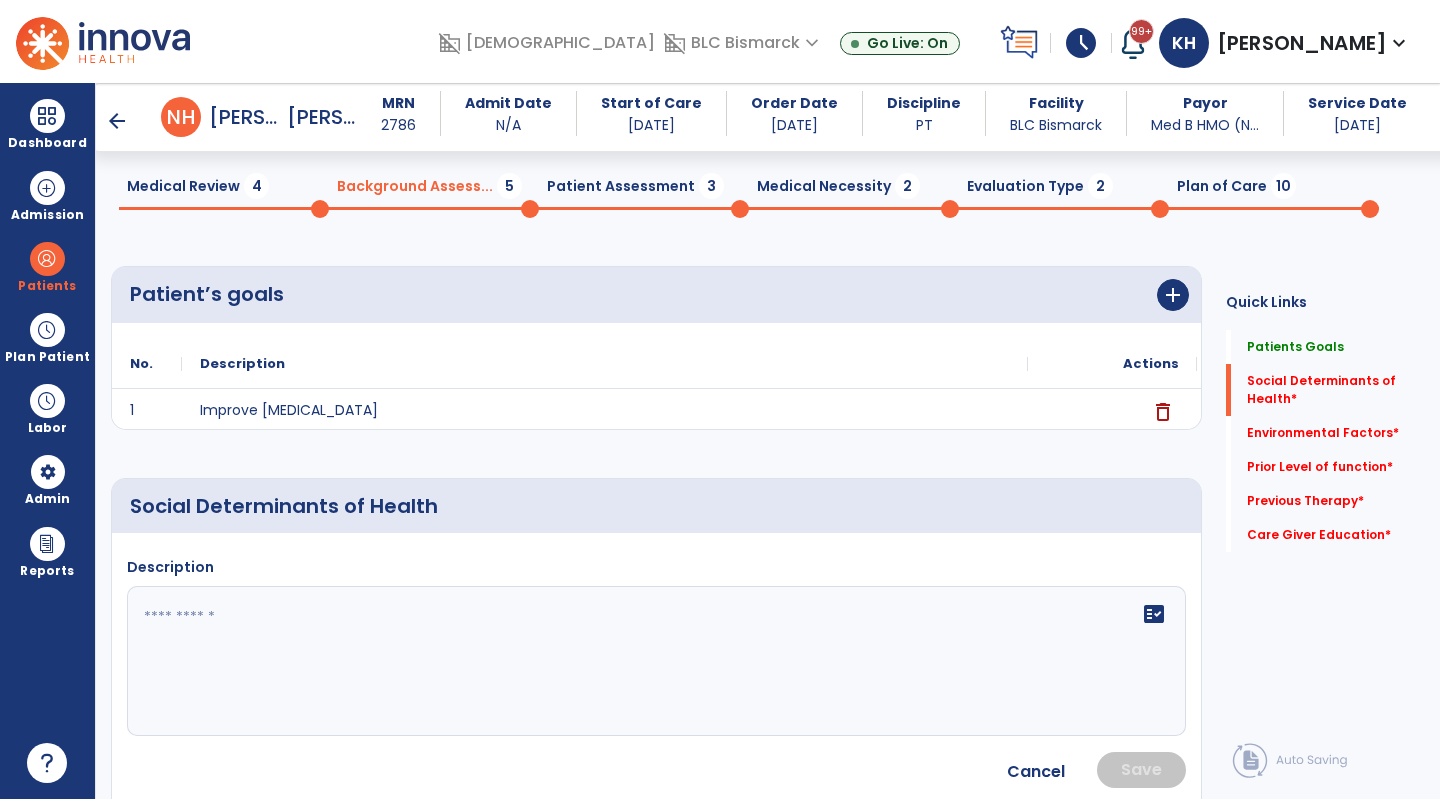 scroll, scrollTop: 100, scrollLeft: 0, axis: vertical 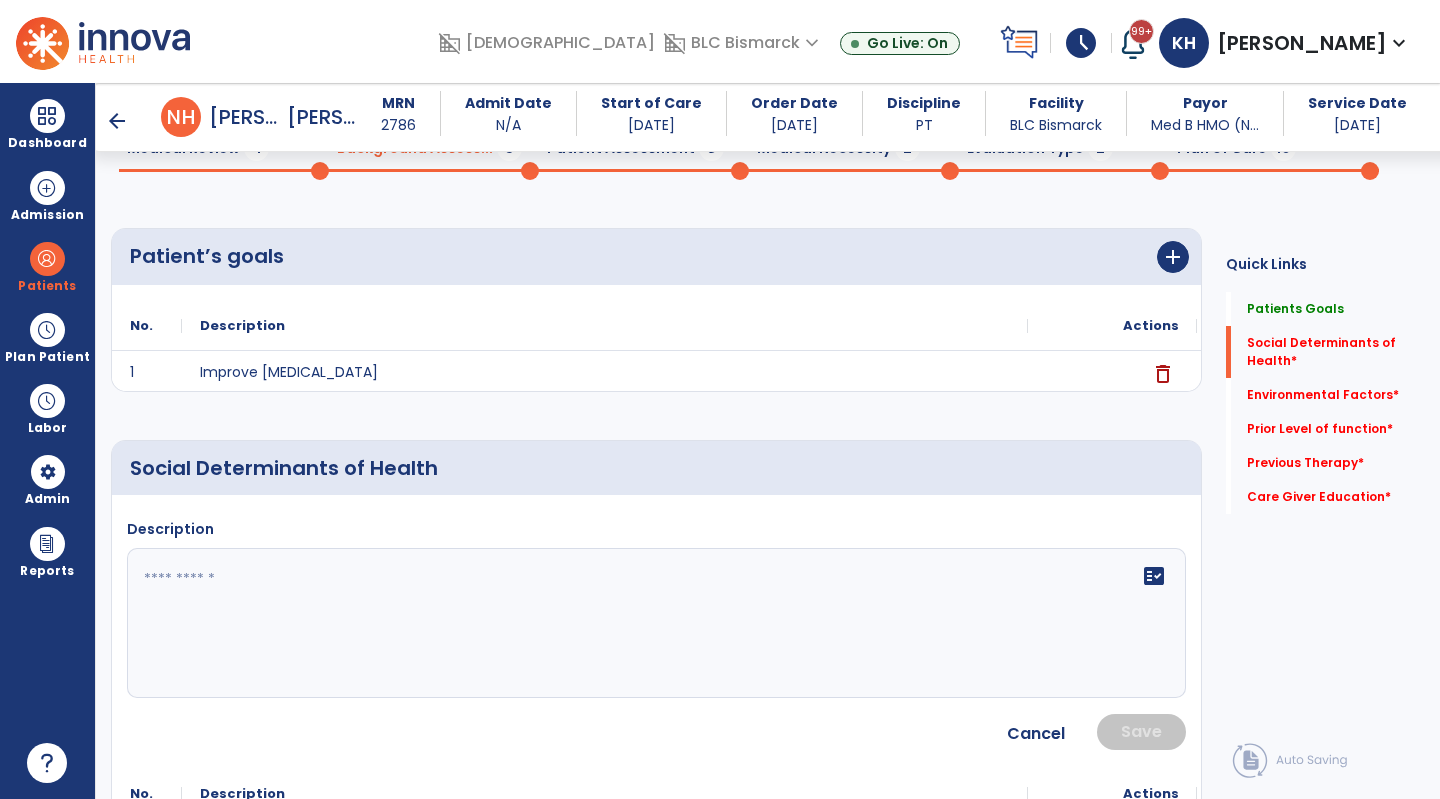 click on "fact_check" 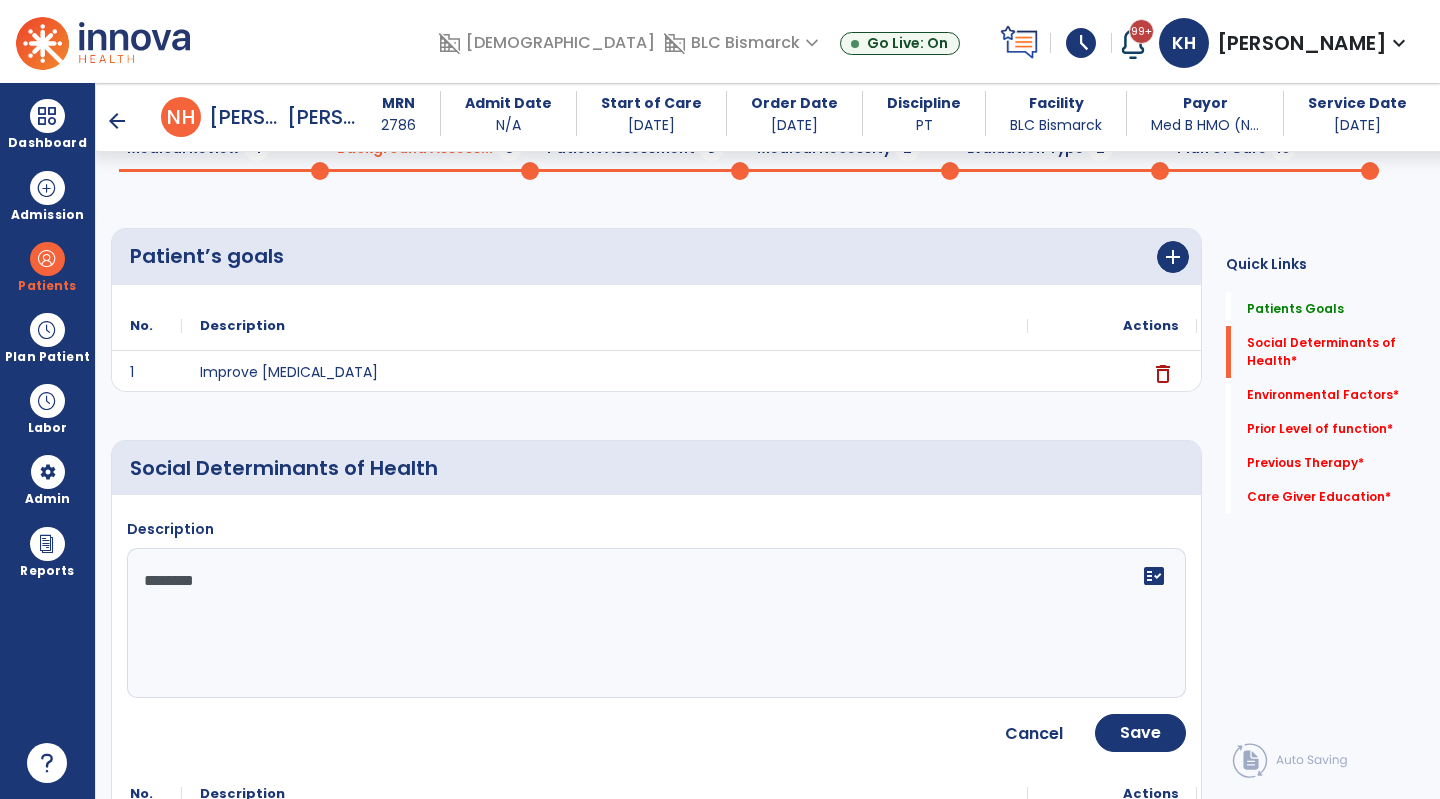 type on "*******" 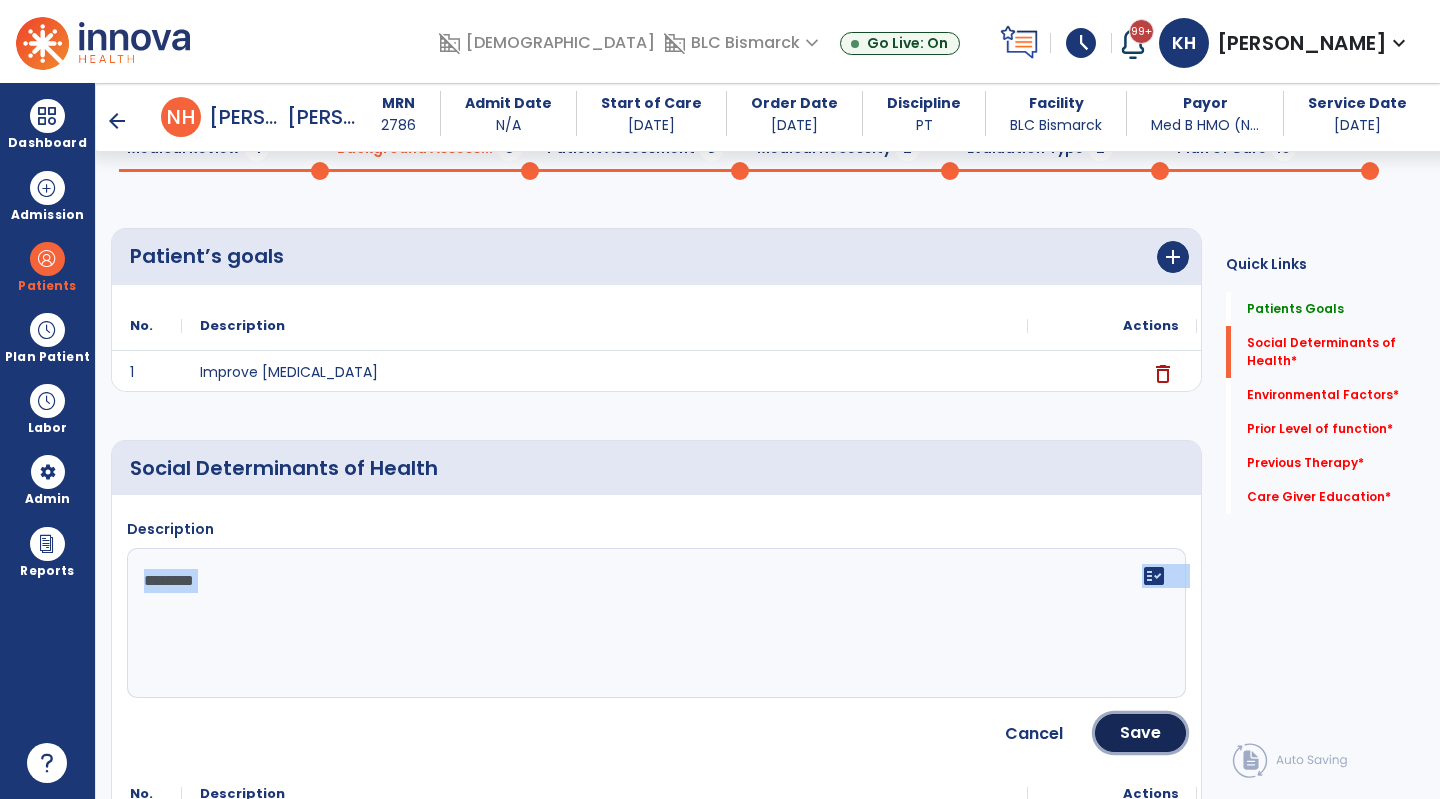 drag, startPoint x: 1141, startPoint y: 726, endPoint x: 911, endPoint y: 696, distance: 231.94827 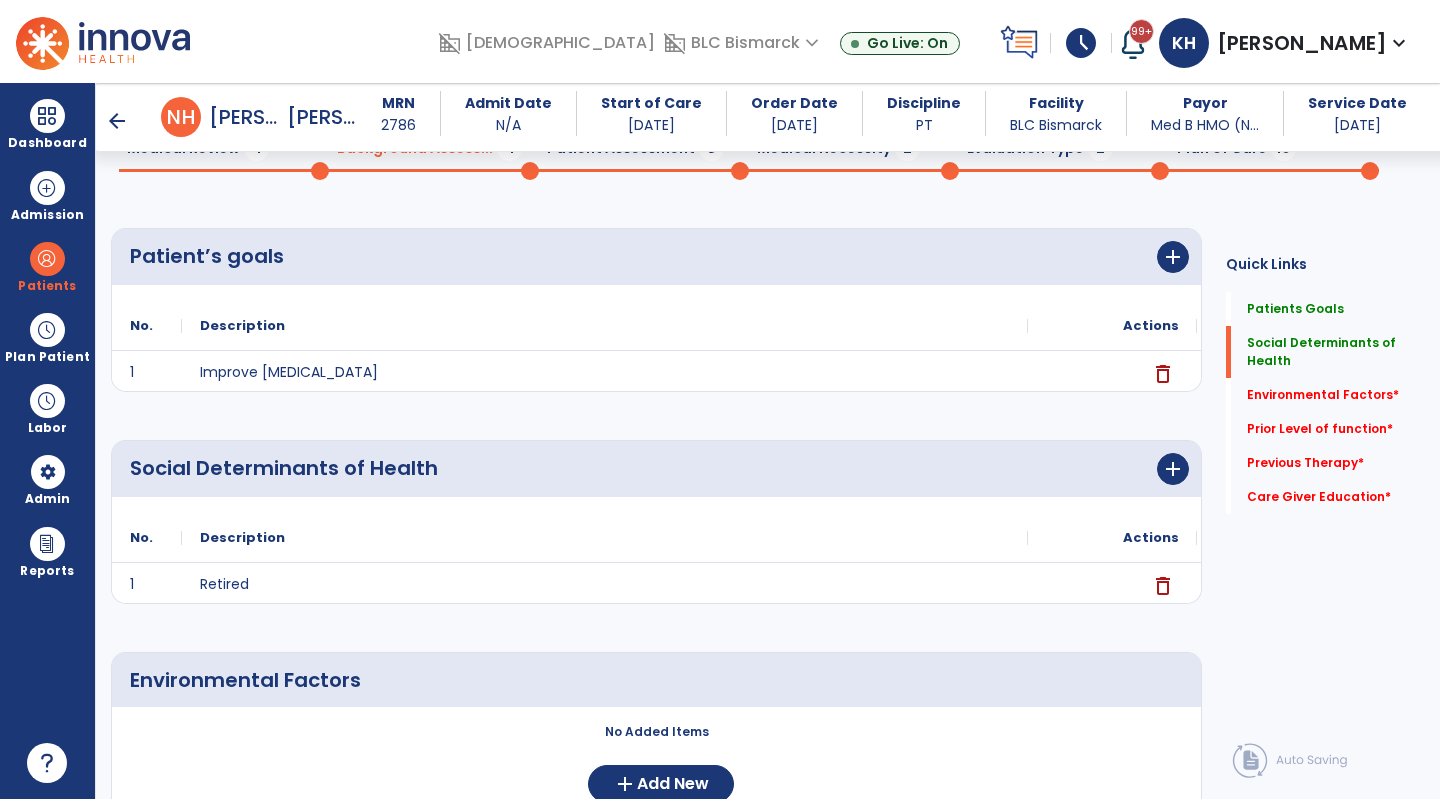 scroll, scrollTop: 400, scrollLeft: 0, axis: vertical 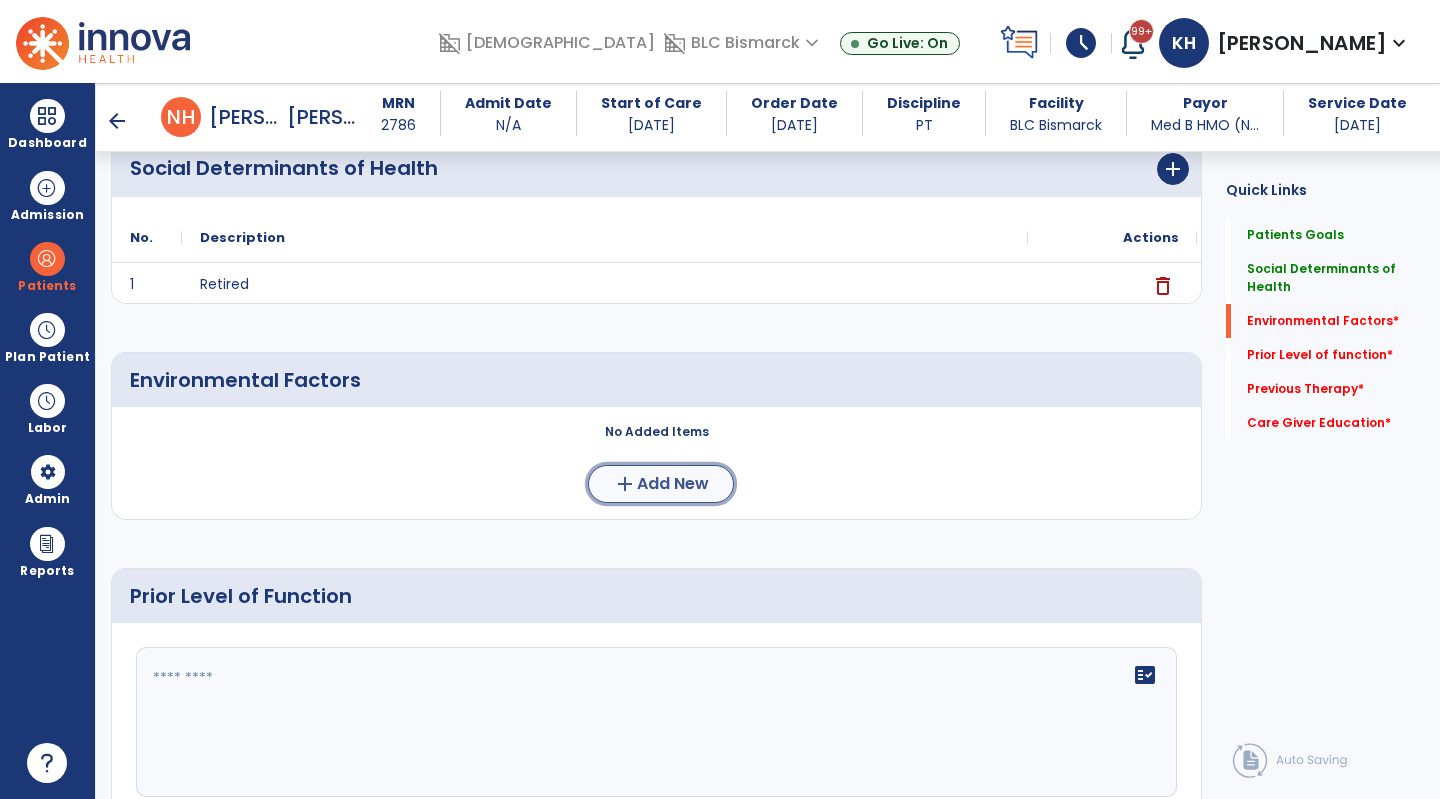 click on "add  Add New" 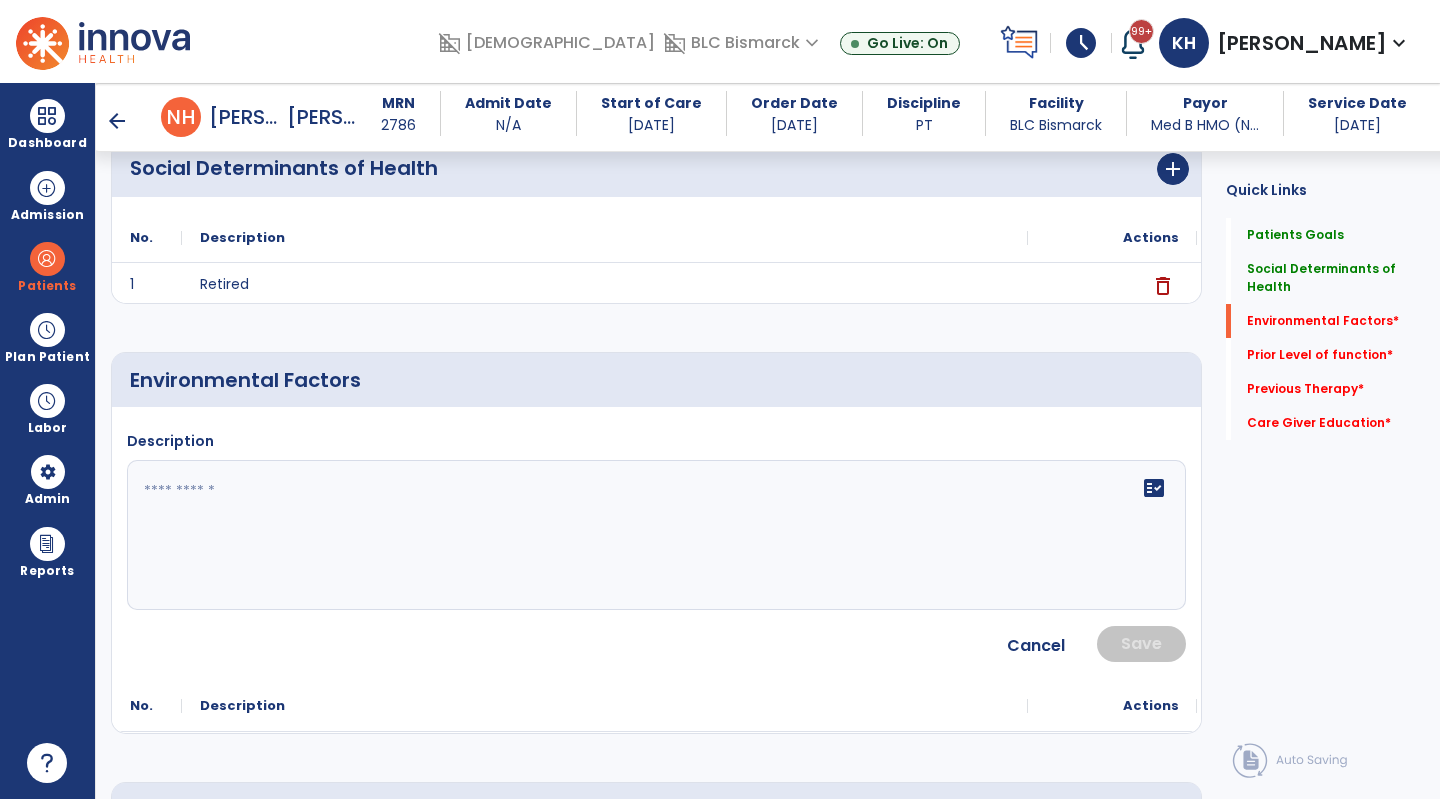 click on "fact_check" 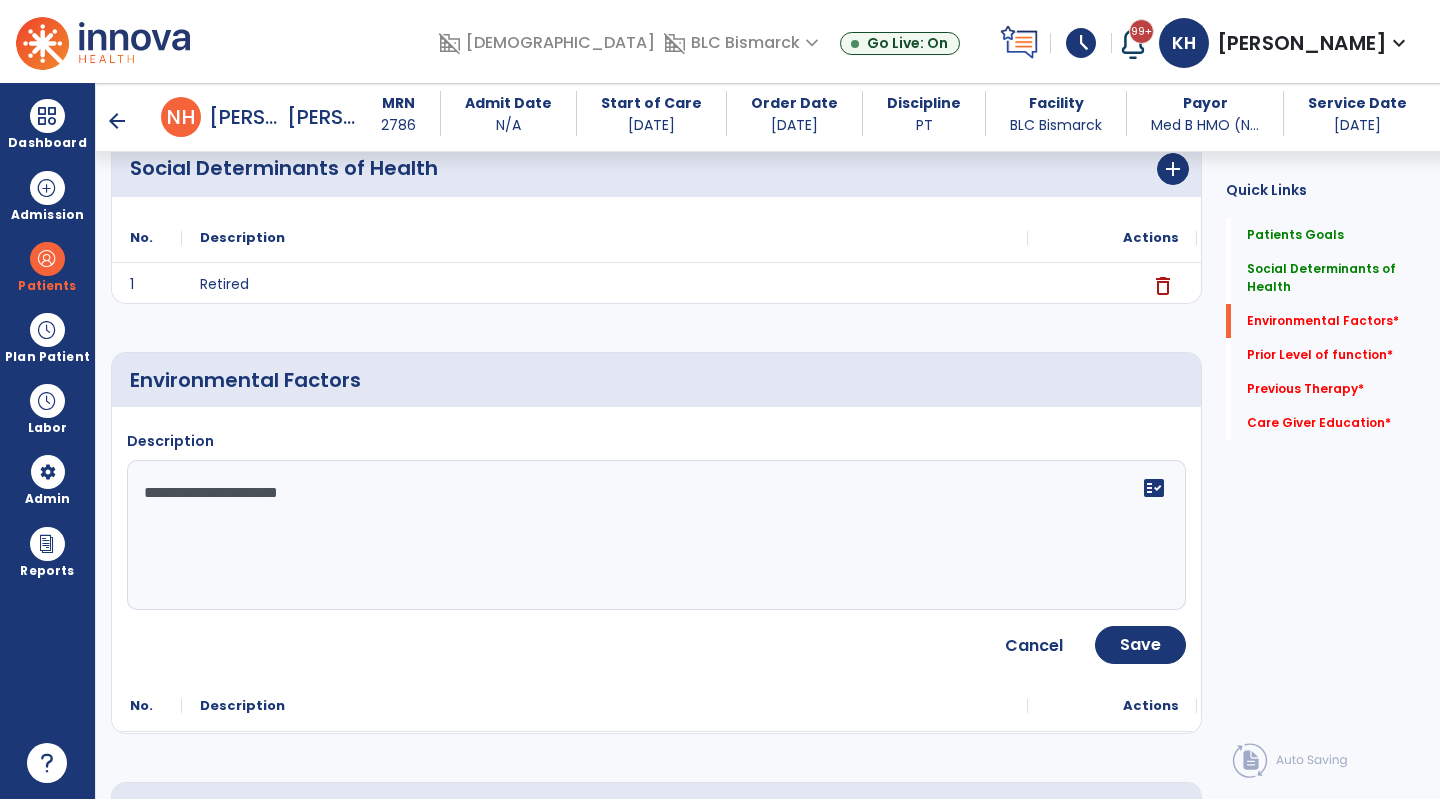 type on "**********" 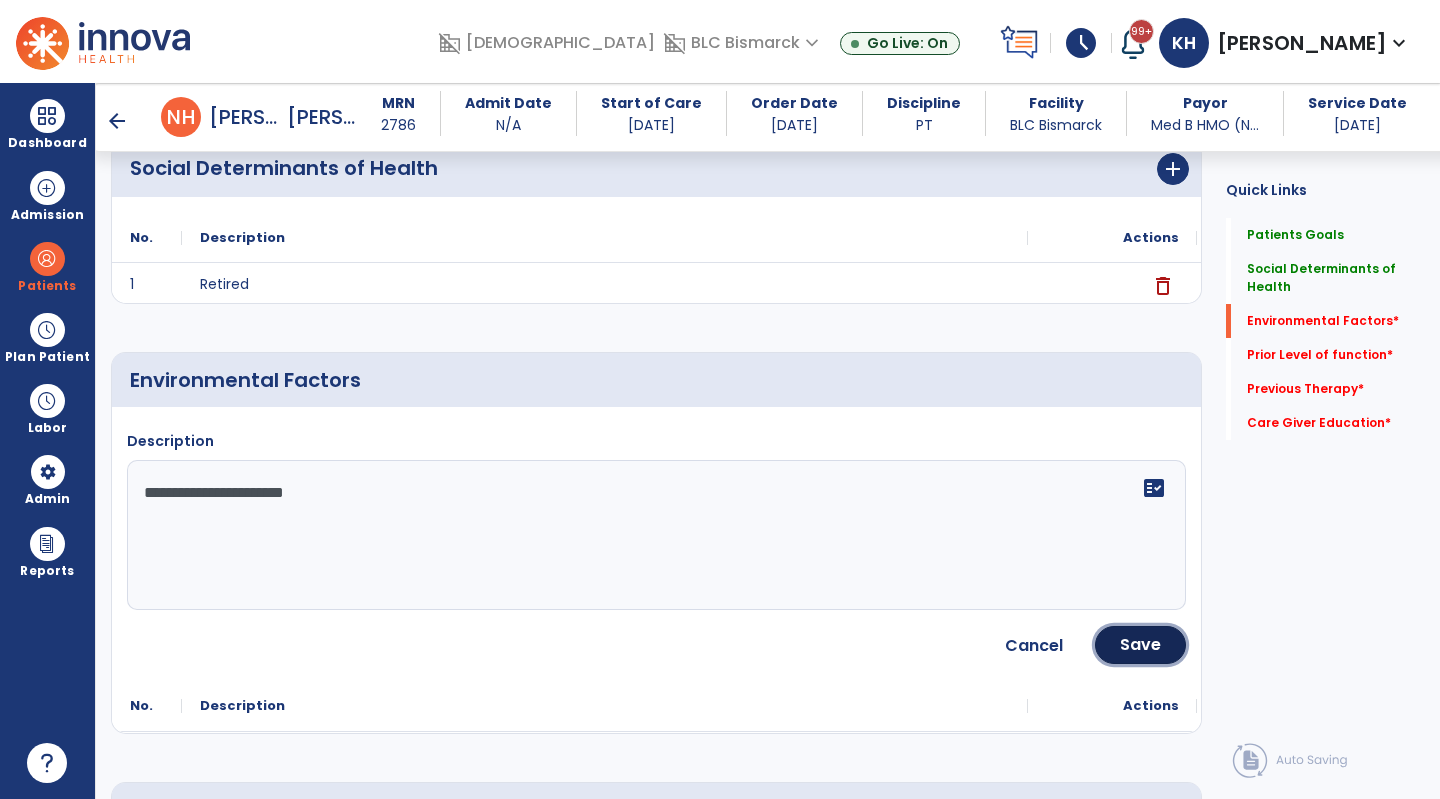 click on "Save" 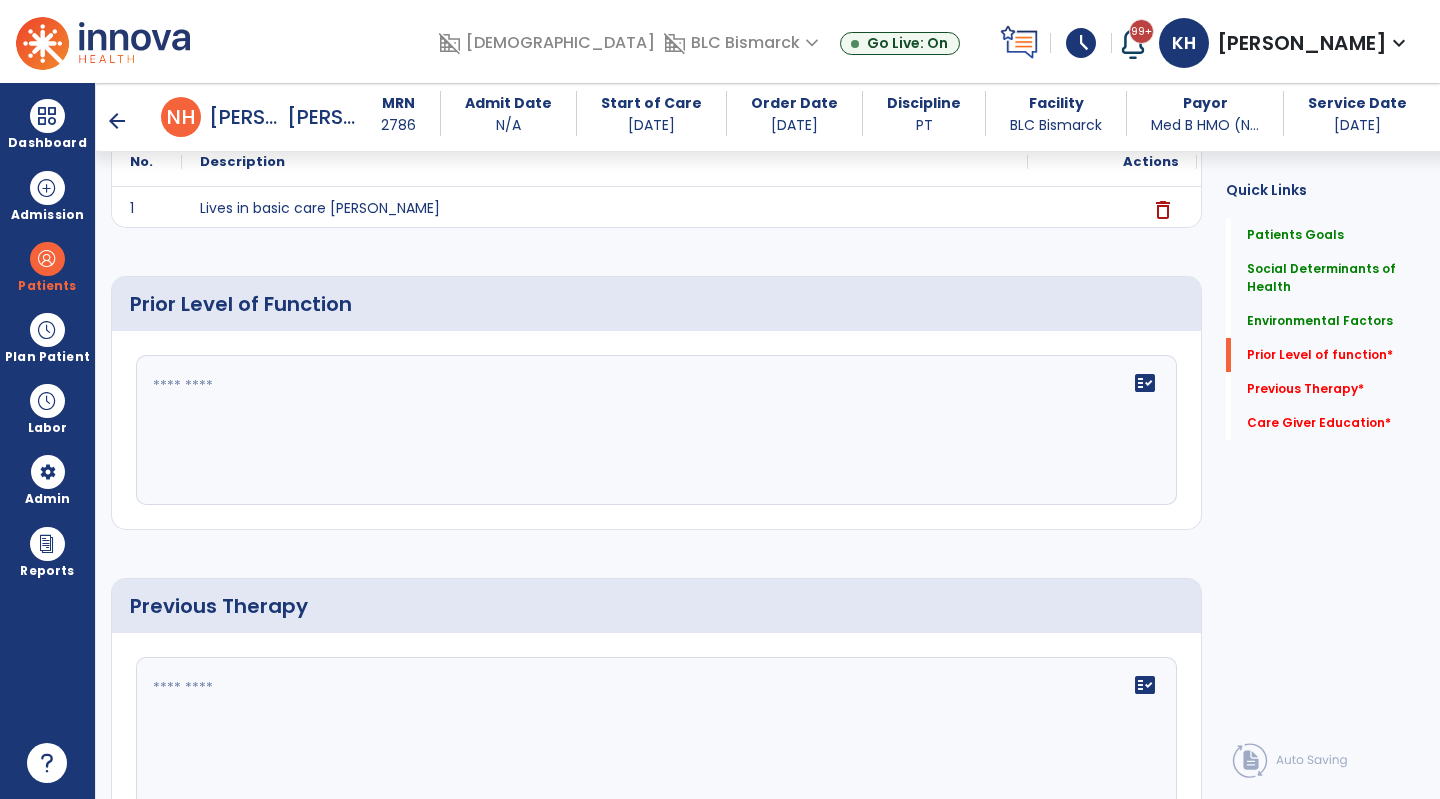 scroll, scrollTop: 700, scrollLeft: 0, axis: vertical 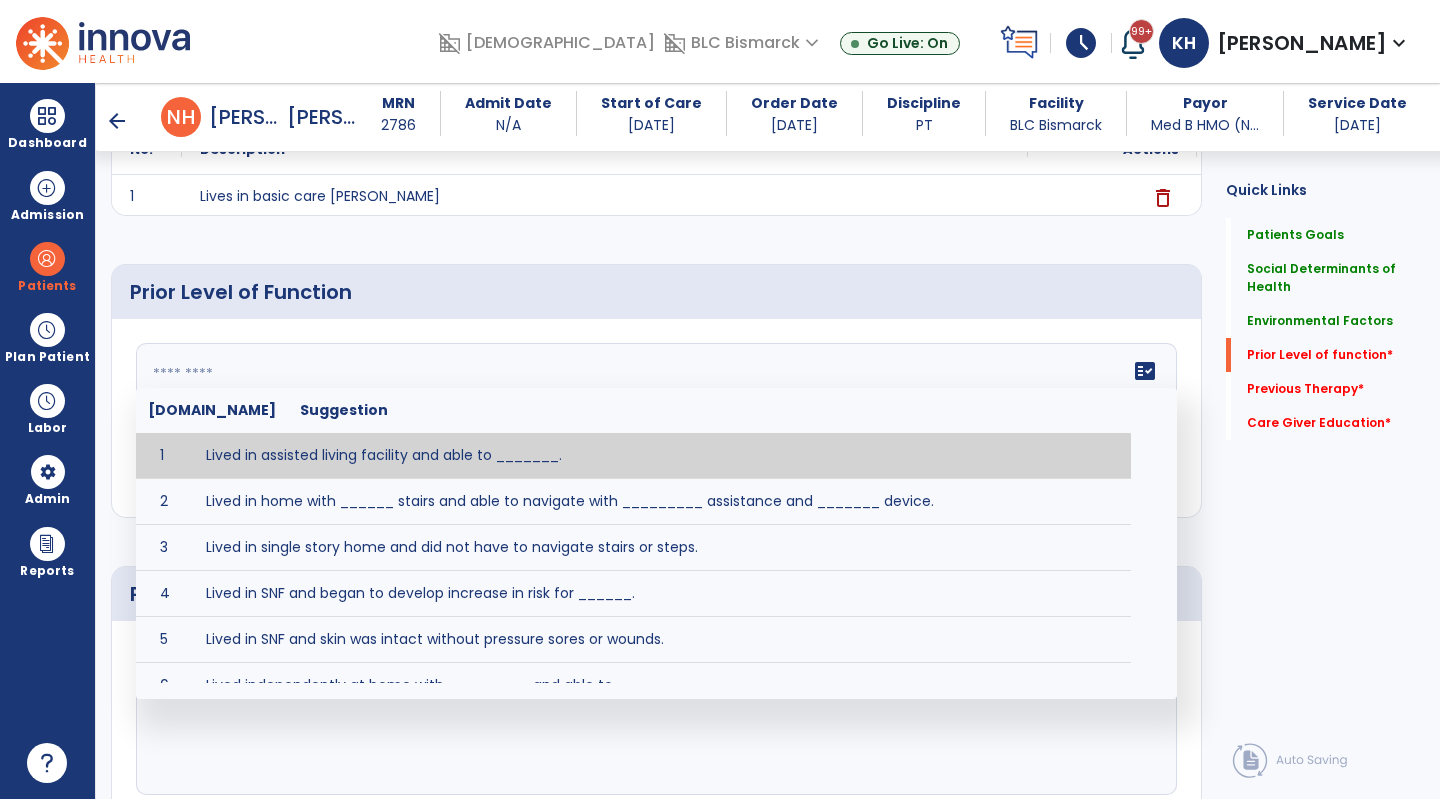click on "fact_check  [DOMAIN_NAME] Suggestion 1 Lived in assisted living facility and able to _______. 2 Lived in home with ______ stairs and able to navigate with _________ assistance and _______ device. 3 Lived in single story home and did not have to navigate stairs or steps. 4 Lived in SNF and began to develop increase in risk for ______. 5 Lived in SNF and skin was intact without pressure sores or wounds. 6 Lived independently at home with _________ and able to __________. 7 Wheelchair bound, non ambulatory and able to ______. 8 Worked as a __________." 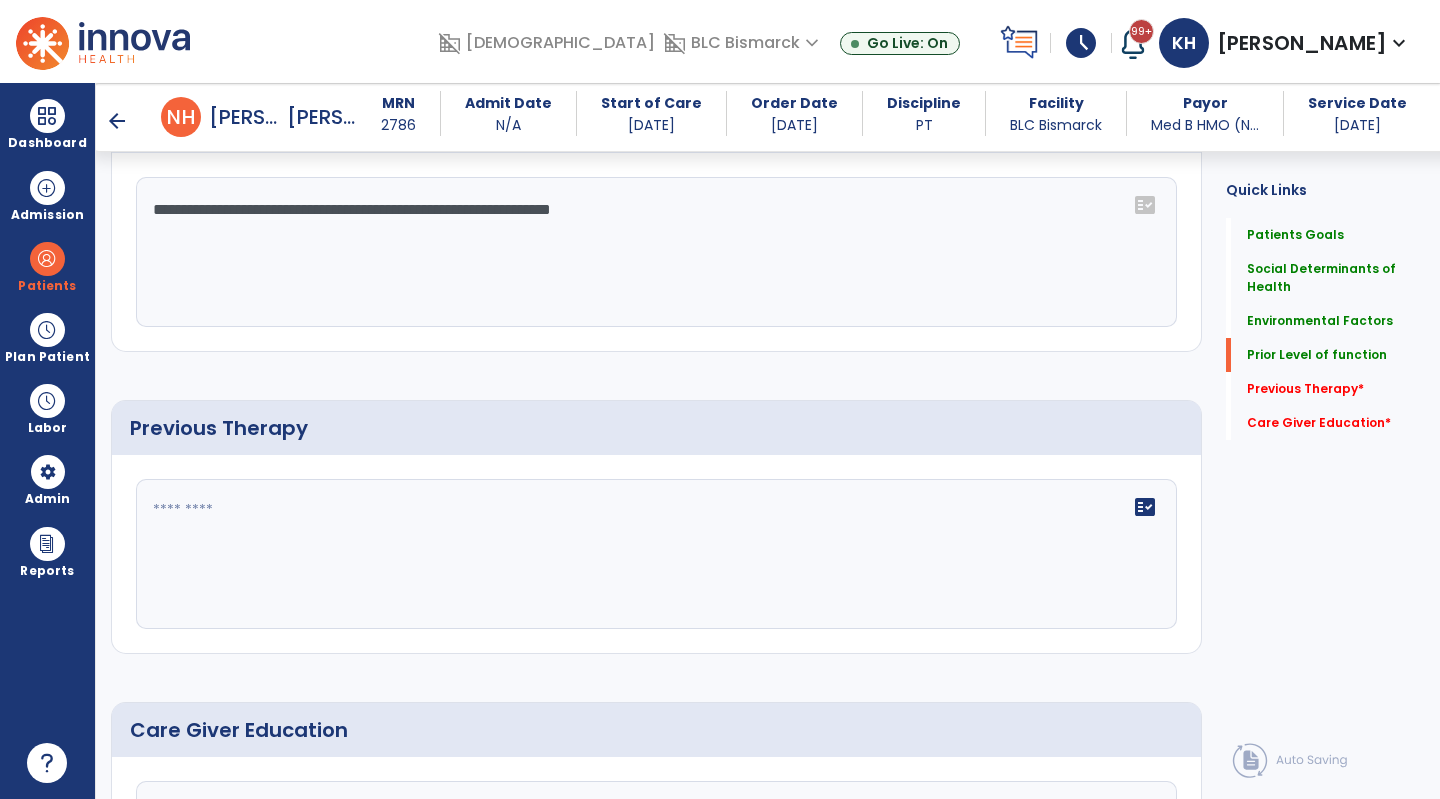 scroll, scrollTop: 900, scrollLeft: 0, axis: vertical 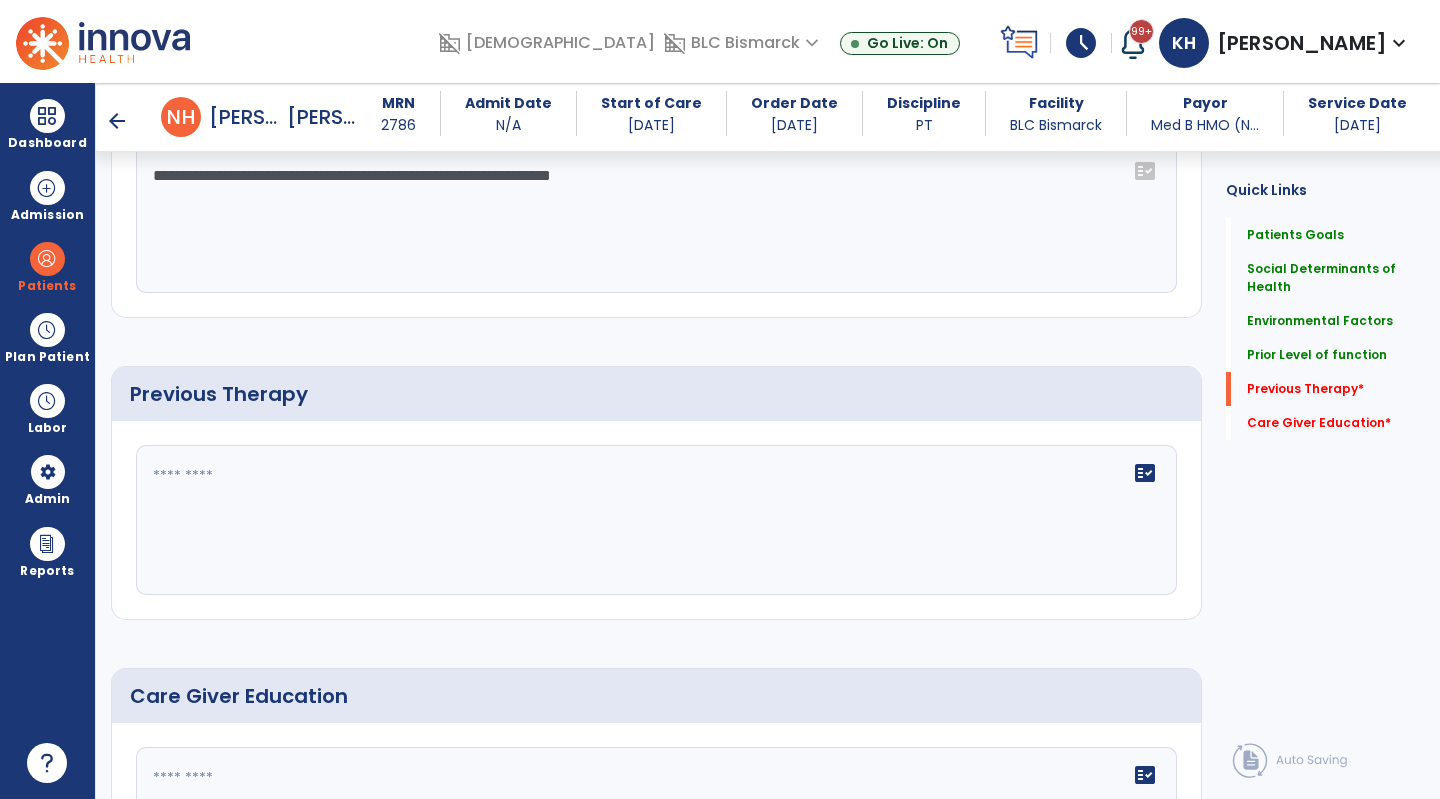 type on "**********" 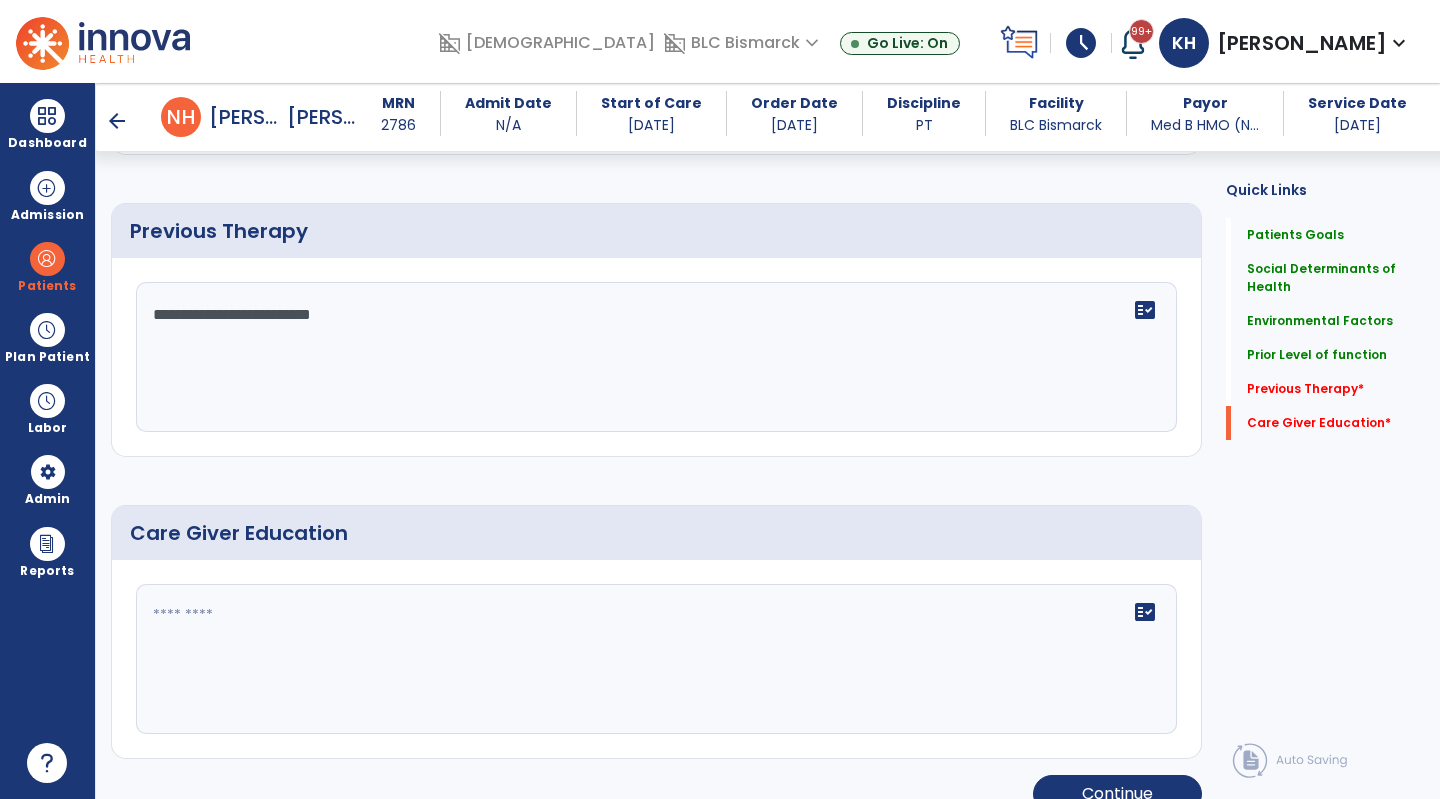 scroll, scrollTop: 1093, scrollLeft: 0, axis: vertical 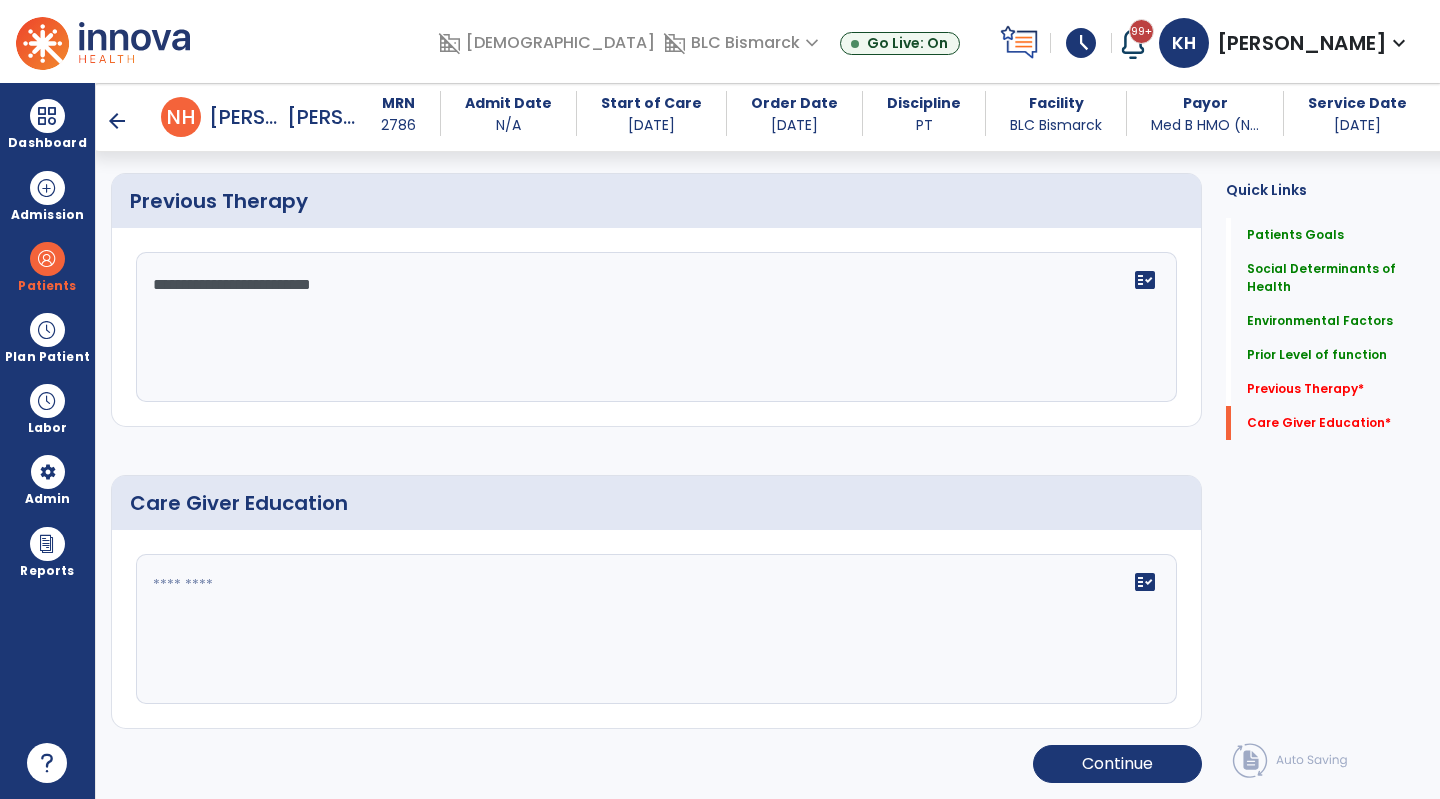type on "**********" 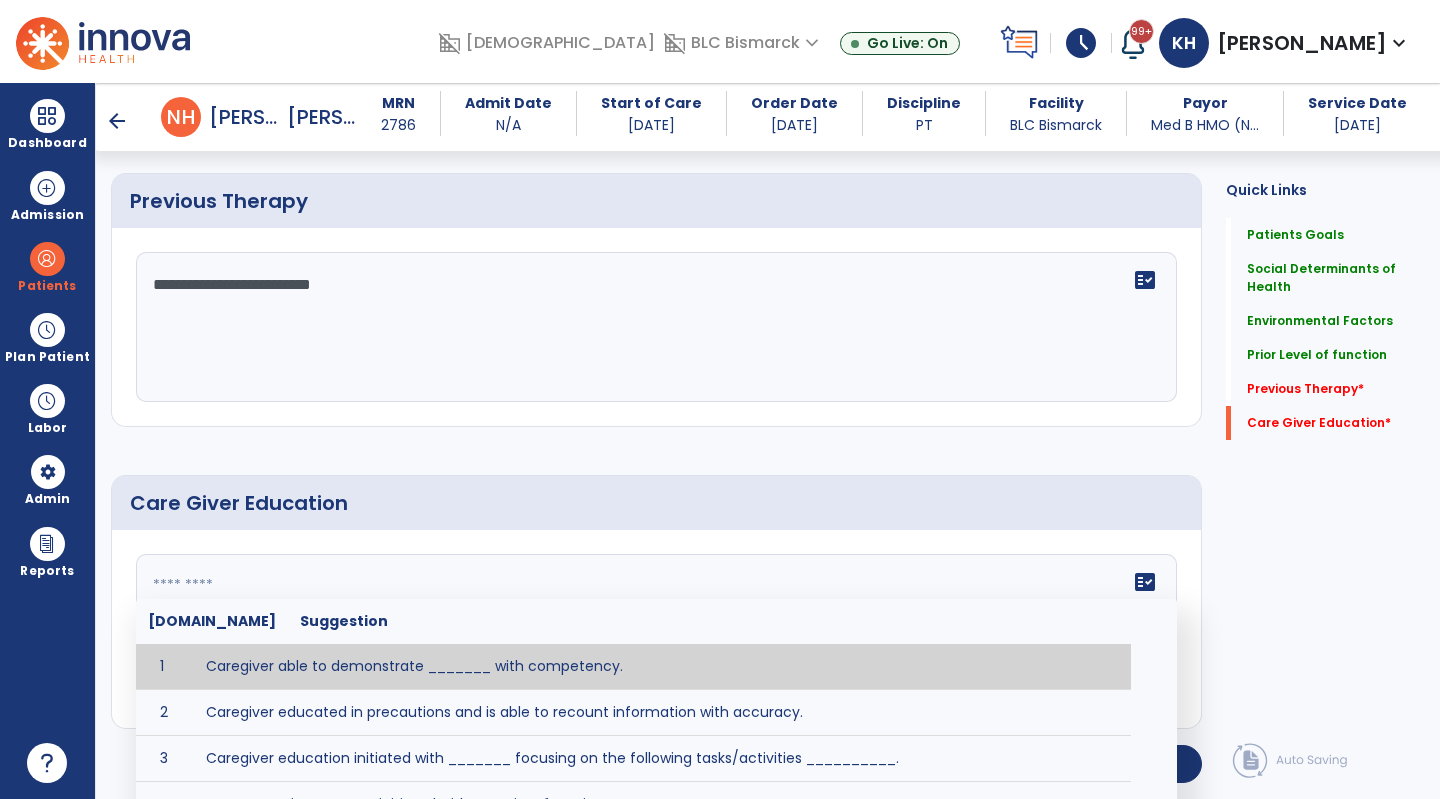 click on "fact_check  [DOMAIN_NAME] Suggestion 1 Caregiver able to demonstrate _______ with competency. 2 Caregiver educated in precautions and is able to recount information with accuracy. 3 Caregiver education initiated with _______ focusing on the following tasks/activities __________. 4 Home exercise program initiated with caregiver focusing on __________. 5 Patient educated in precautions and is able to recount information with [VALUE]% accuracy." 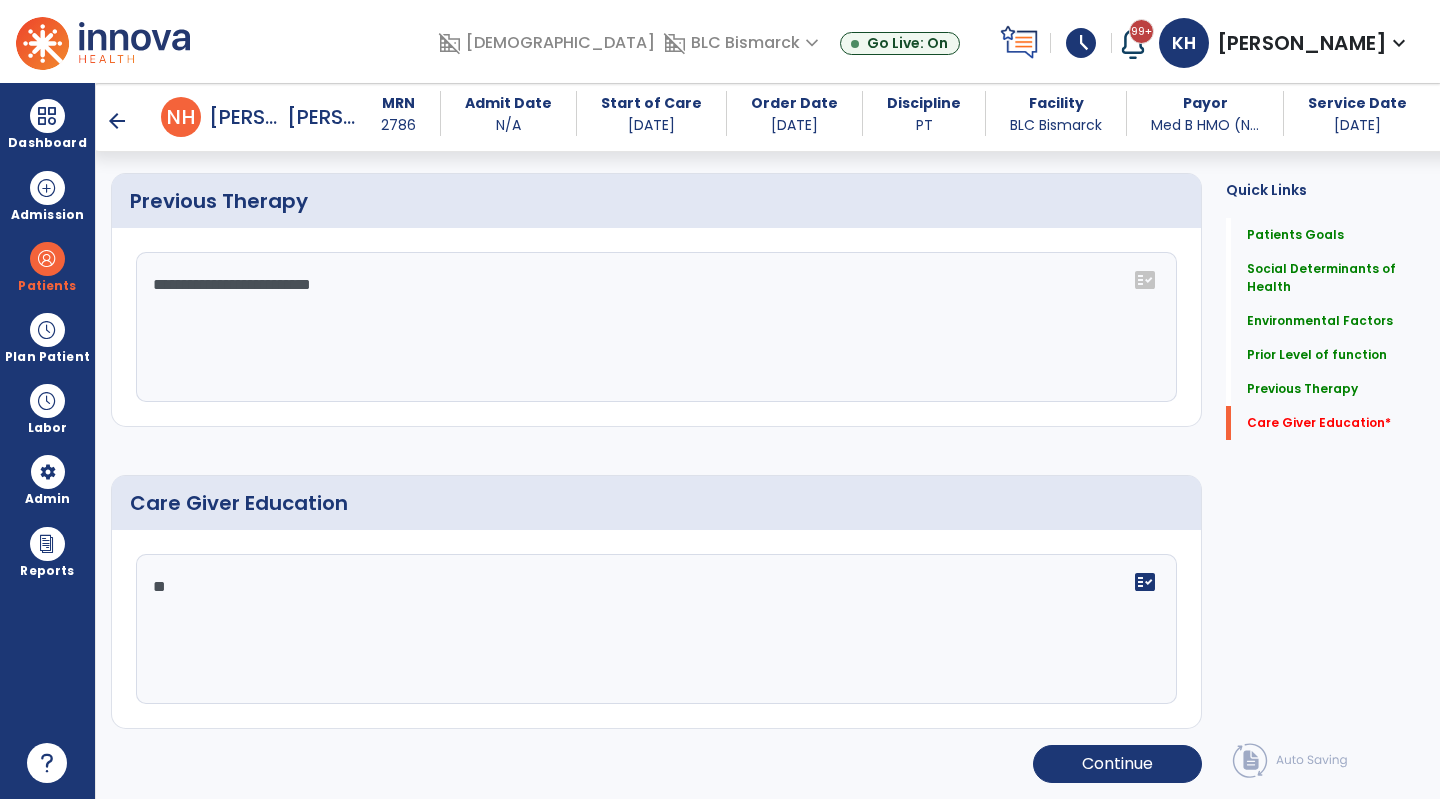 type on "*" 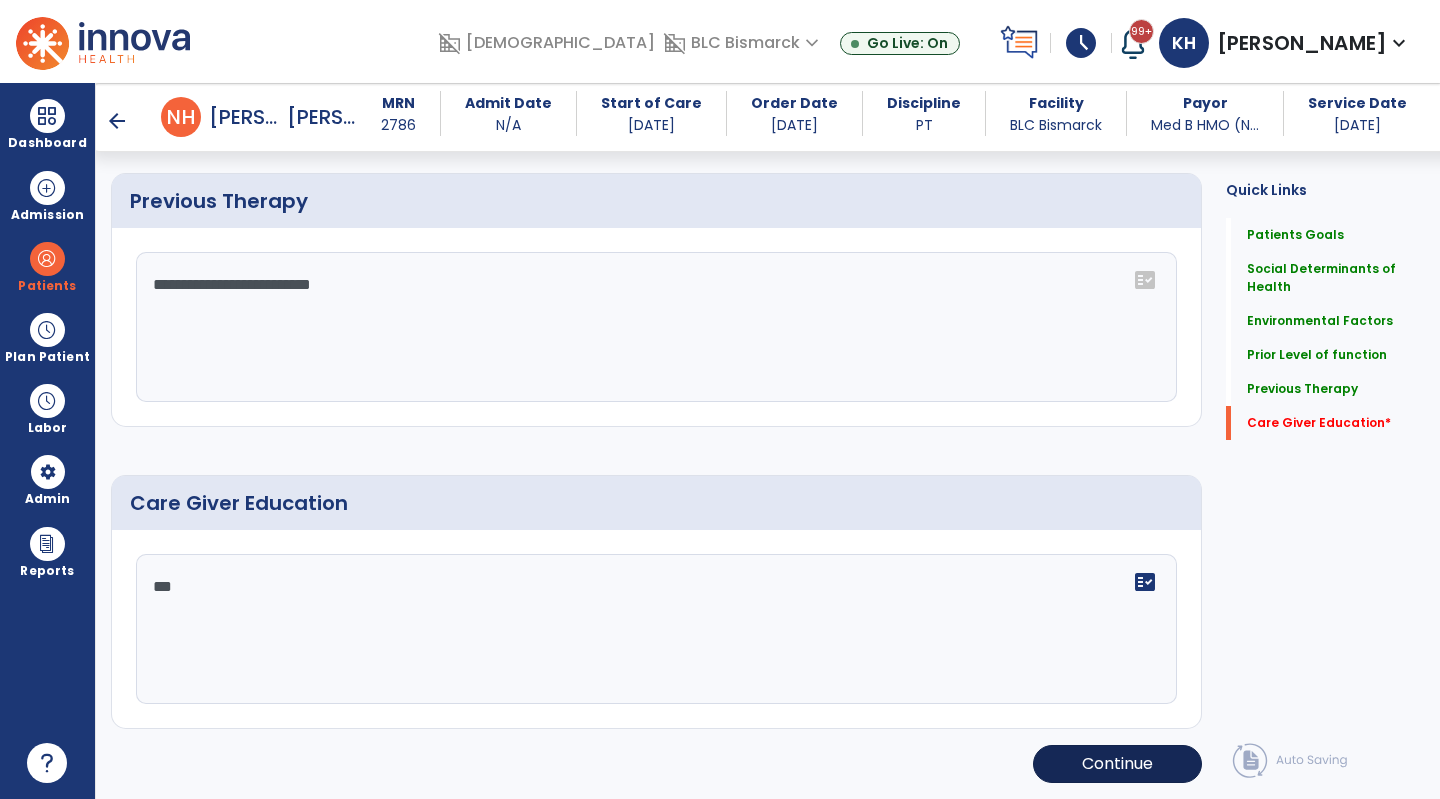type on "***" 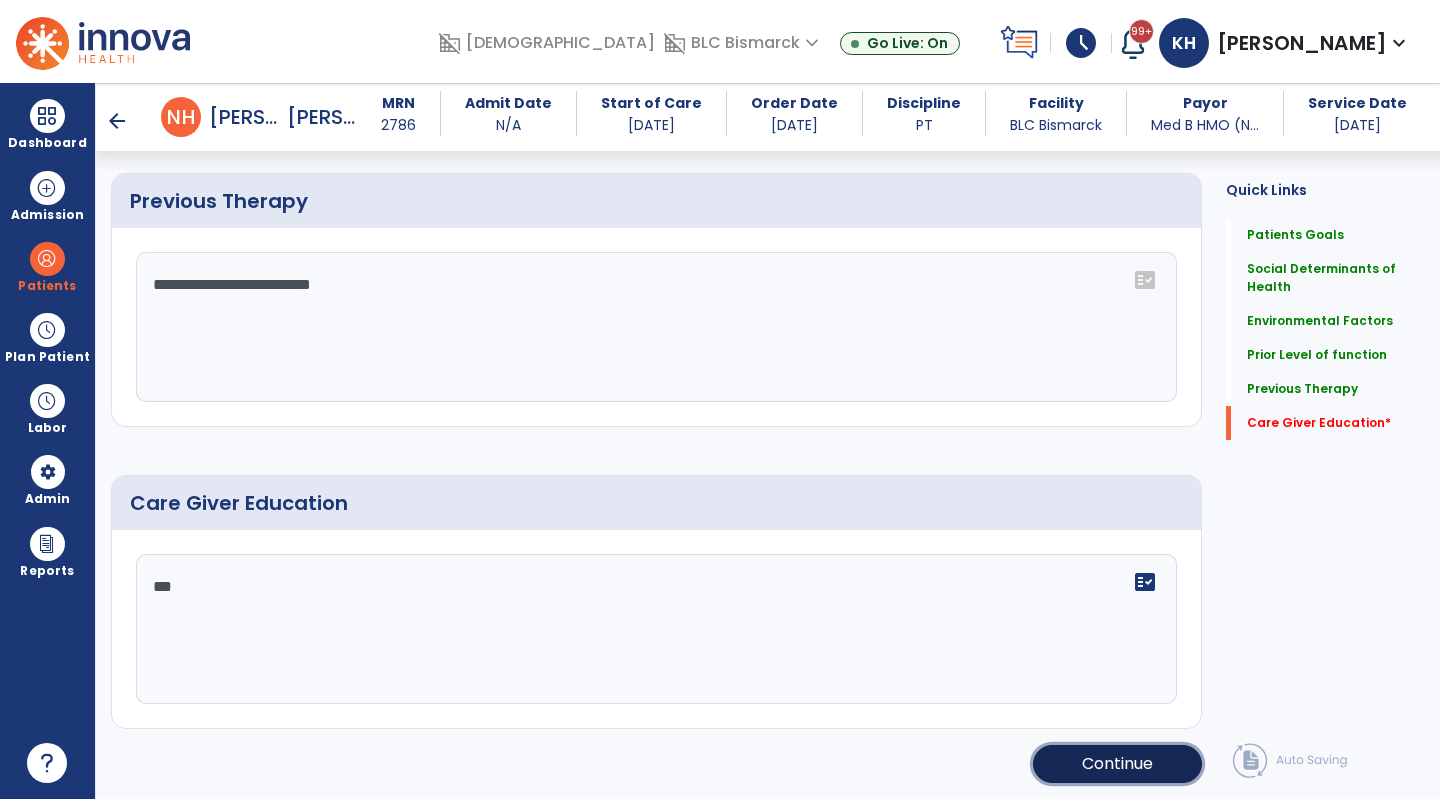 click on "Continue" 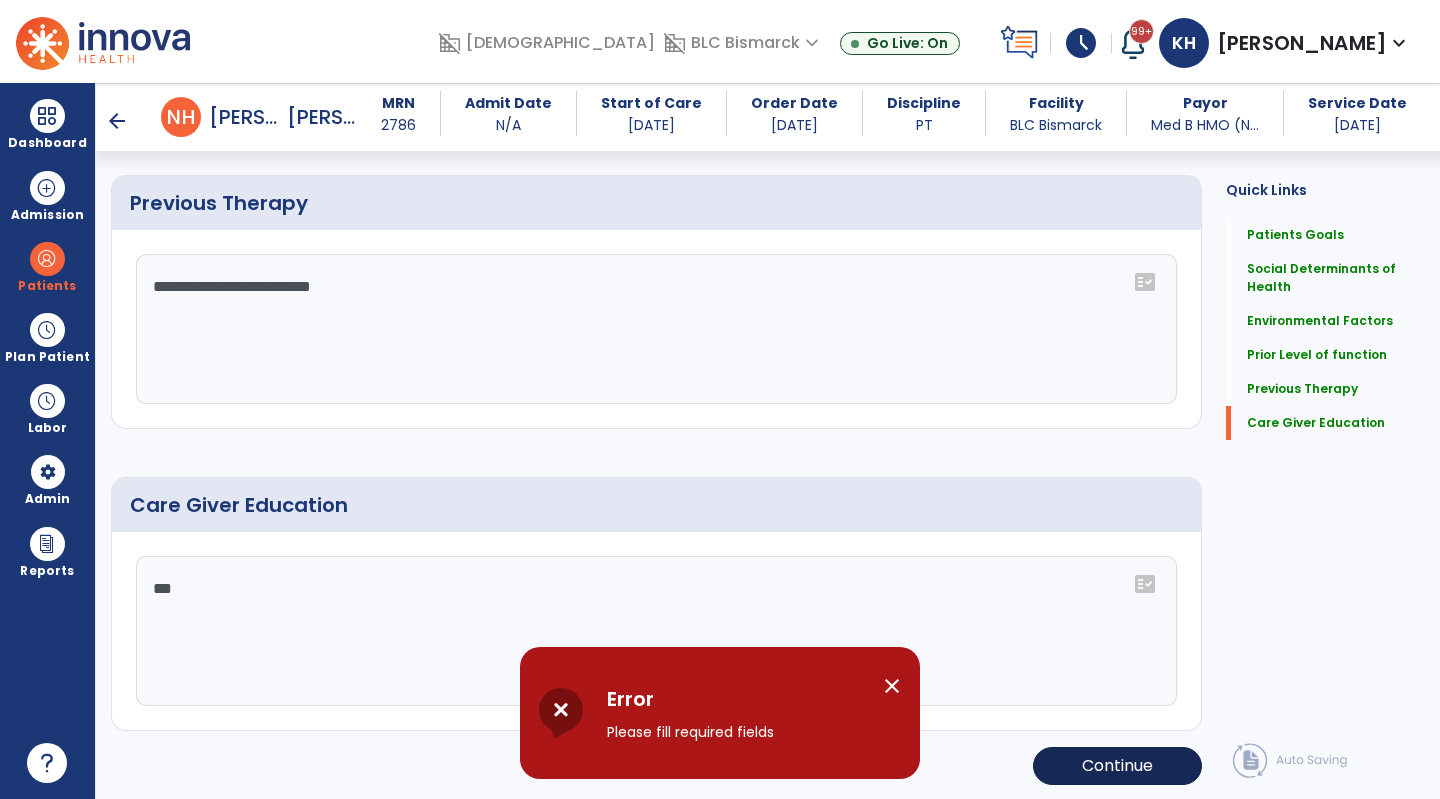 scroll, scrollTop: 1093, scrollLeft: 0, axis: vertical 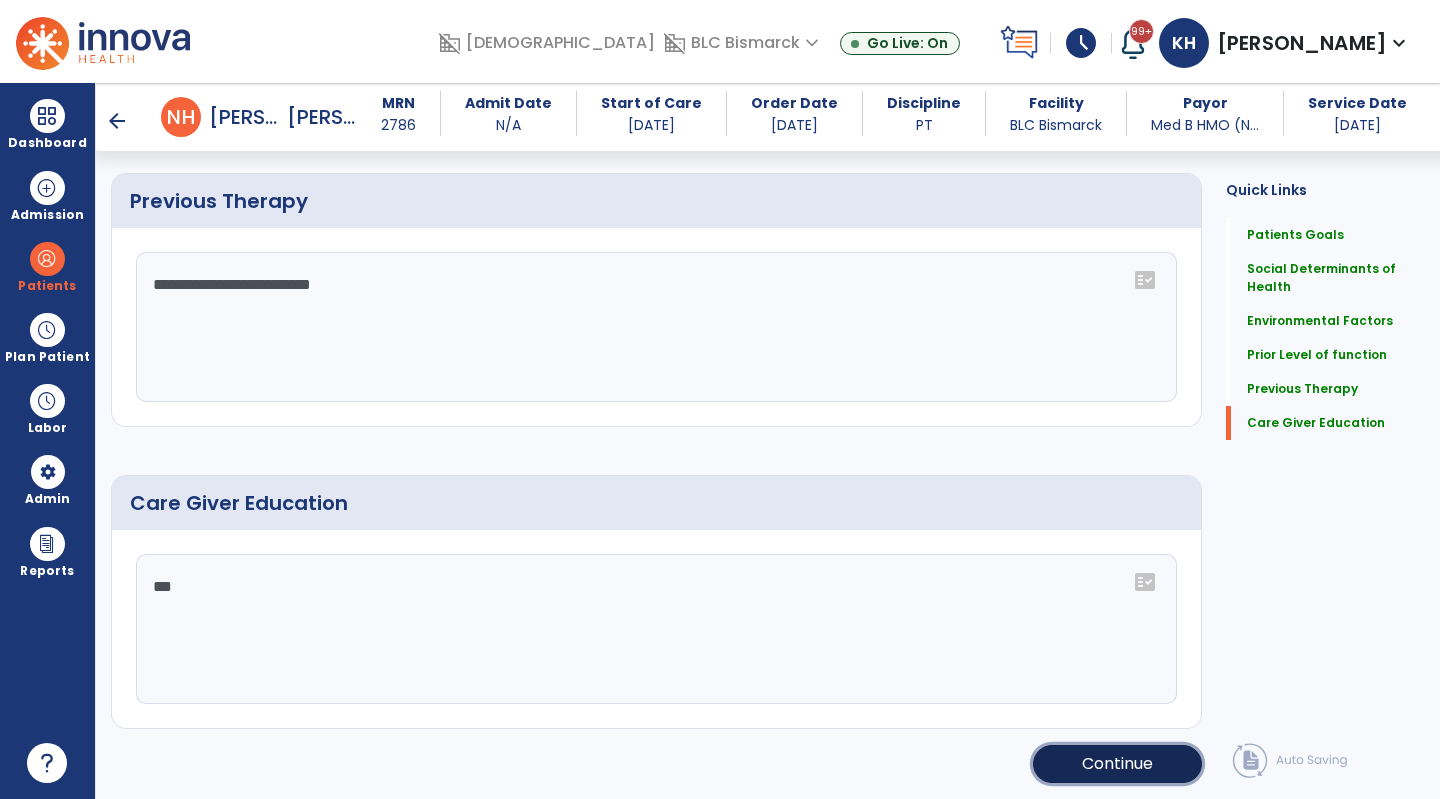 click on "Continue" 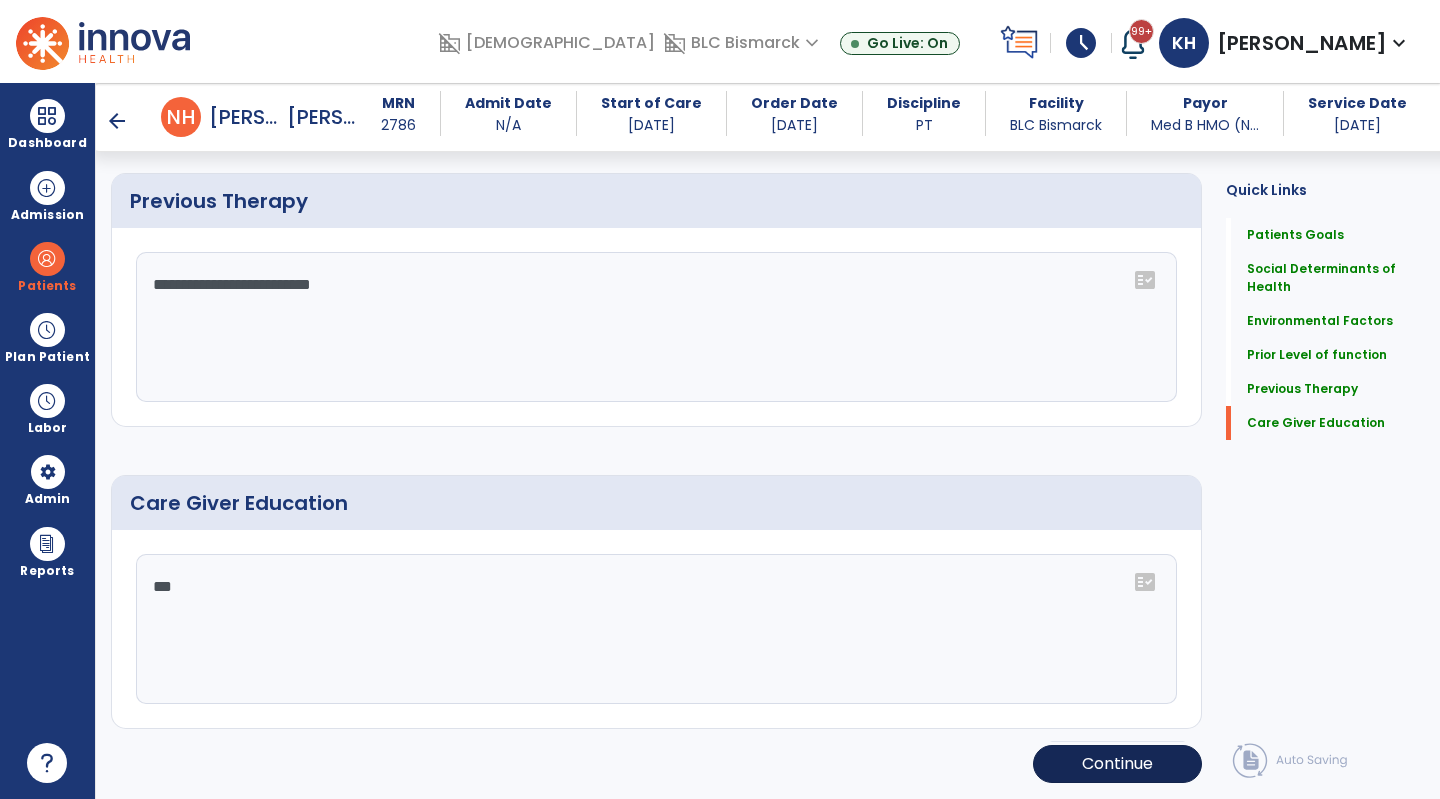 scroll, scrollTop: 151, scrollLeft: 0, axis: vertical 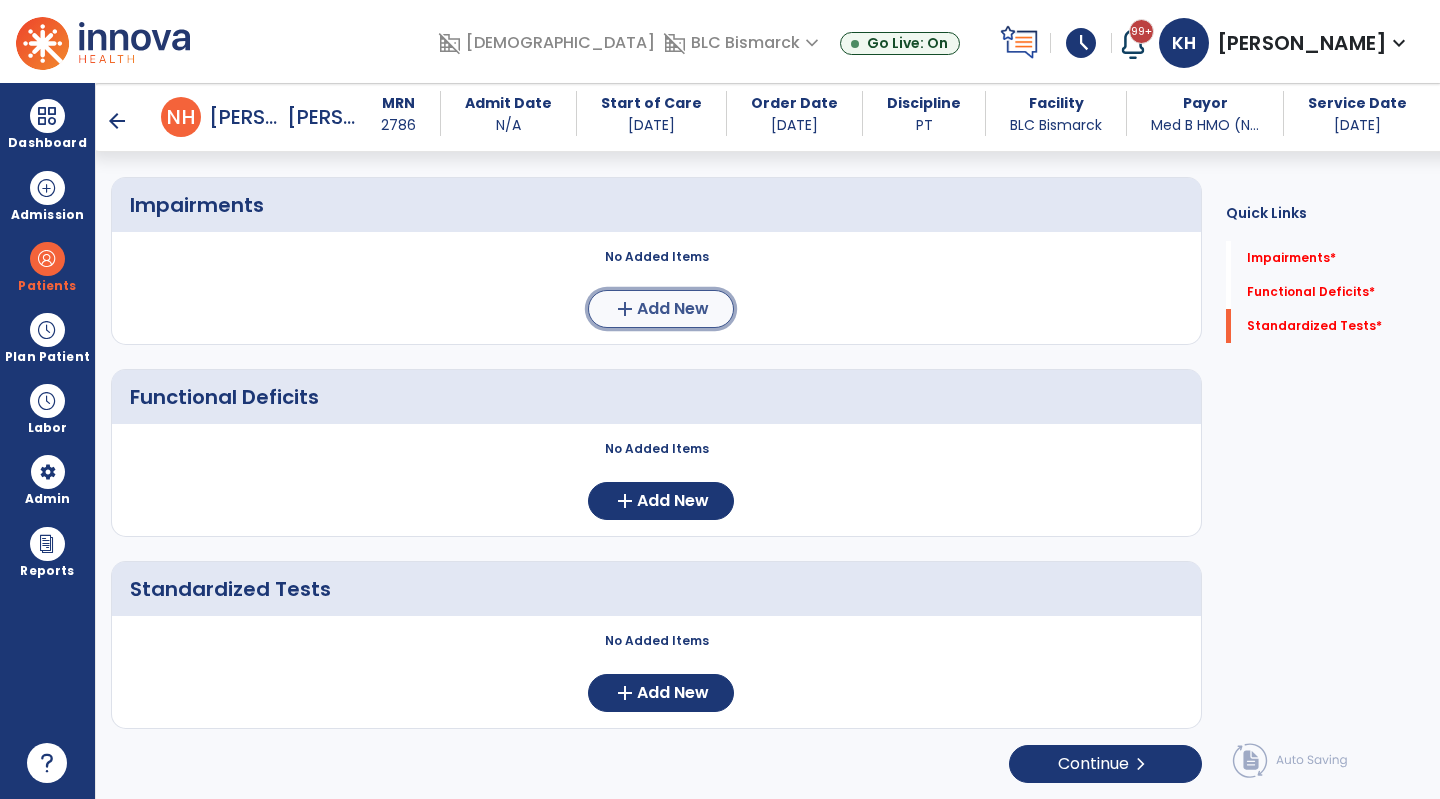 click on "Add New" 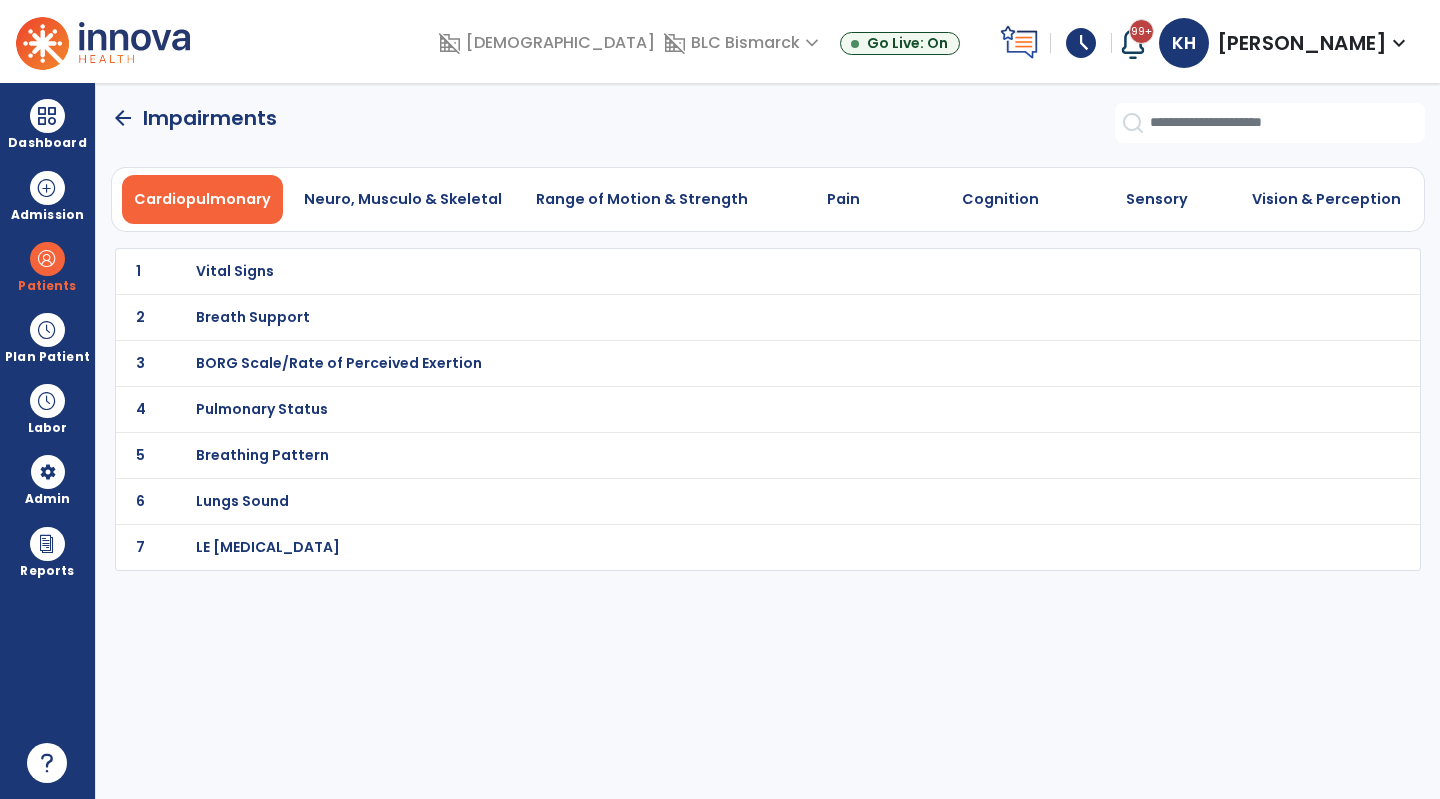 scroll, scrollTop: 0, scrollLeft: 0, axis: both 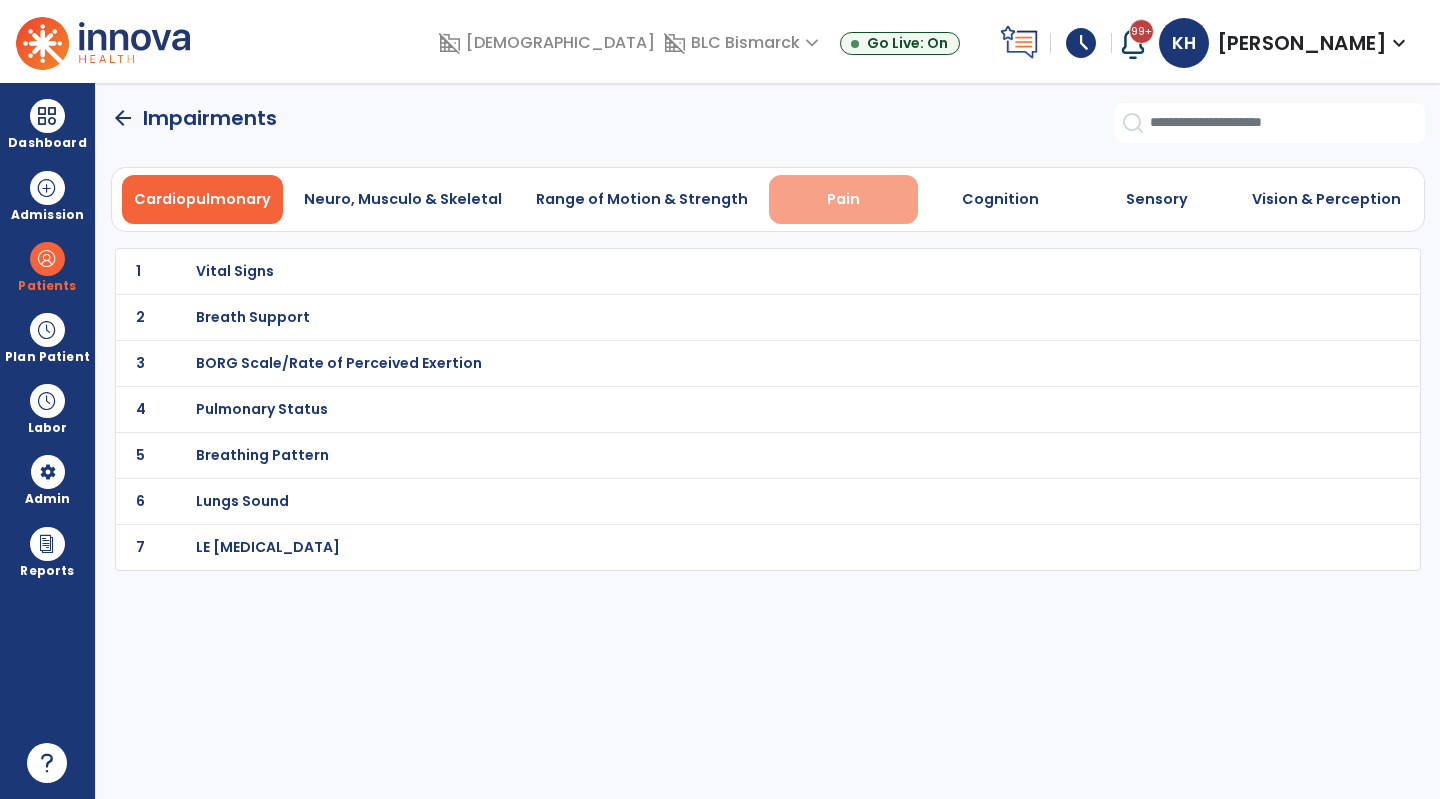 drag, startPoint x: 692, startPoint y: 212, endPoint x: 785, endPoint y: 206, distance: 93.193344 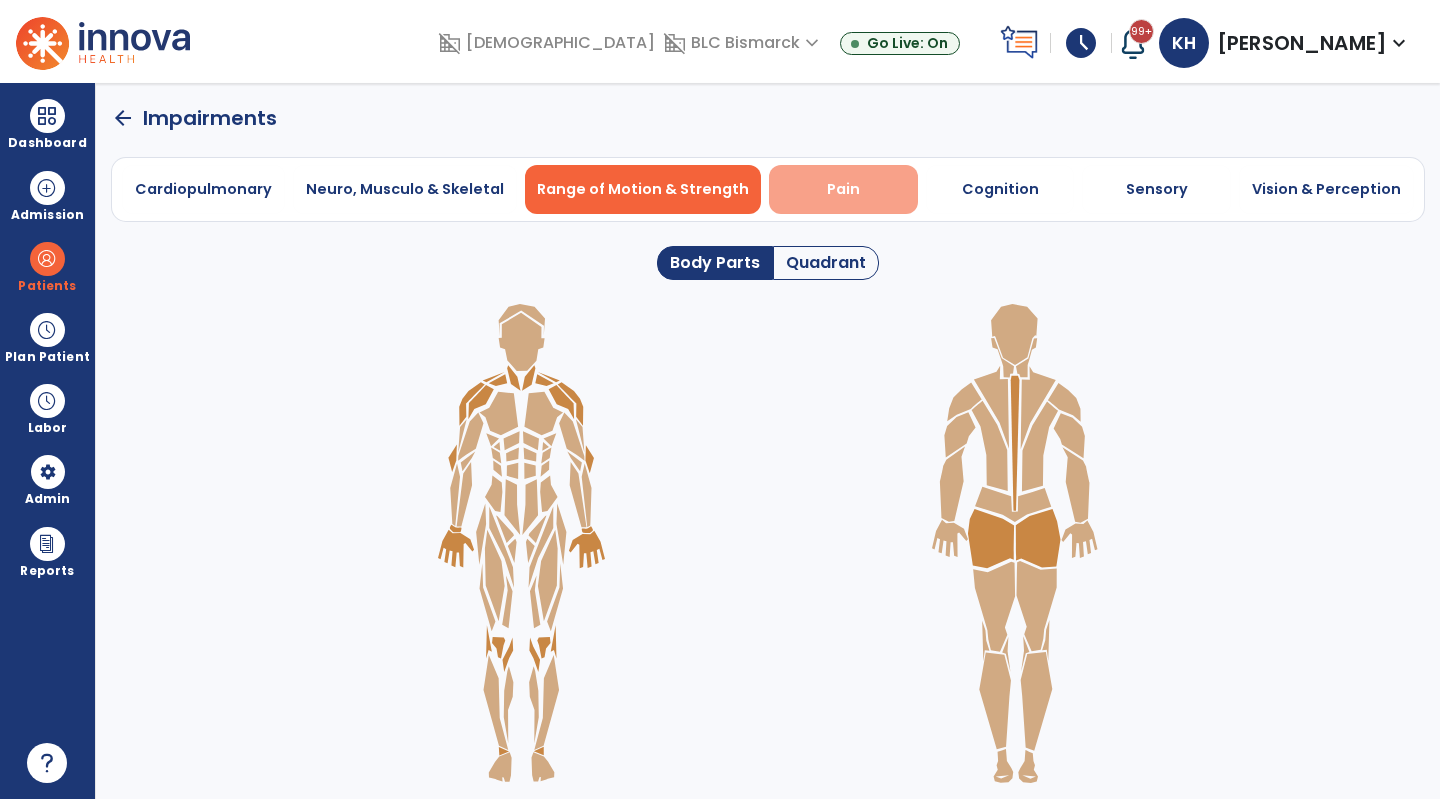 click on "Pain" at bounding box center (843, 189) 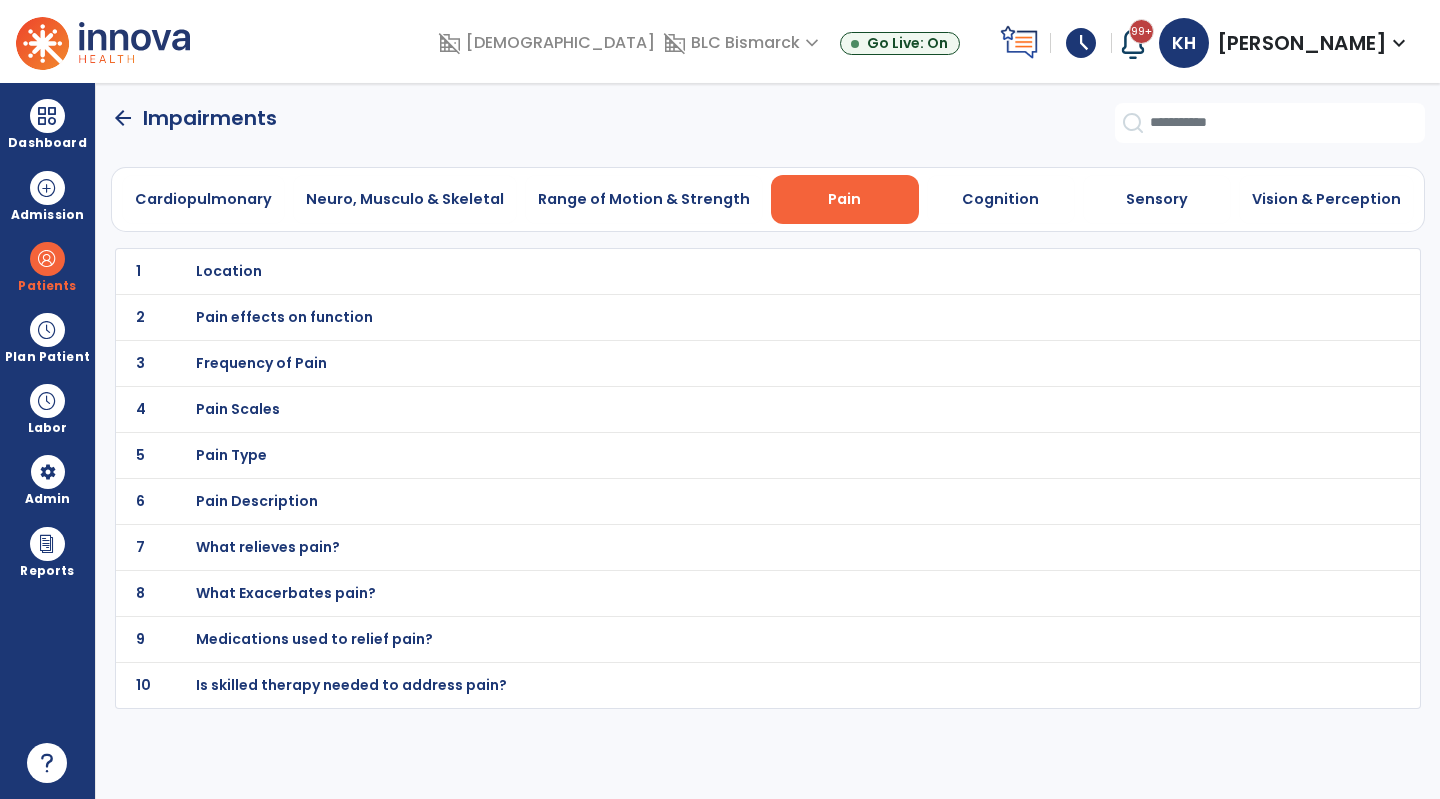 click on "Location" at bounding box center (724, 271) 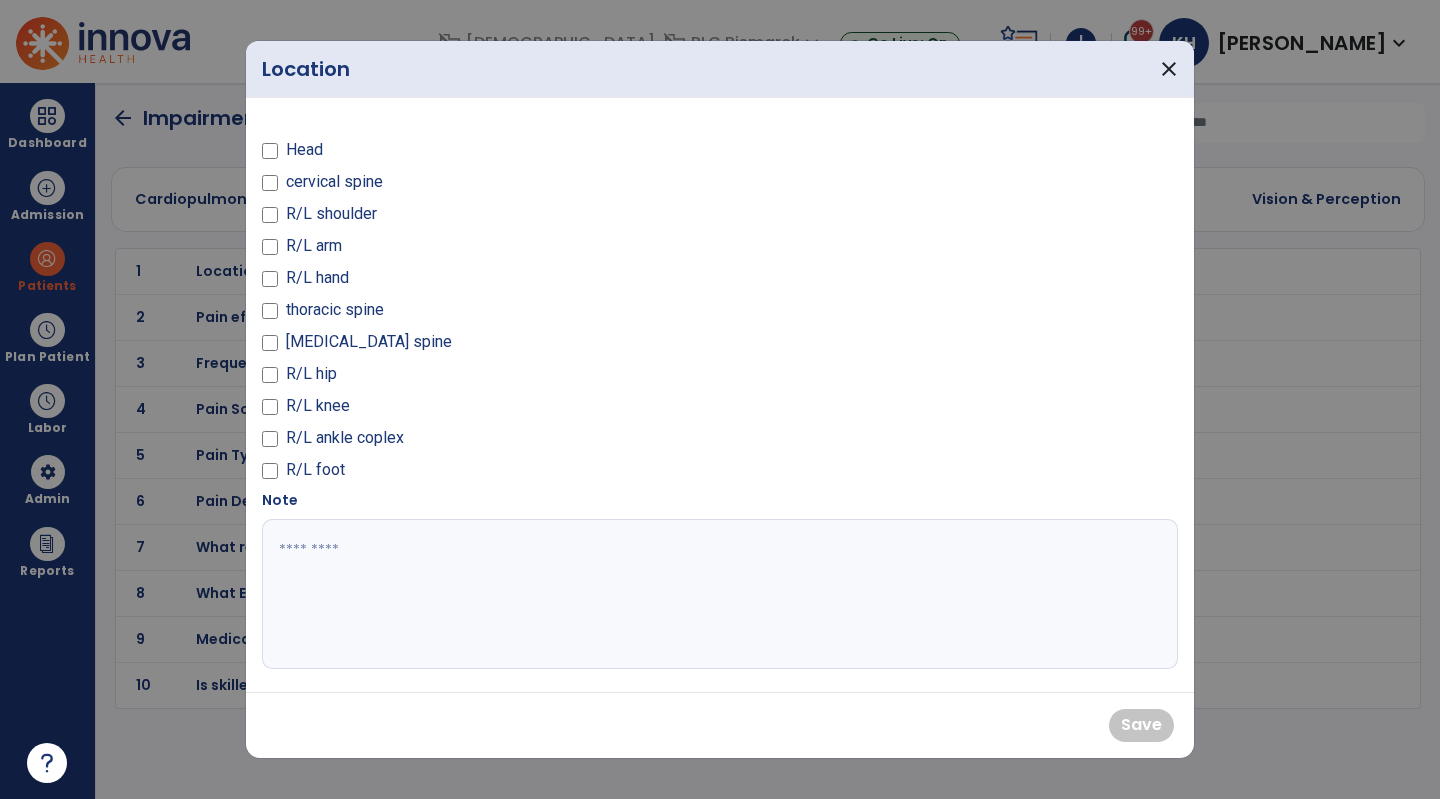 click on "R/L hip" at bounding box center [485, 378] 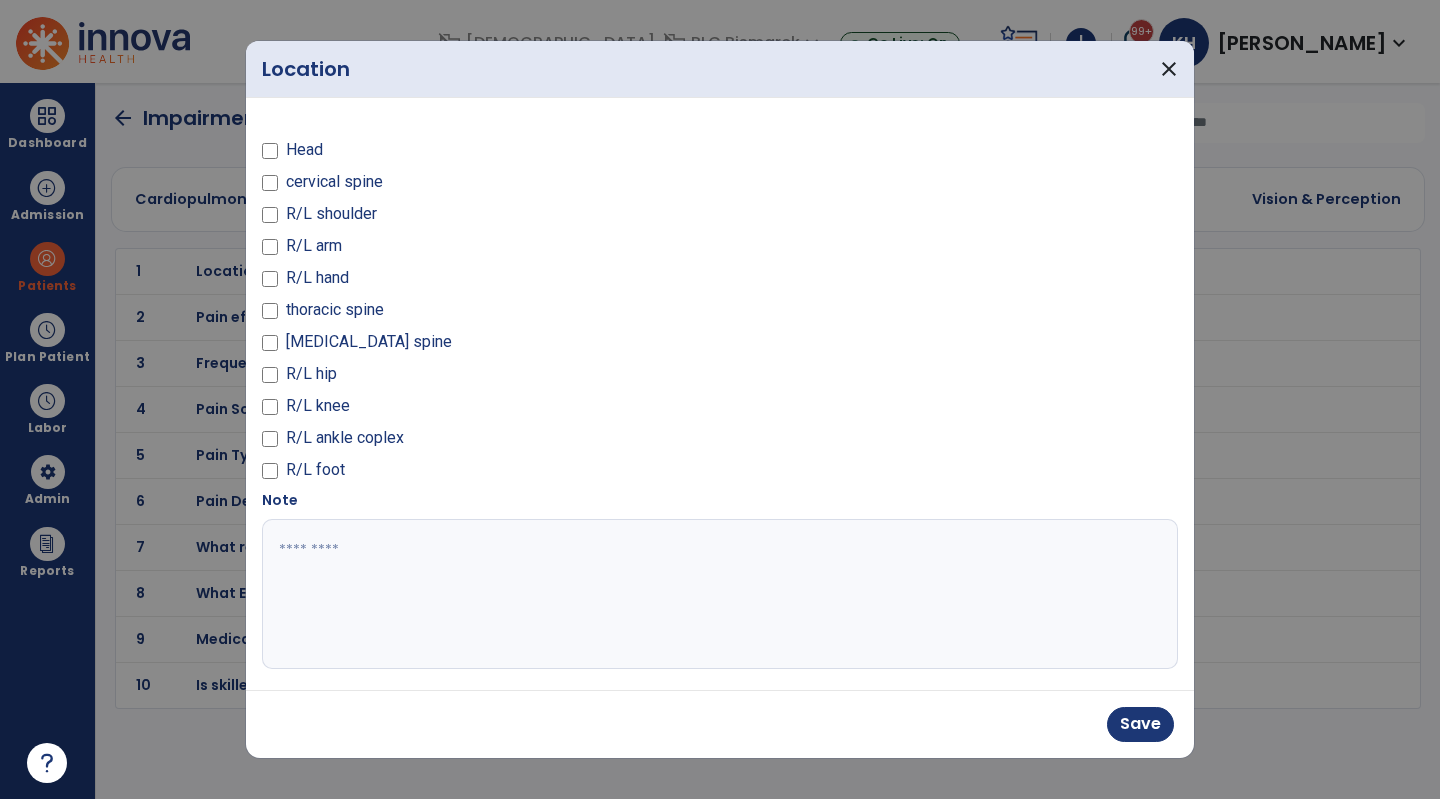 click at bounding box center (717, 594) 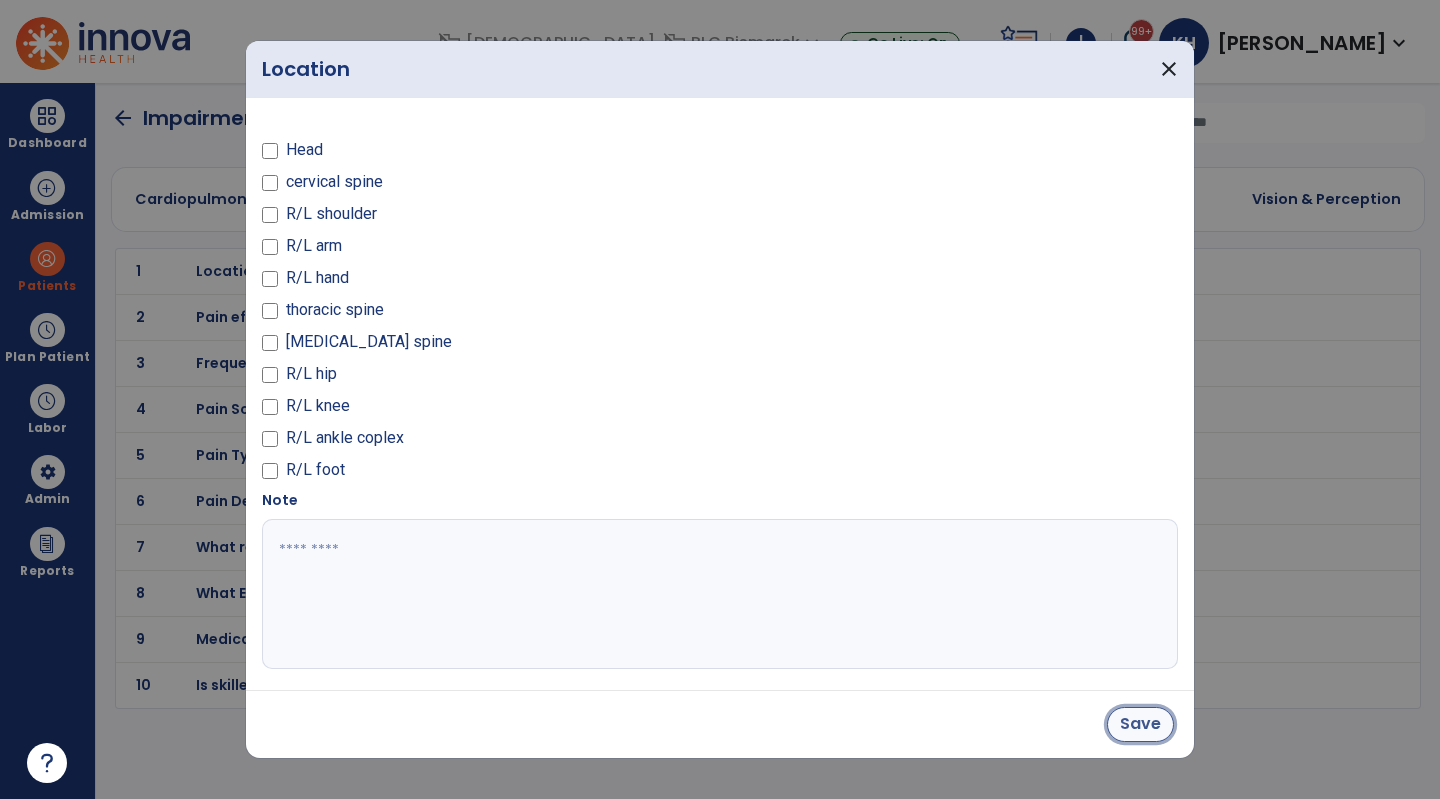 click on "Save" at bounding box center [1140, 724] 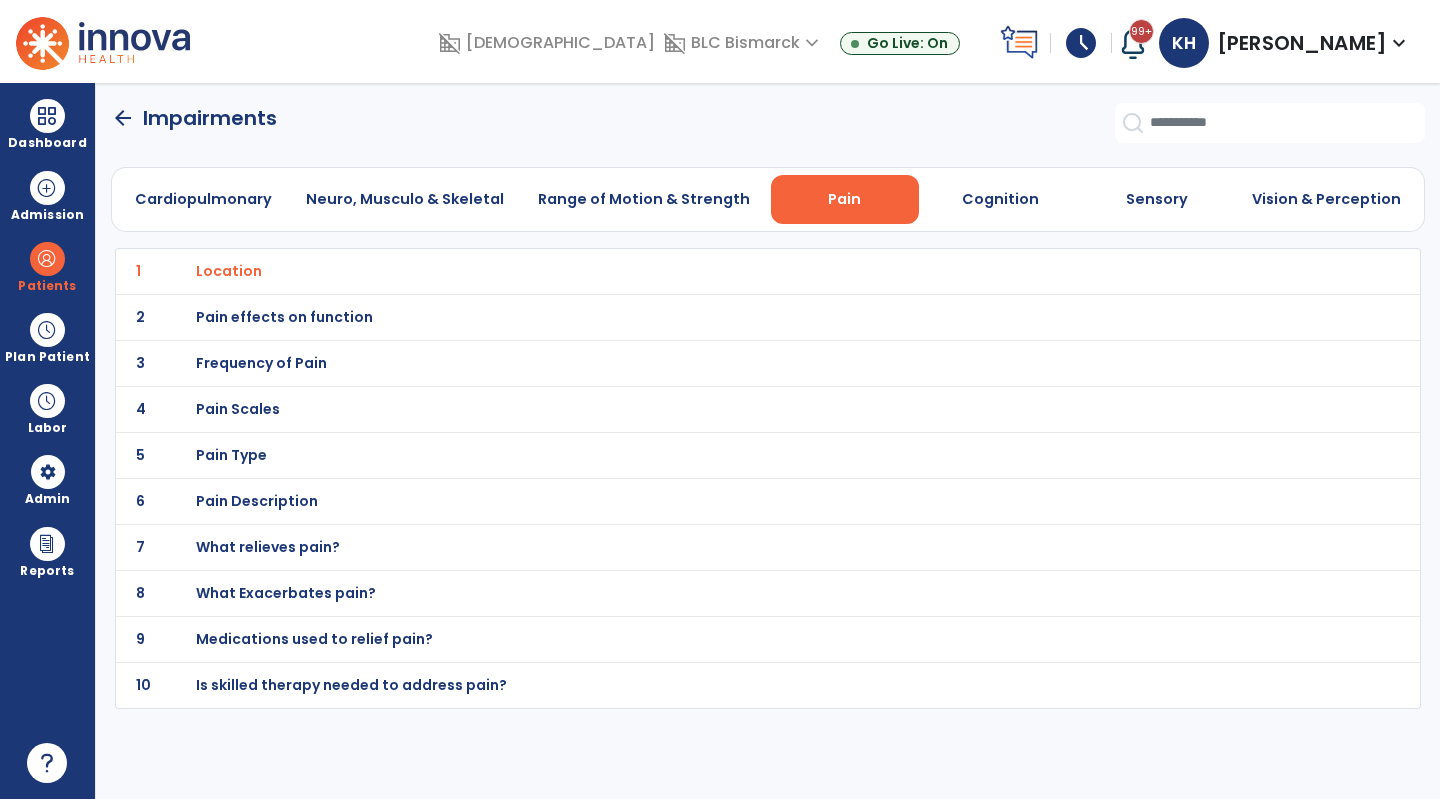 click on "Pain effects on function" at bounding box center [724, 271] 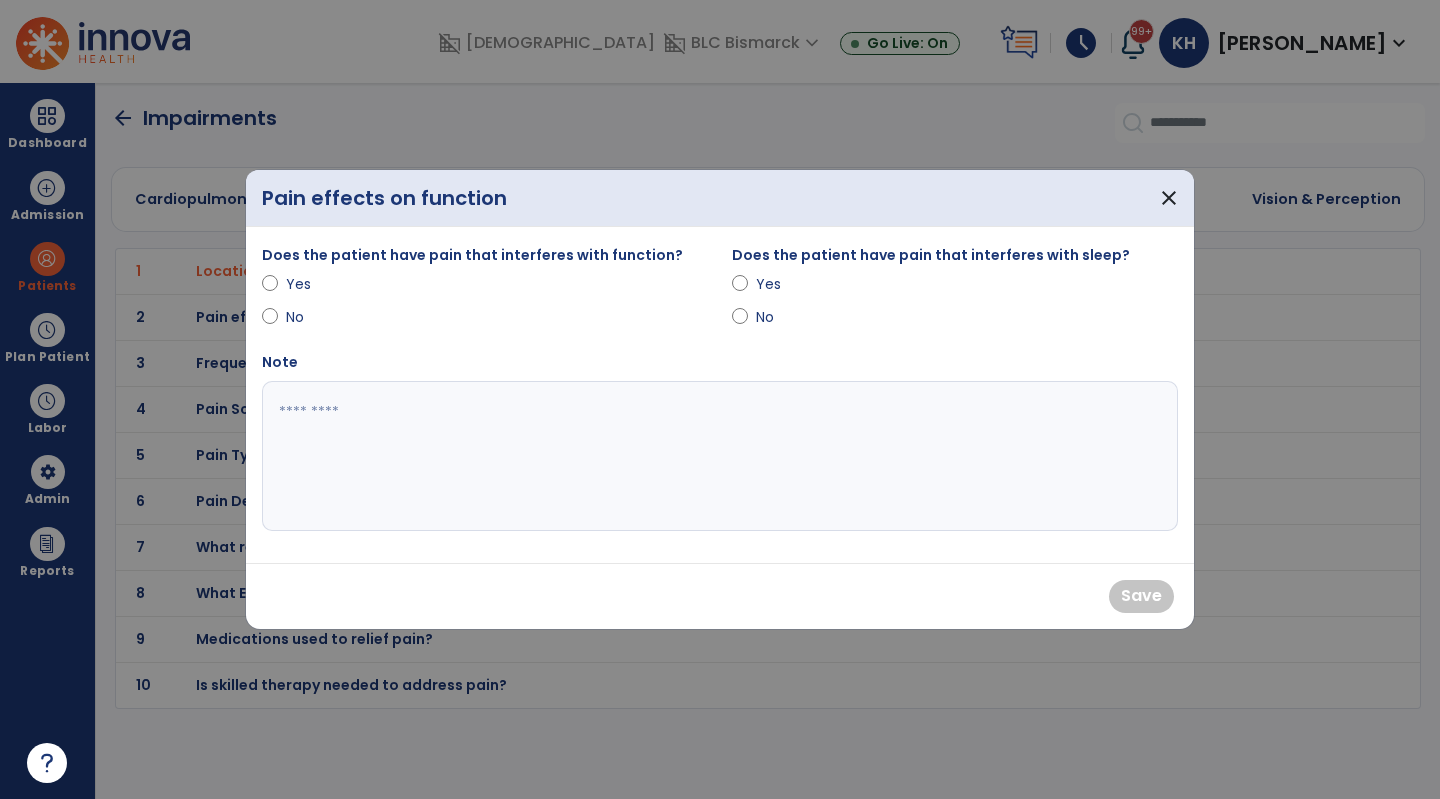 drag, startPoint x: 364, startPoint y: 281, endPoint x: 459, endPoint y: 296, distance: 96.17692 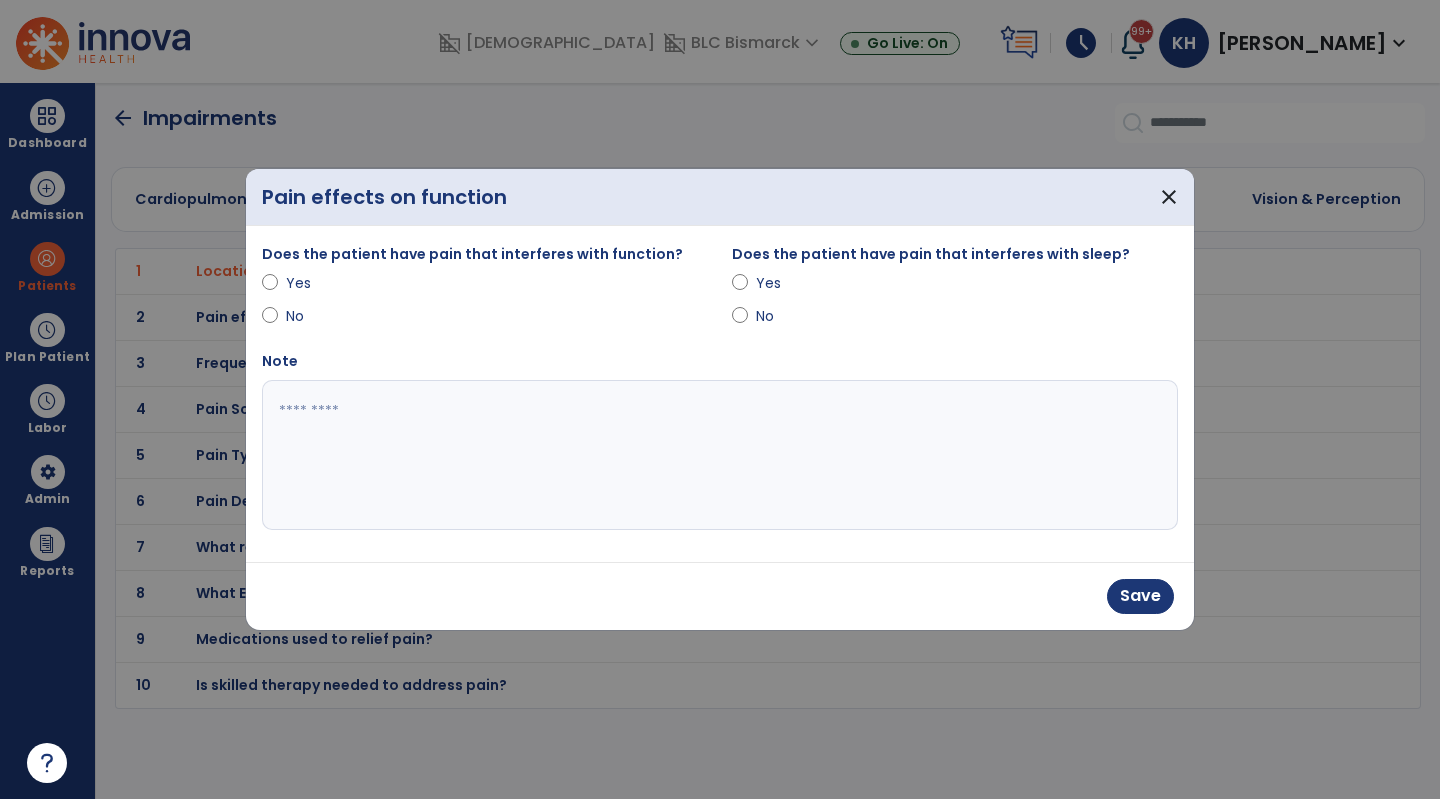 click at bounding box center [740, 287] 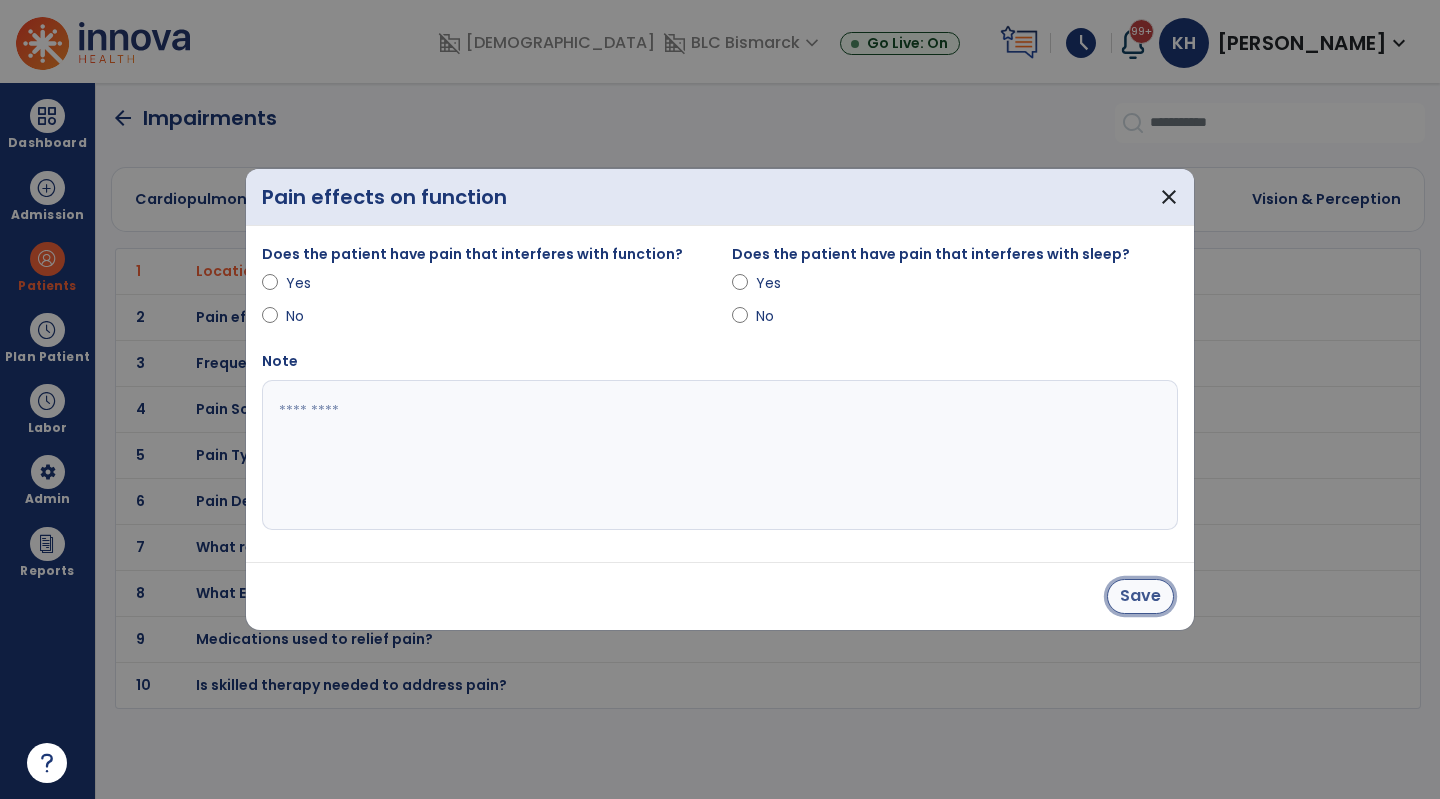click on "Save" at bounding box center (1140, 596) 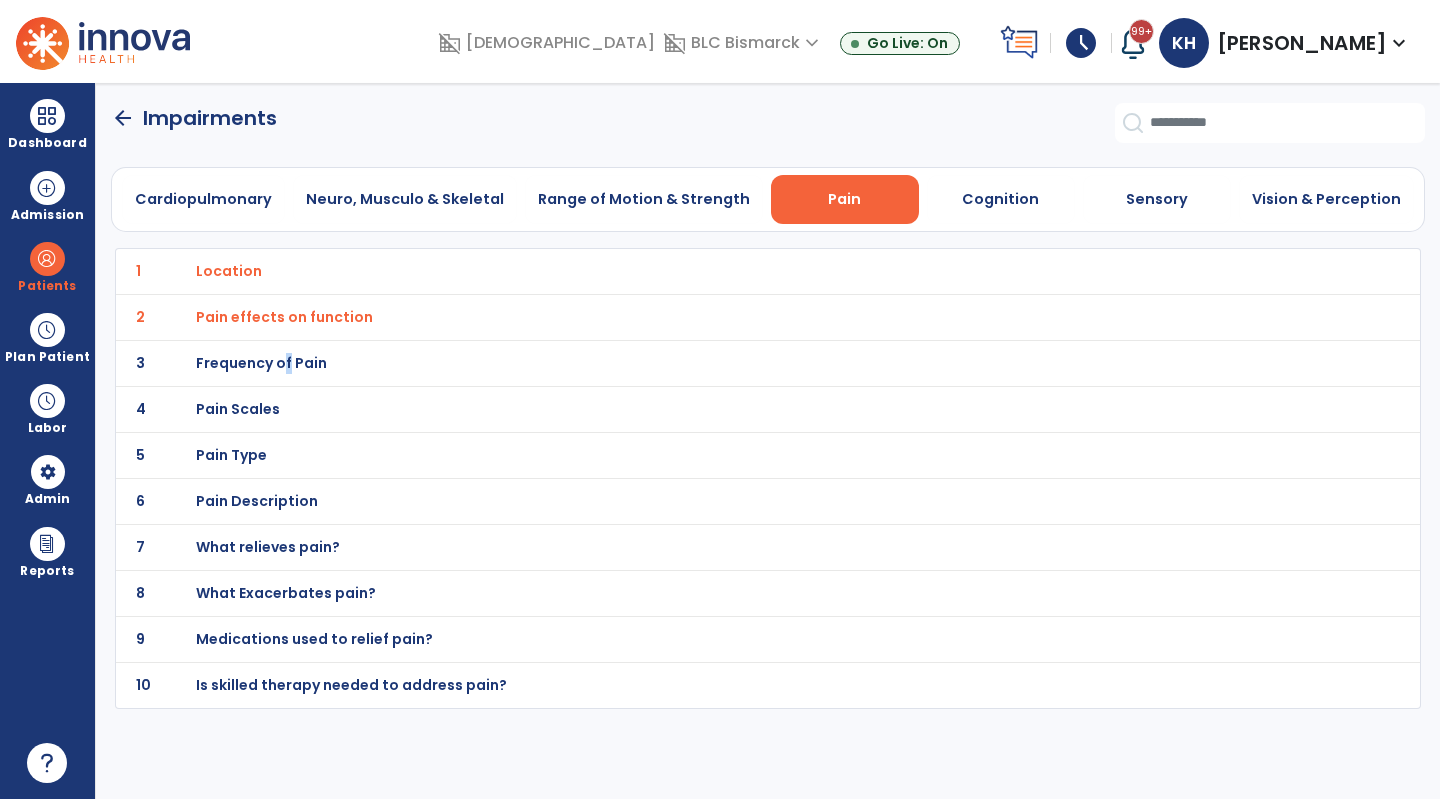 click on "Frequency of Pain" at bounding box center (229, 271) 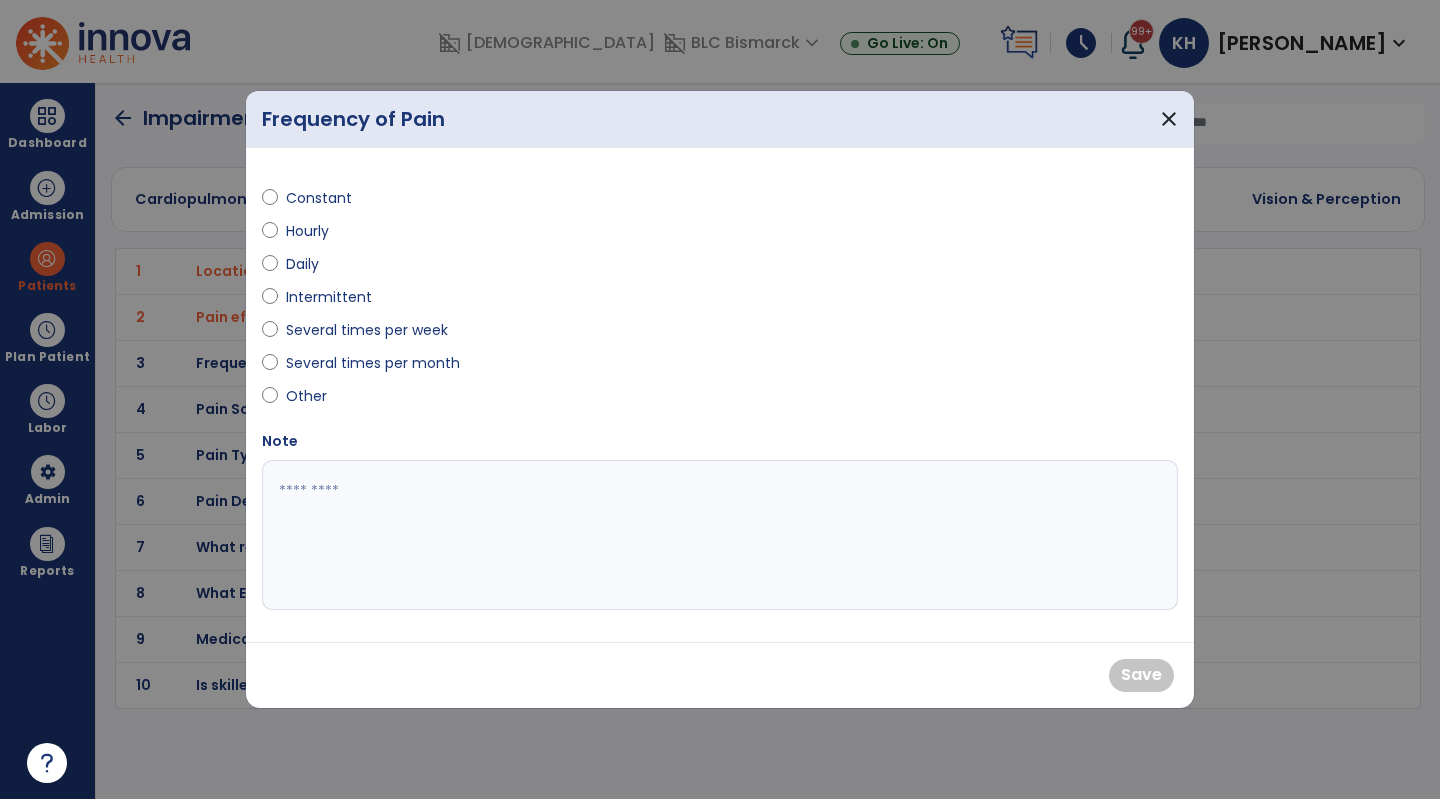 drag, startPoint x: 323, startPoint y: 298, endPoint x: 400, endPoint y: 321, distance: 80.36168 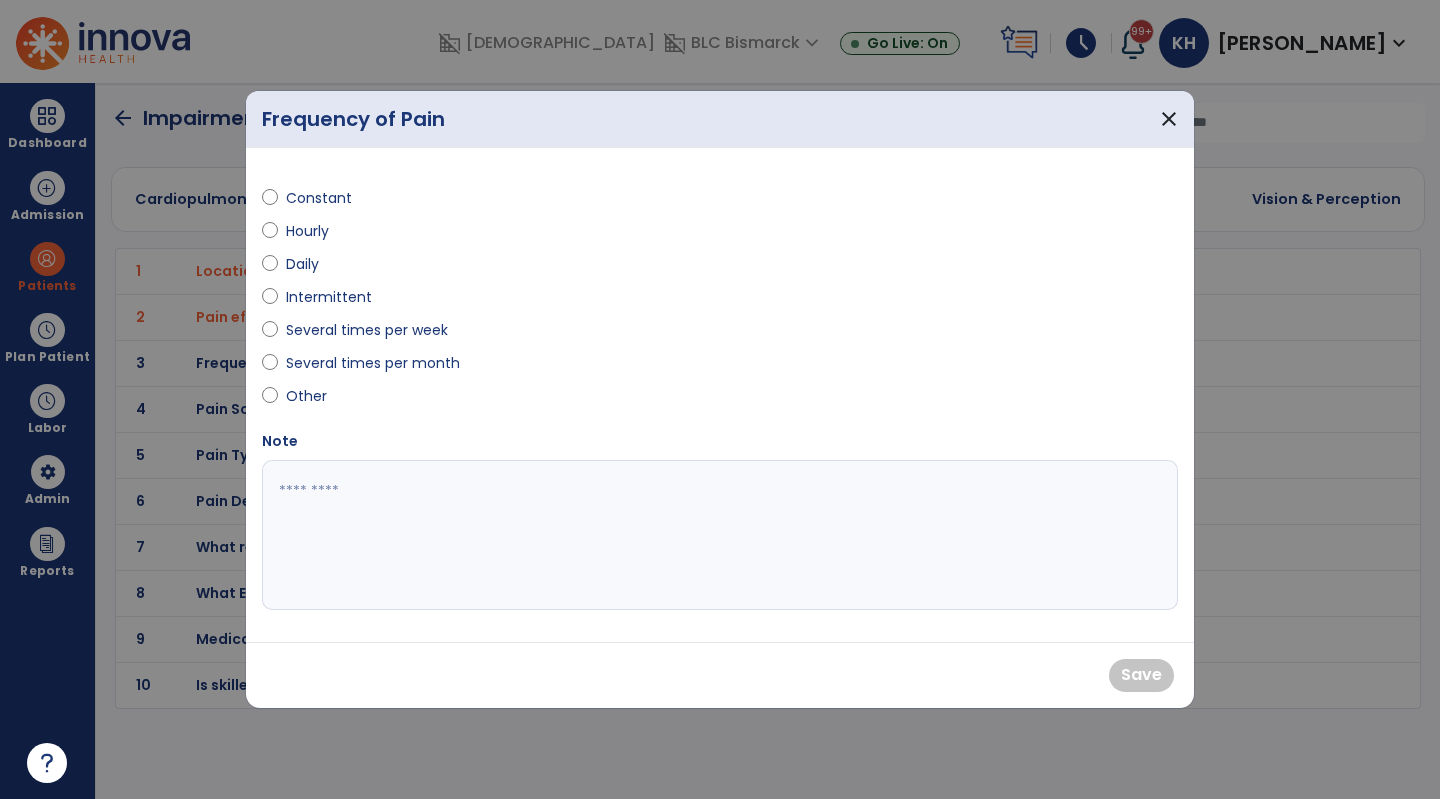click on "Intermittent" at bounding box center (329, 297) 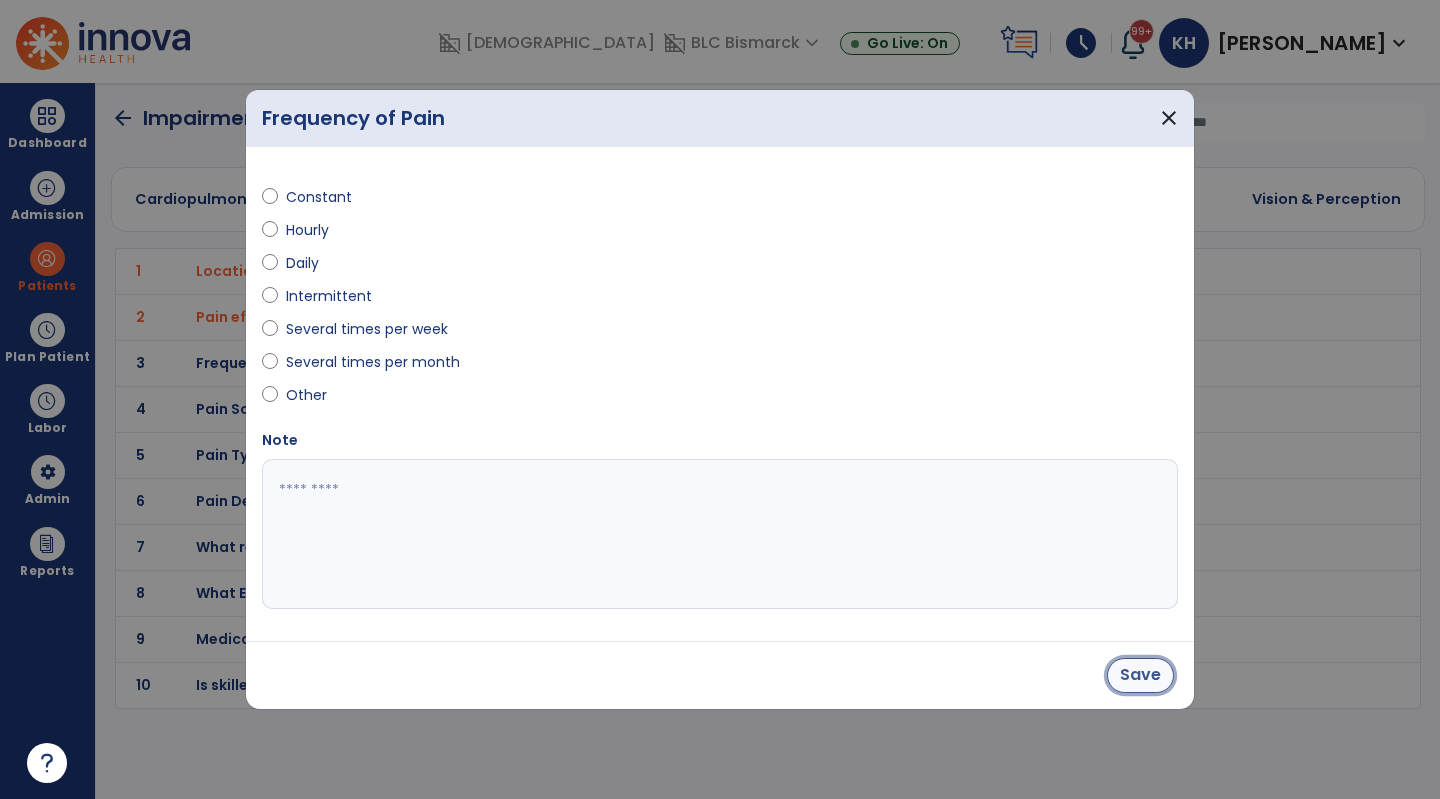 click on "Save" at bounding box center (1140, 675) 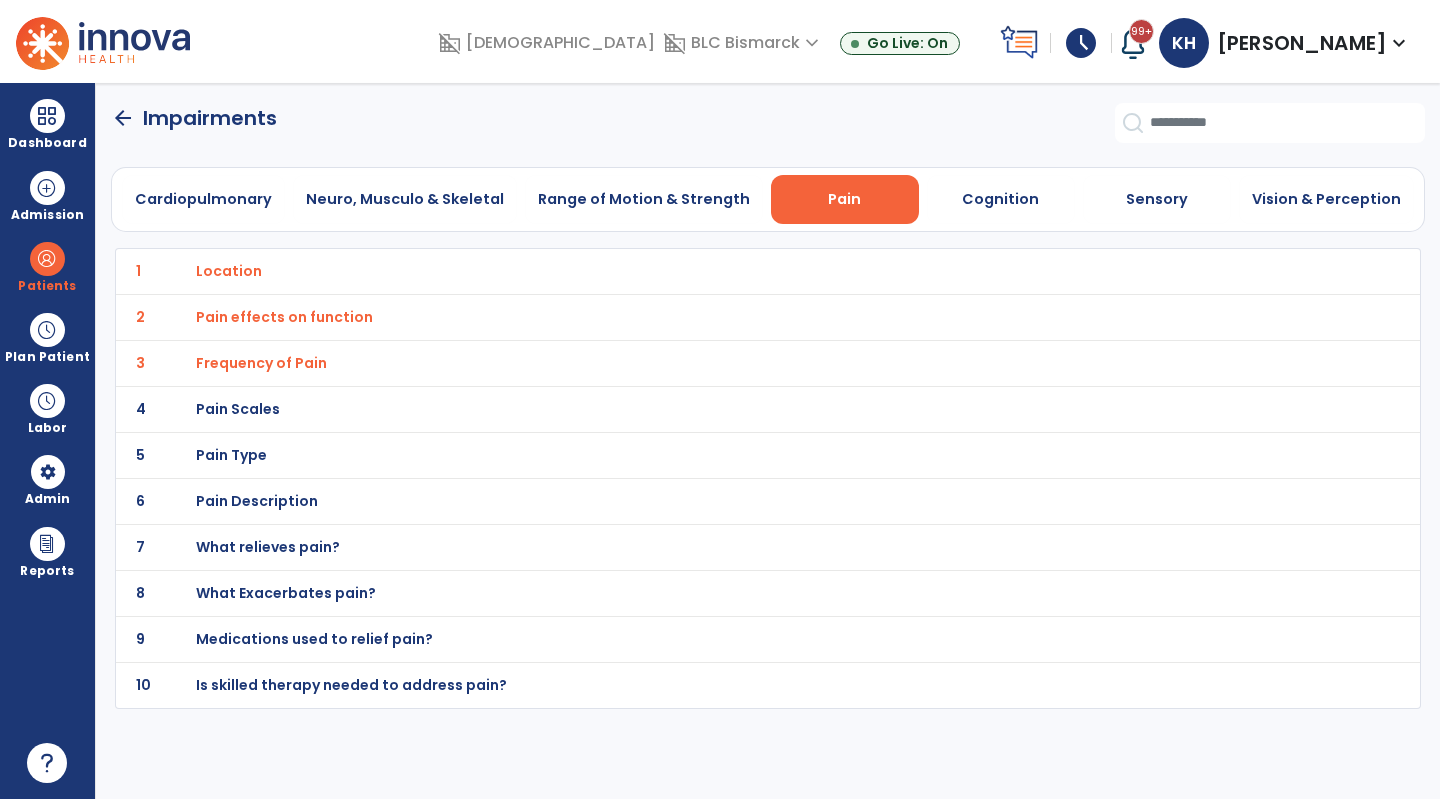 click on "4 Pain Scales" 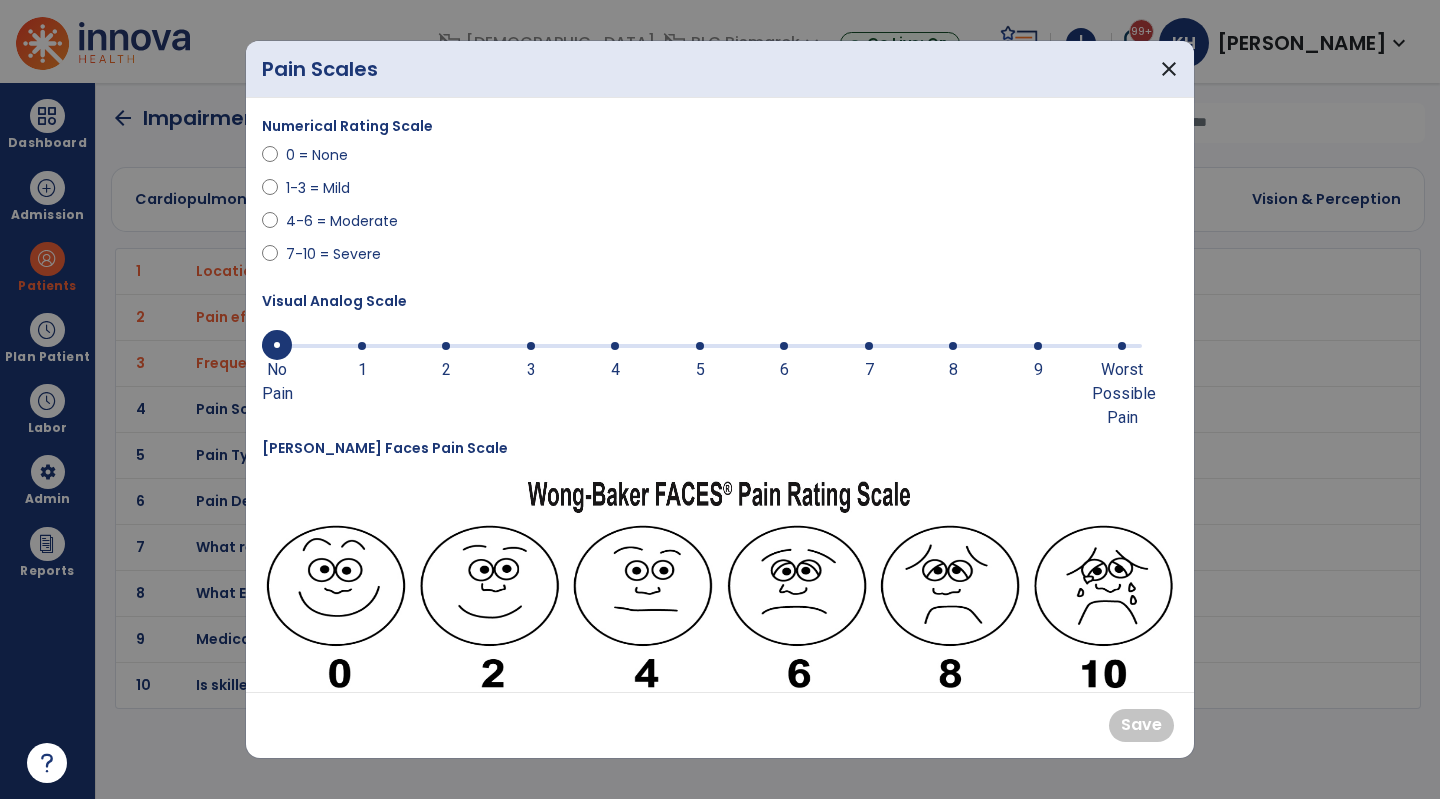 click on "0    No Pain    1    2    3    4    5    6    7    8    9    Worst Possible Pain" at bounding box center [702, 346] 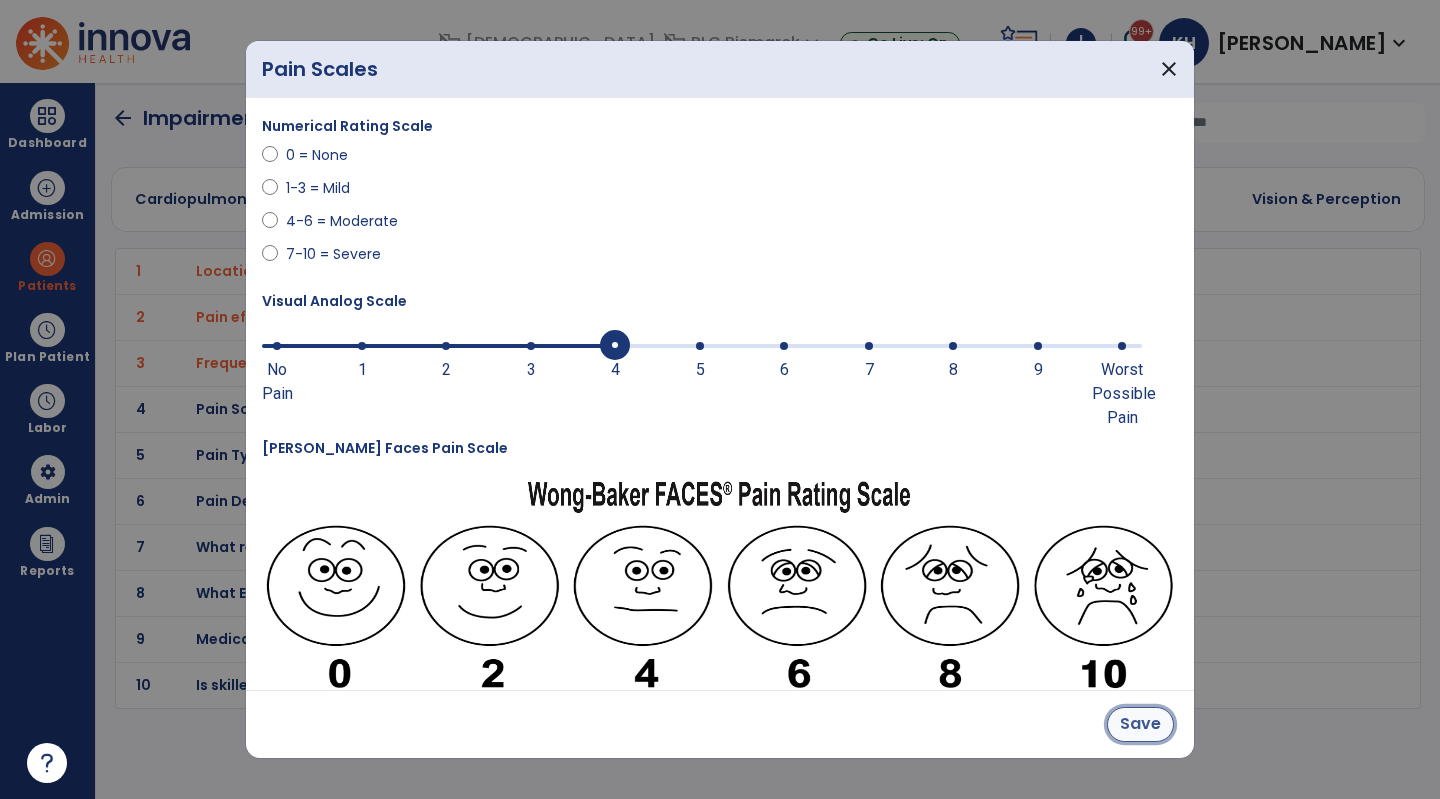 click on "Save" at bounding box center (1140, 724) 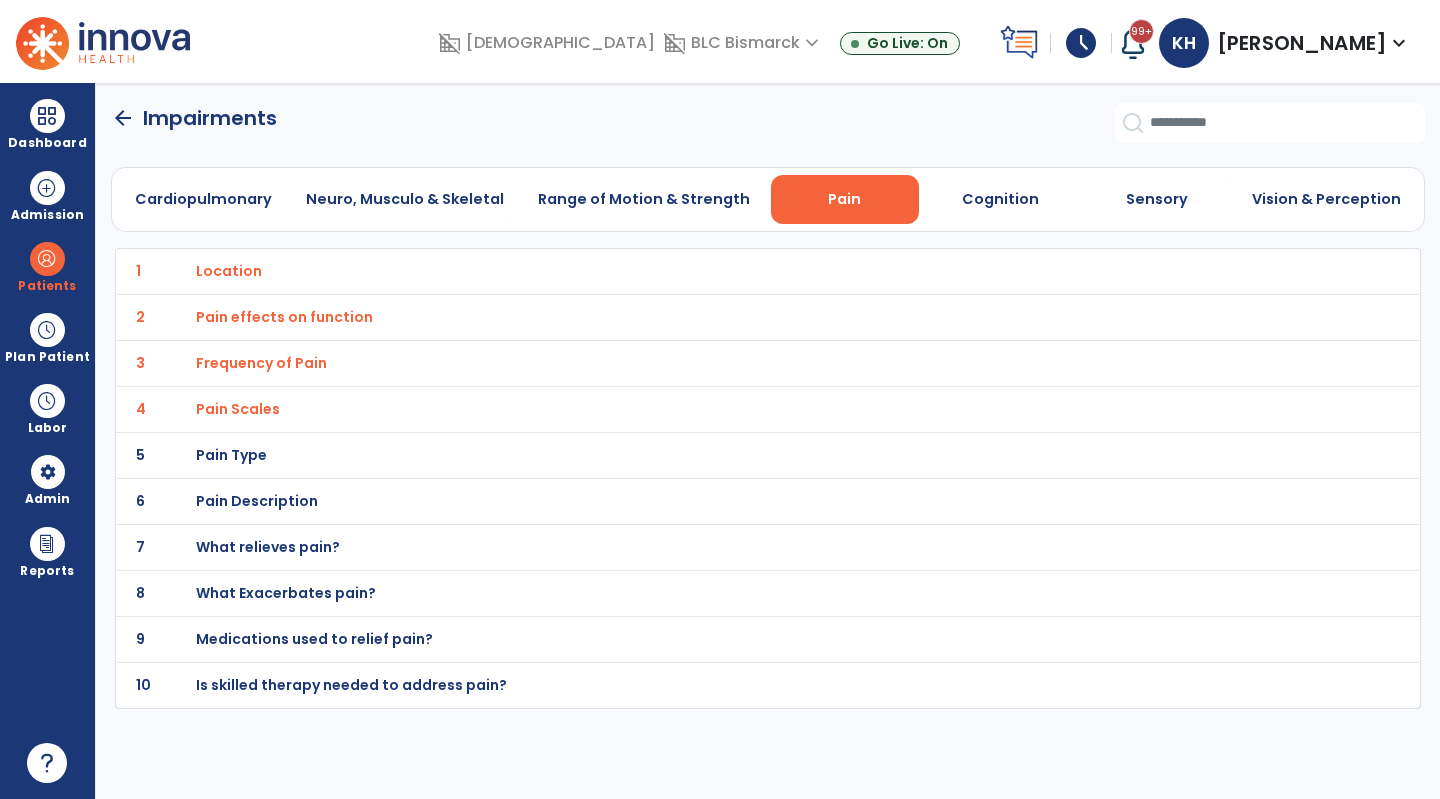 click on "5 Pain Type" 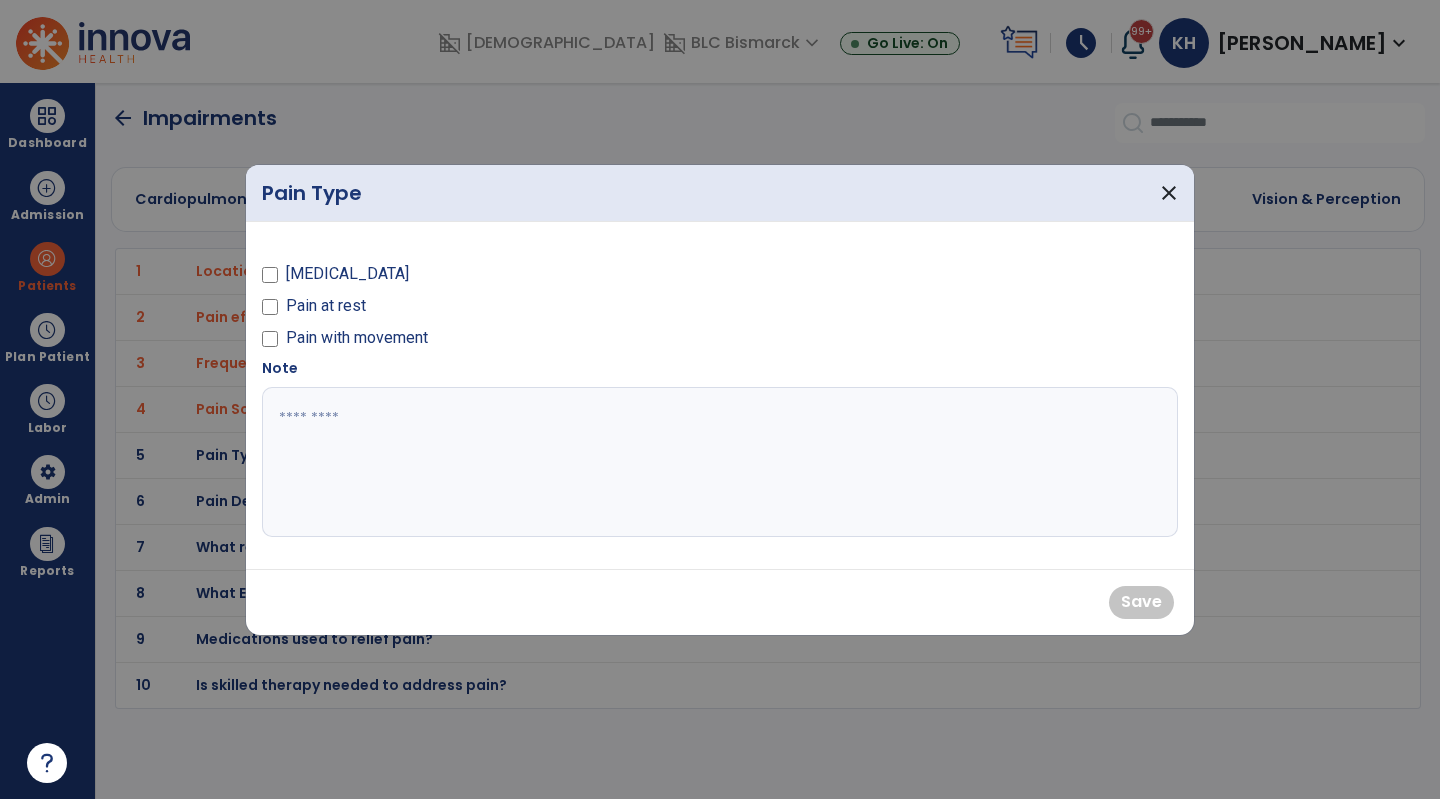 click on "Pain with movement" at bounding box center (357, 338) 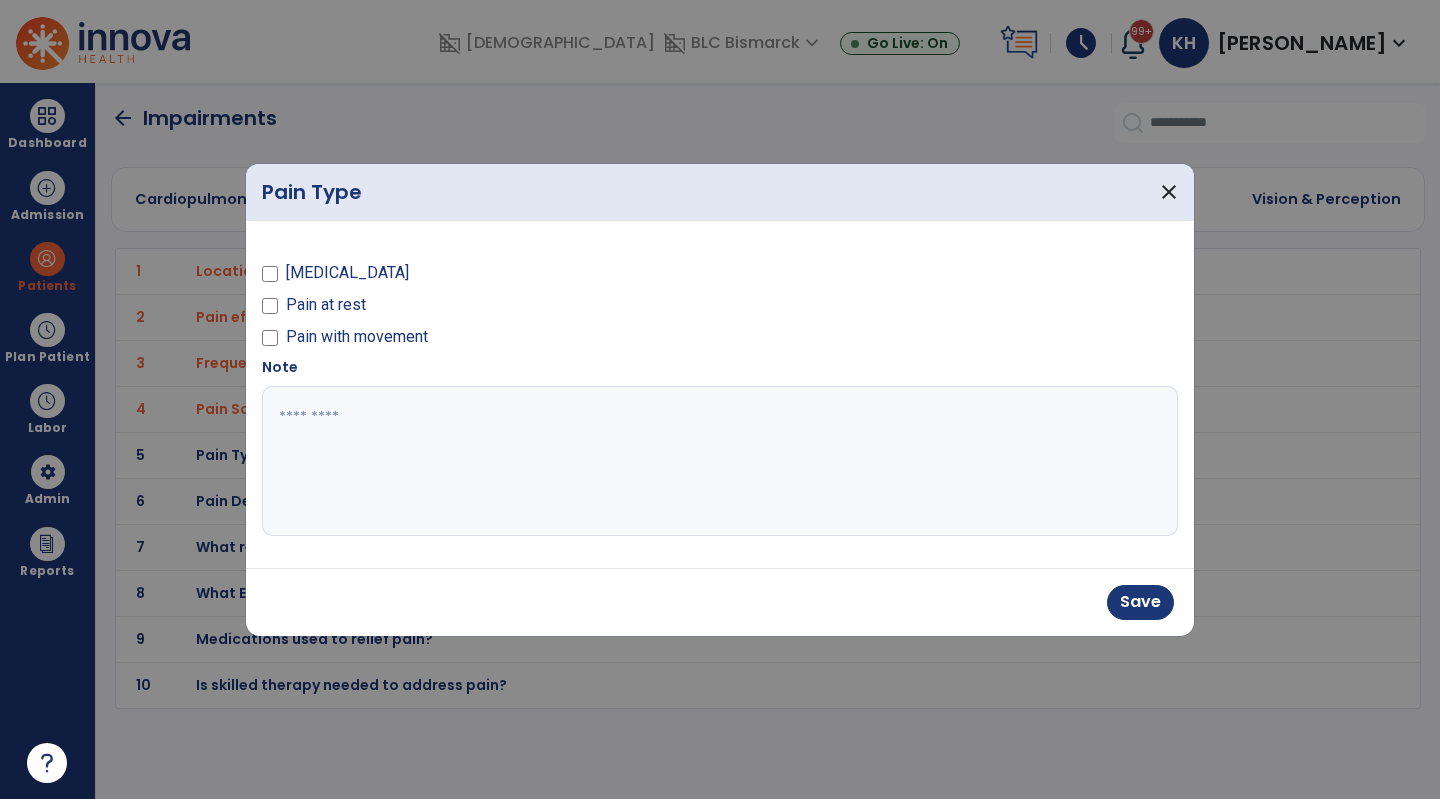 drag, startPoint x: 370, startPoint y: 266, endPoint x: 573, endPoint y: 317, distance: 209.30838 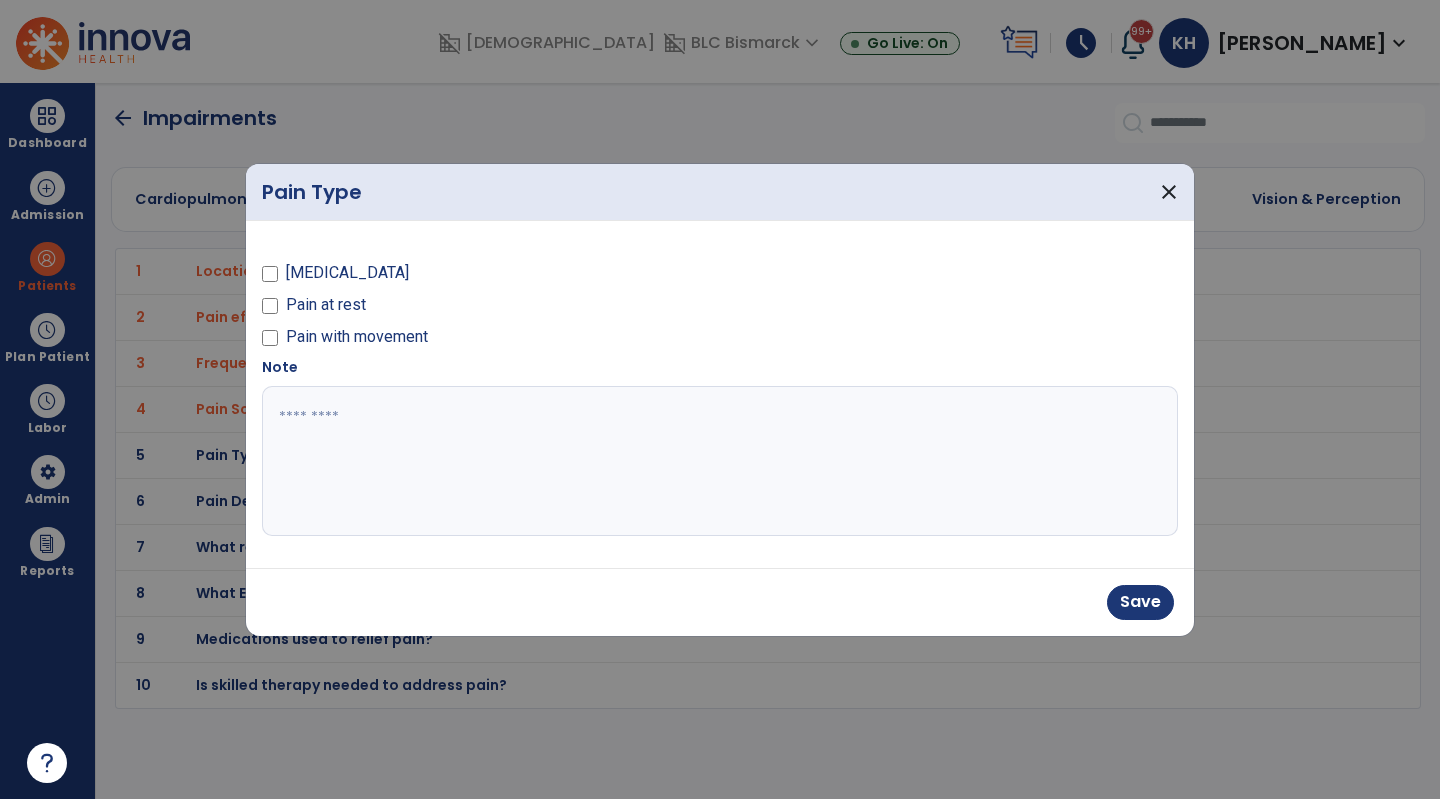 click on "[MEDICAL_DATA]" at bounding box center [347, 273] 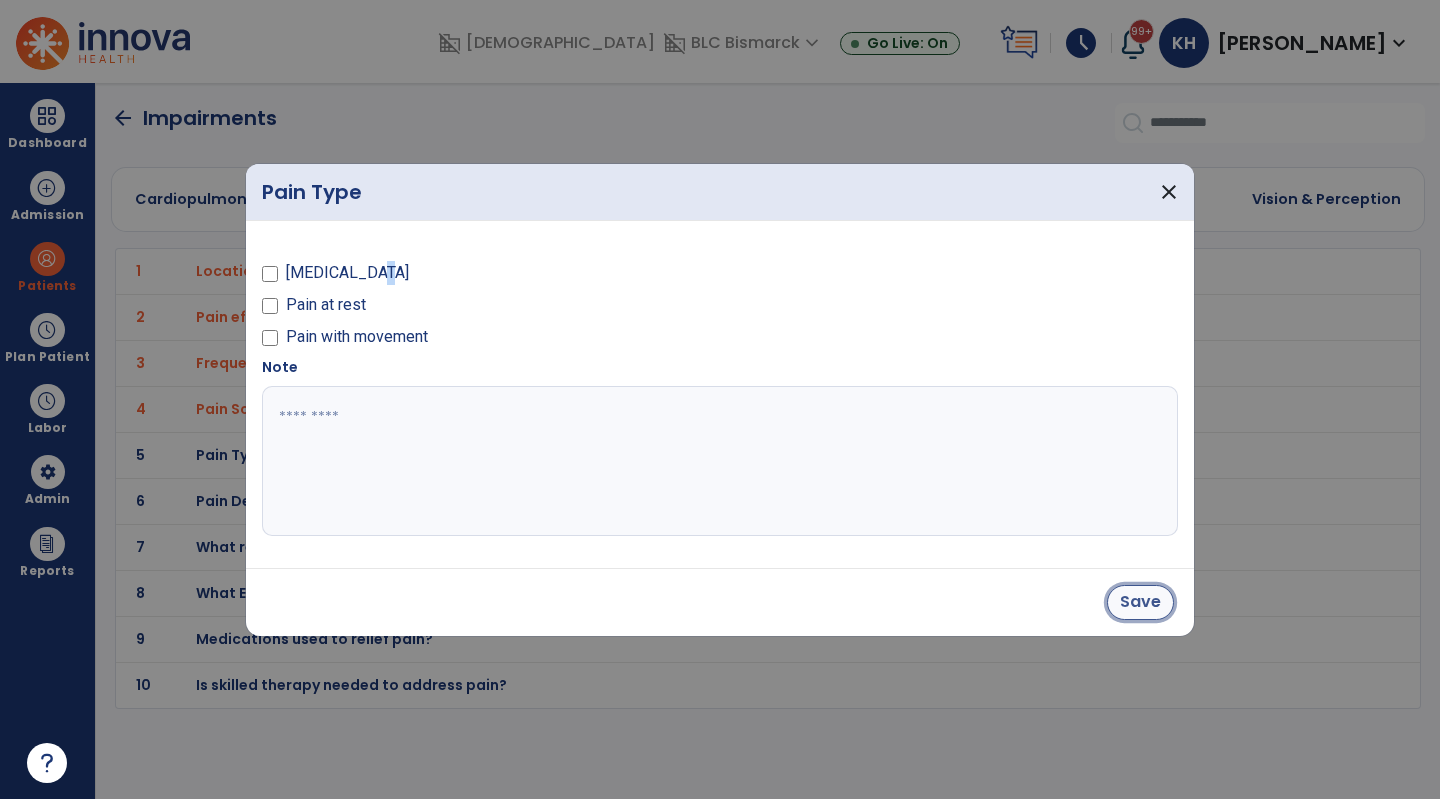 click on "Save" at bounding box center (1140, 602) 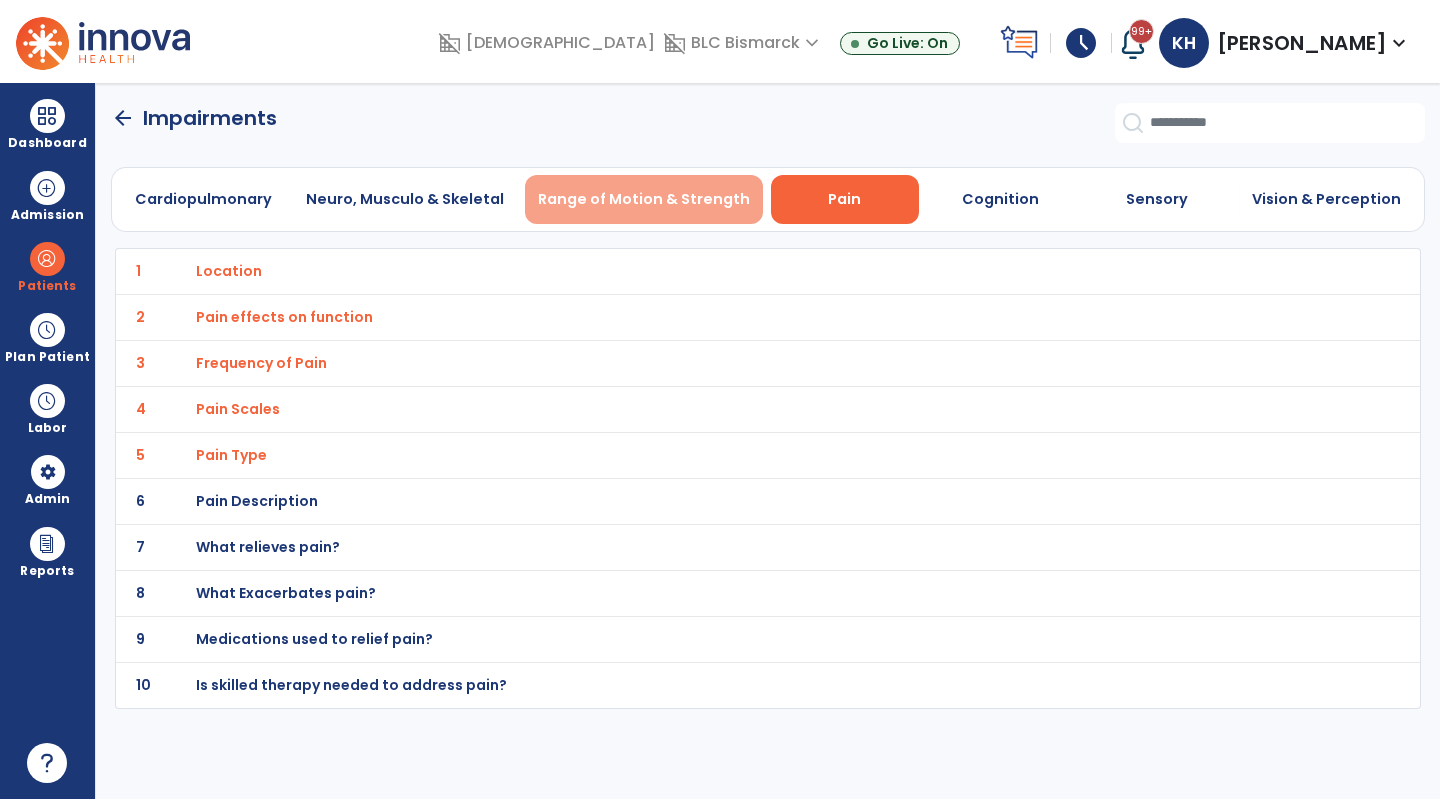 click on "Range of Motion & Strength" at bounding box center [644, 199] 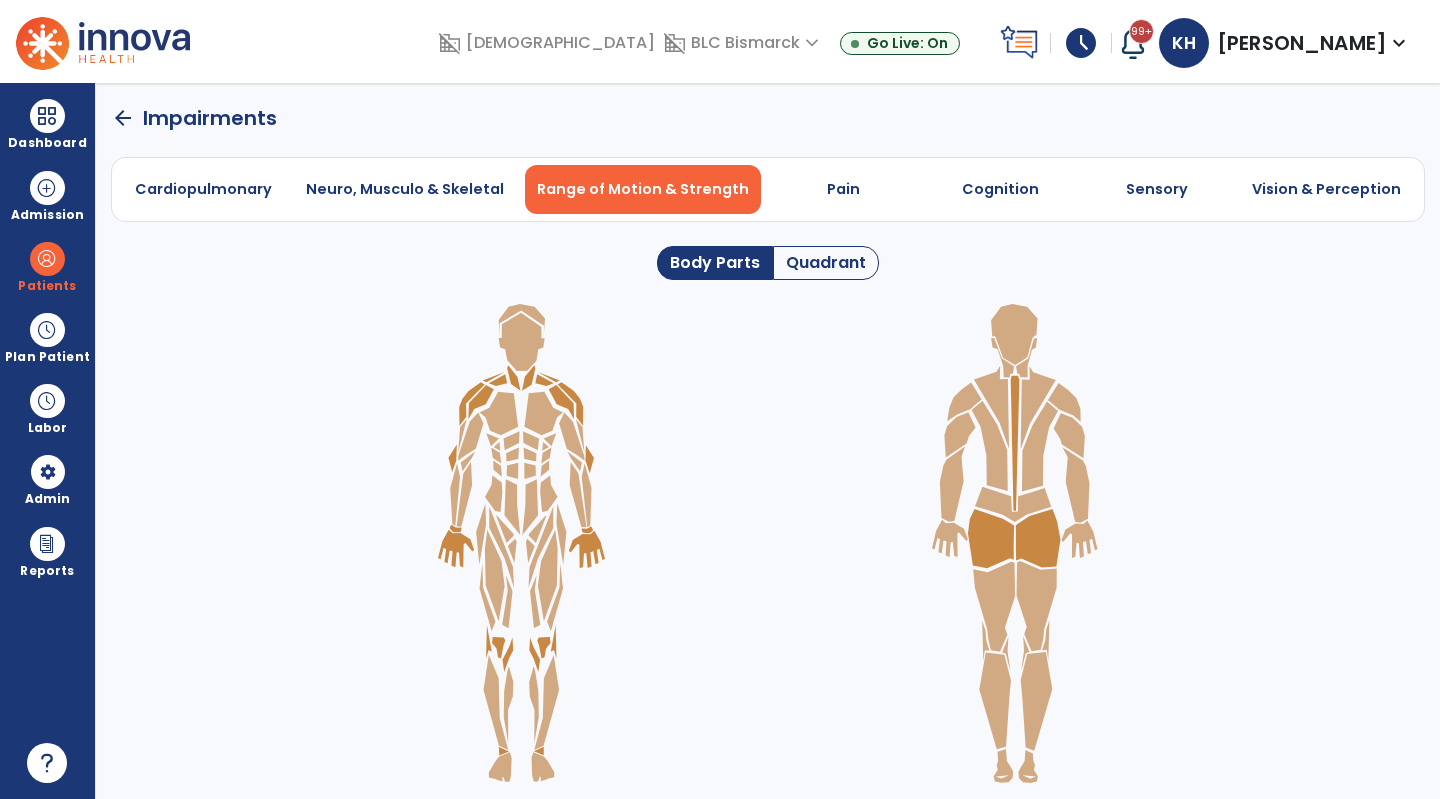 click on "Quadrant" 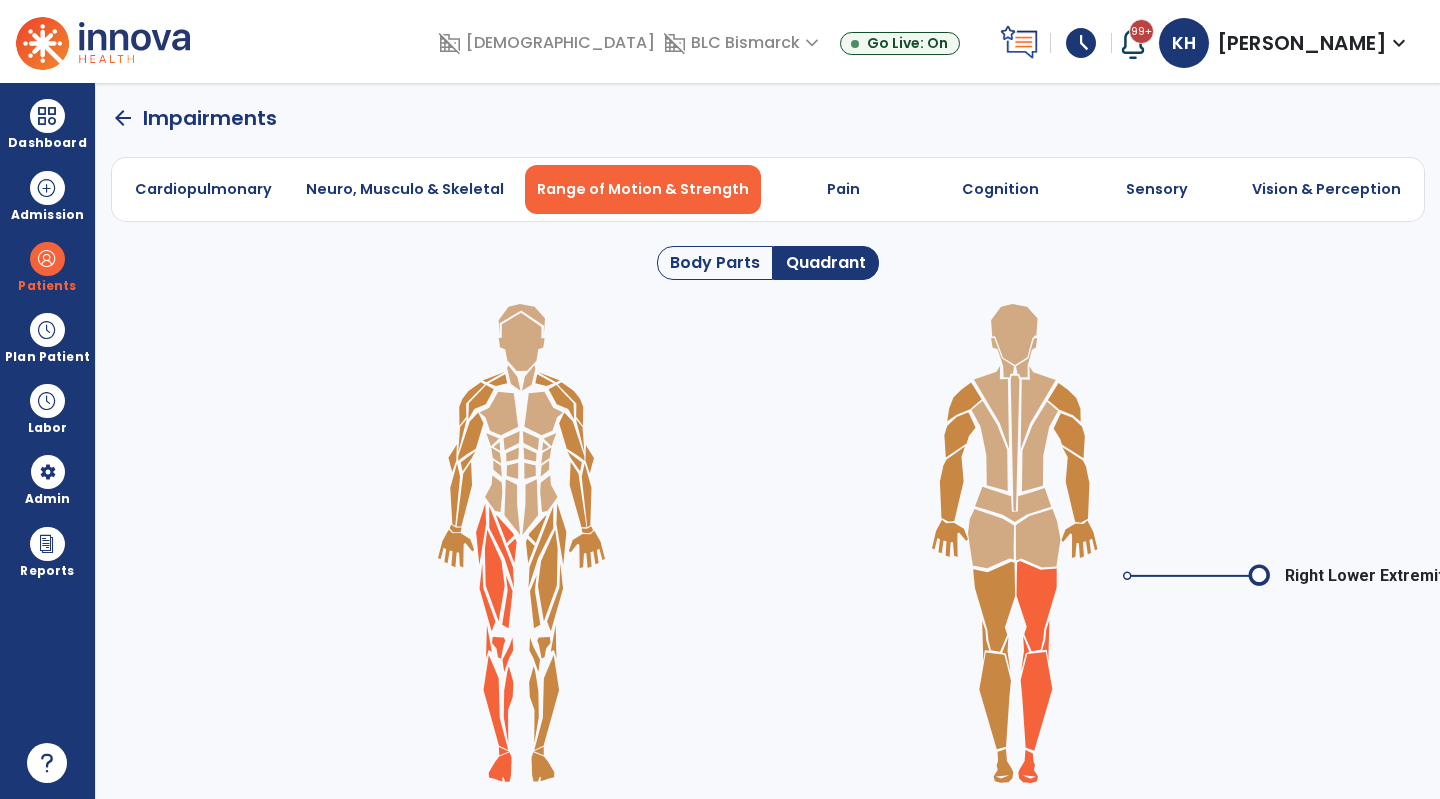 click 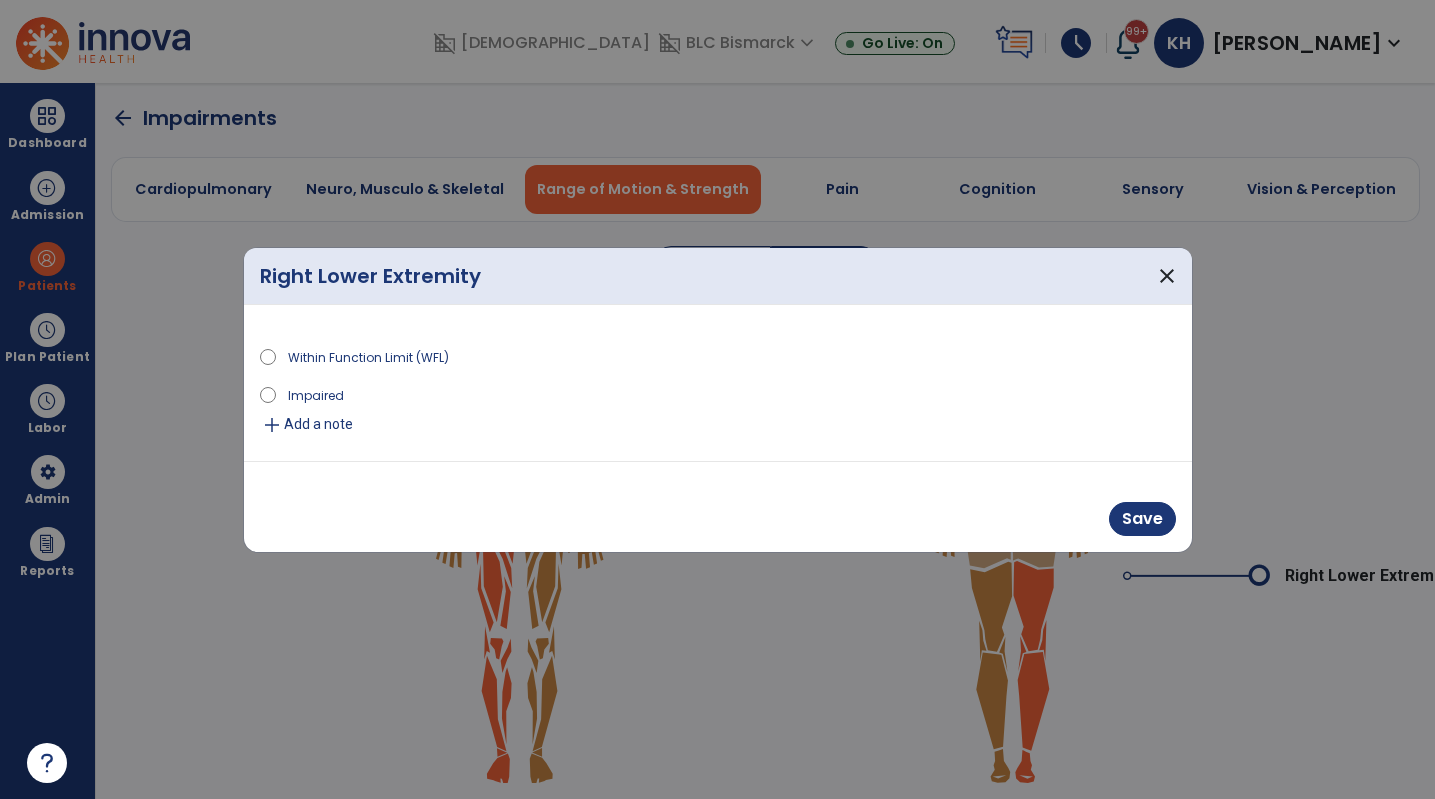 click on "Add a note" at bounding box center [318, 424] 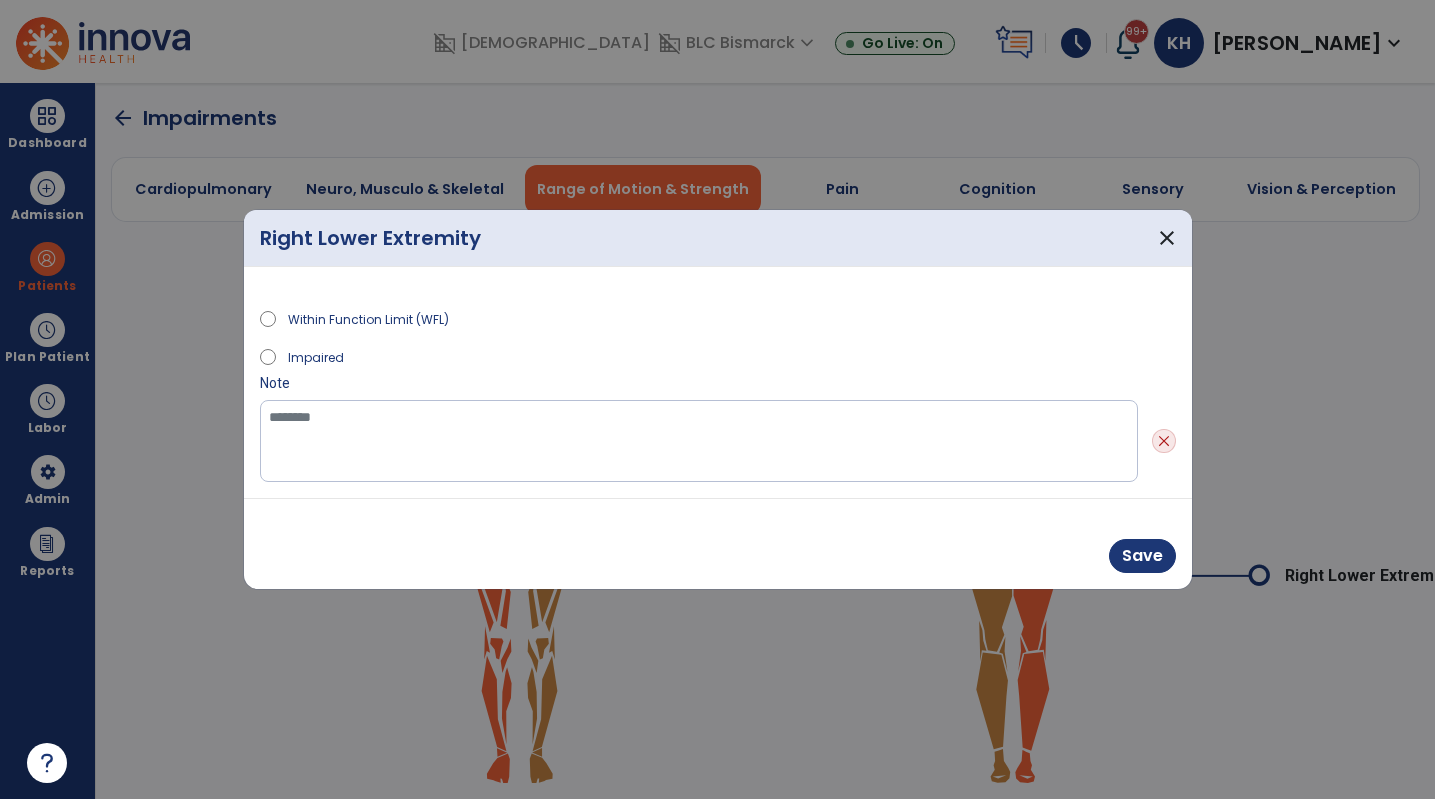 click on "Impaired" at bounding box center (718, 360) 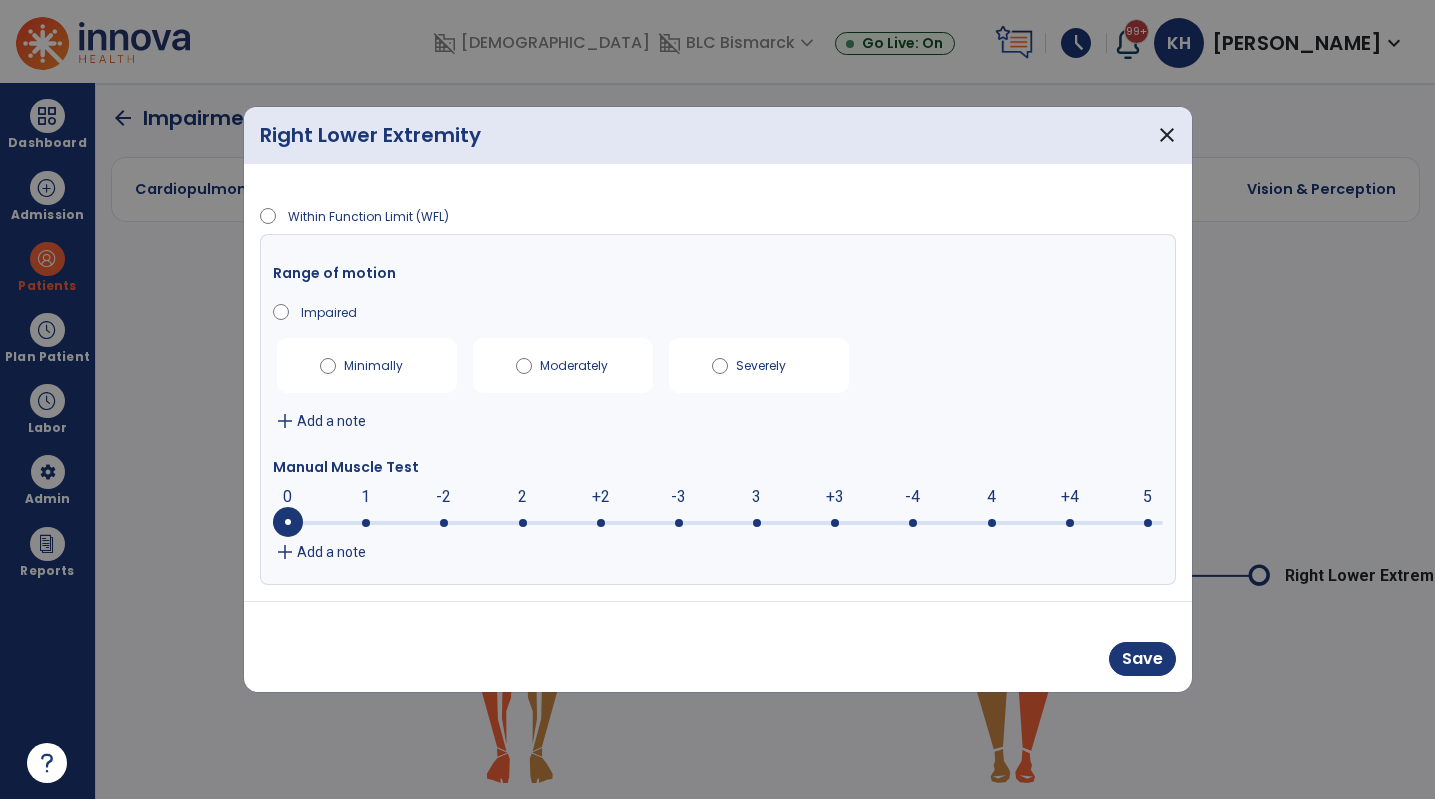 click on "0     0      1      -2      2      +2      -3      3      +3      -4      4      +4      5" at bounding box center [718, 523] 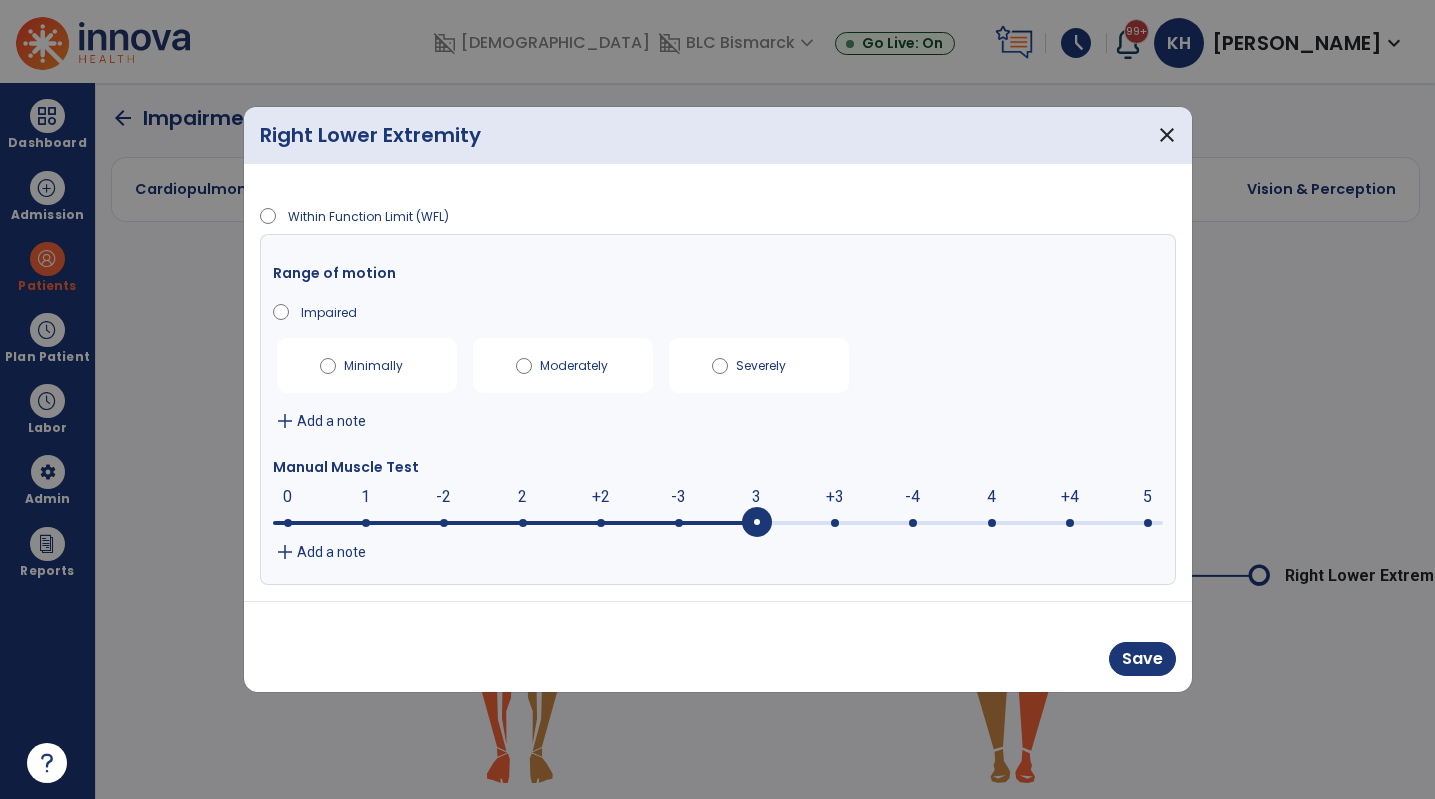 click on "Add a note" at bounding box center [331, 552] 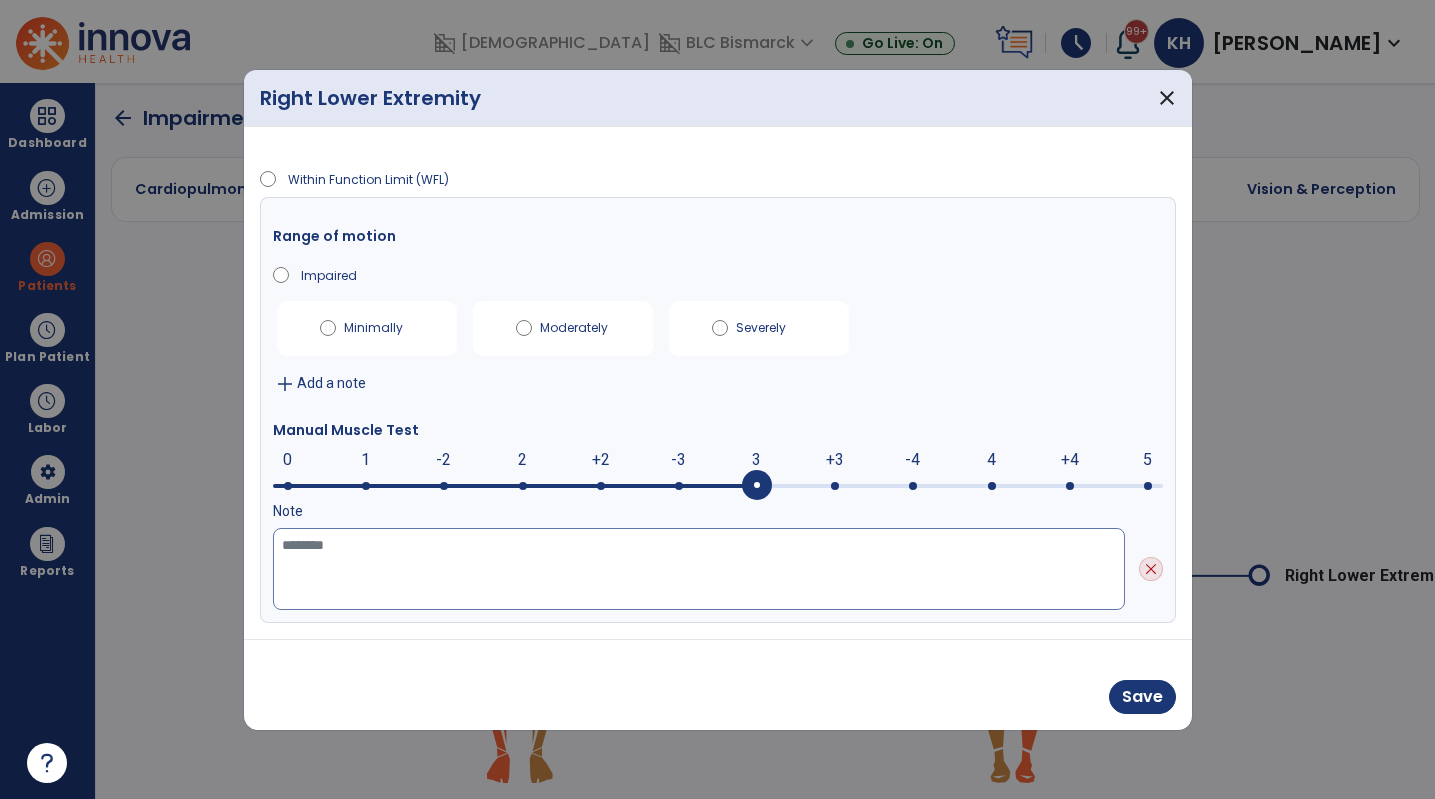 click at bounding box center [699, 569] 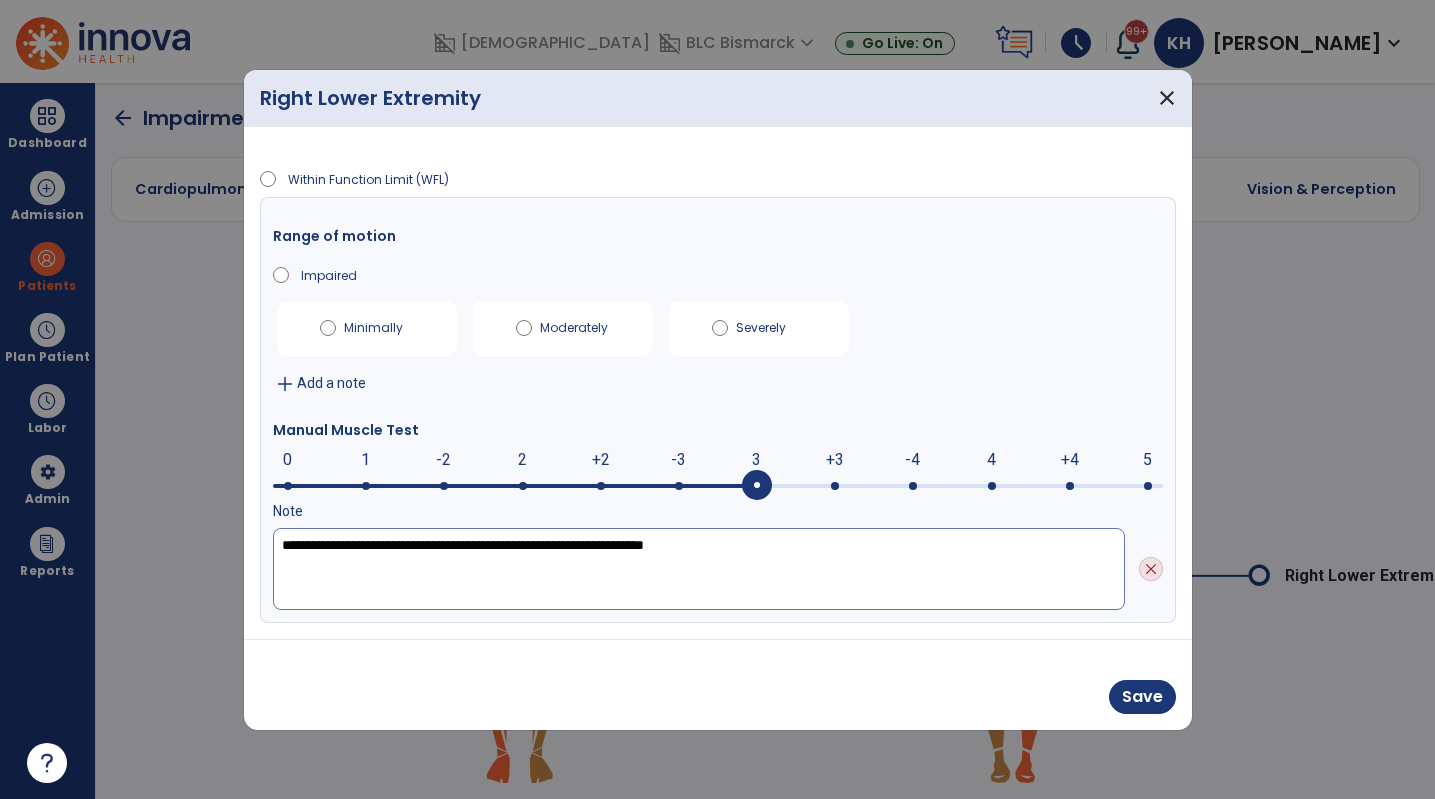 type on "**********" 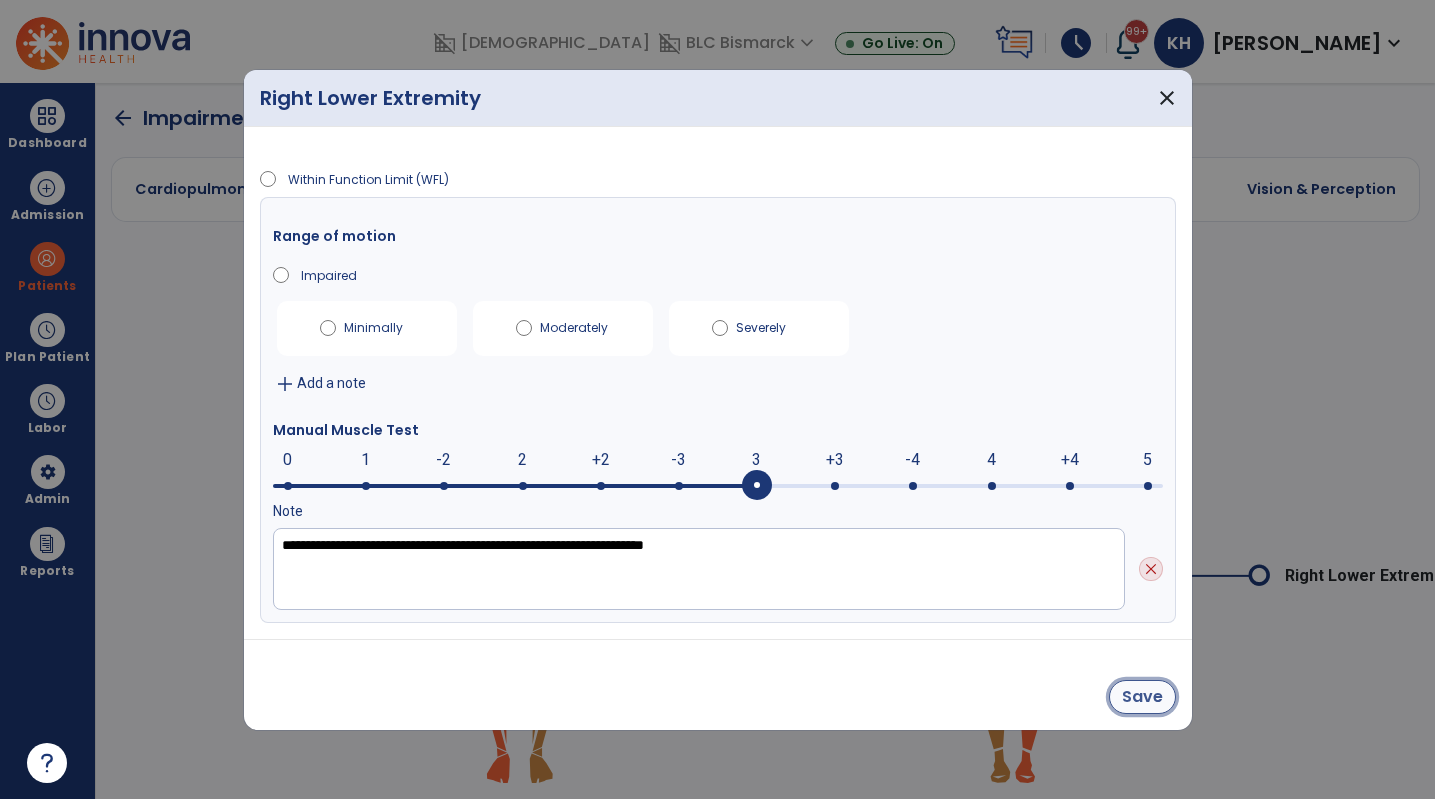 click on "Save" at bounding box center (1142, 697) 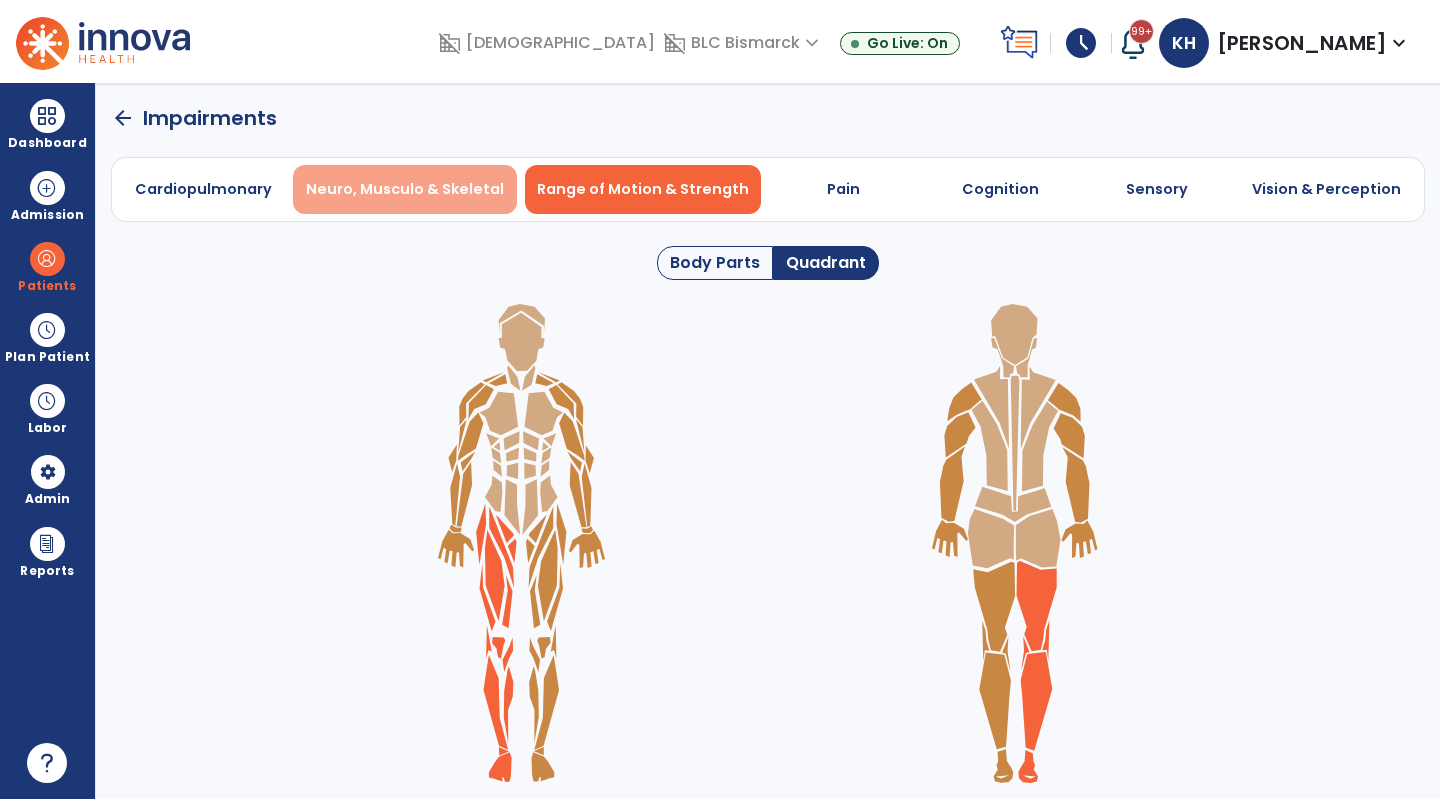 click on "Neuro, Musculo & Skeletal" at bounding box center (405, 189) 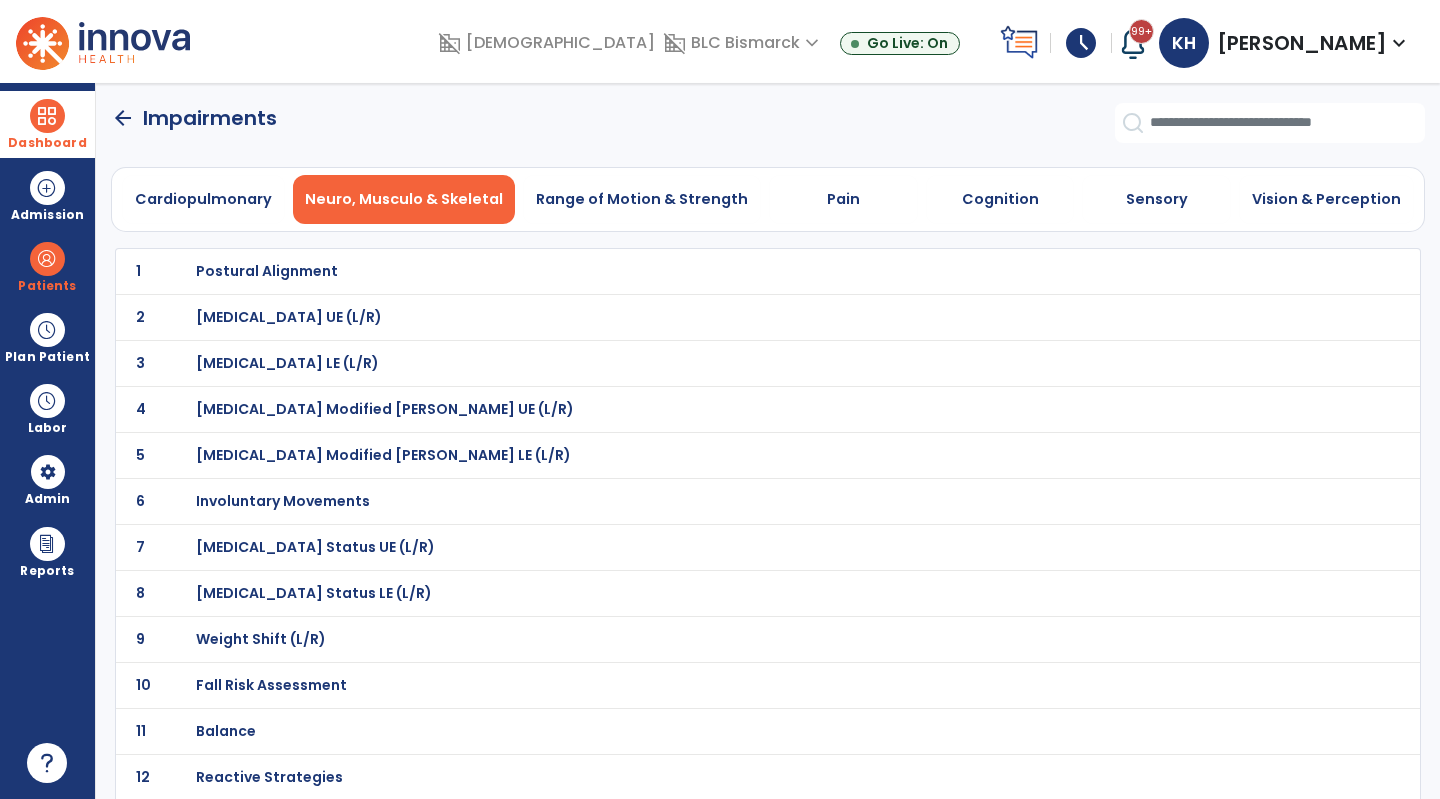 click at bounding box center (47, 116) 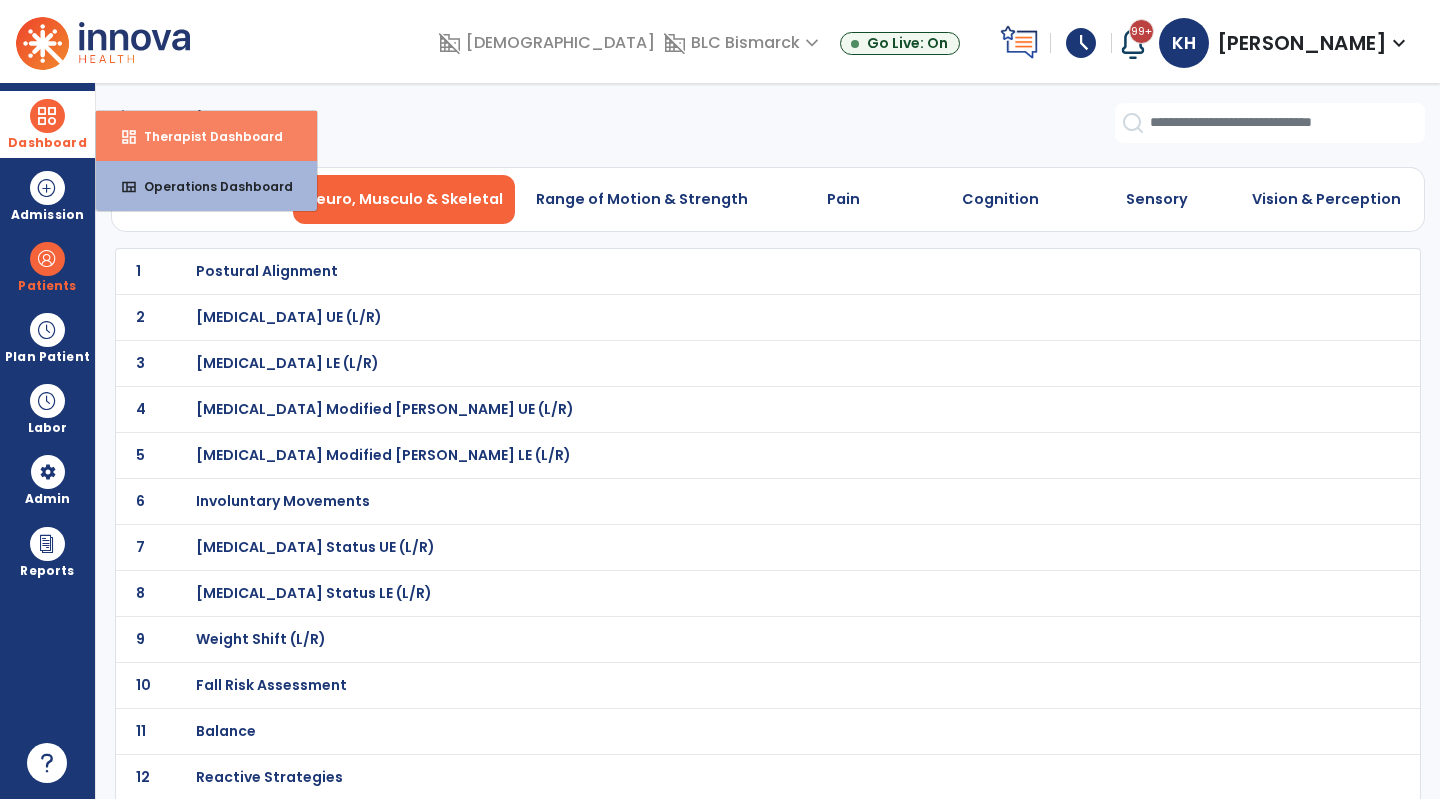 click on "dashboard  Therapist Dashboard" at bounding box center (206, 136) 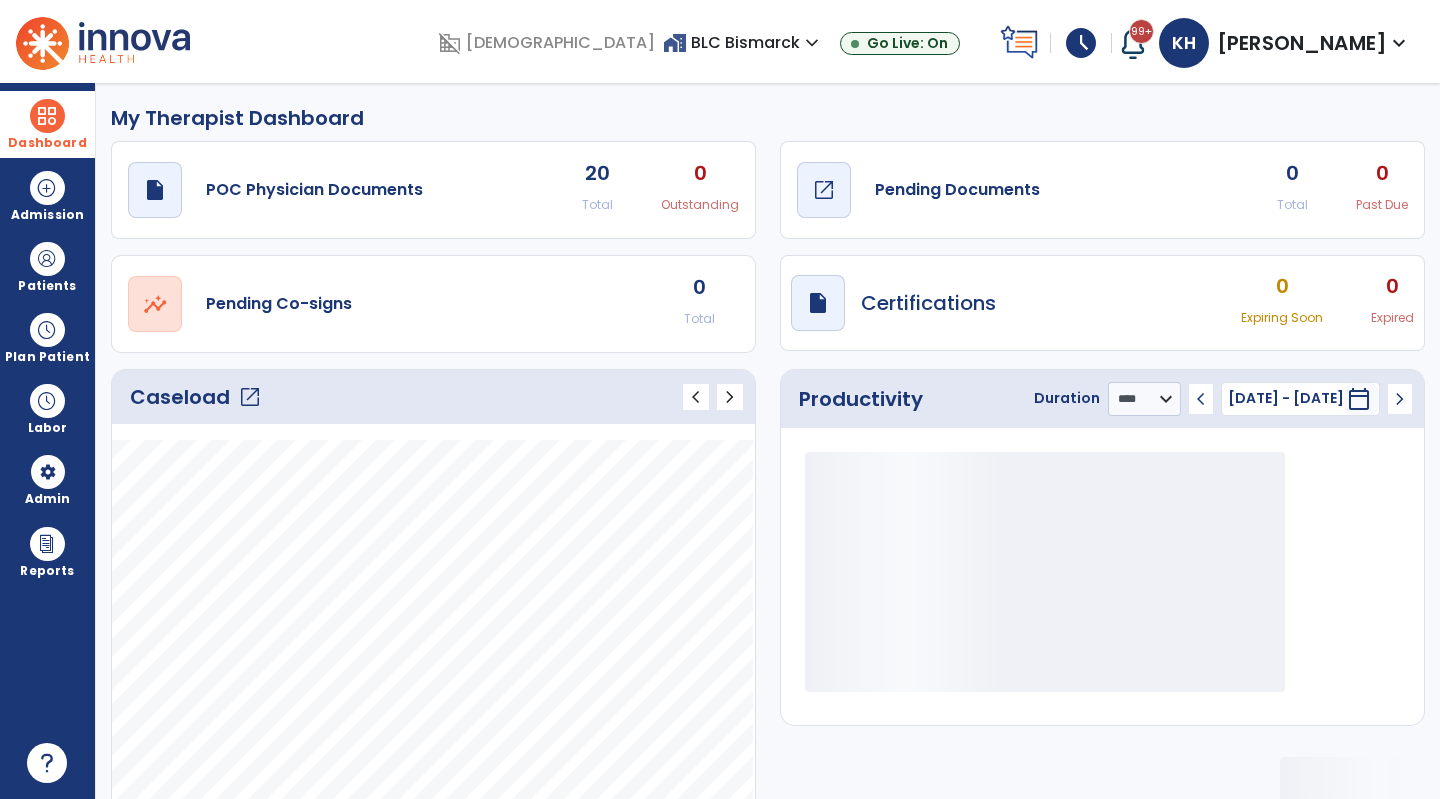click on "Pending Documents" 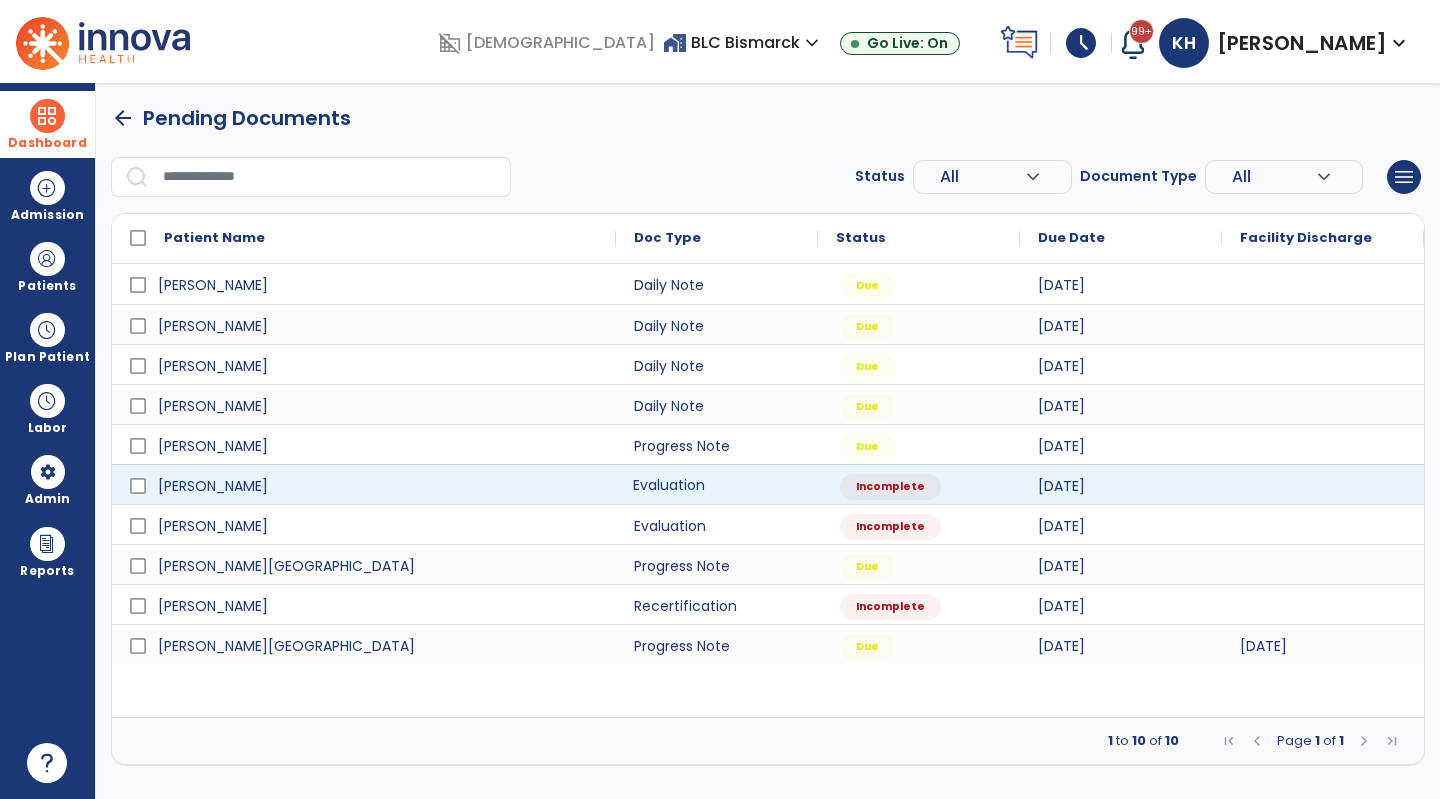 click on "Evaluation" at bounding box center [717, 484] 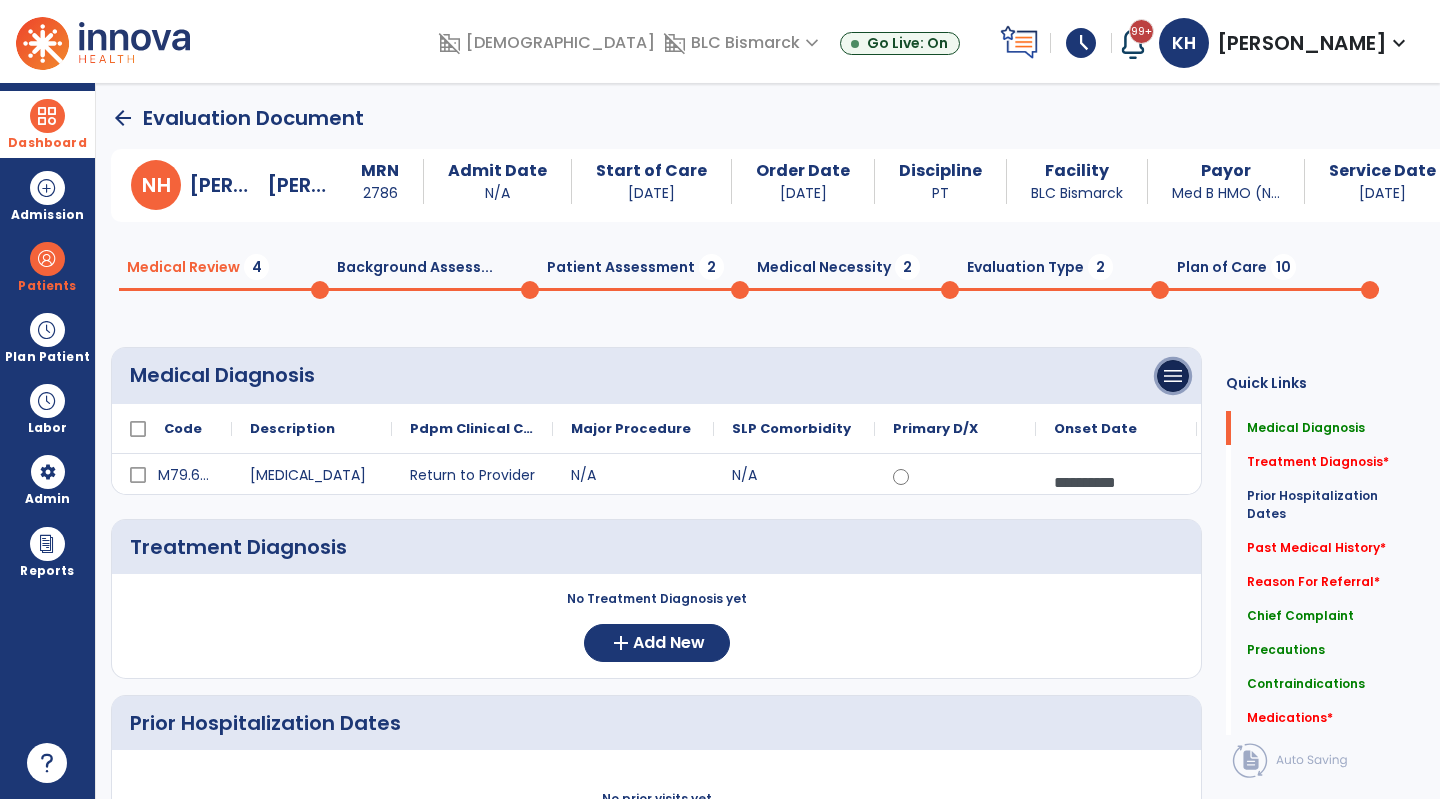 click on "menu" at bounding box center (1173, 376) 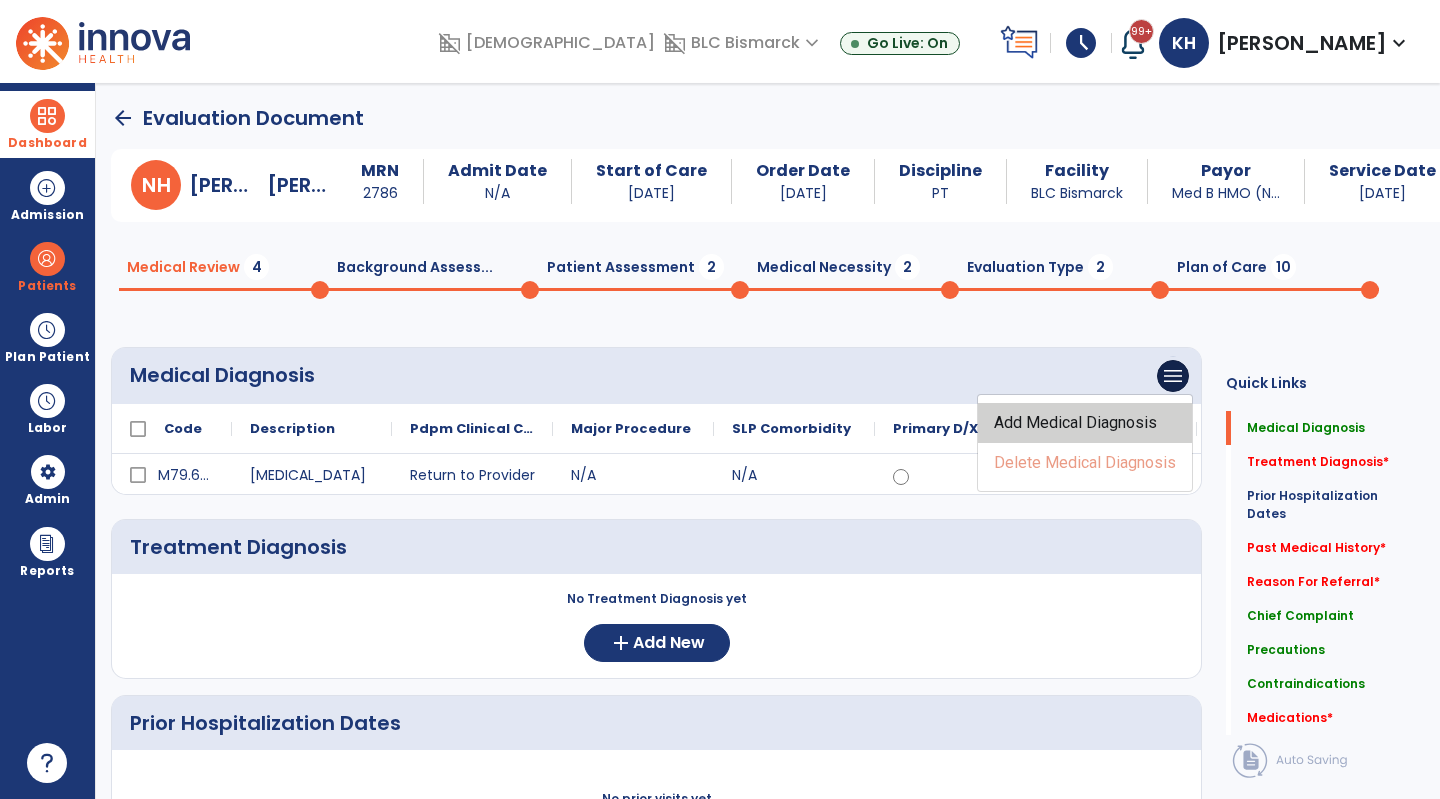 click on "Add Medical Diagnosis" 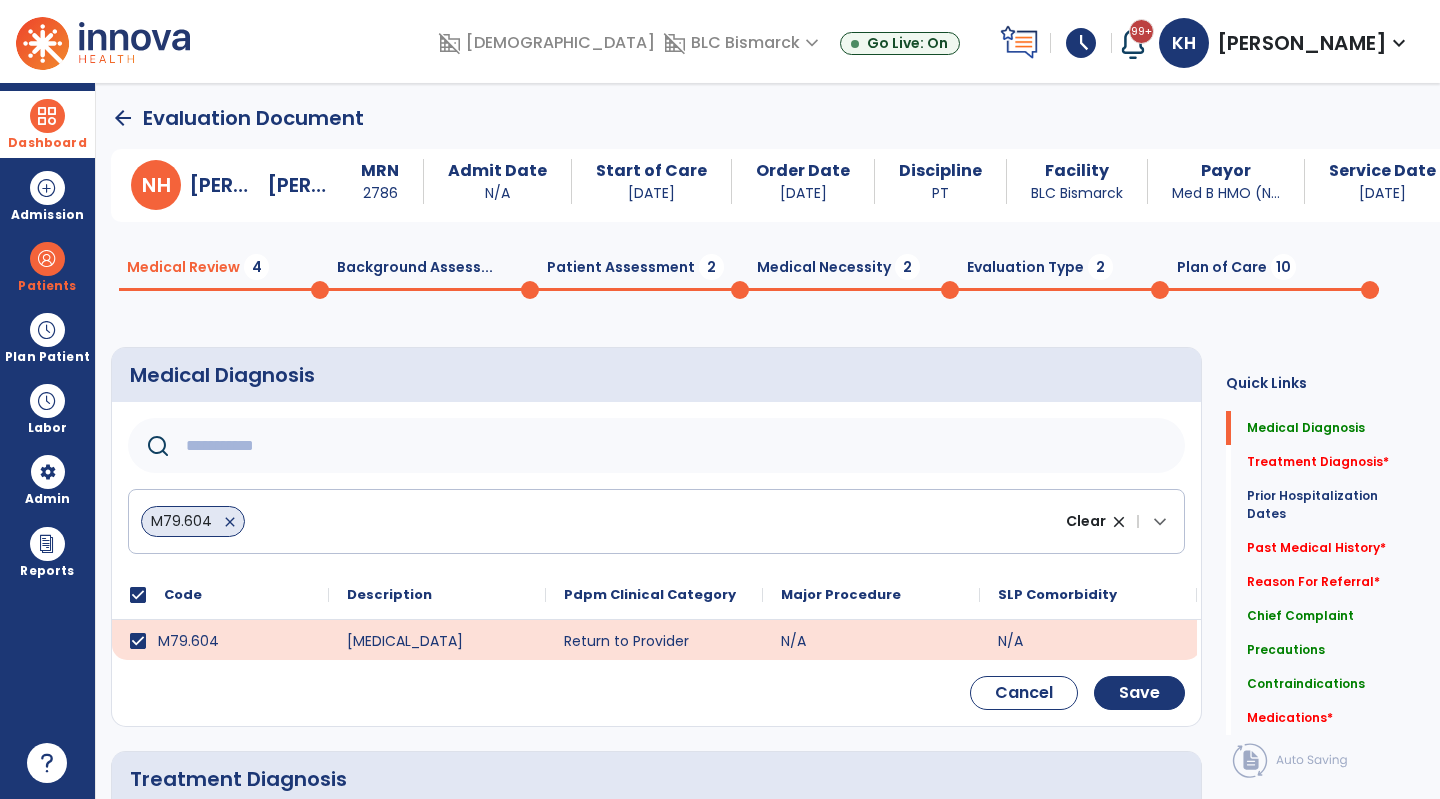 click 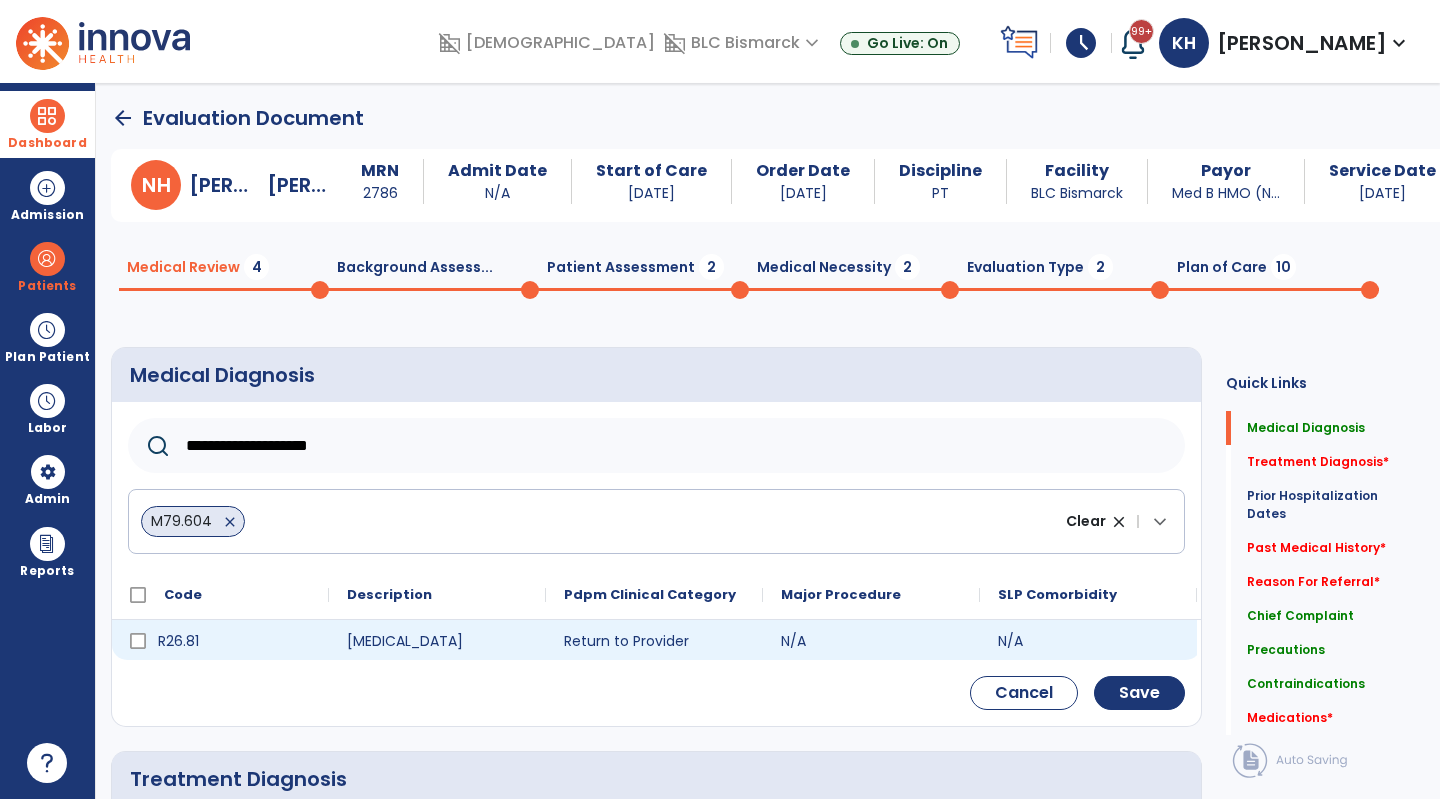 type on "**********" 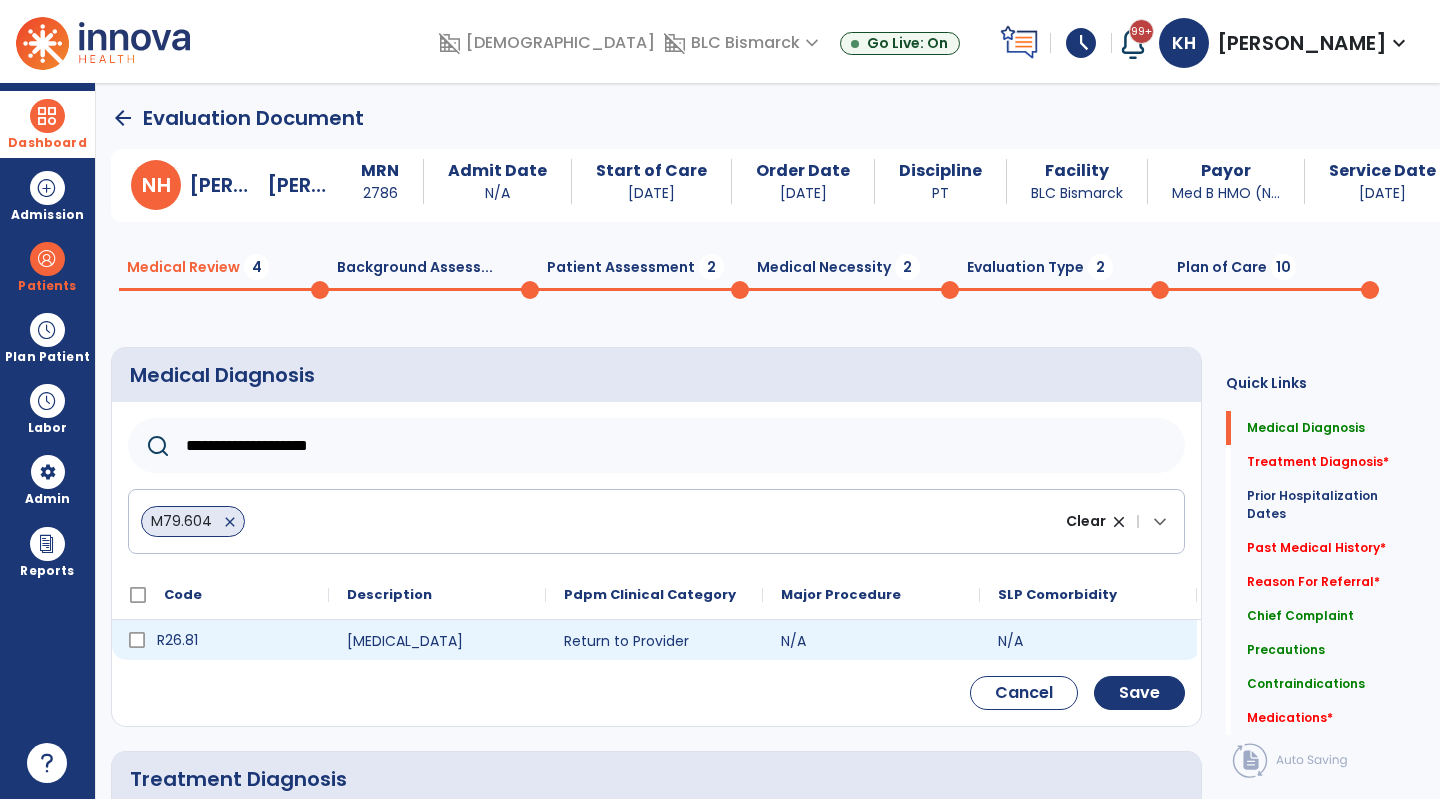 drag, startPoint x: 146, startPoint y: 640, endPoint x: 161, endPoint y: 642, distance: 15.132746 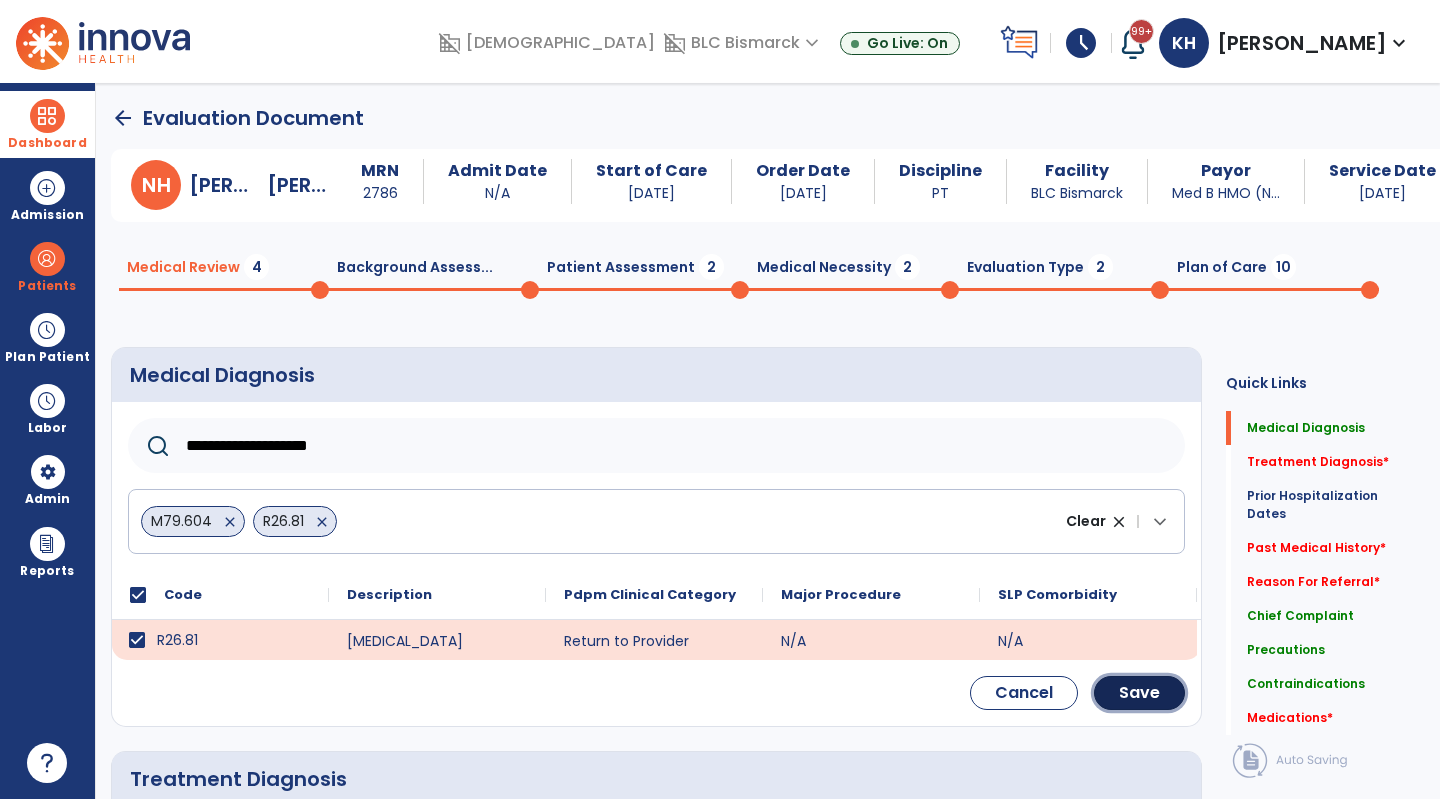 click on "Save" 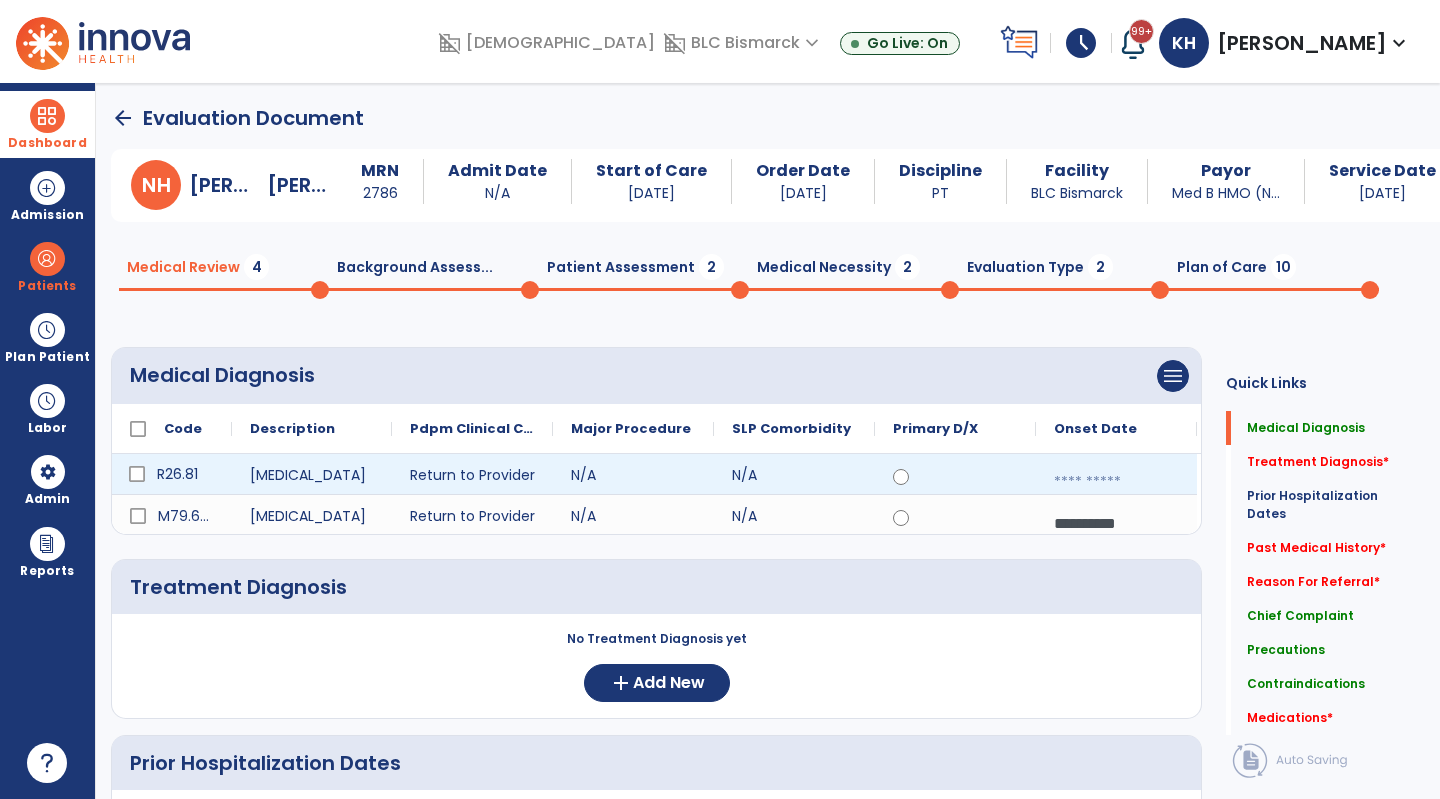 click at bounding box center (1116, 482) 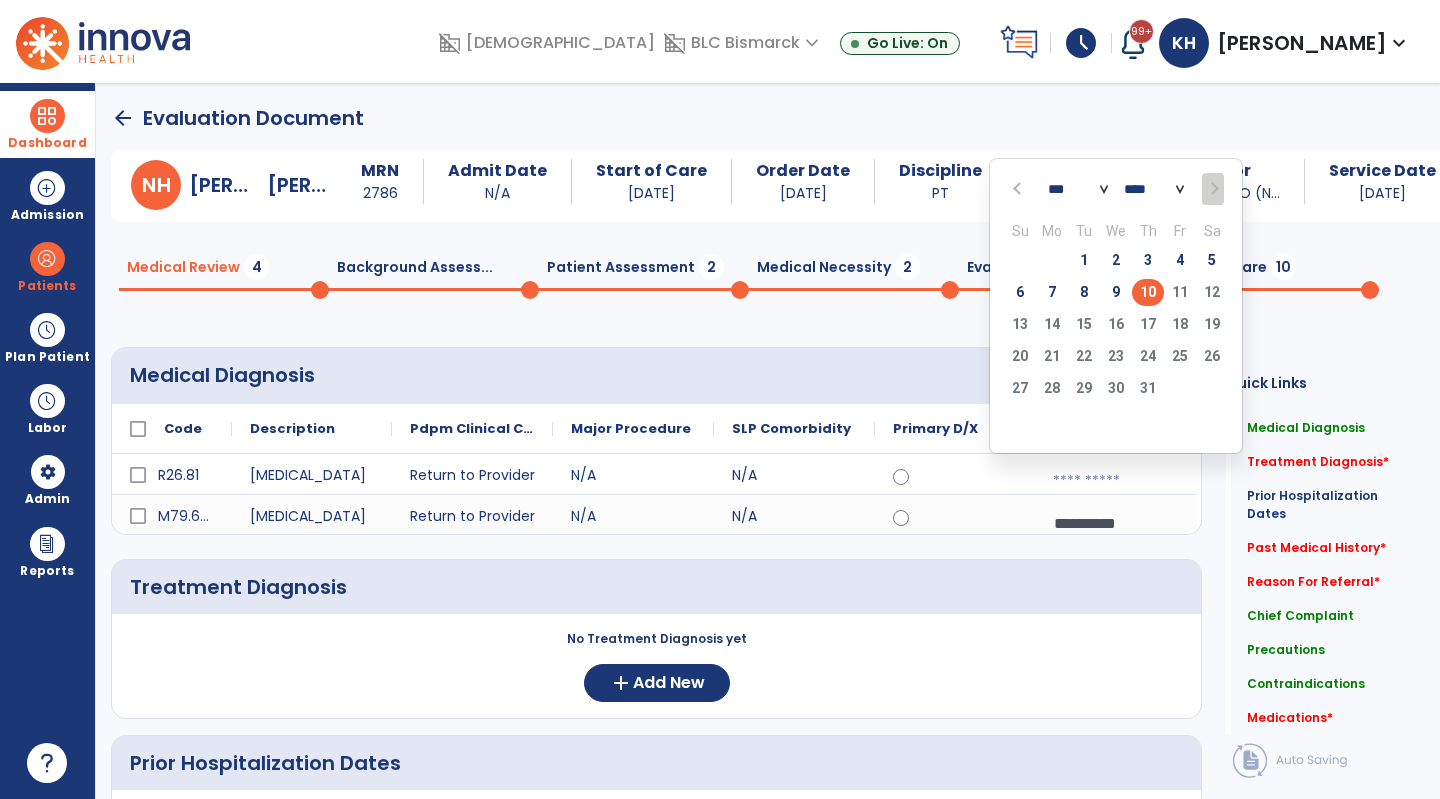 click on "10" 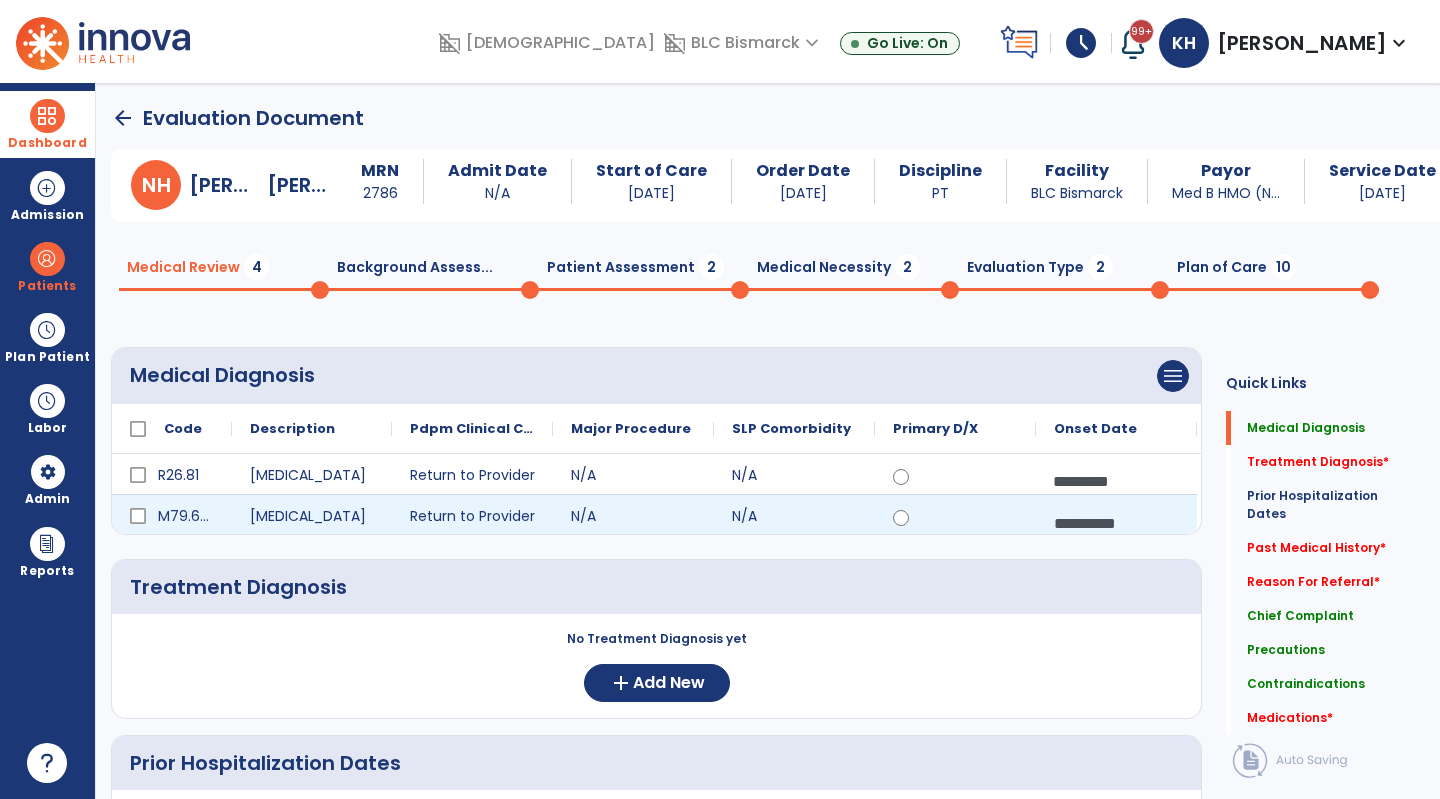 click on "**********" at bounding box center (1116, 523) 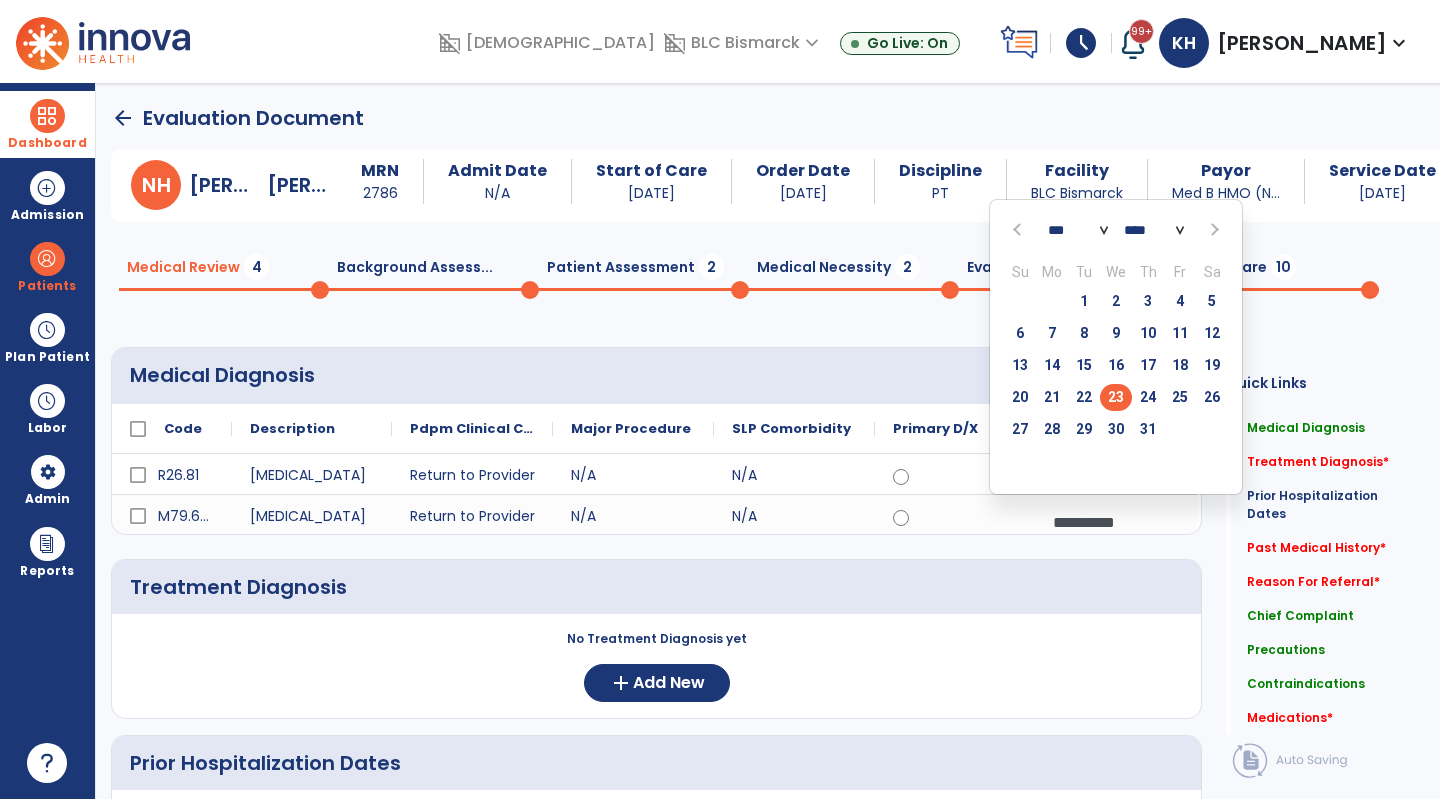 click 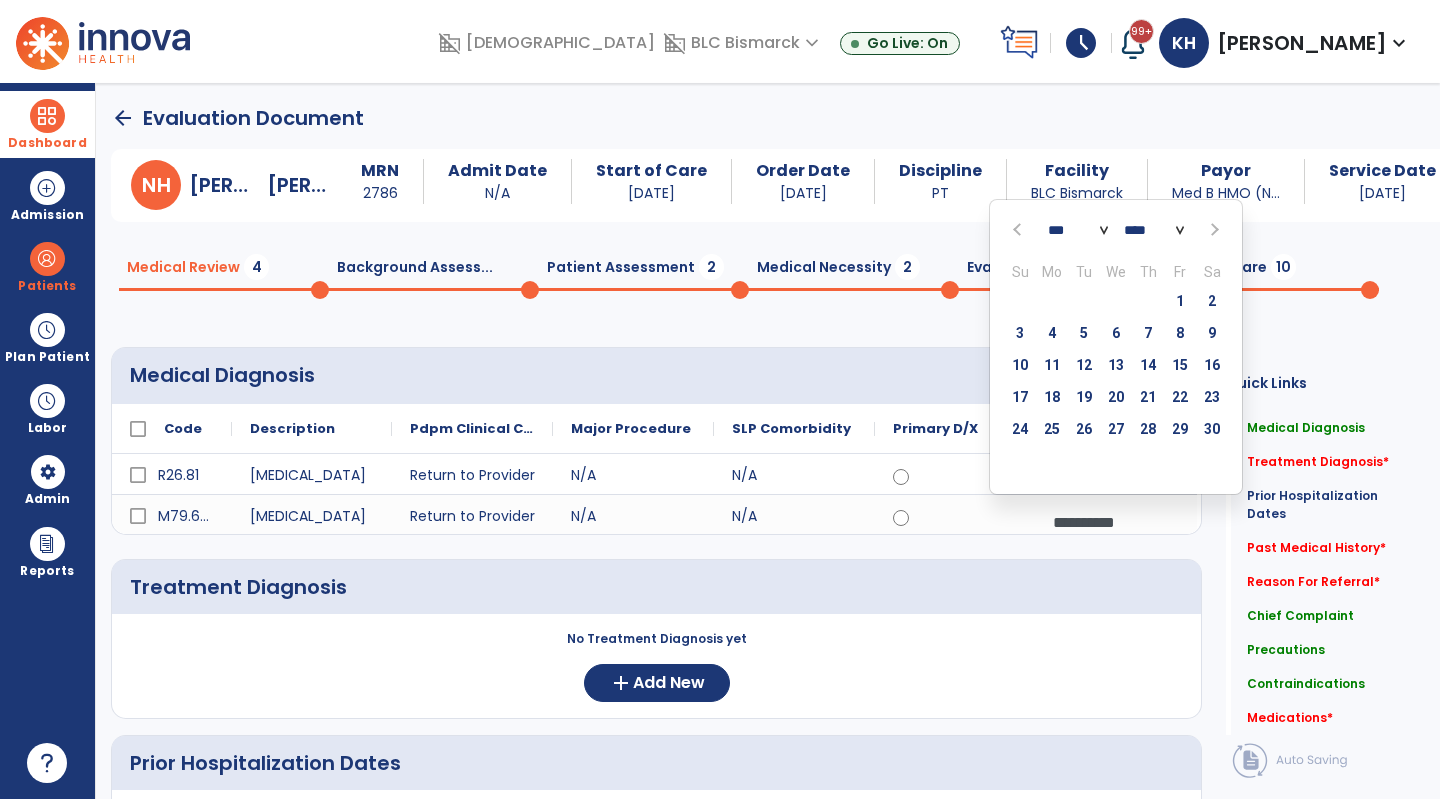 click 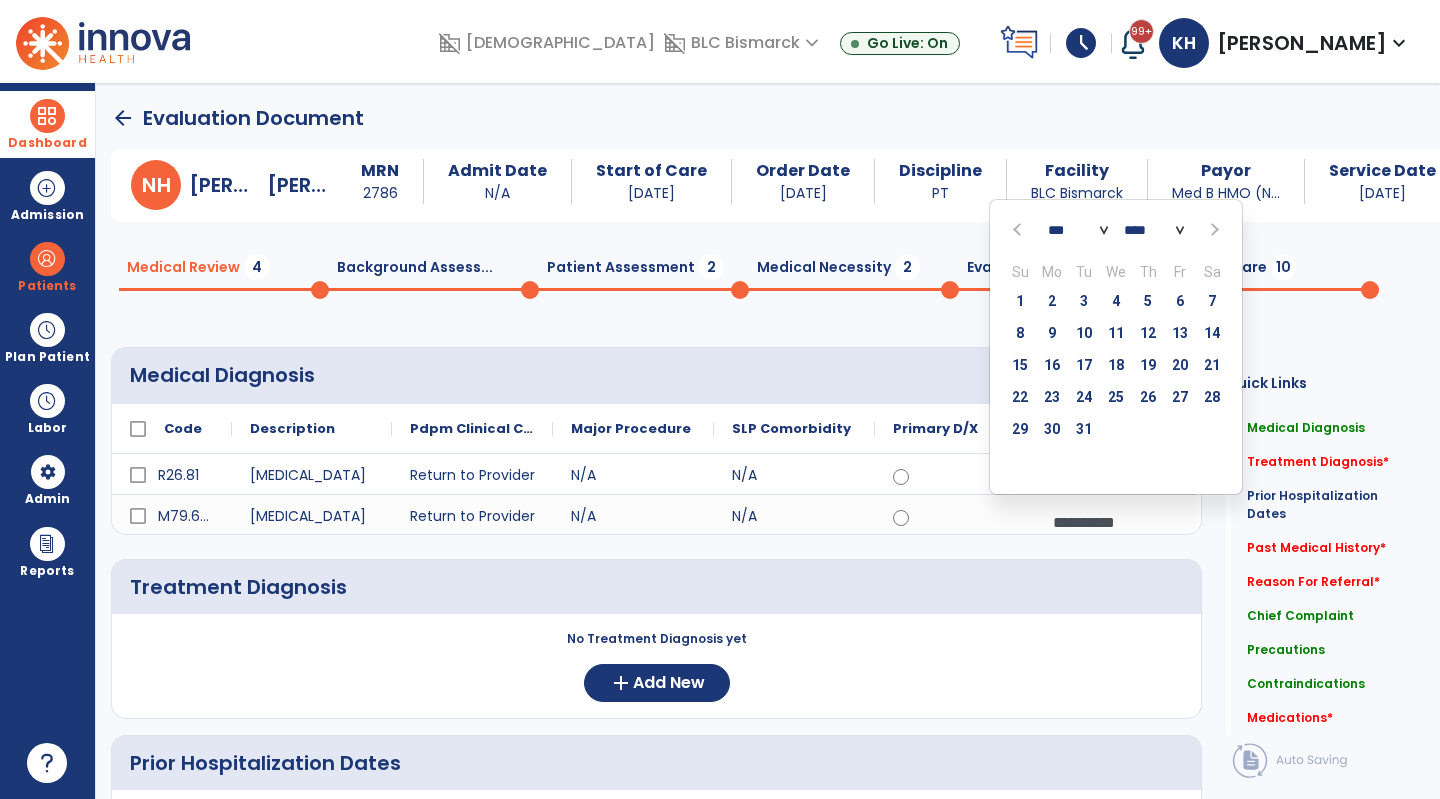 click 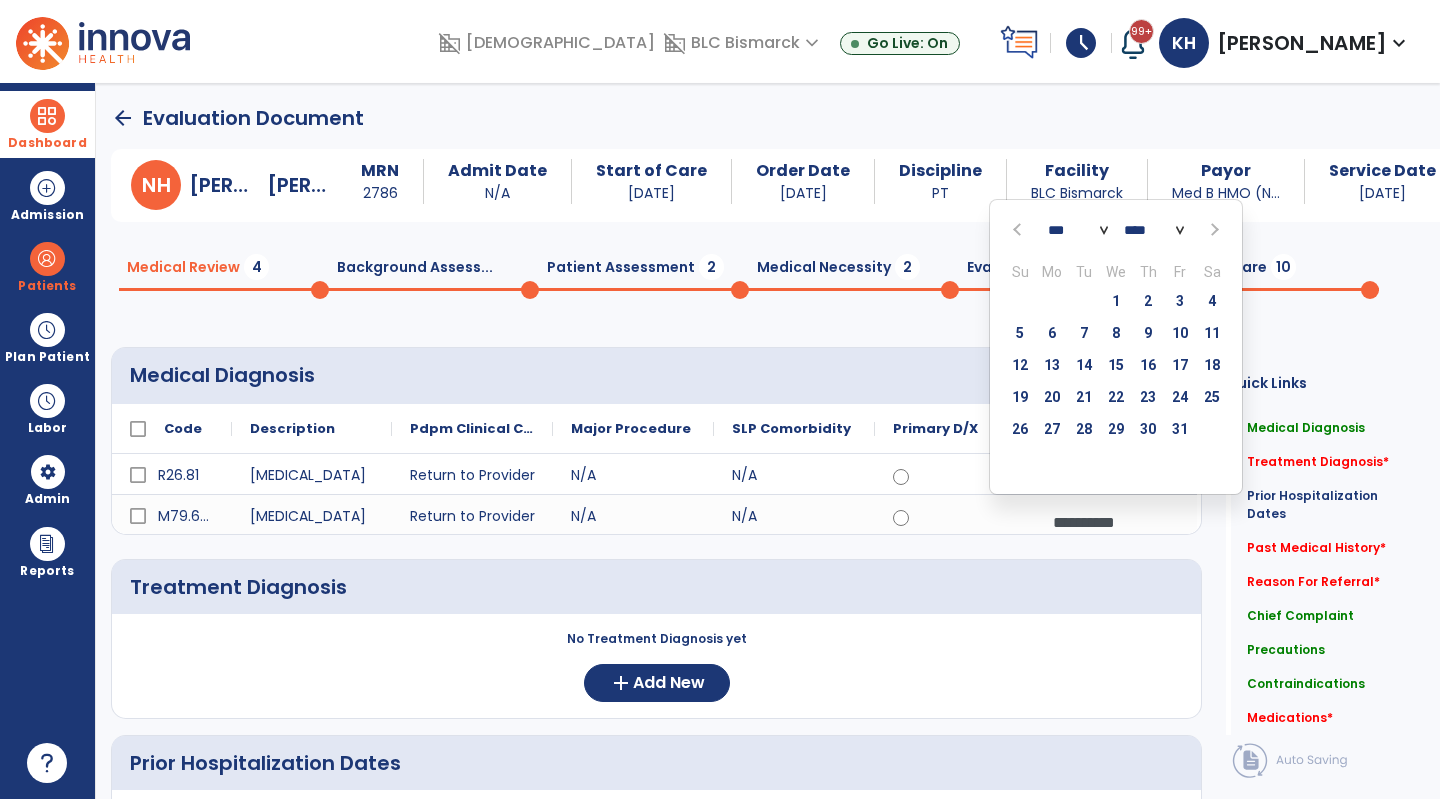 click 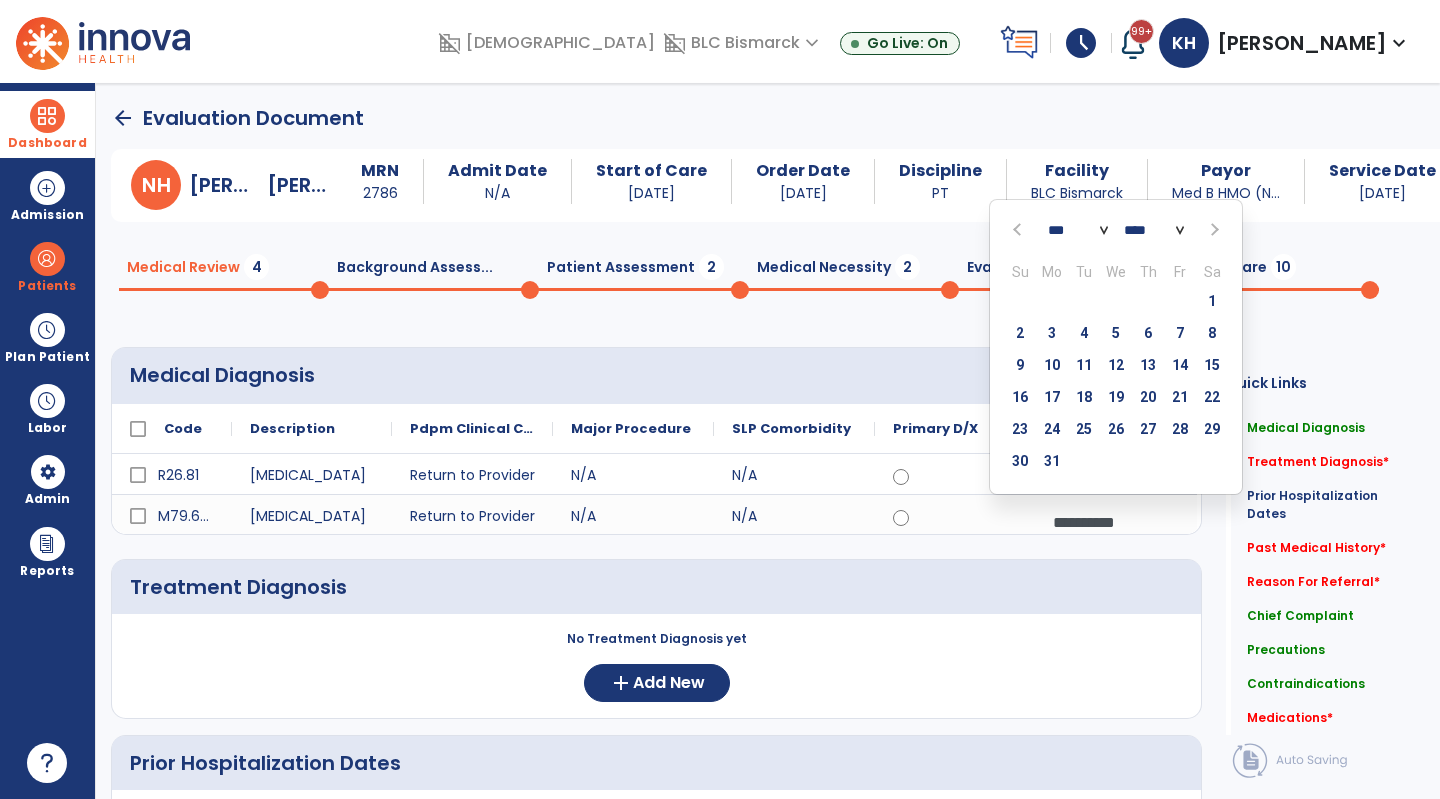 click 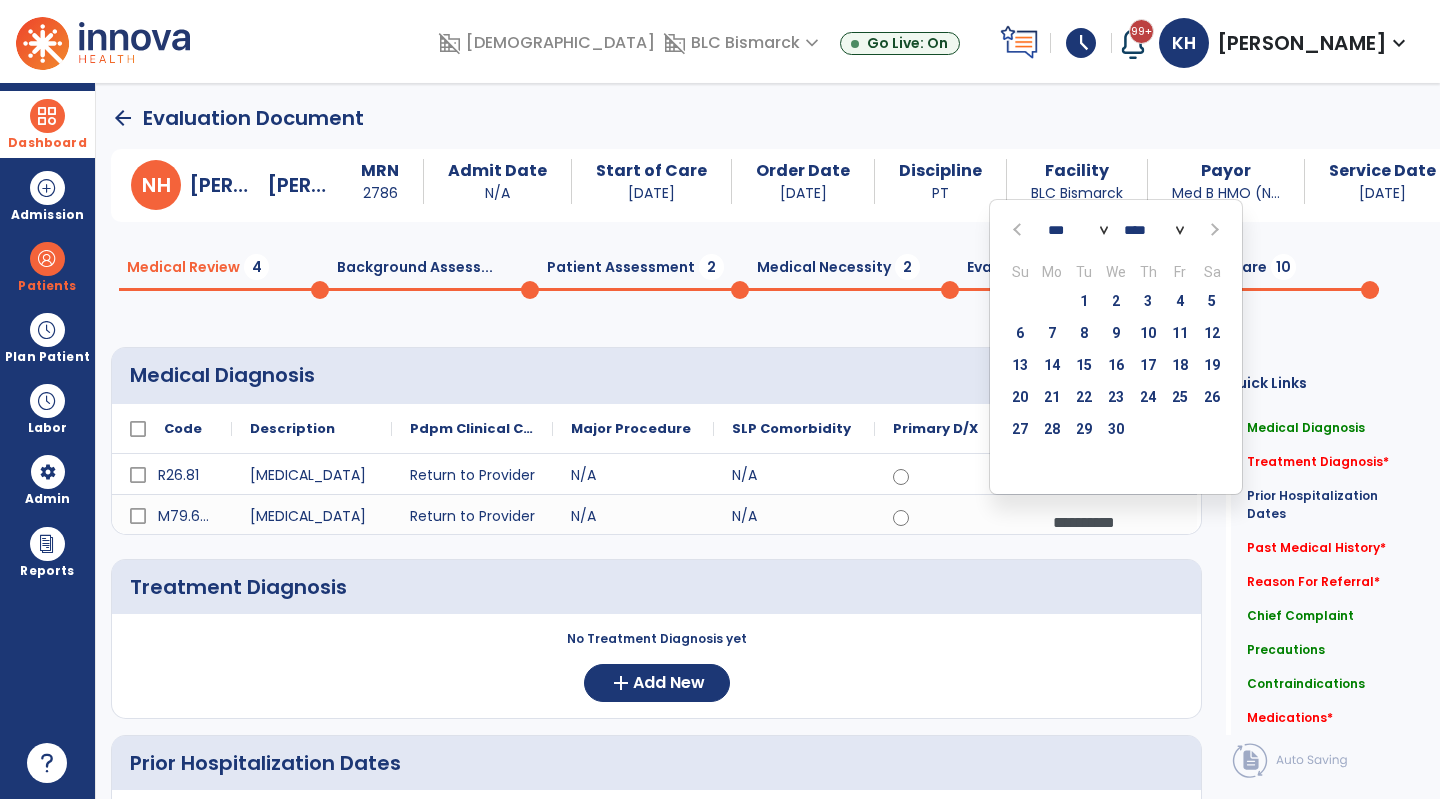 click 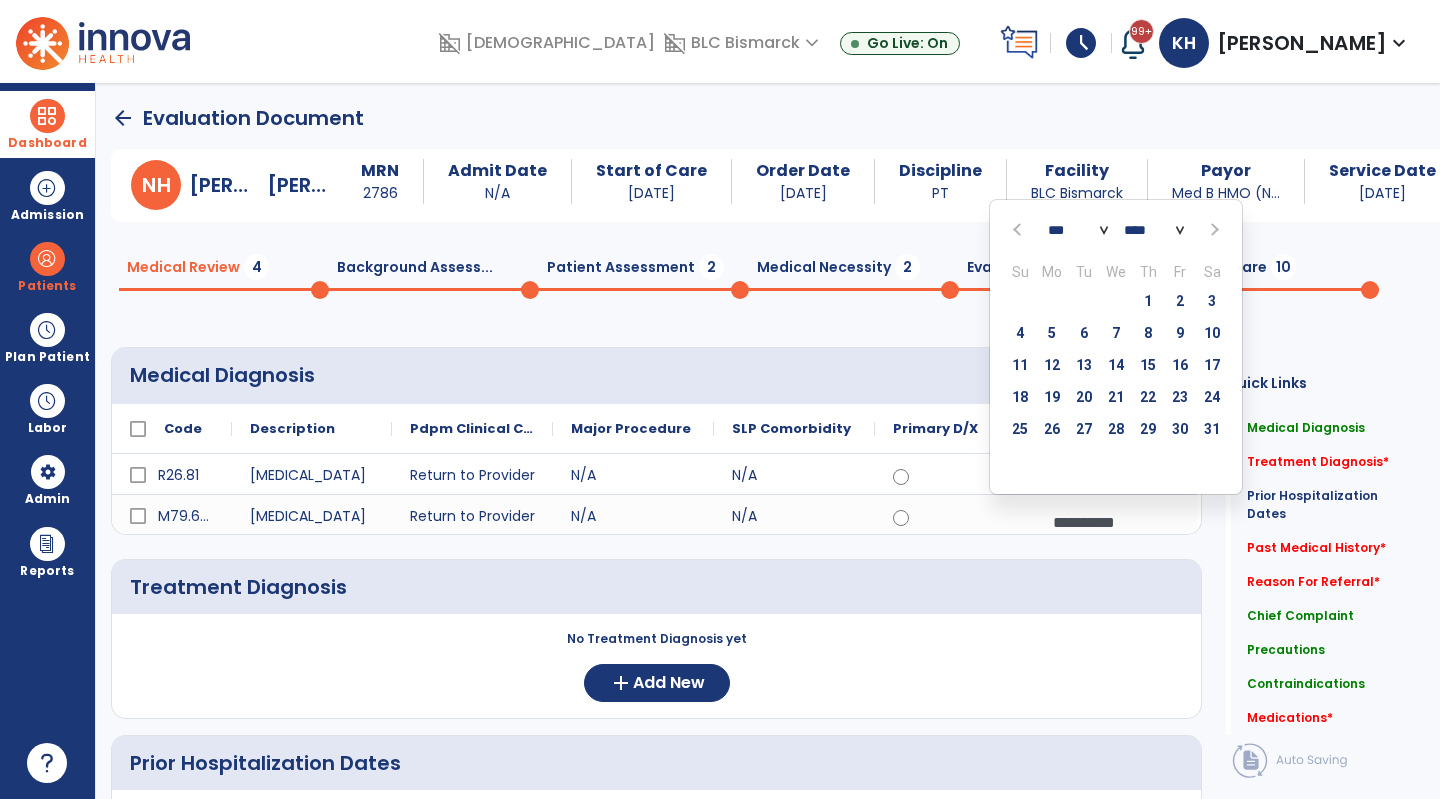 click 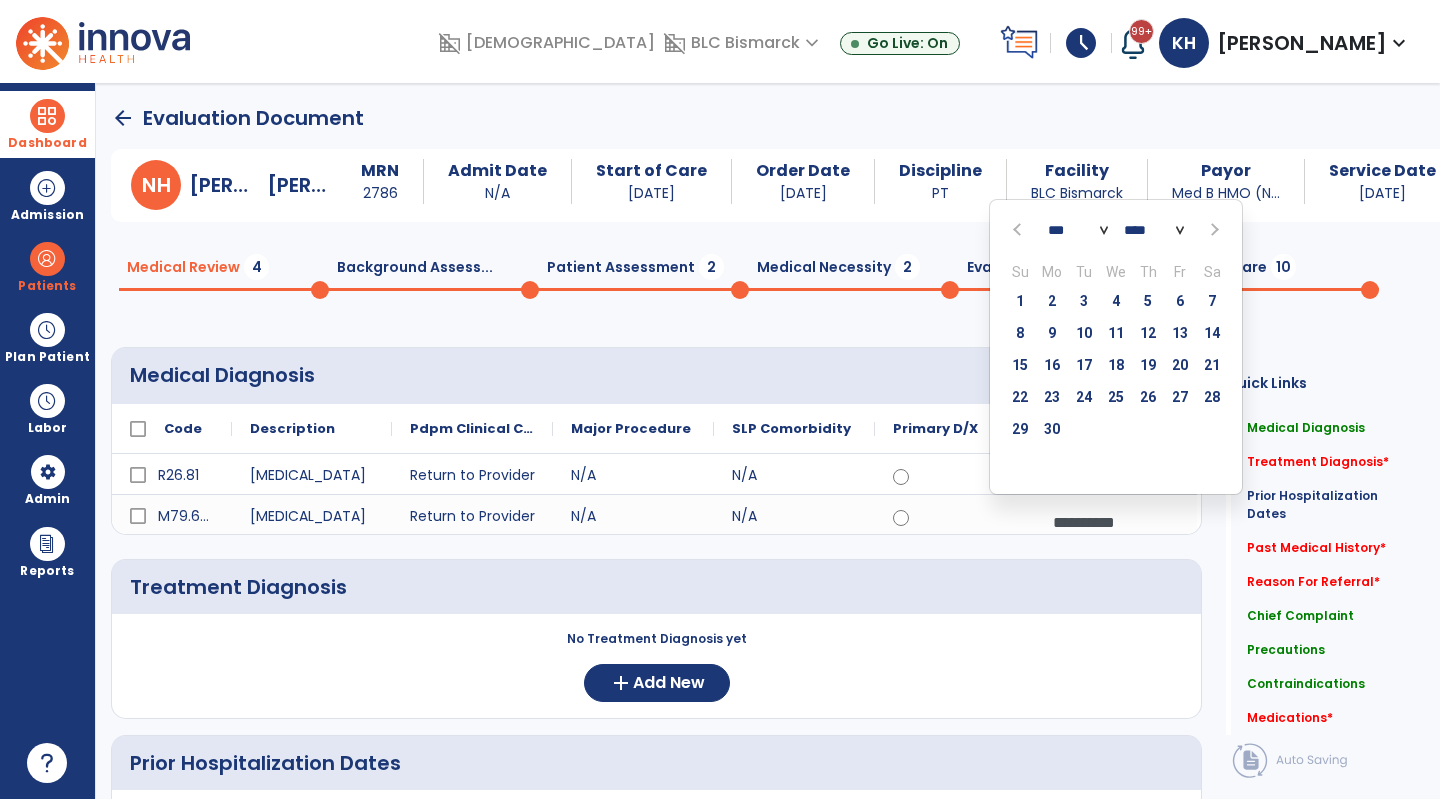 click 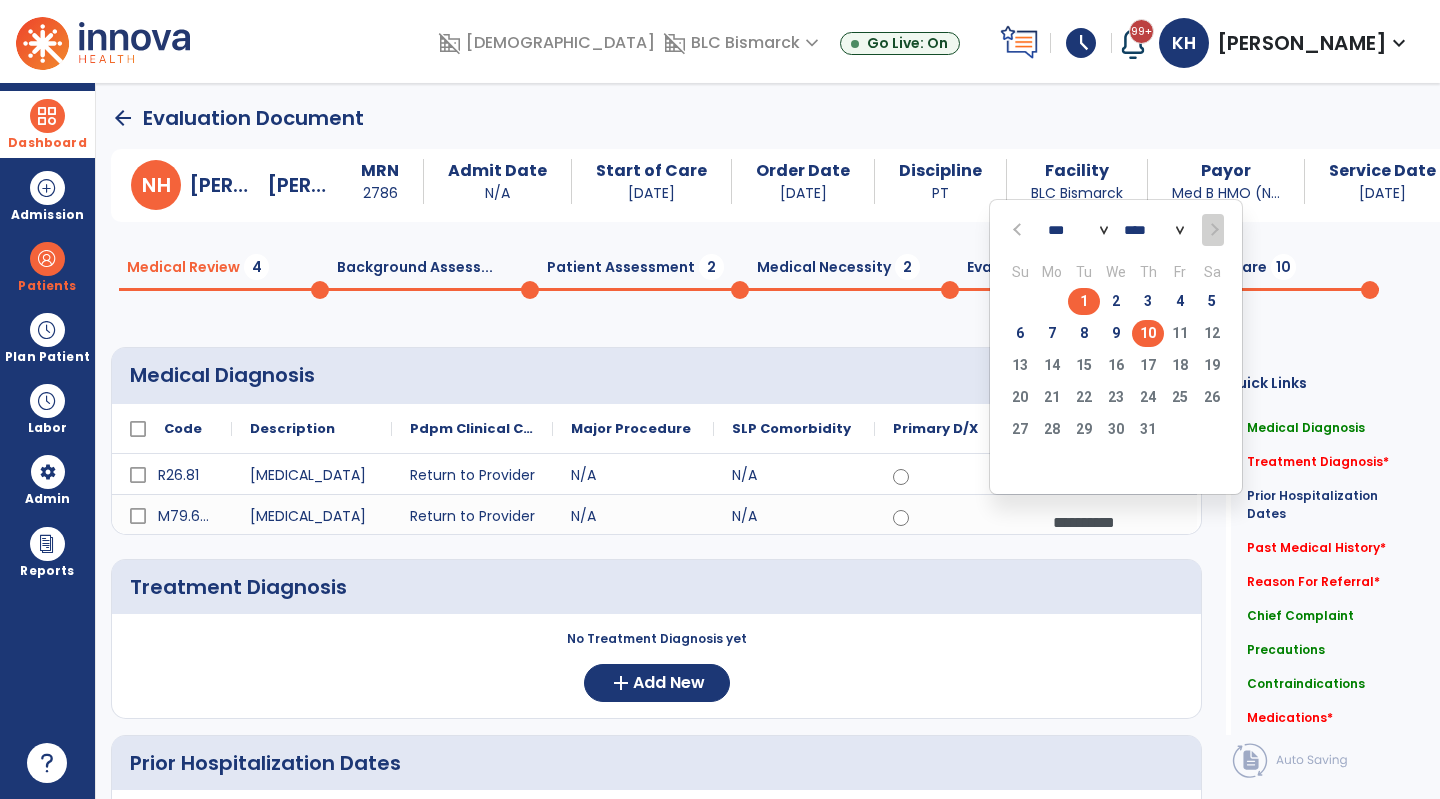 click on "10" 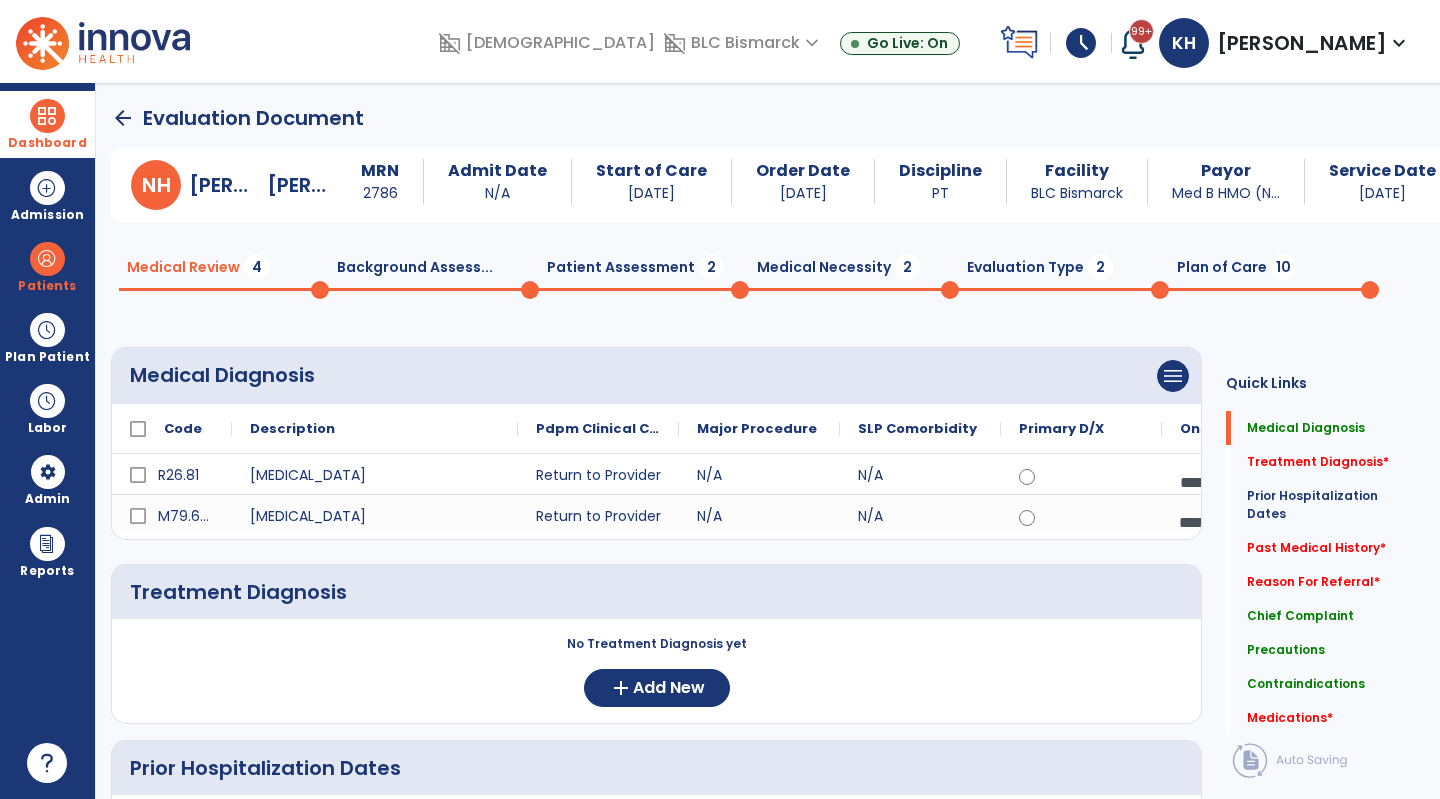 drag, startPoint x: 391, startPoint y: 429, endPoint x: 574, endPoint y: 429, distance: 183 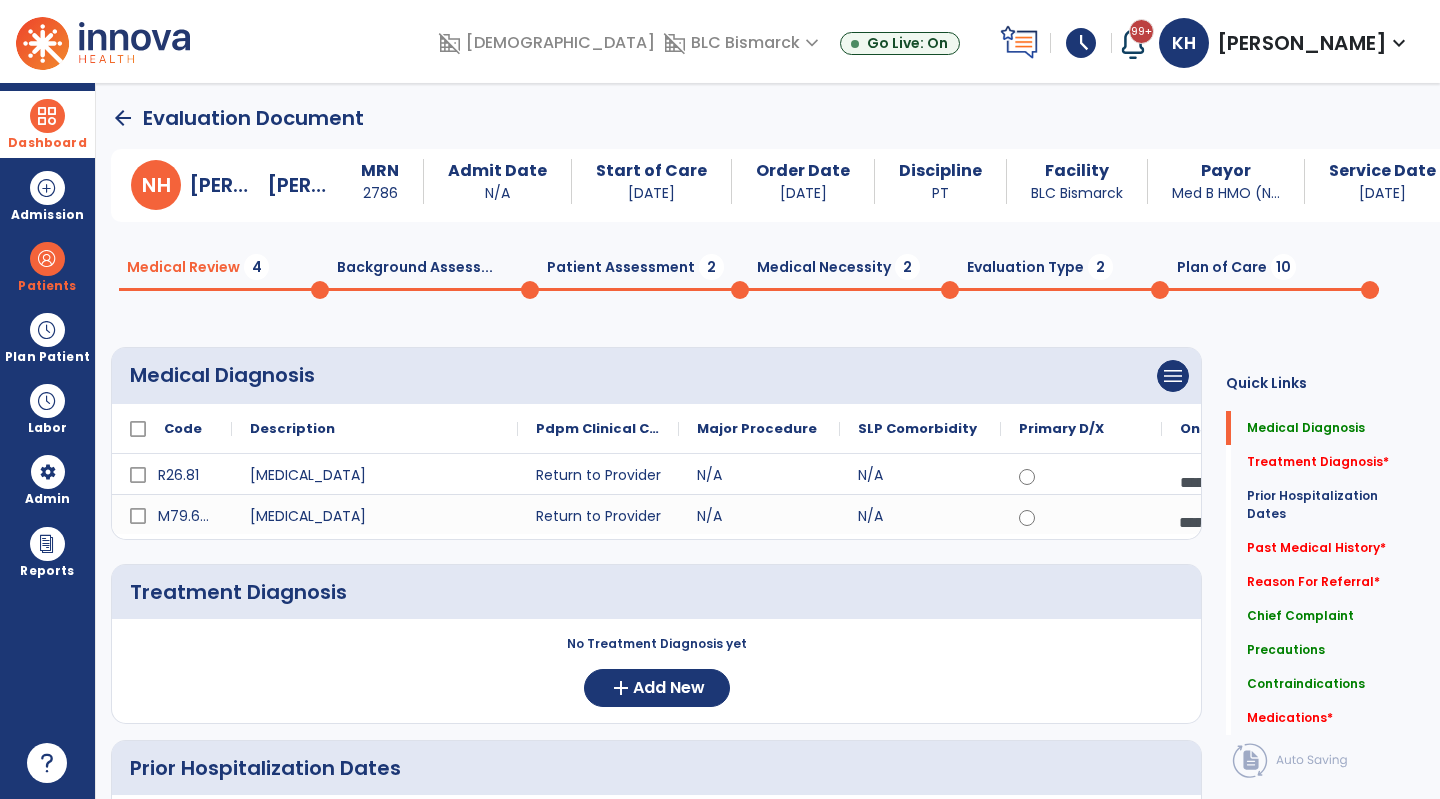 click 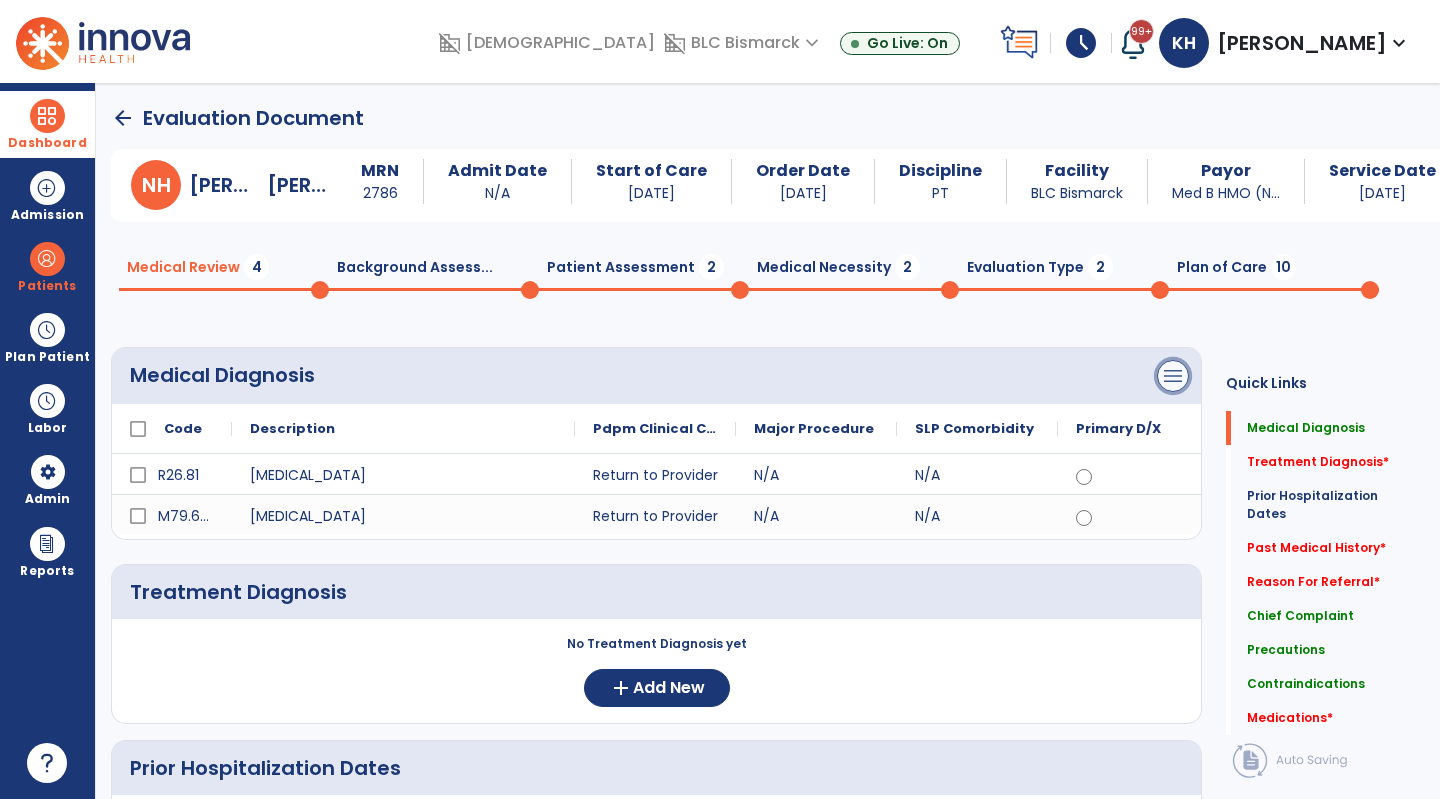 click on "menu" at bounding box center [1173, 376] 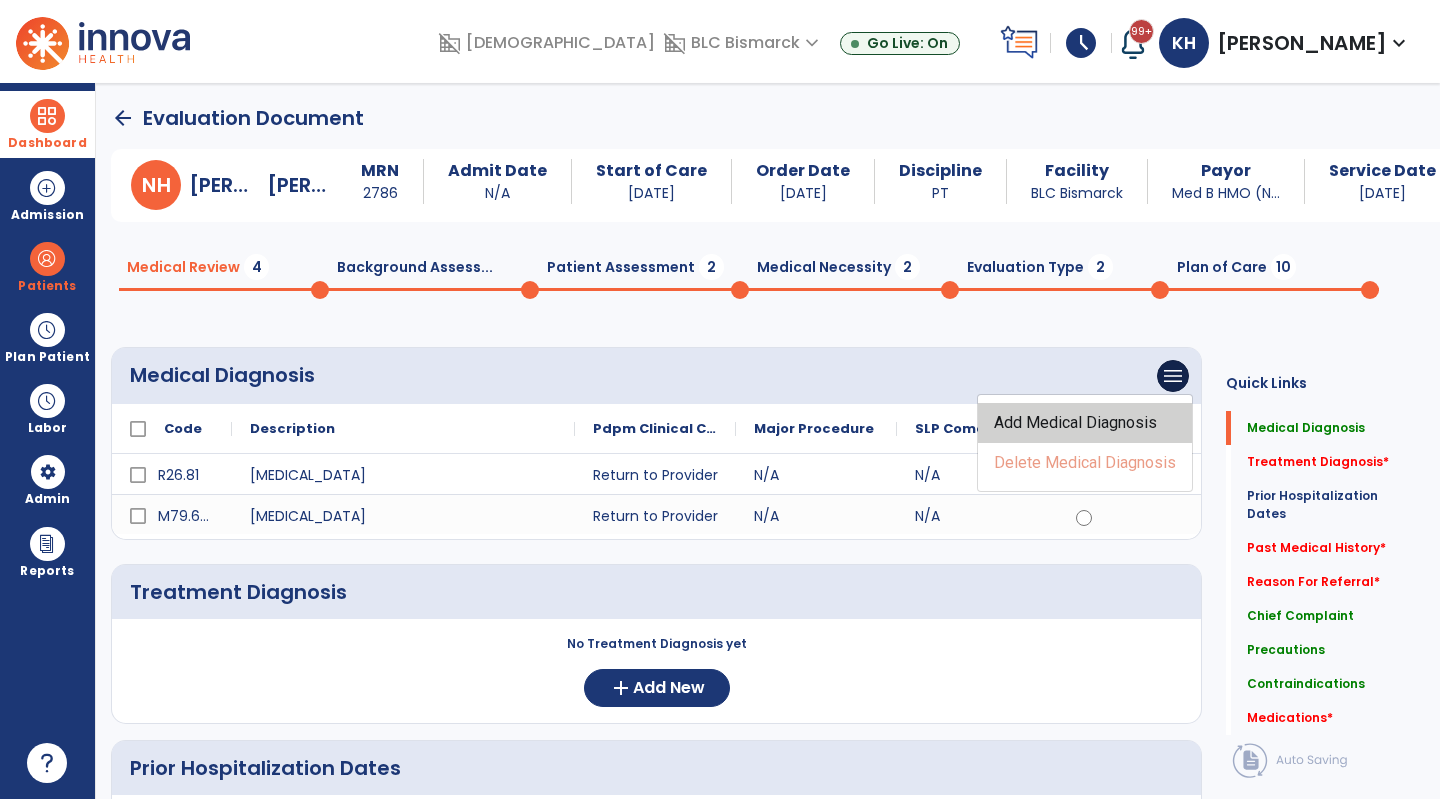 click on "Add Medical Diagnosis" 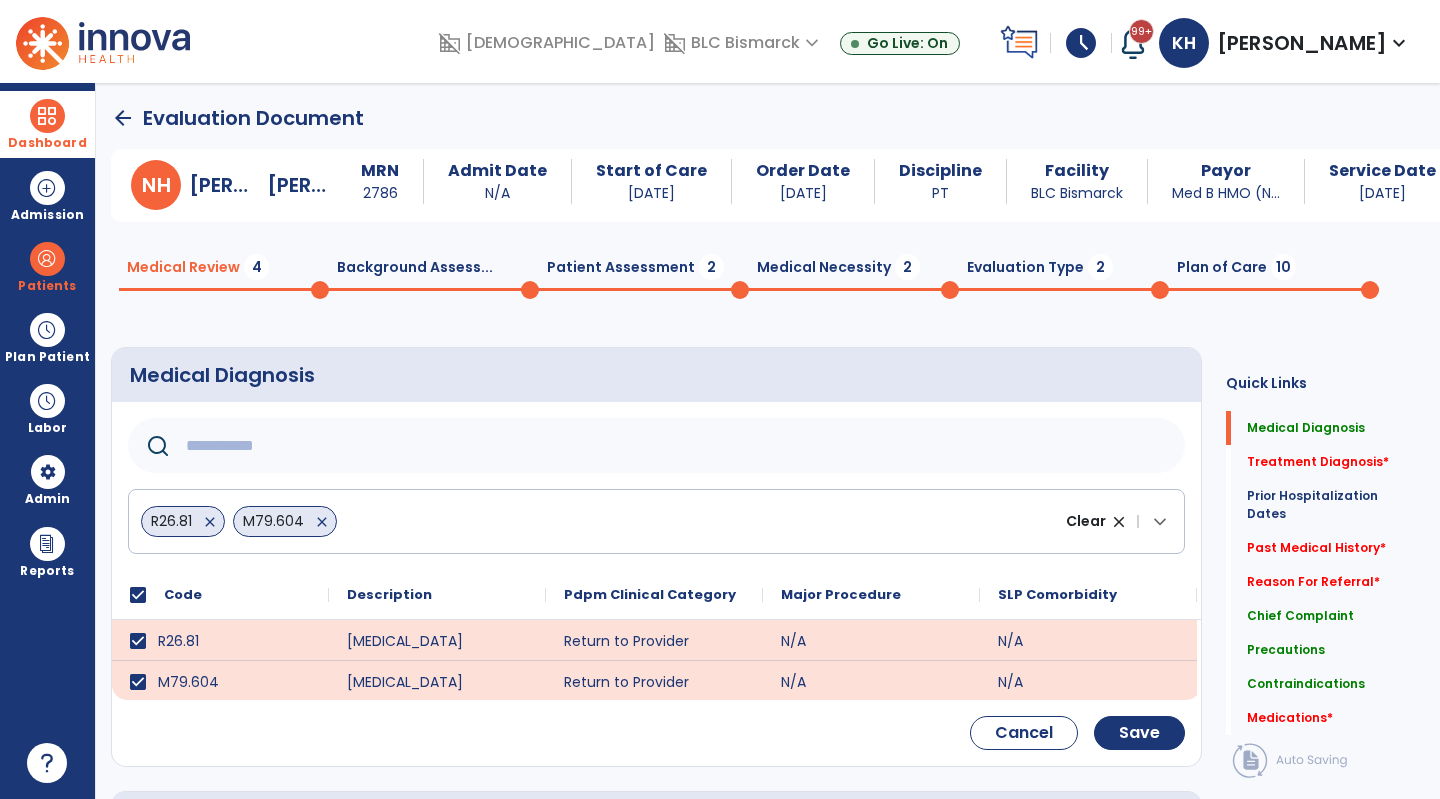 click 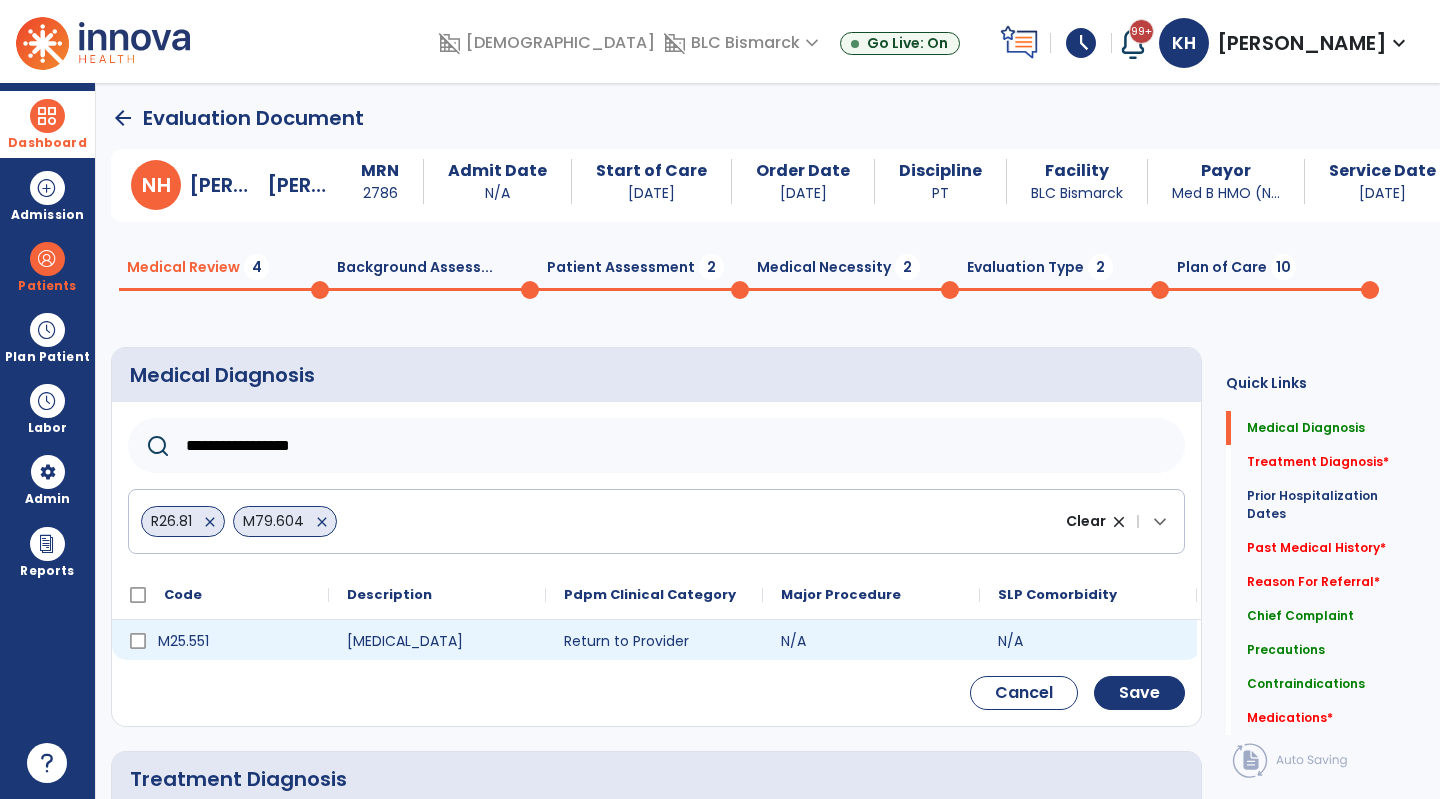 type on "**********" 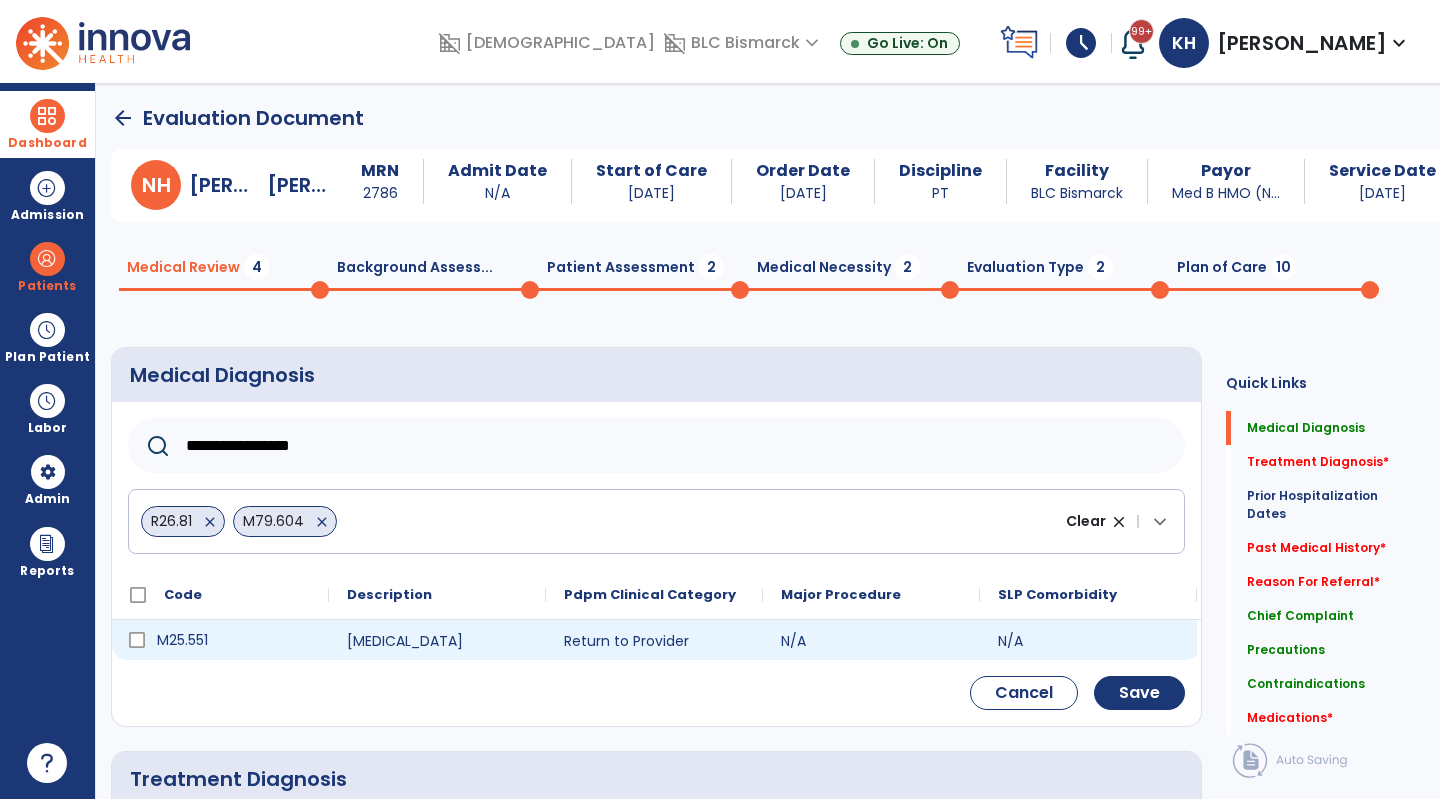 click 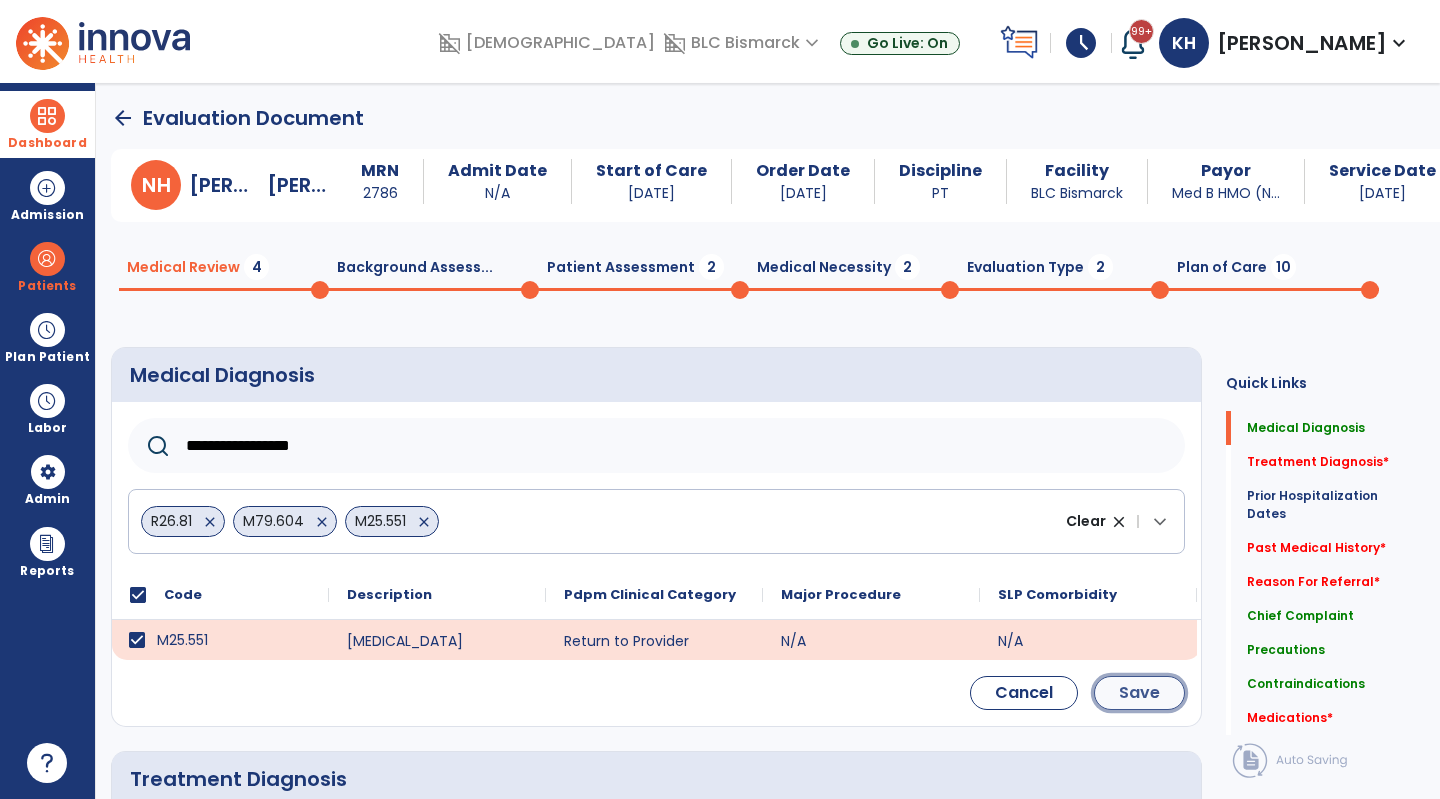 click on "Save" 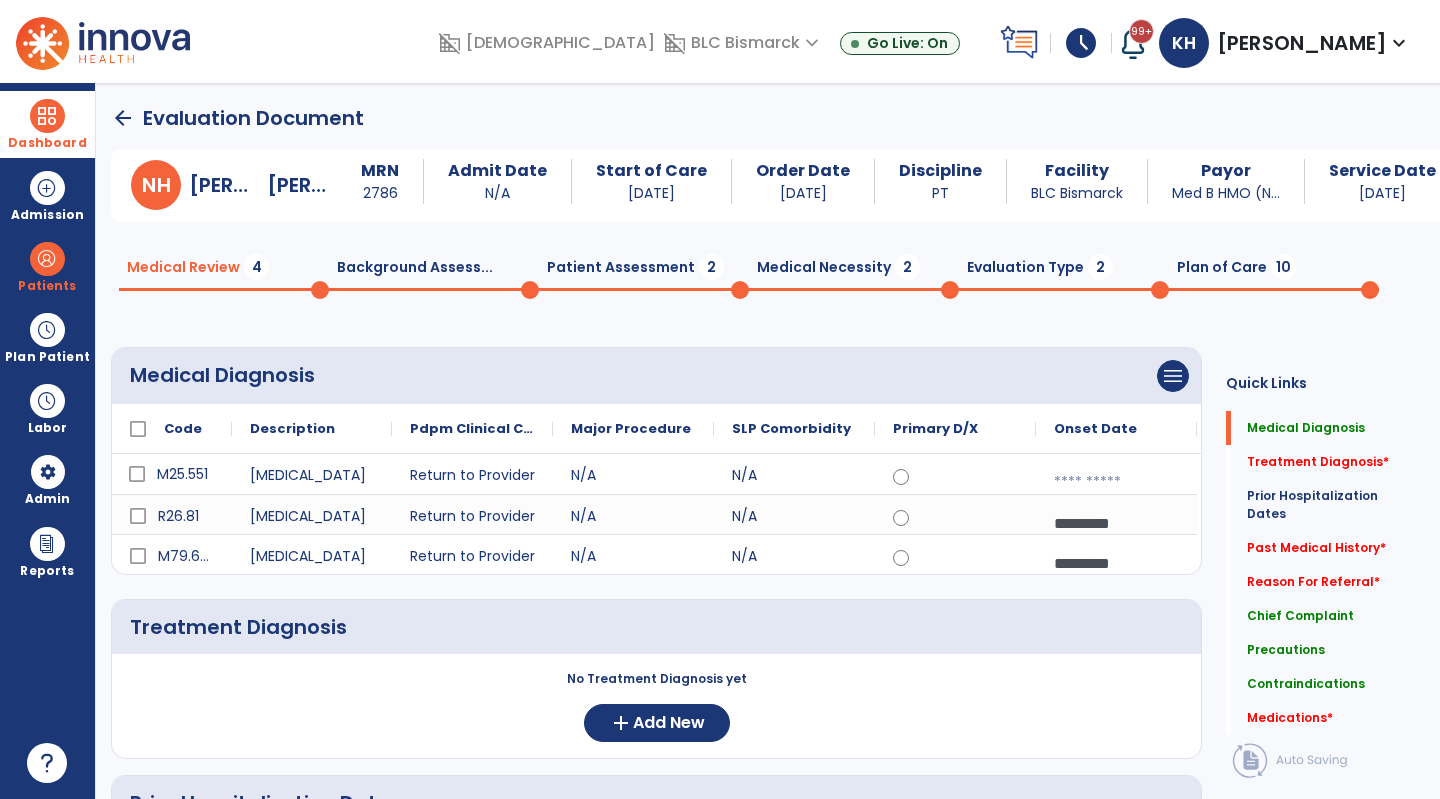 click on "Medical Diagnosis      menu   Add Medical Diagnosis   Delete Medical Diagnosis
Code
Description
Pdpm Clinical Category" 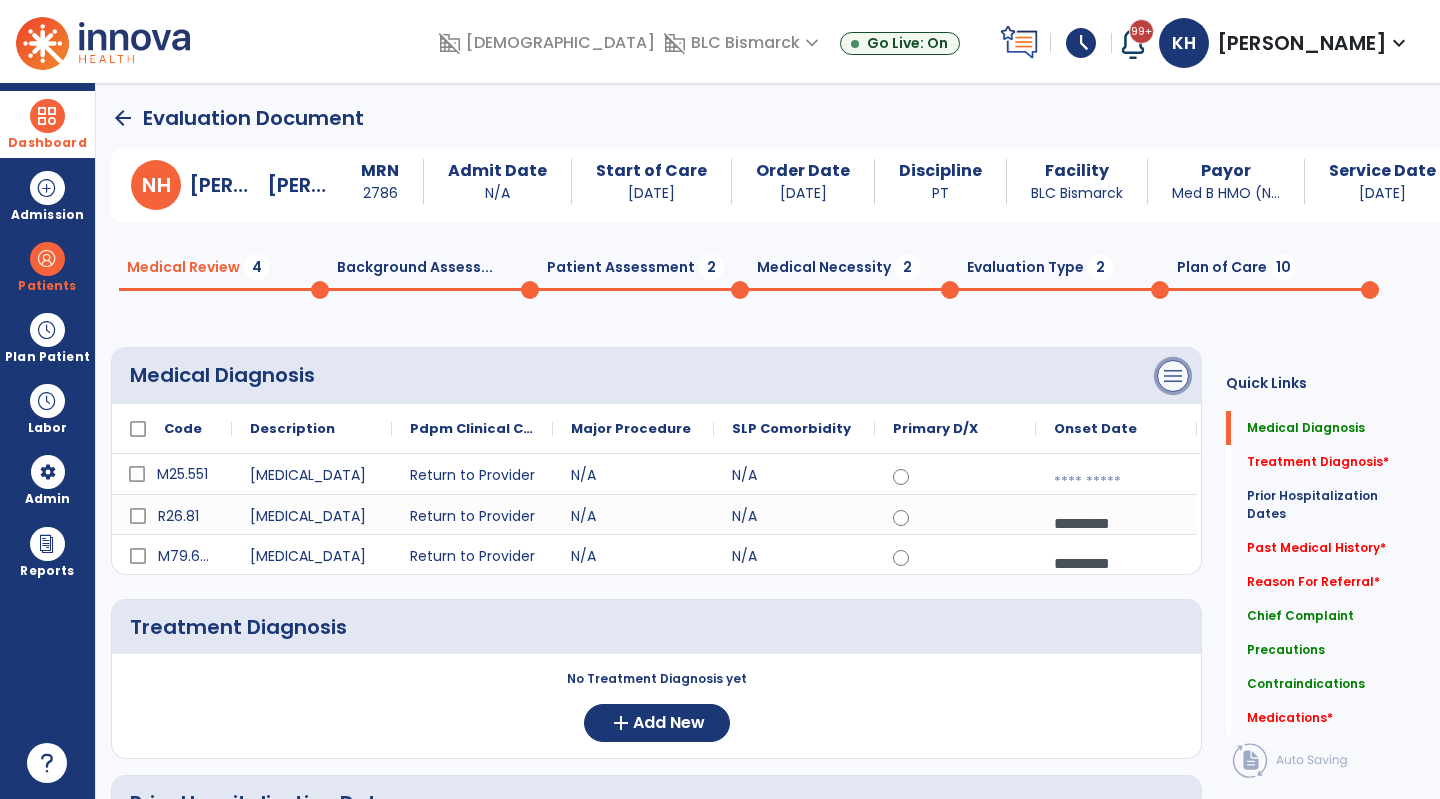 click on "menu" at bounding box center (1173, 376) 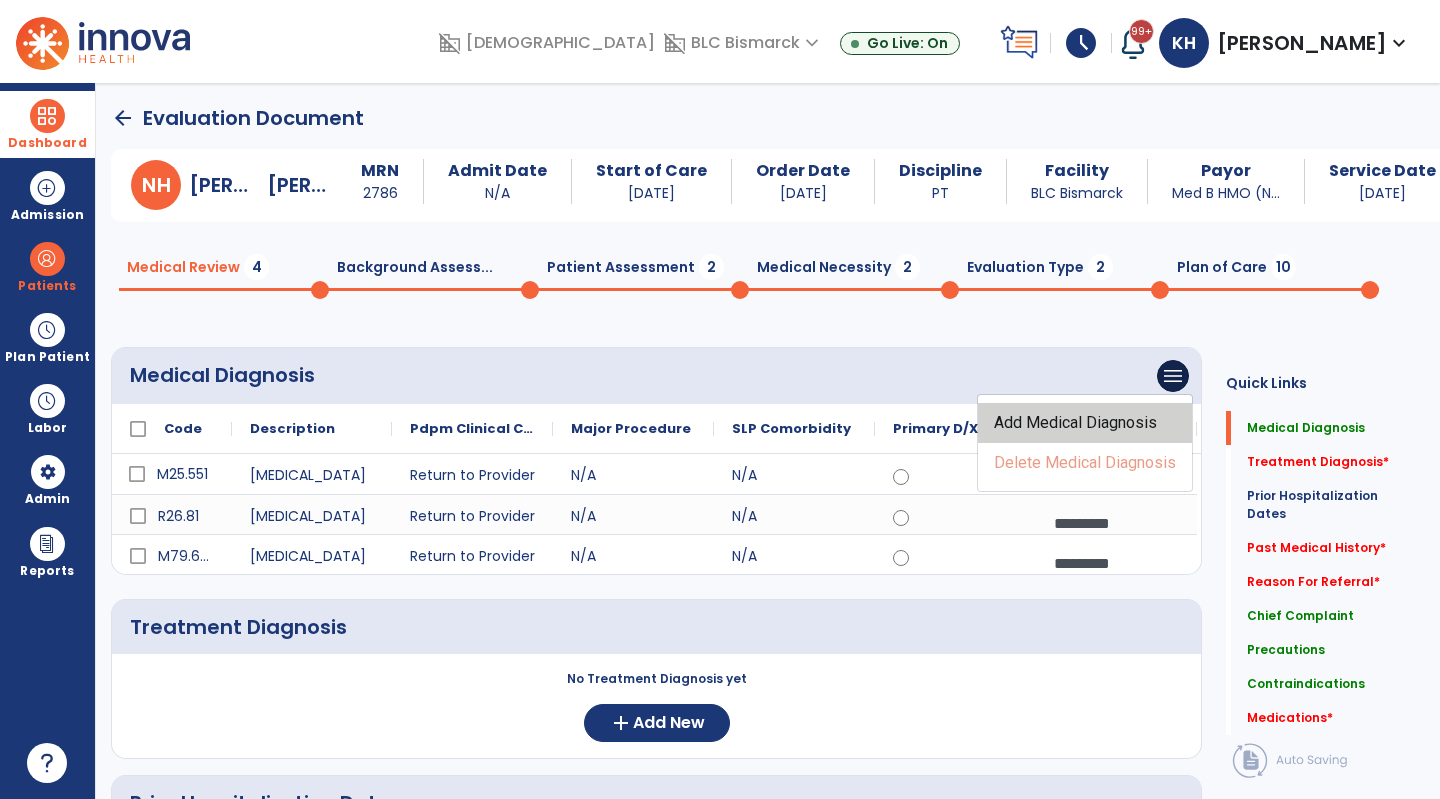 click on "Add Medical Diagnosis" 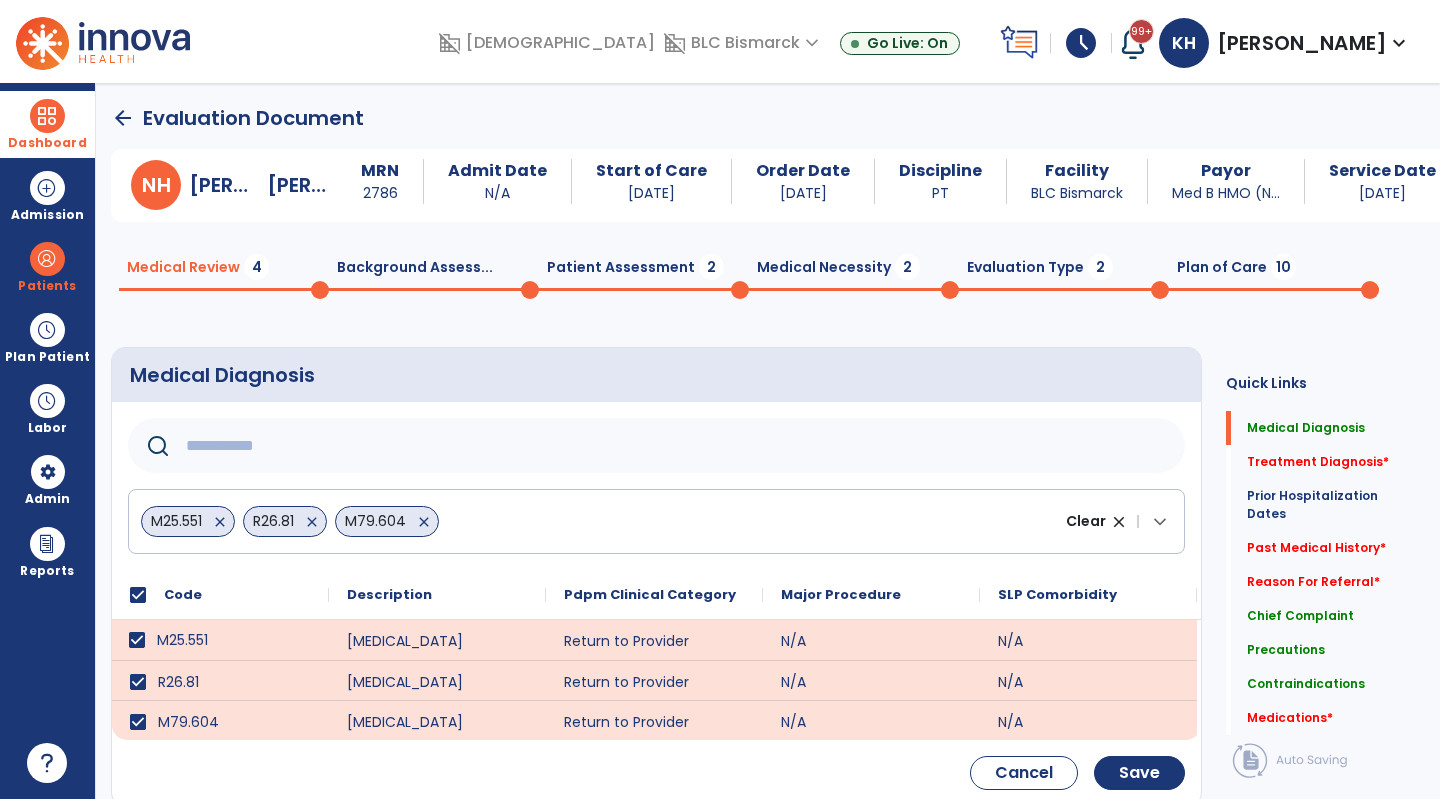 click 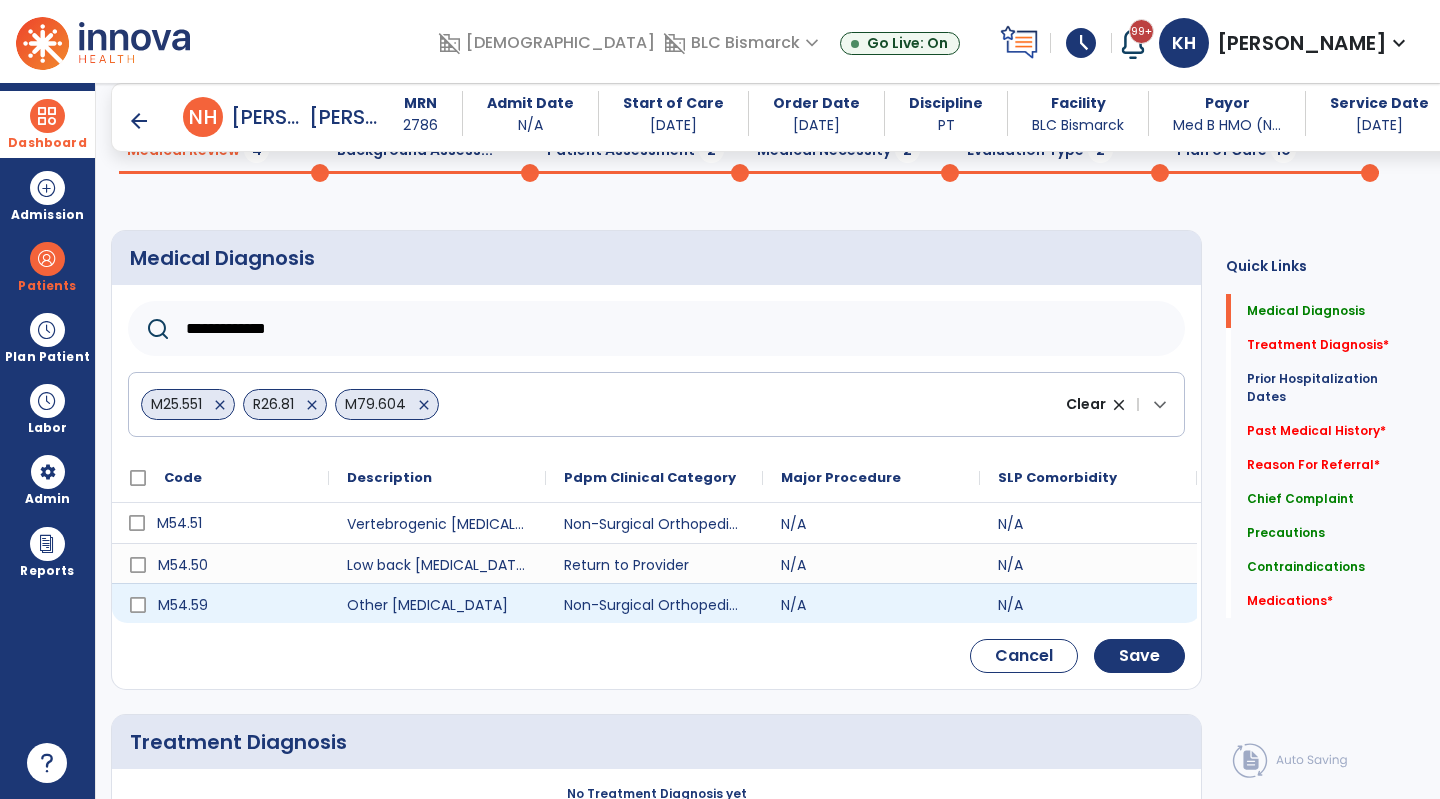 scroll, scrollTop: 100, scrollLeft: 0, axis: vertical 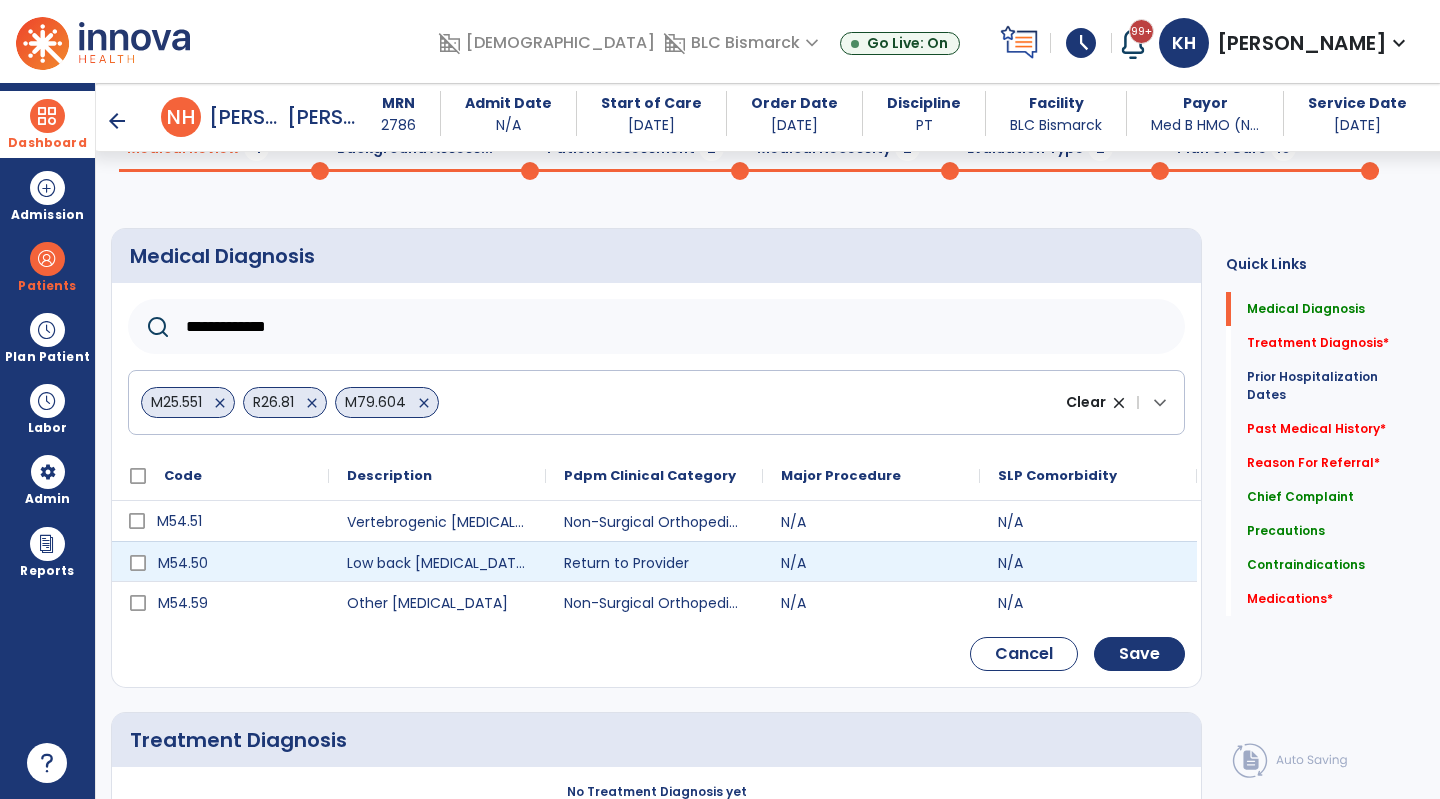 type on "**********" 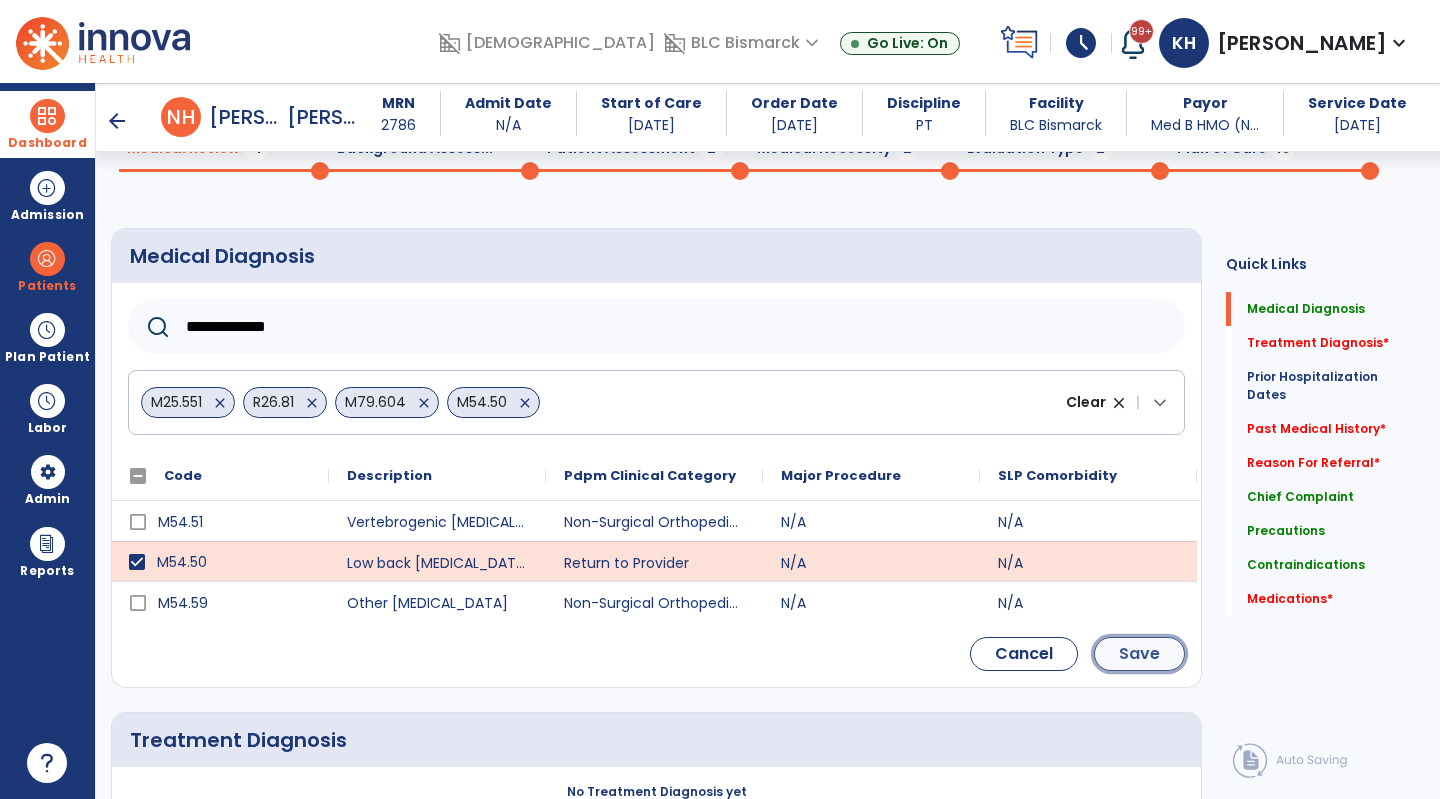 click on "Save" 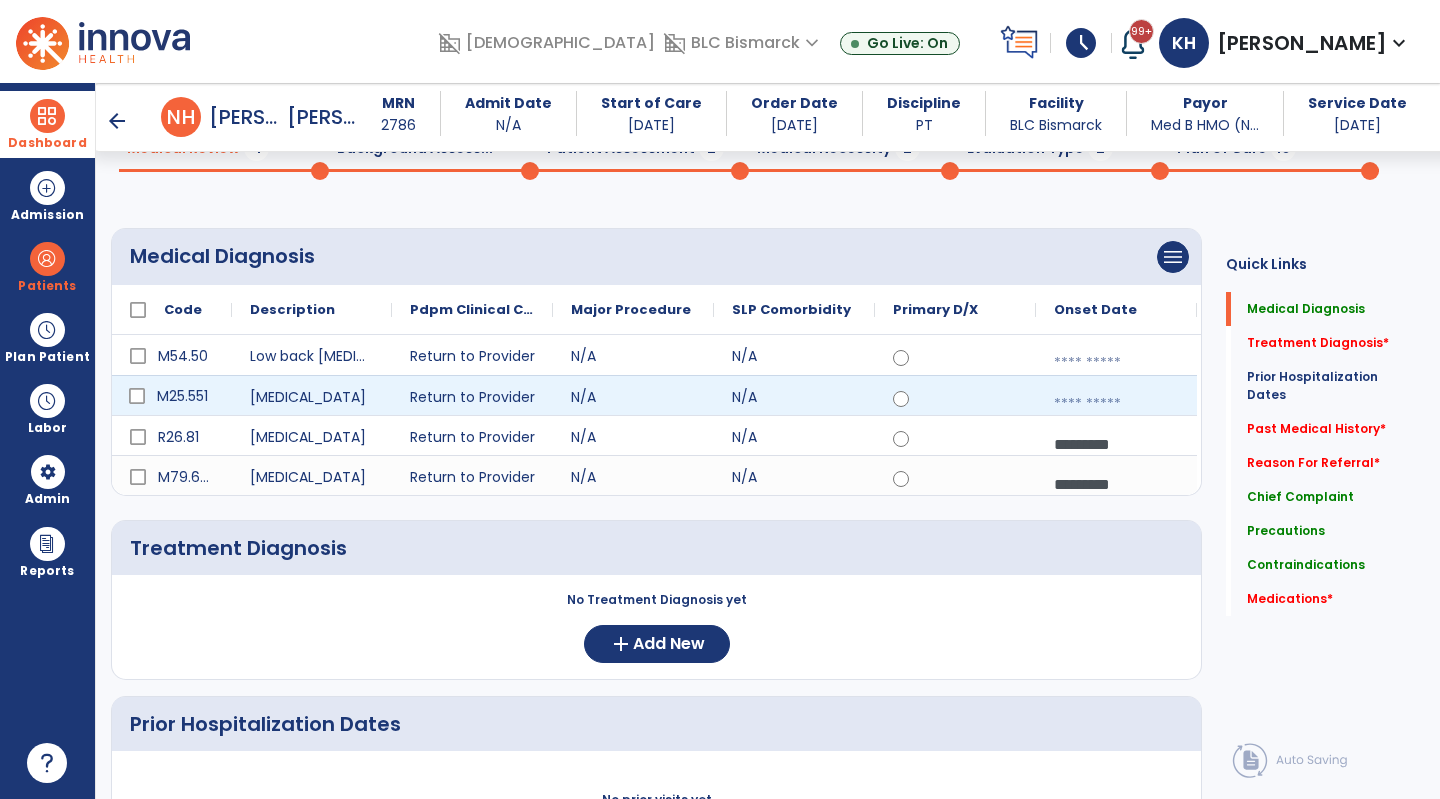 click at bounding box center [1116, 404] 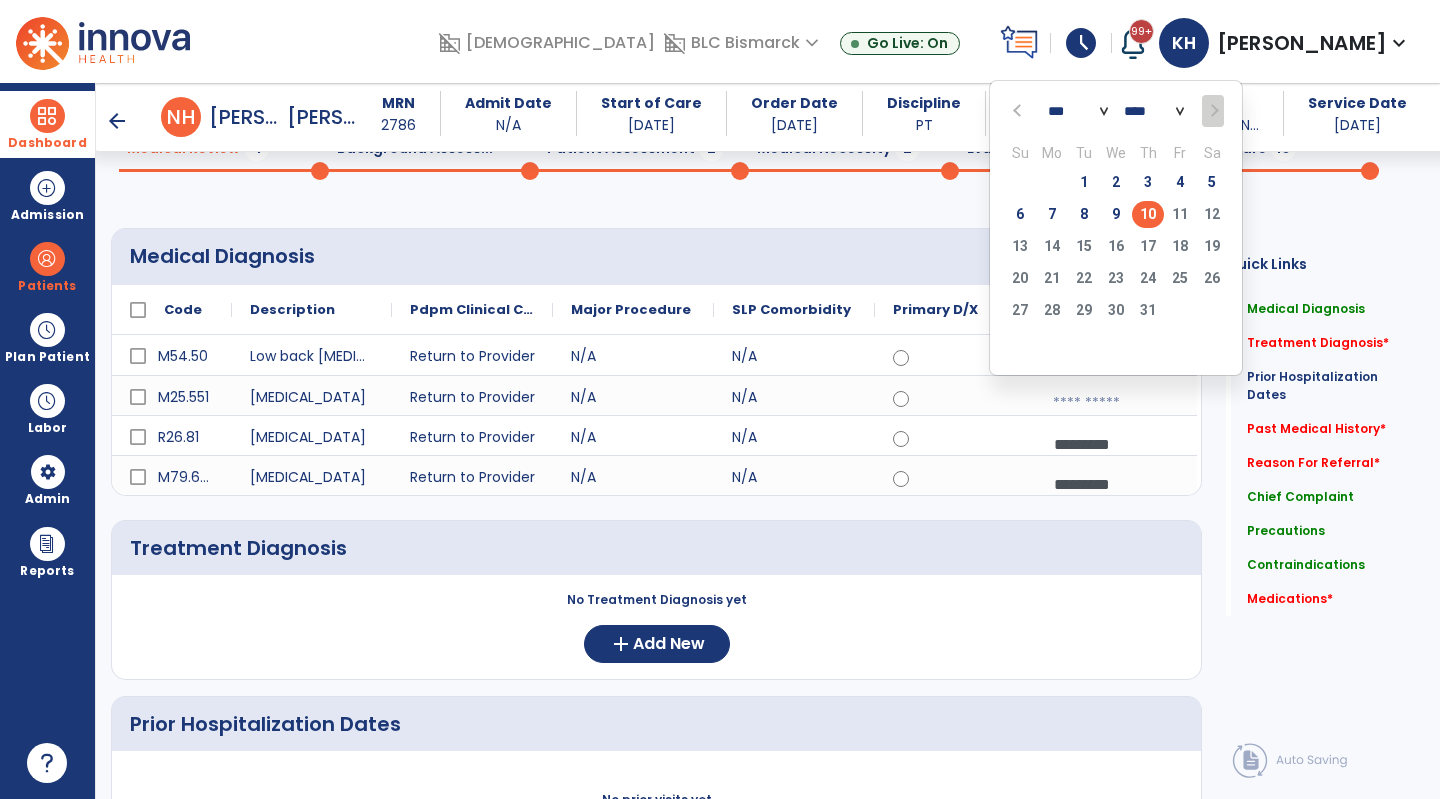 click on "10" 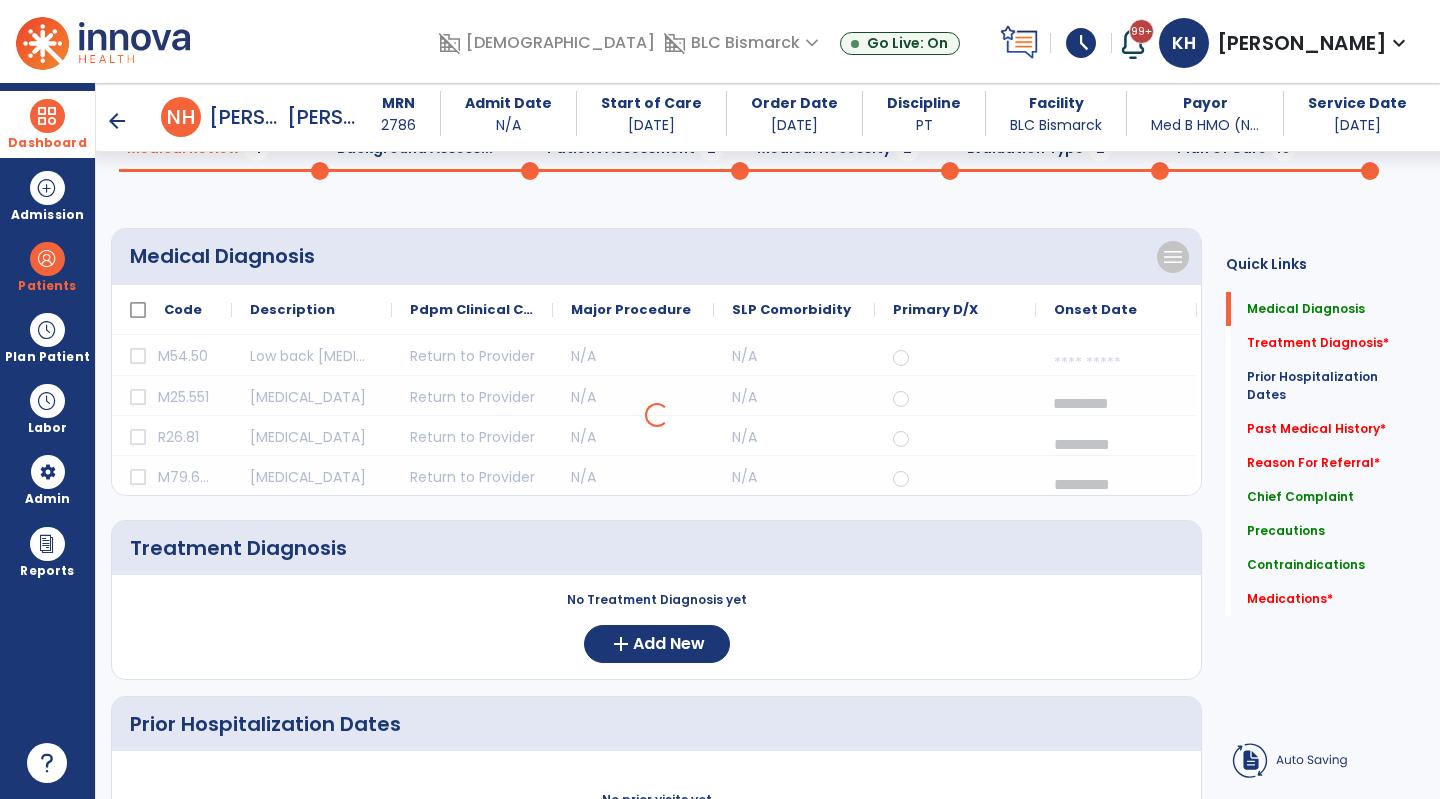 select on "*" 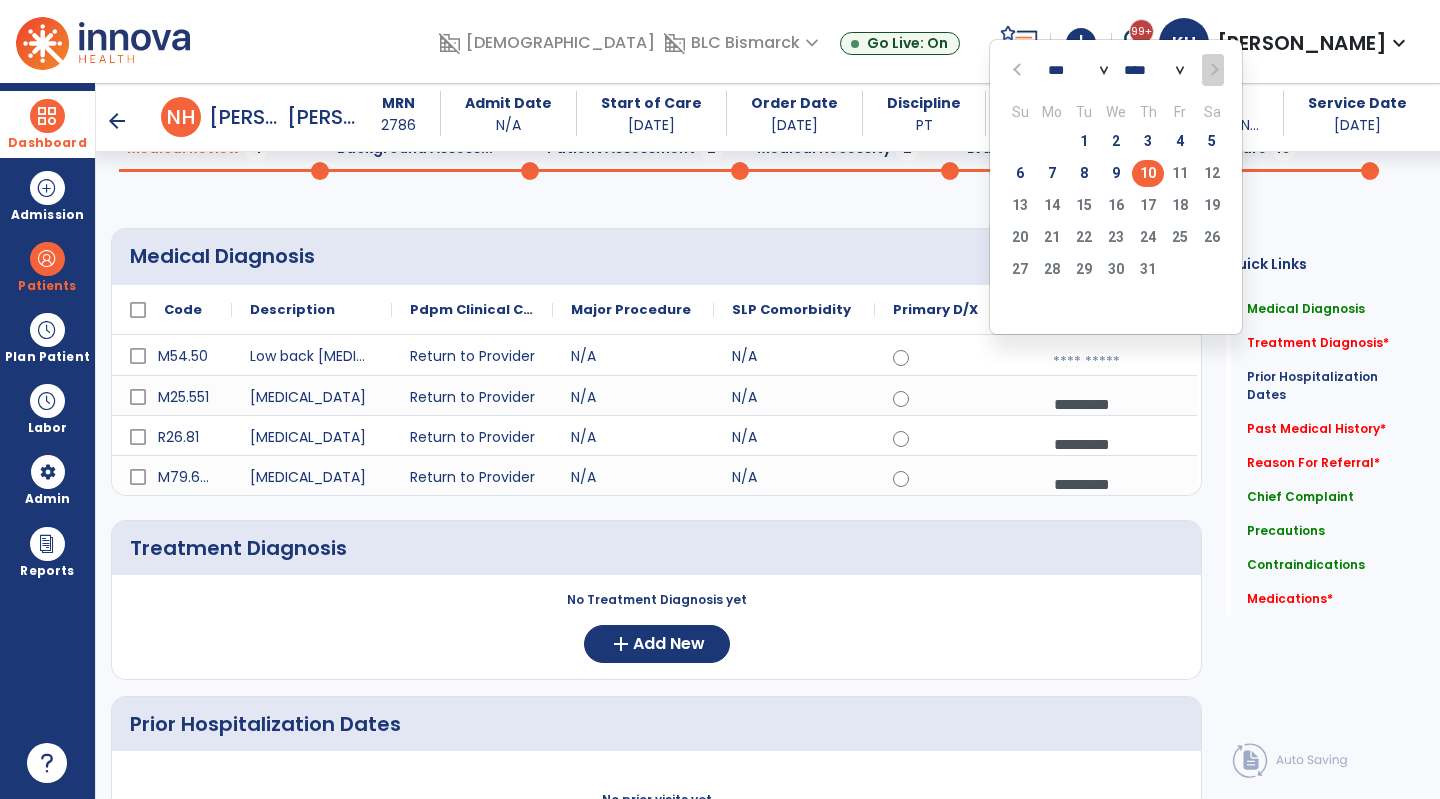 click on "10" 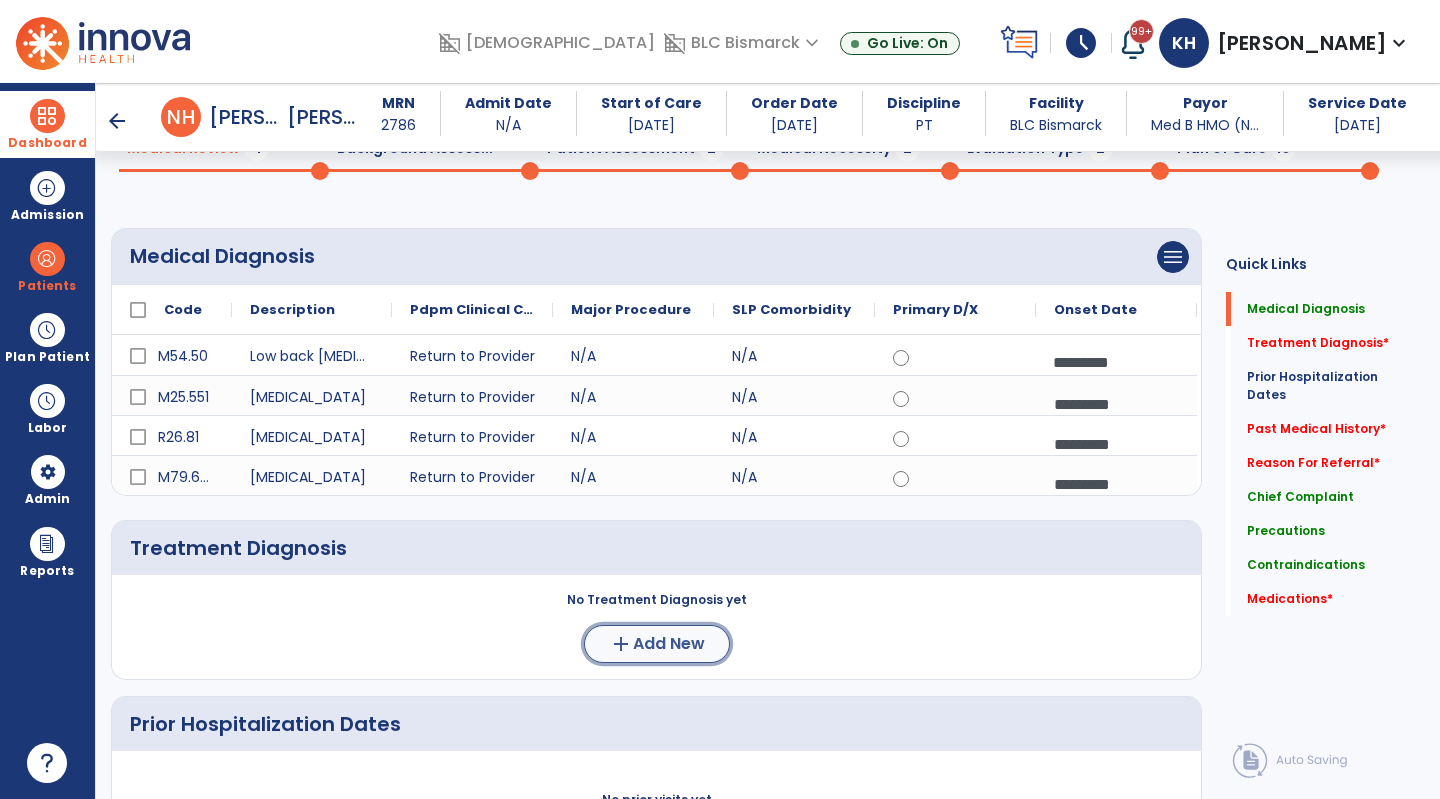 click on "Add New" 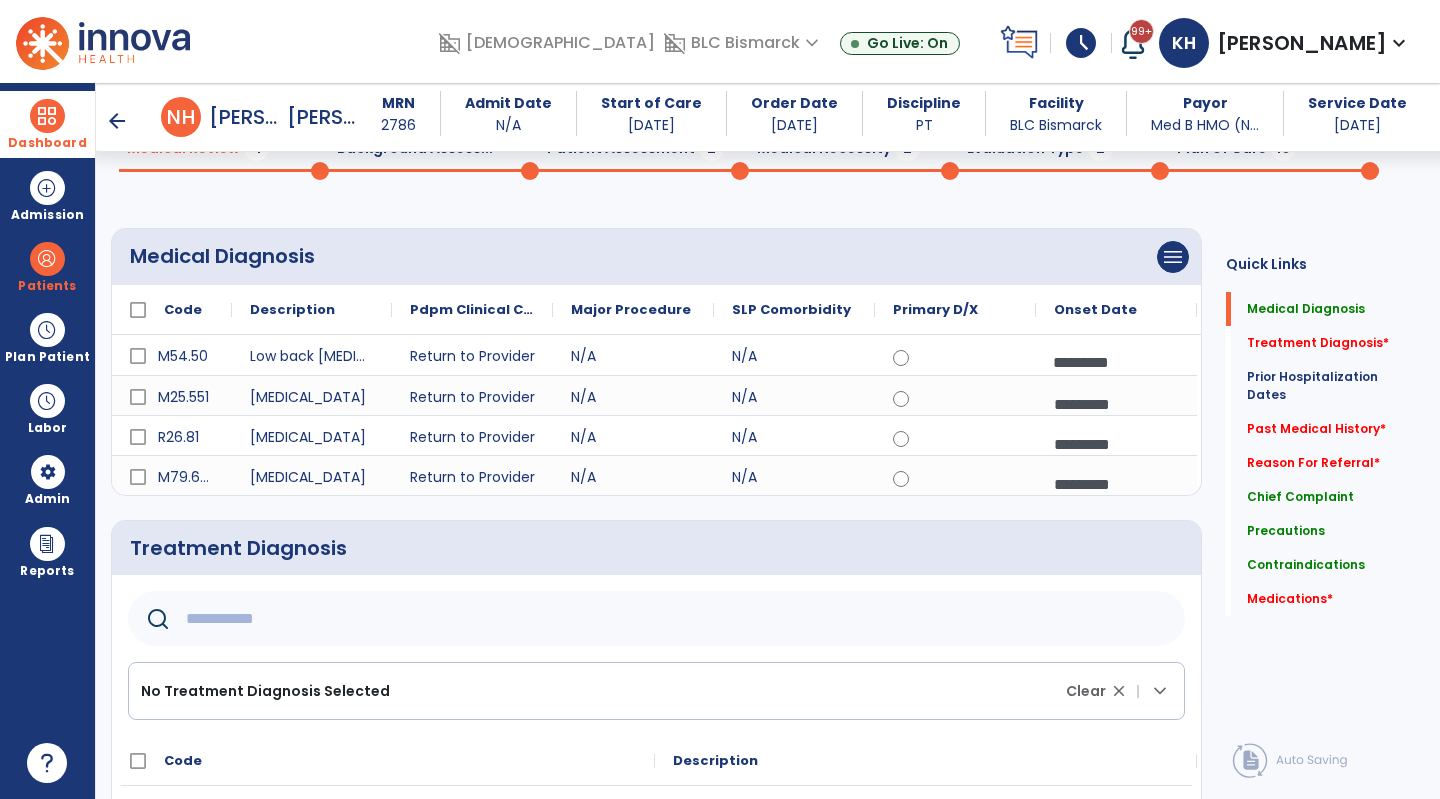 click on "No Treatment Diagnosis Selected Clear close |  keyboard_arrow_down" 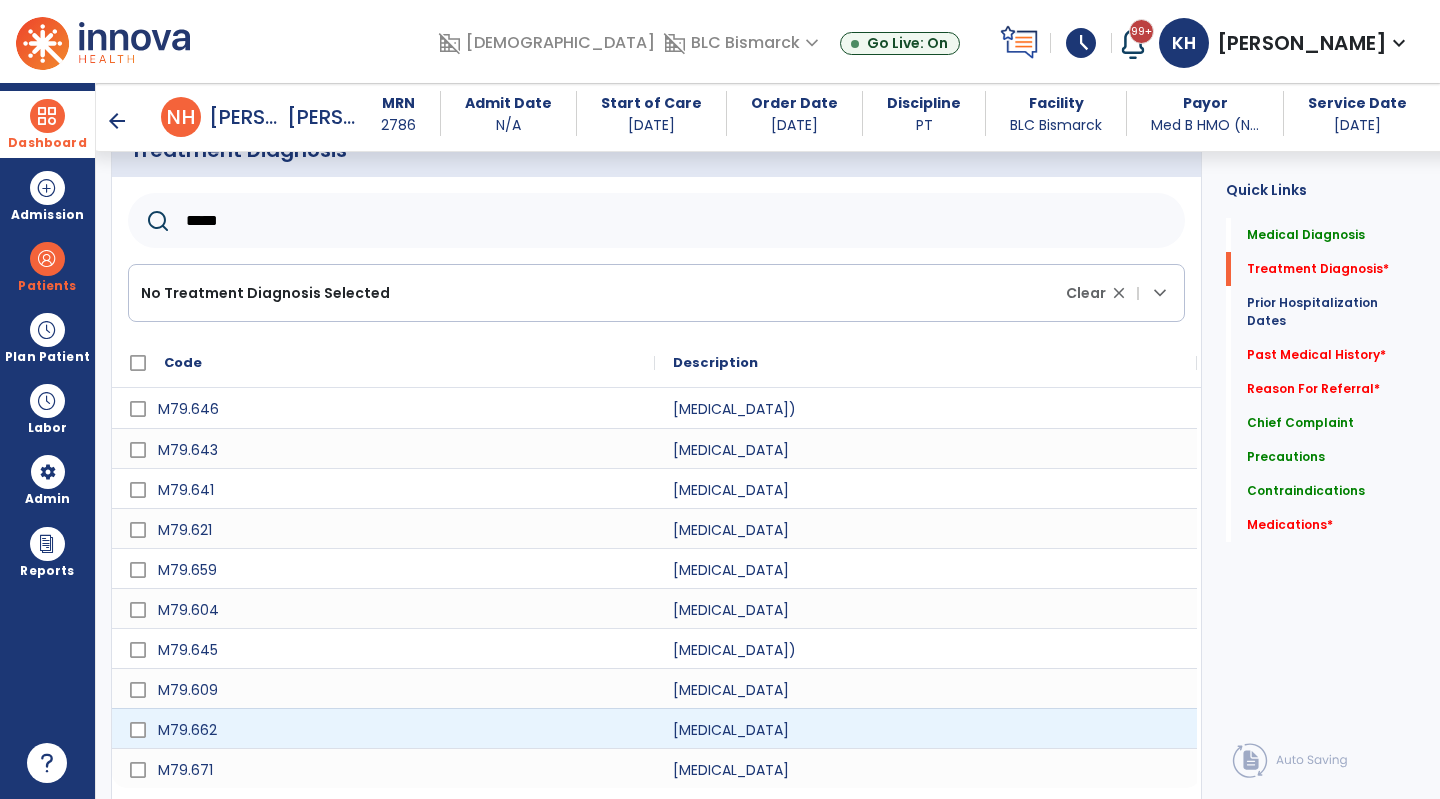 scroll, scrollTop: 533, scrollLeft: 0, axis: vertical 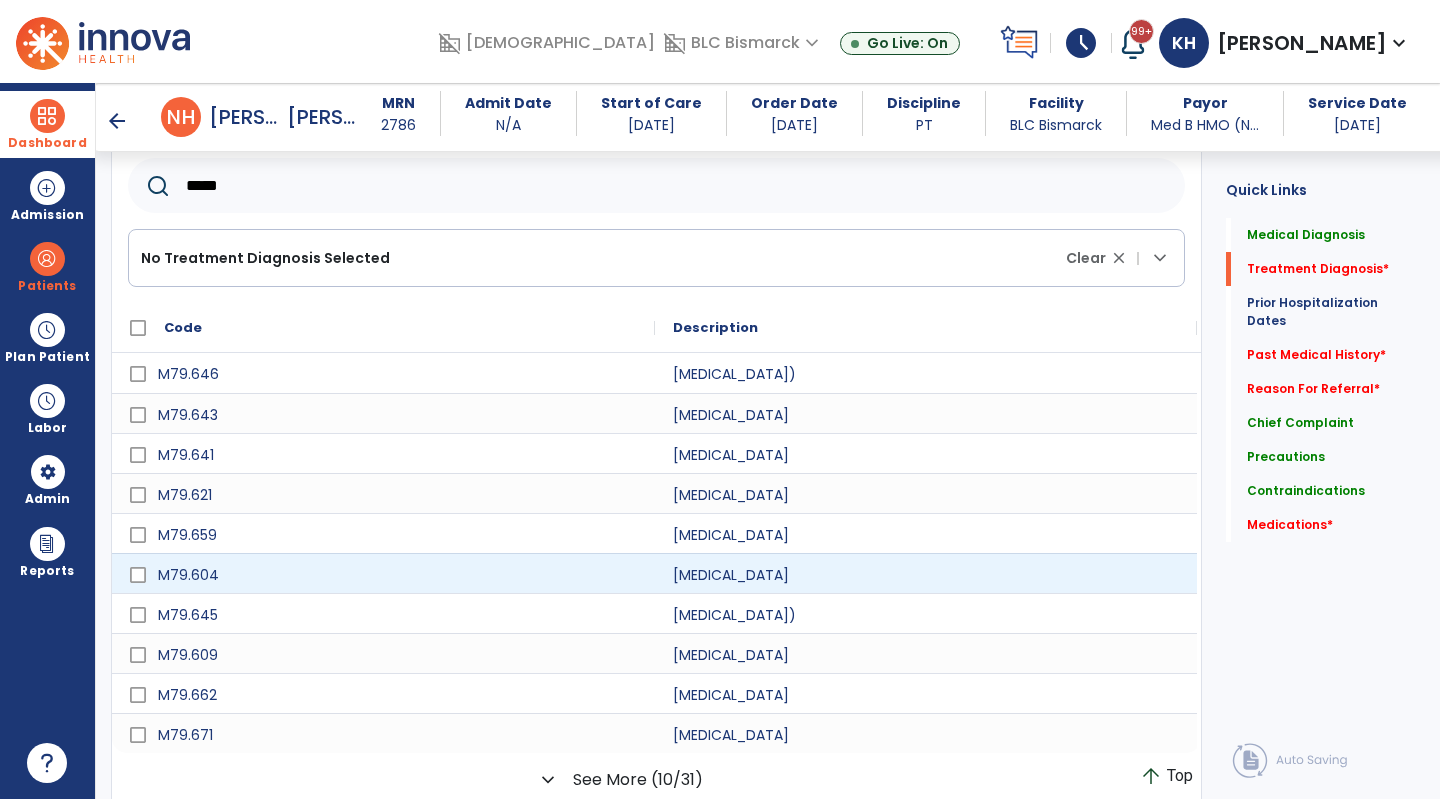 type on "*****" 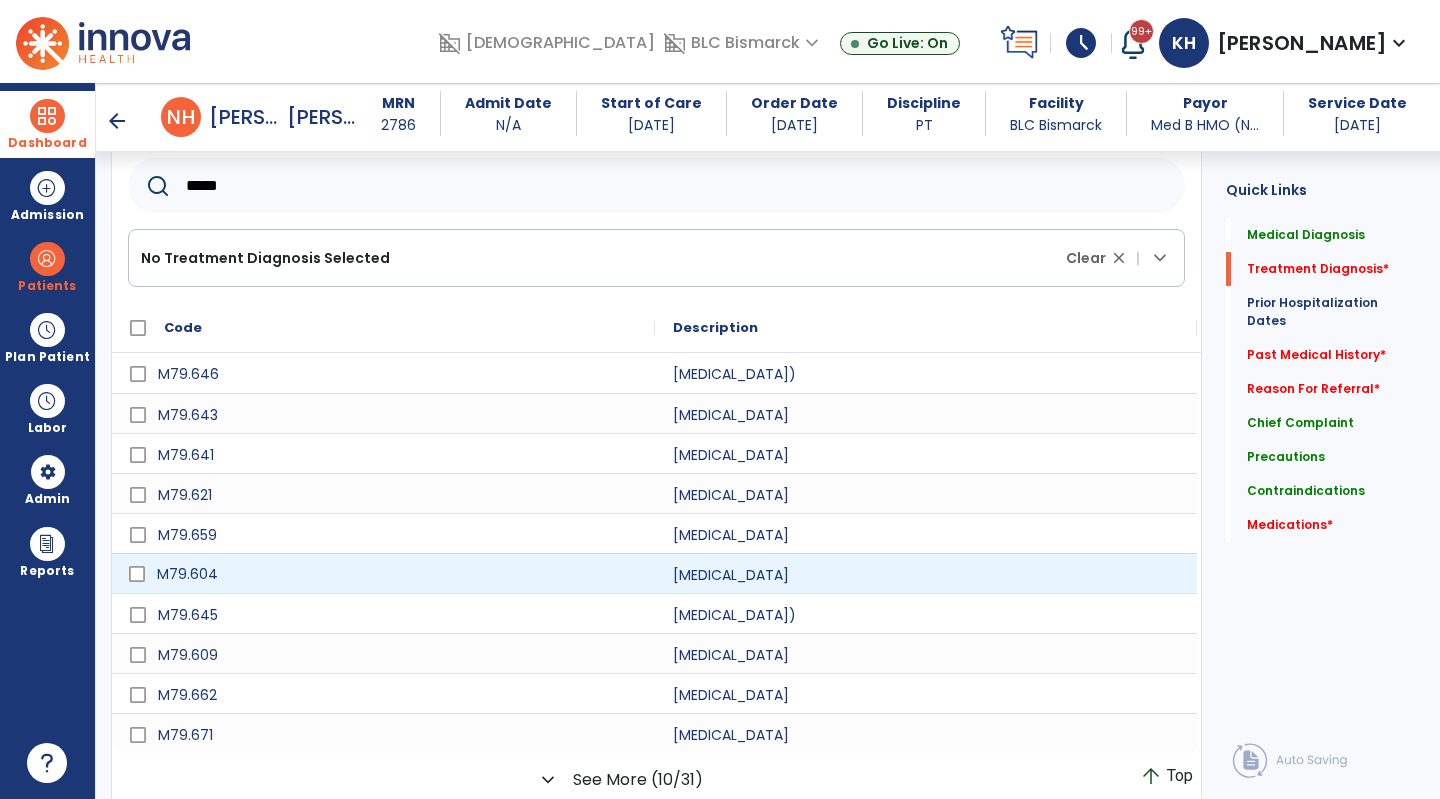 click on "M79.604" 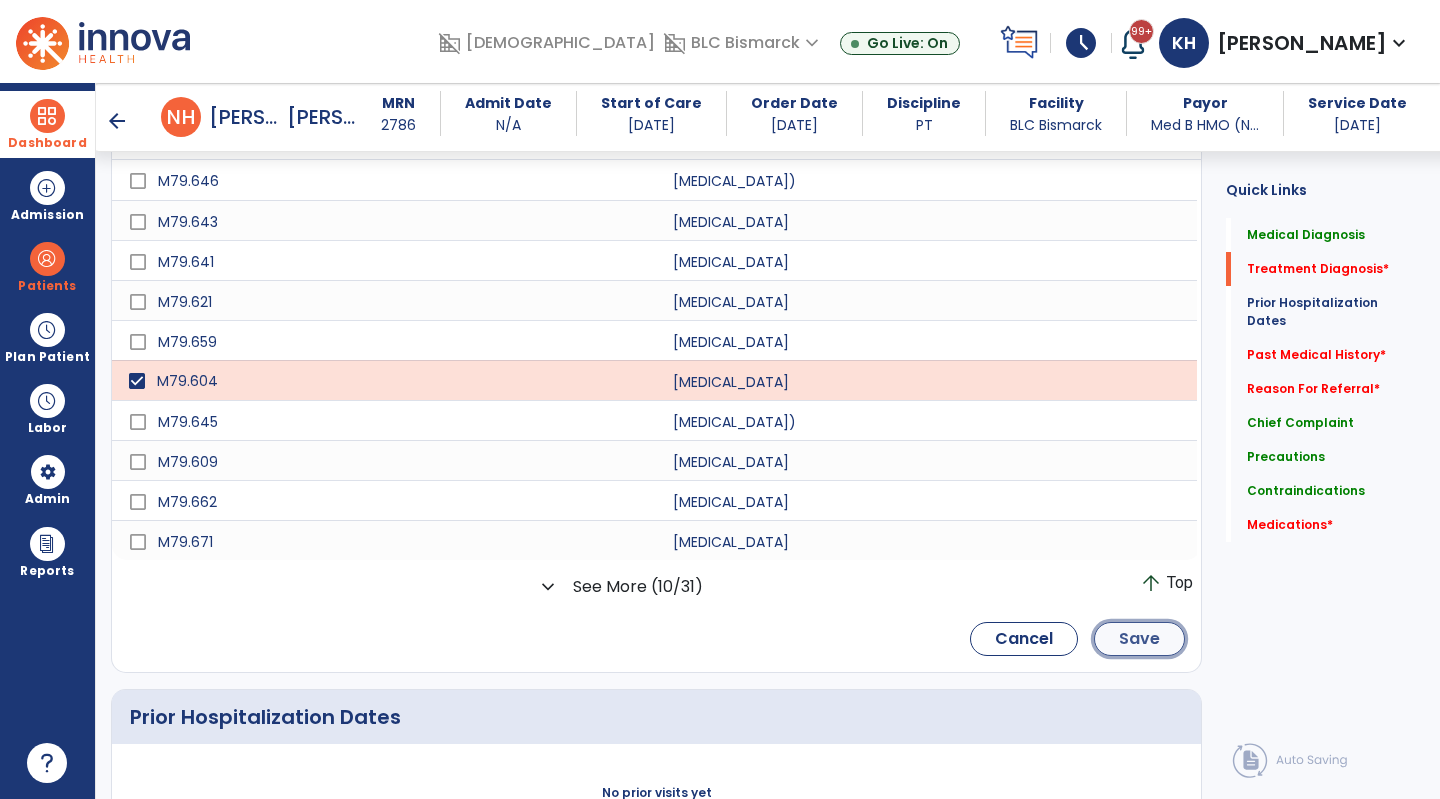 click on "Save" 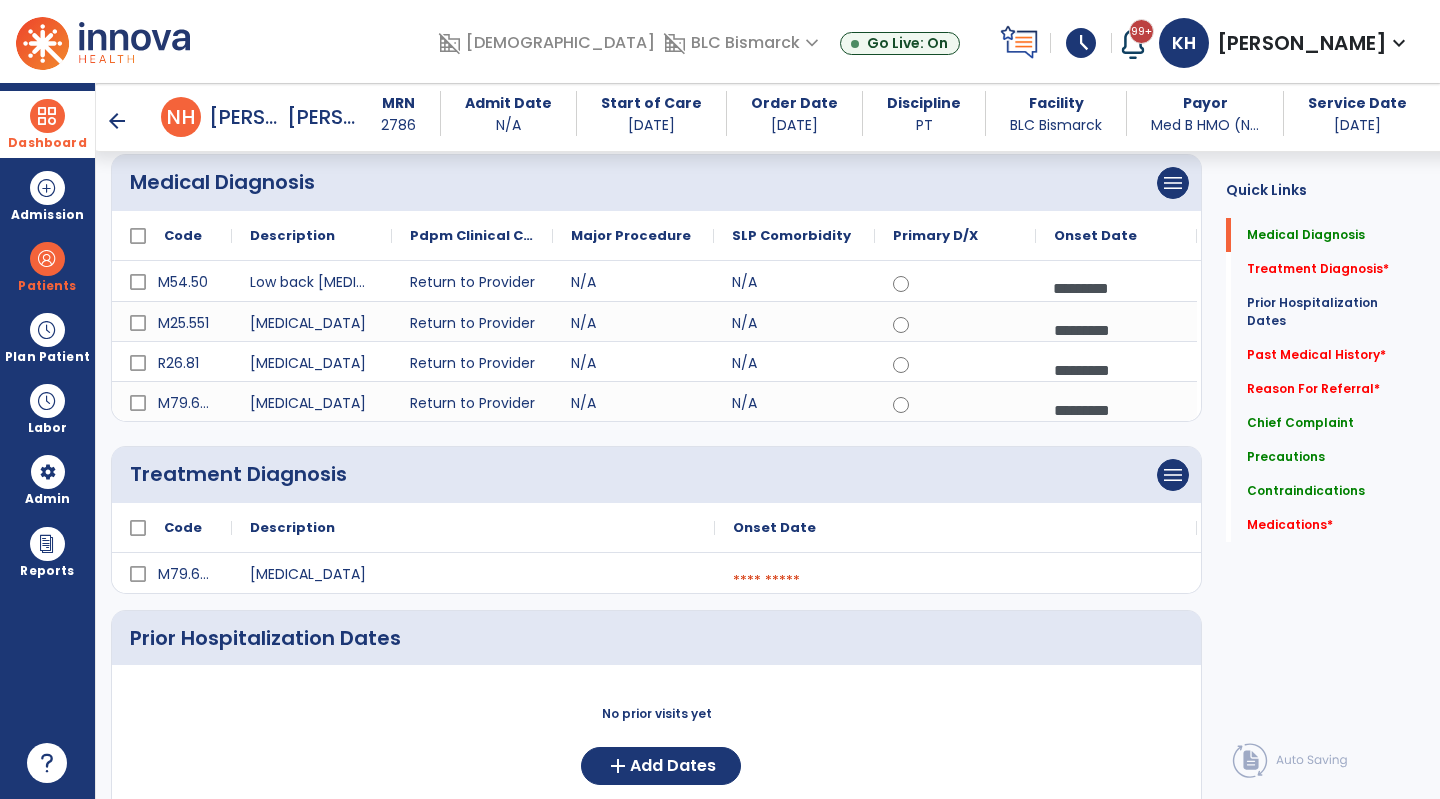 scroll, scrollTop: 167, scrollLeft: 0, axis: vertical 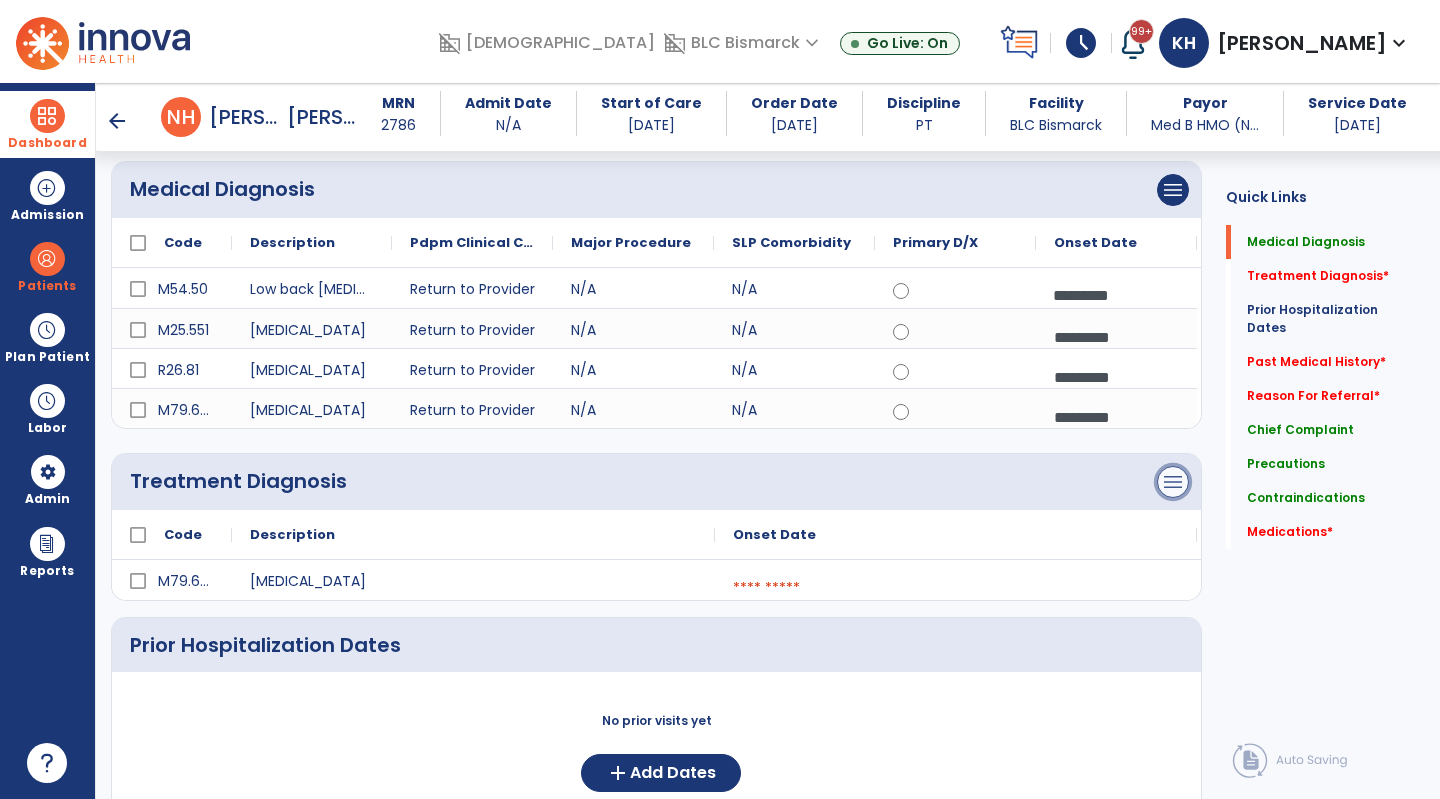 click on "menu" at bounding box center [1173, 190] 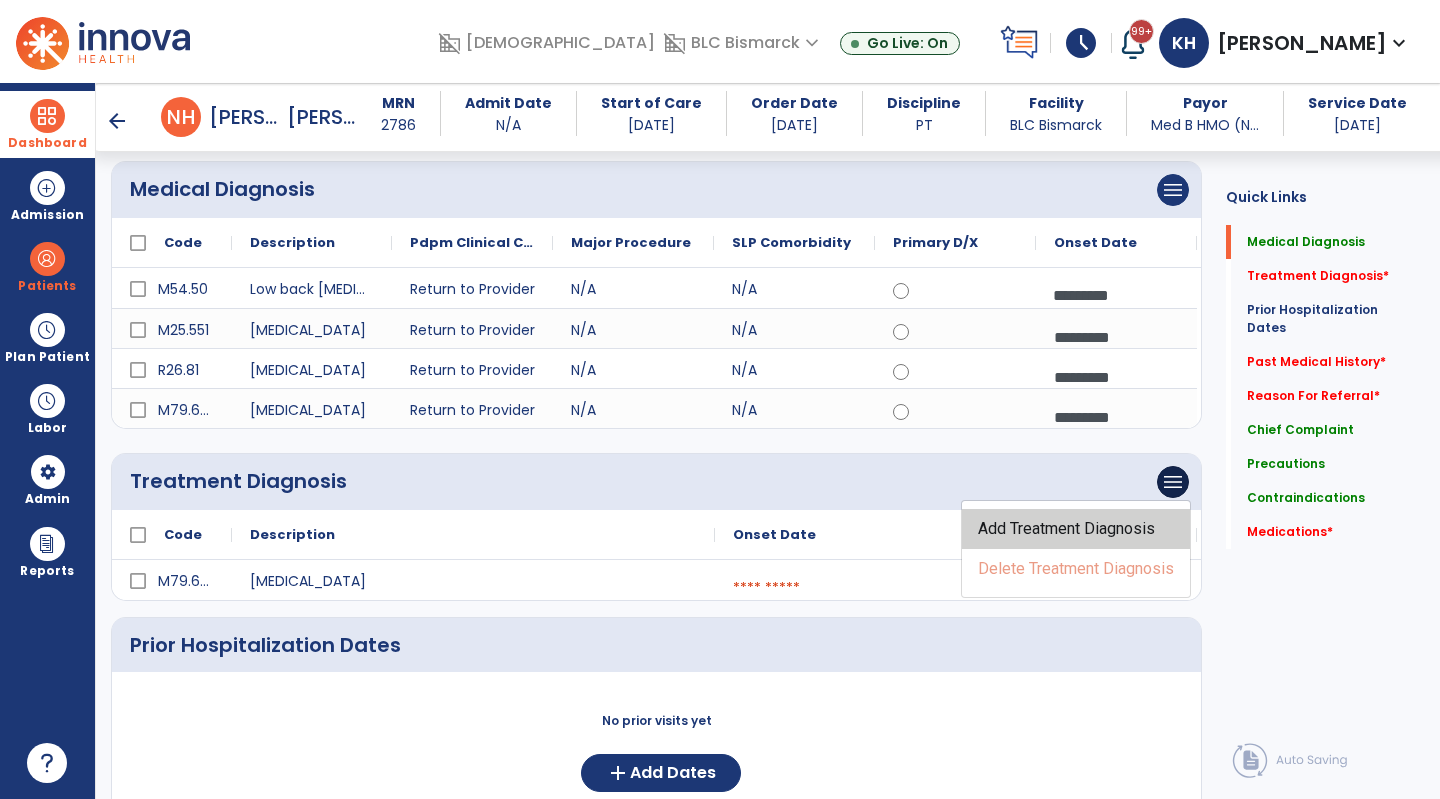 click on "Add Treatment Diagnosis" 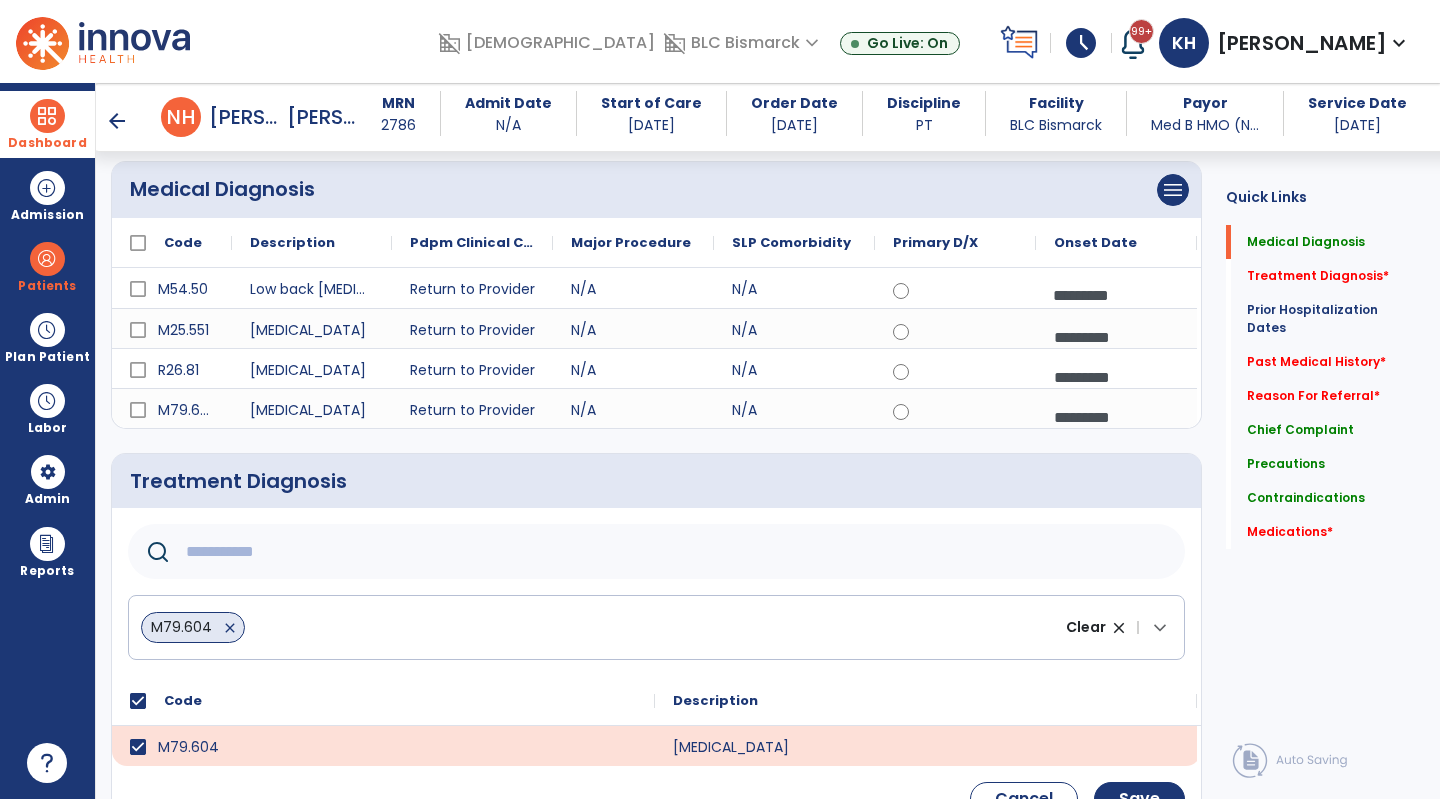 click on "Treatment Diagnosis      M79.604   close  Clear close |  keyboard_arrow_down
Code
Description
M79.604" 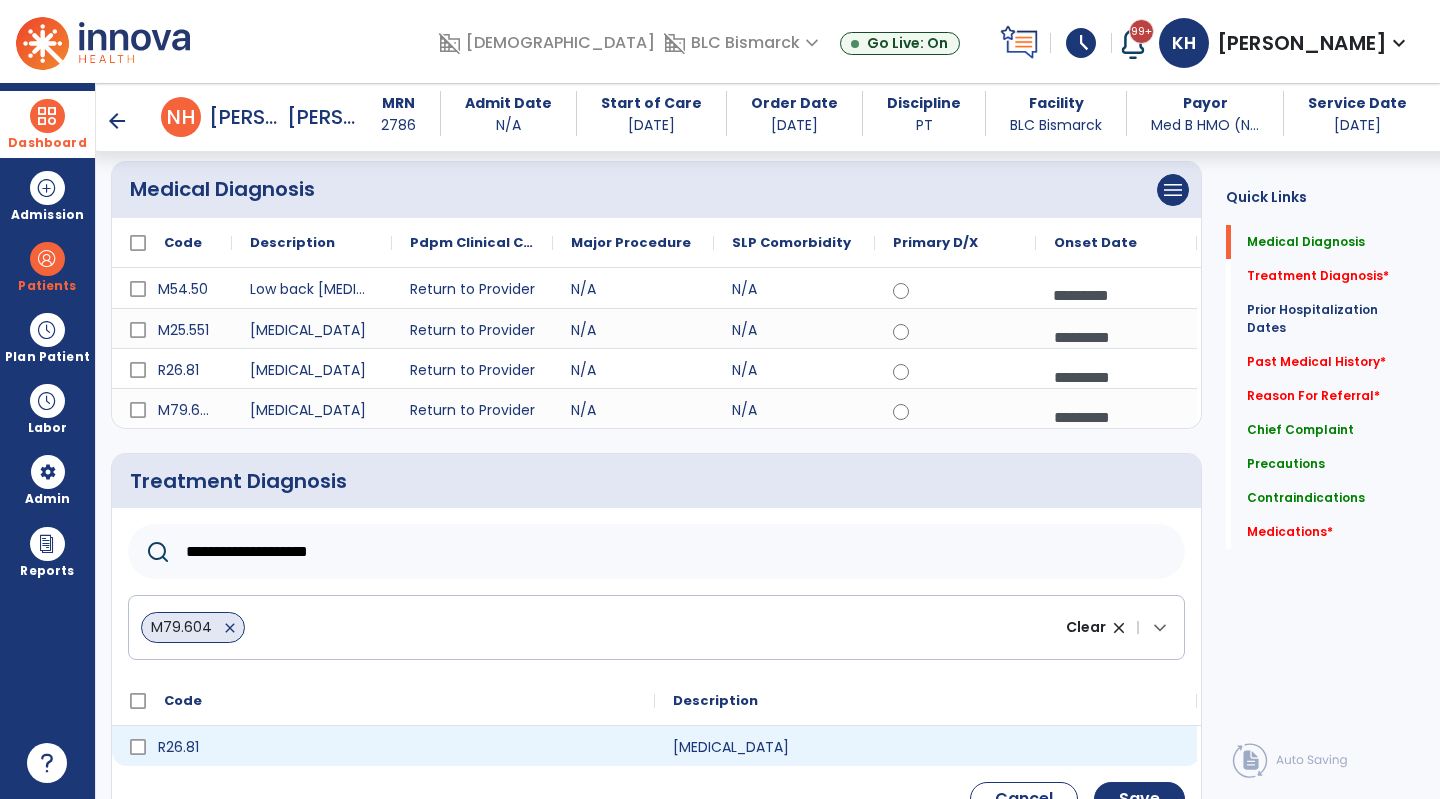 scroll, scrollTop: 267, scrollLeft: 0, axis: vertical 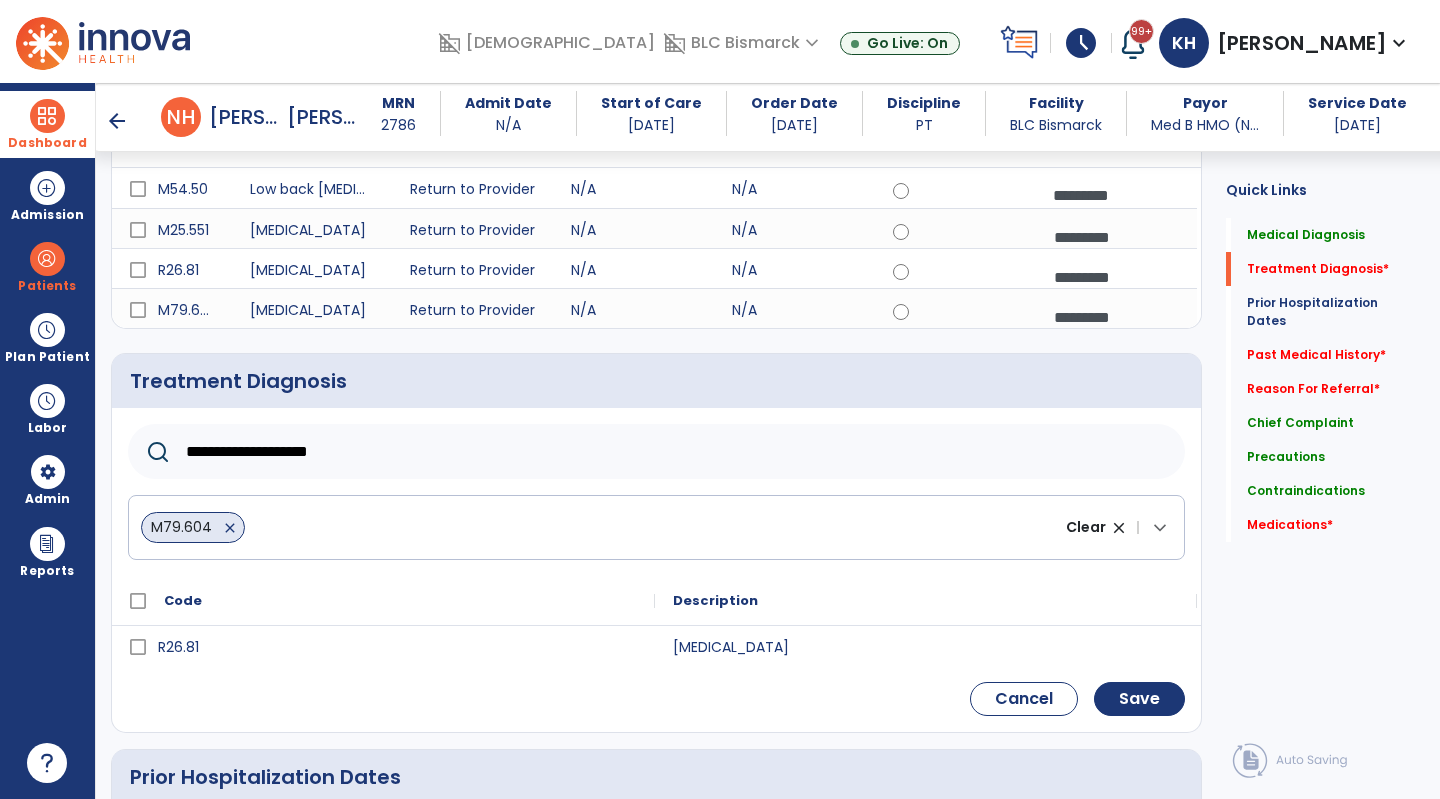 type on "**********" 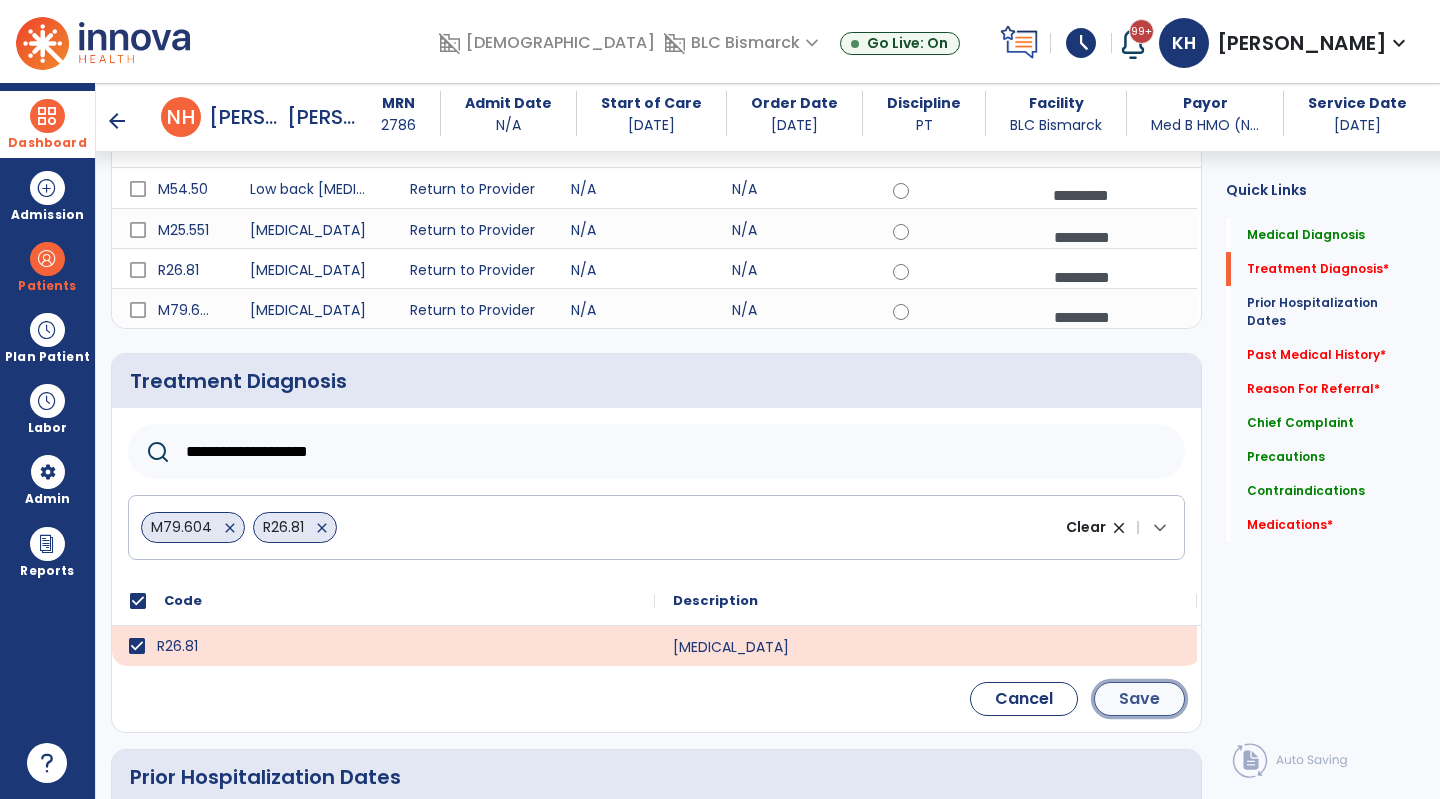 click on "Save" 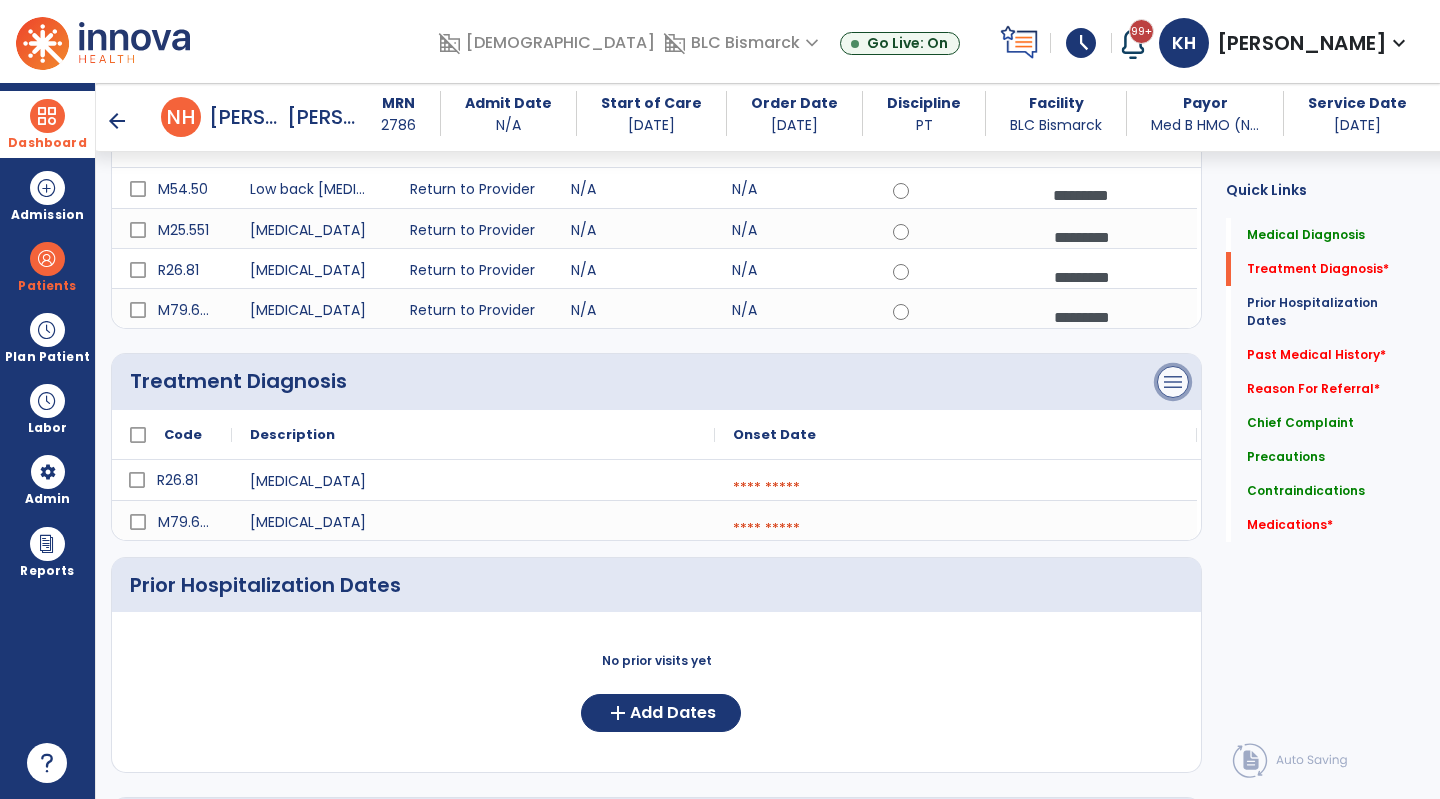click on "menu" at bounding box center (1173, 90) 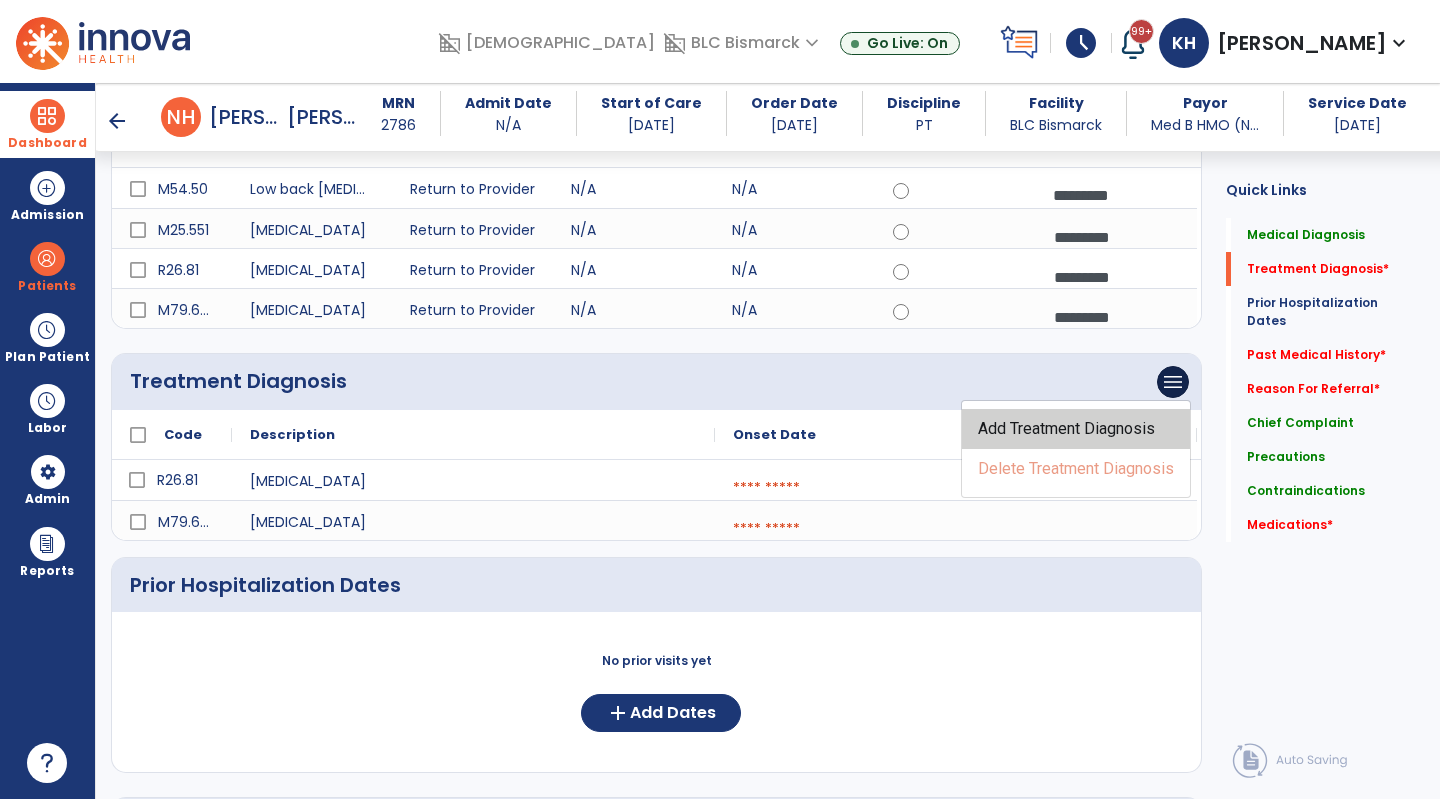click on "Add Treatment Diagnosis" 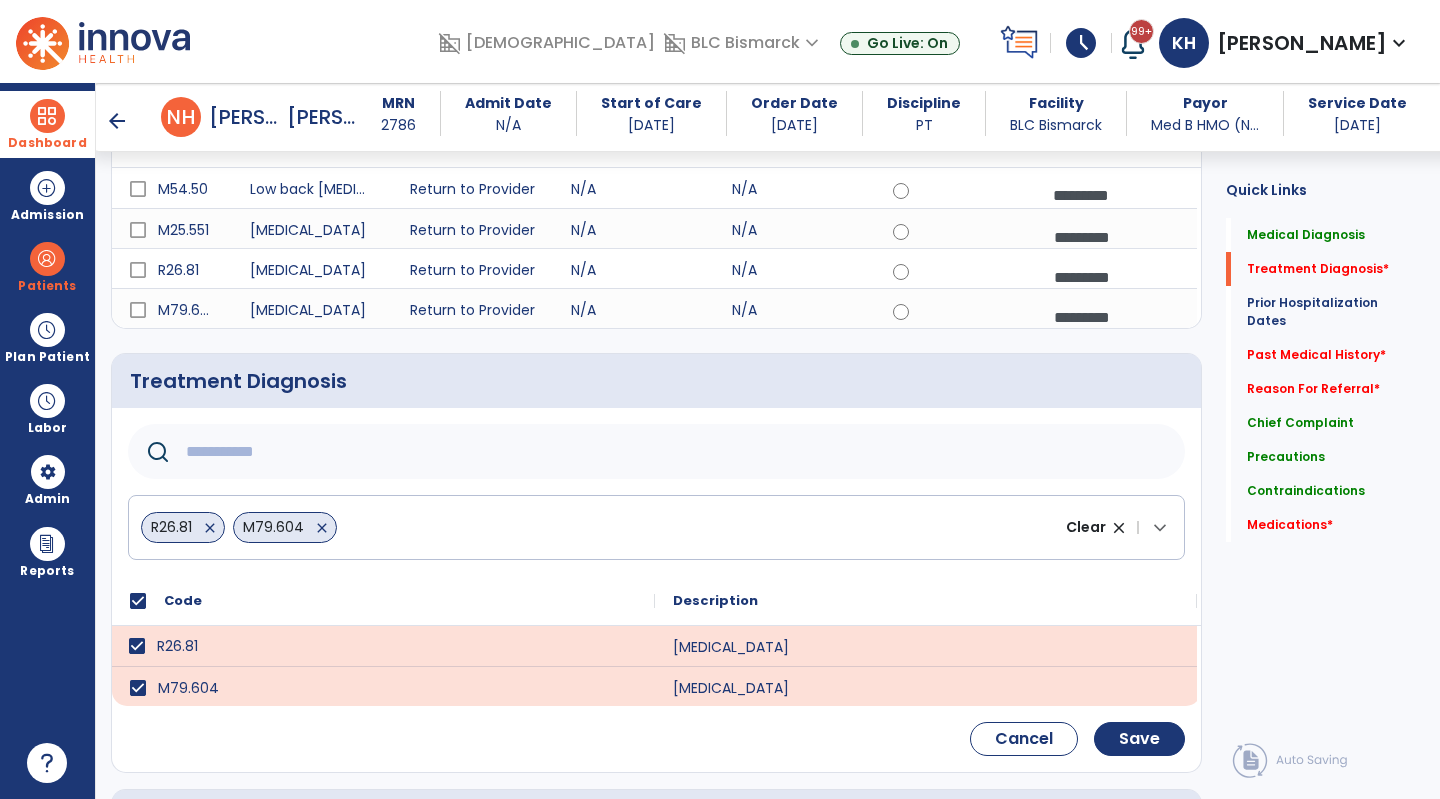 click 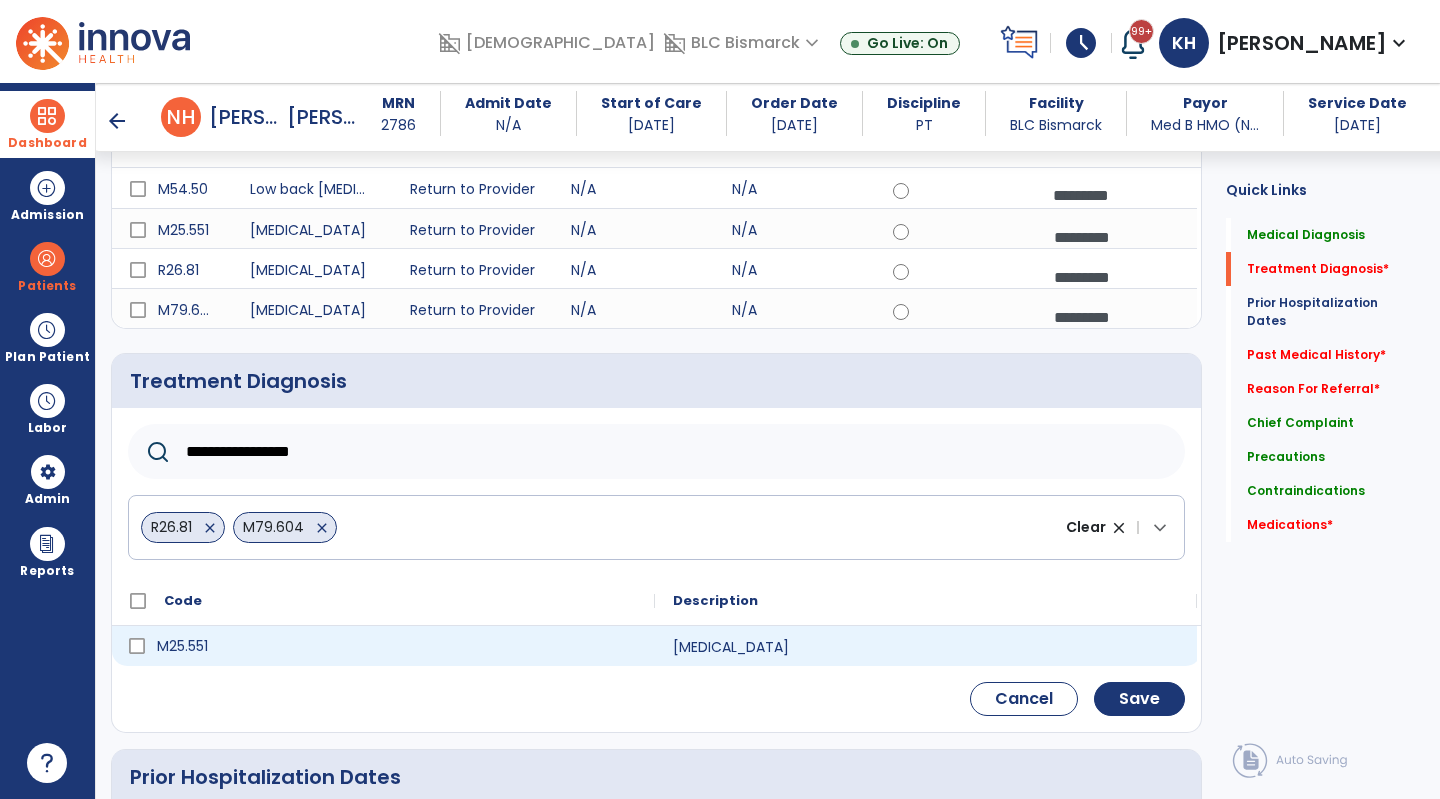 type on "**********" 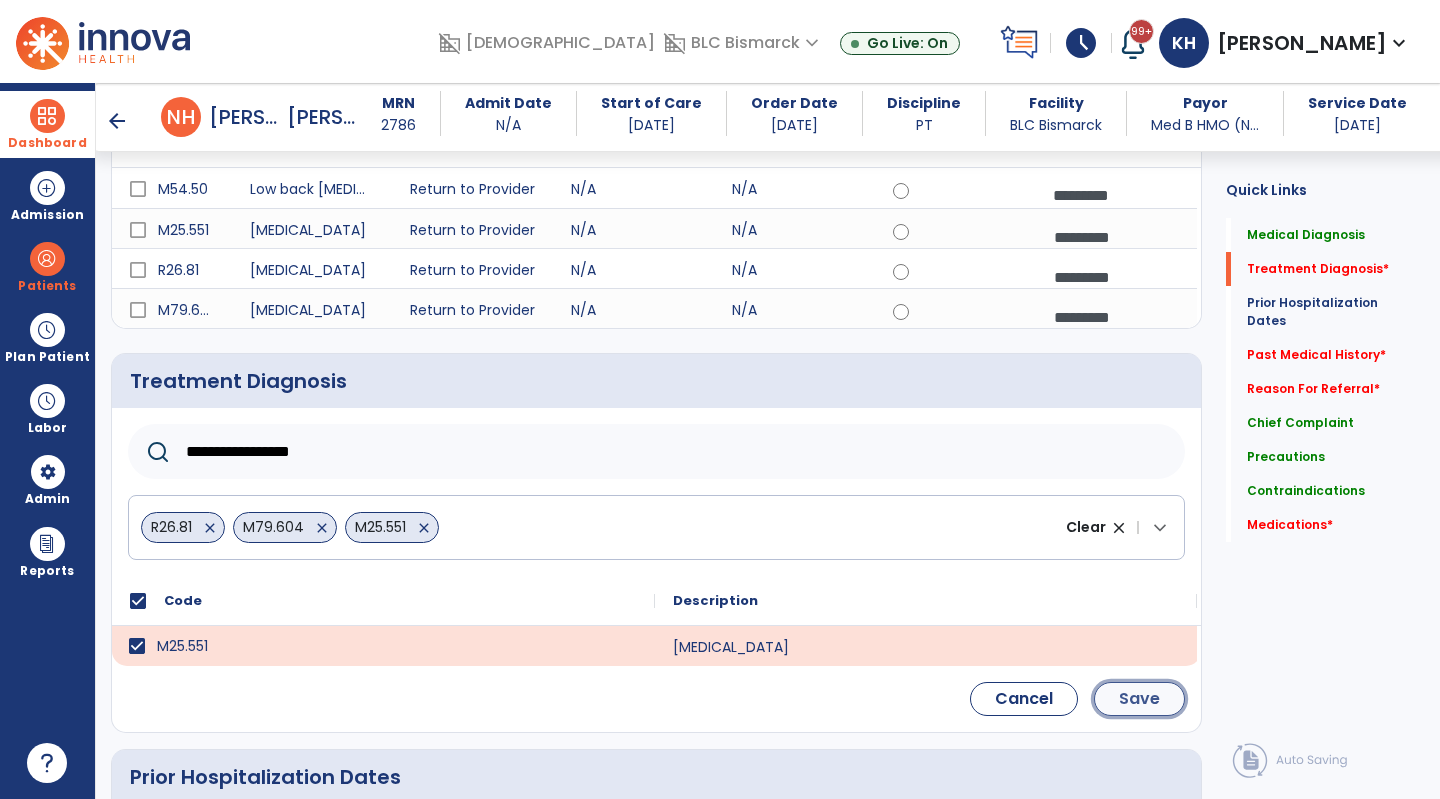 click on "Save" 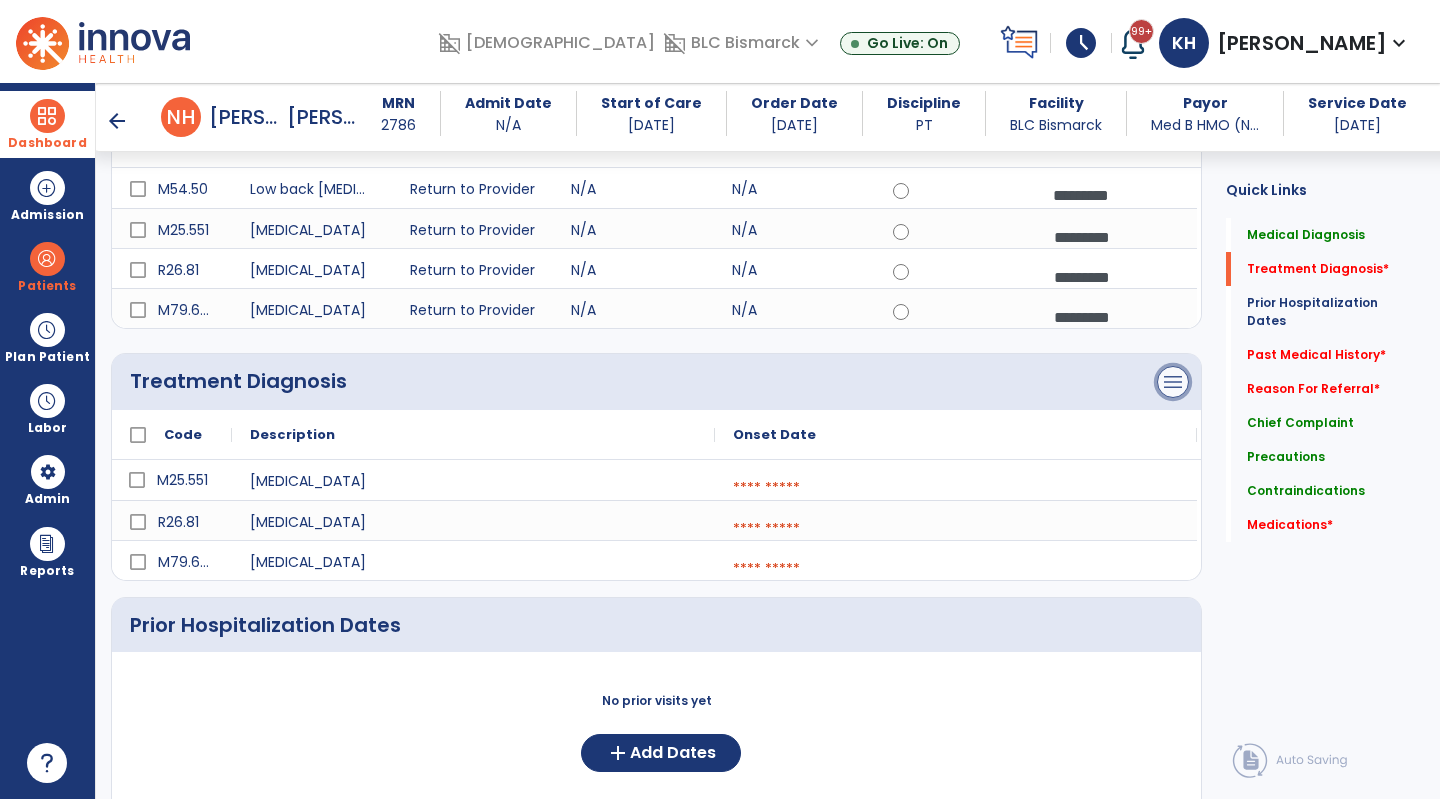 click on "menu" at bounding box center (1173, 90) 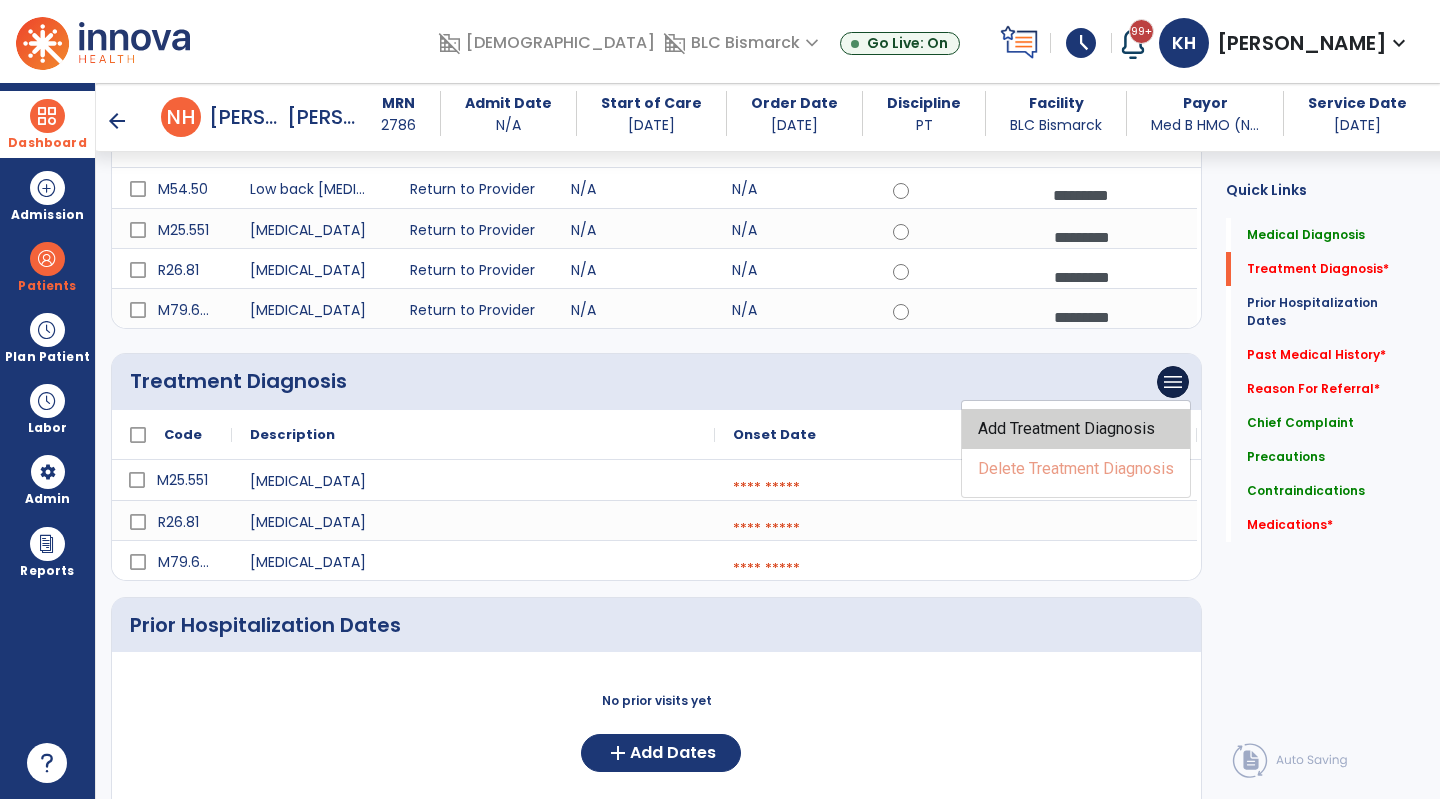 click on "Add Treatment Diagnosis" 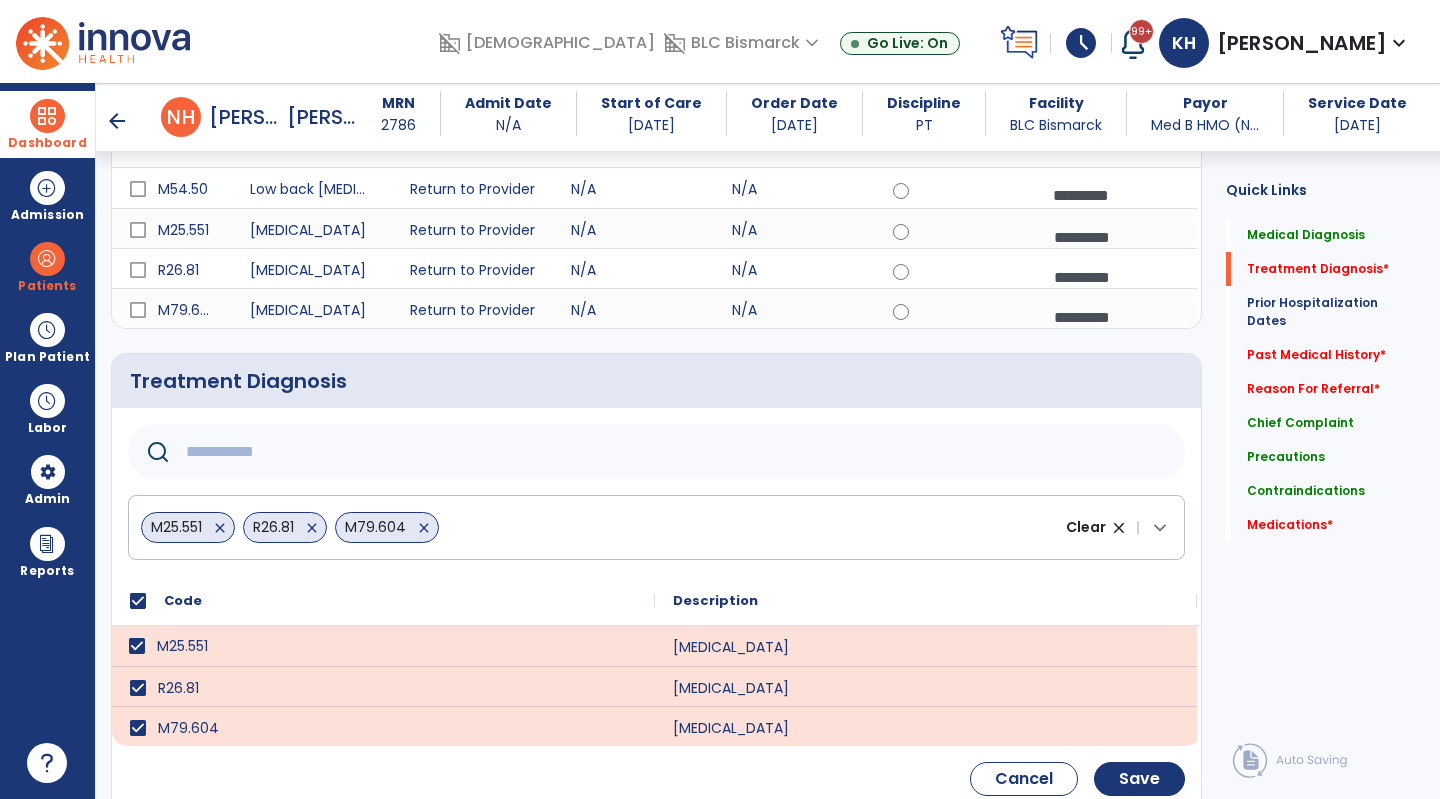 click 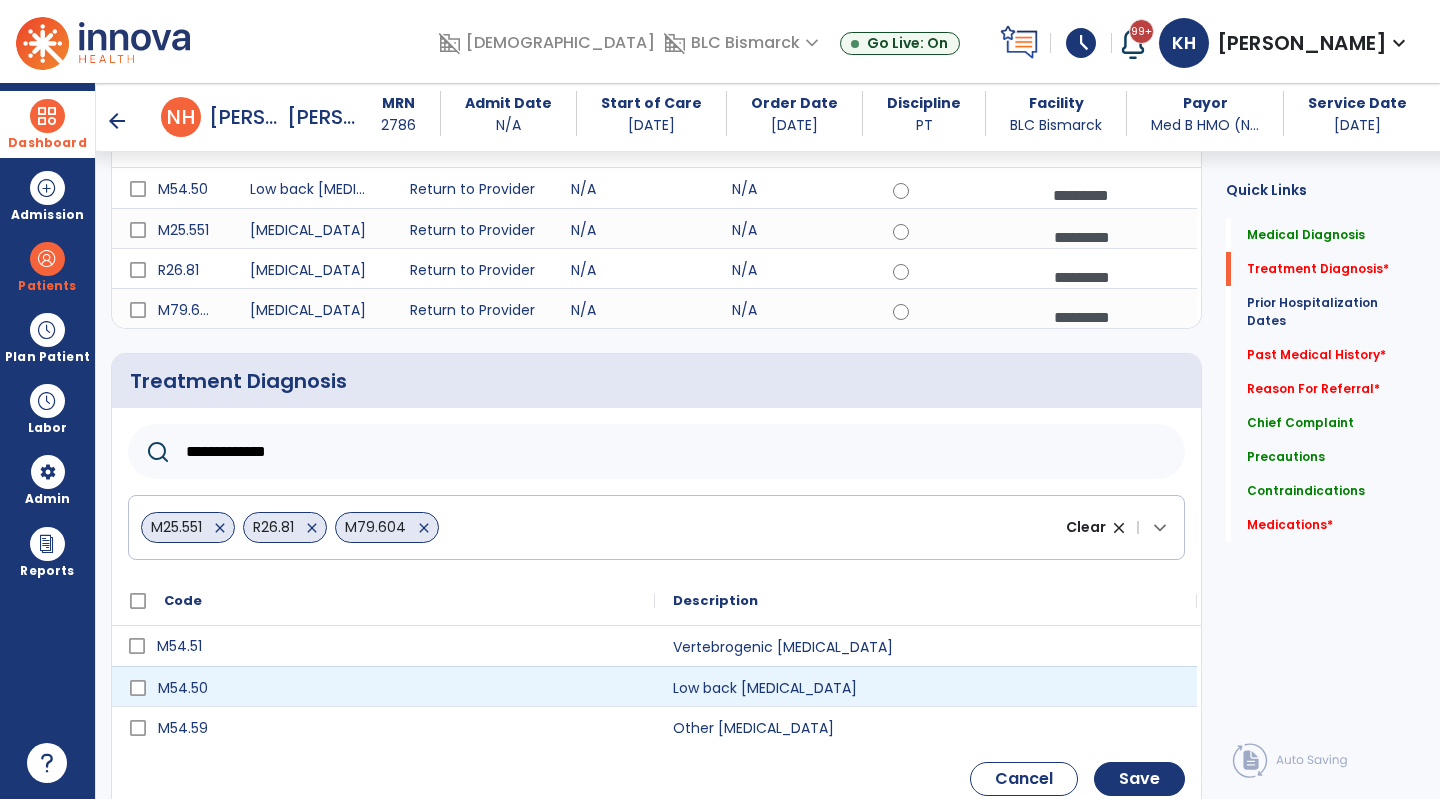 type on "**********" 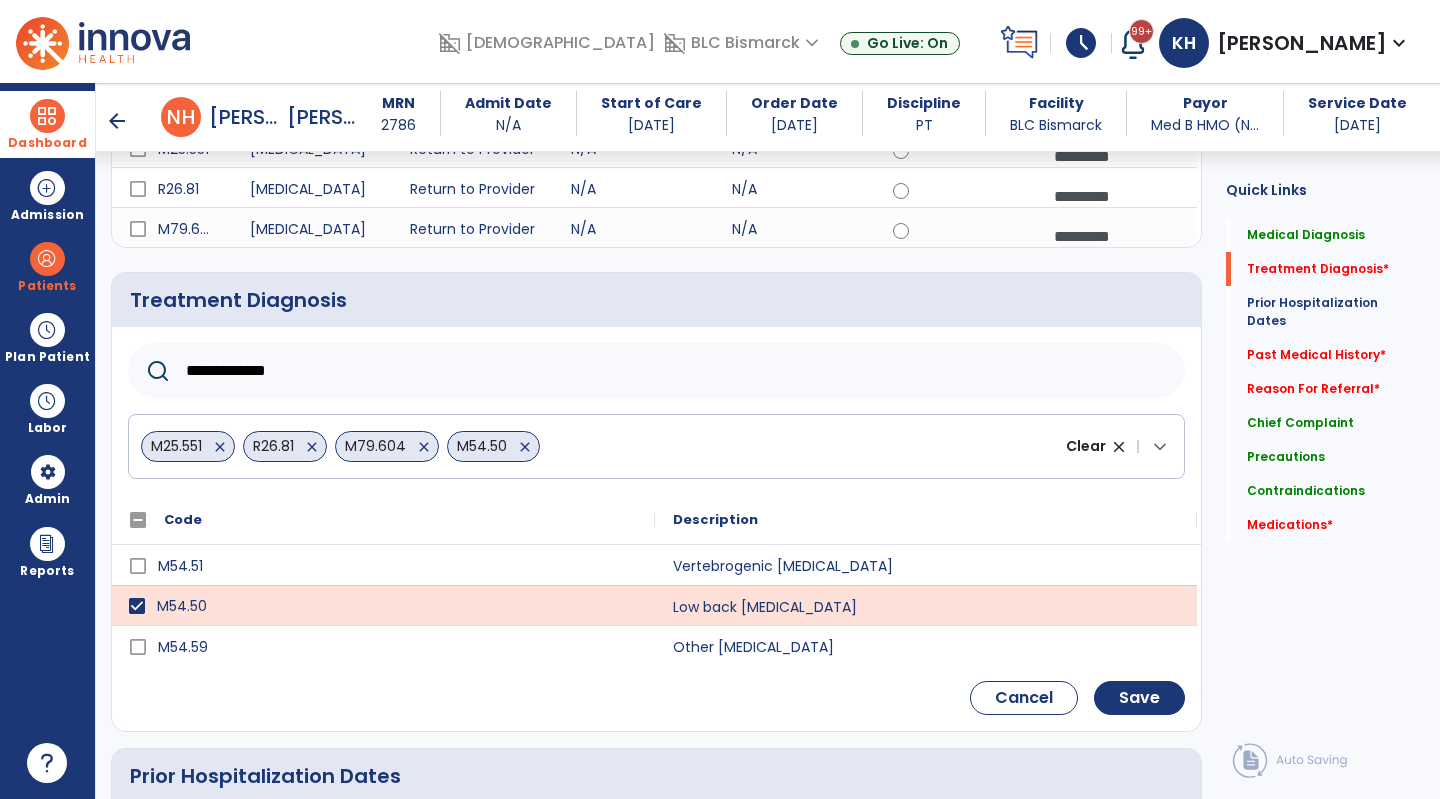 scroll, scrollTop: 367, scrollLeft: 0, axis: vertical 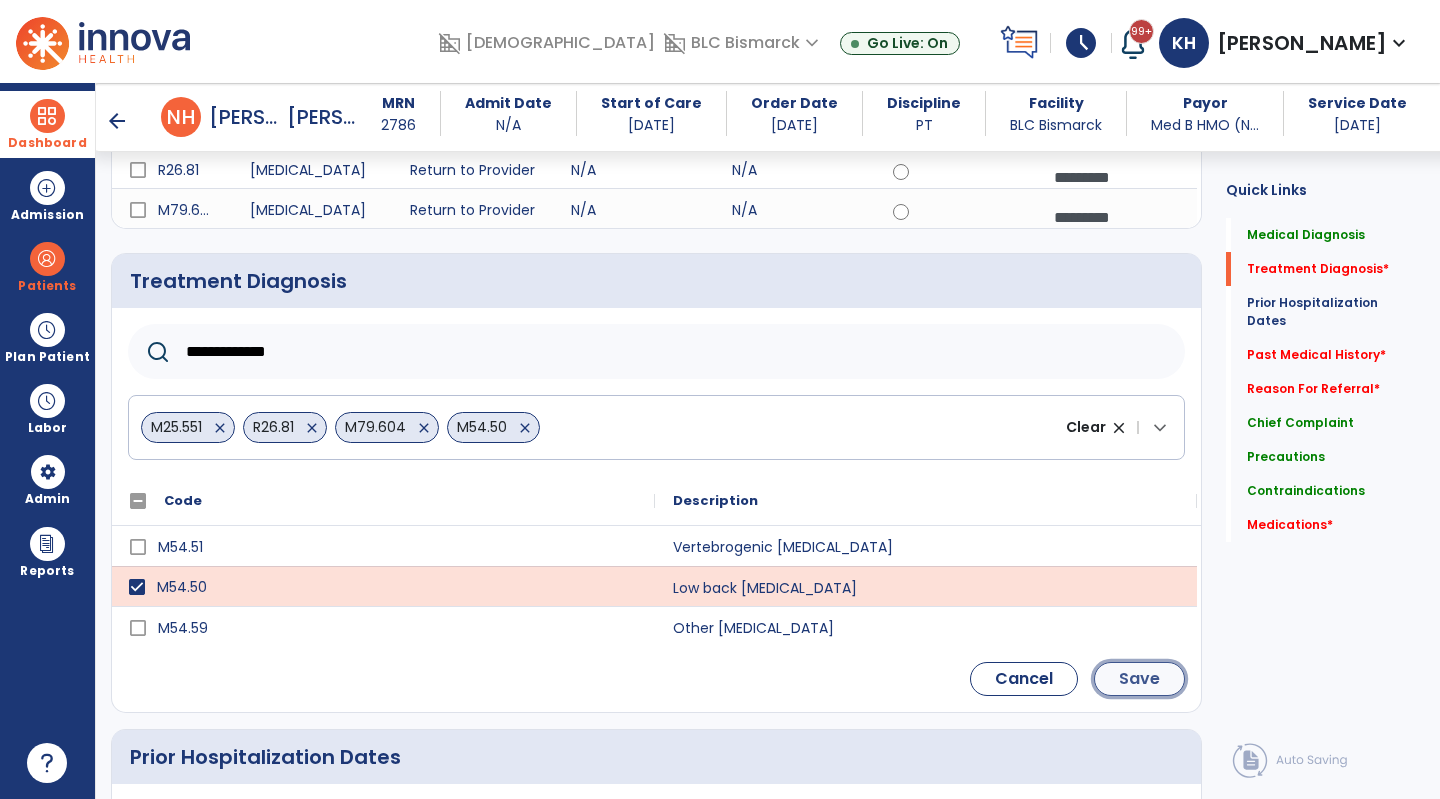 click on "Save" 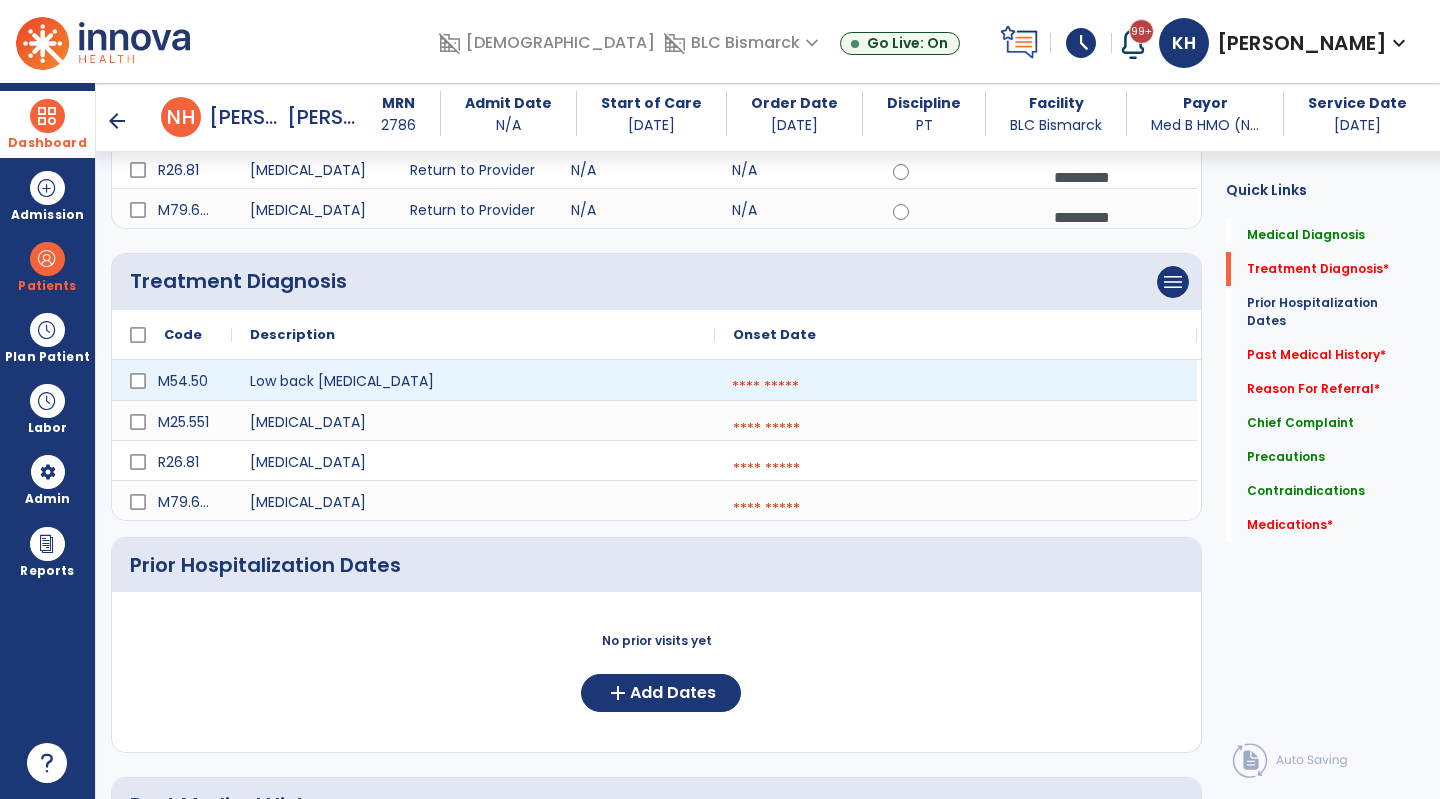 drag, startPoint x: 807, startPoint y: 379, endPoint x: 782, endPoint y: 402, distance: 33.970577 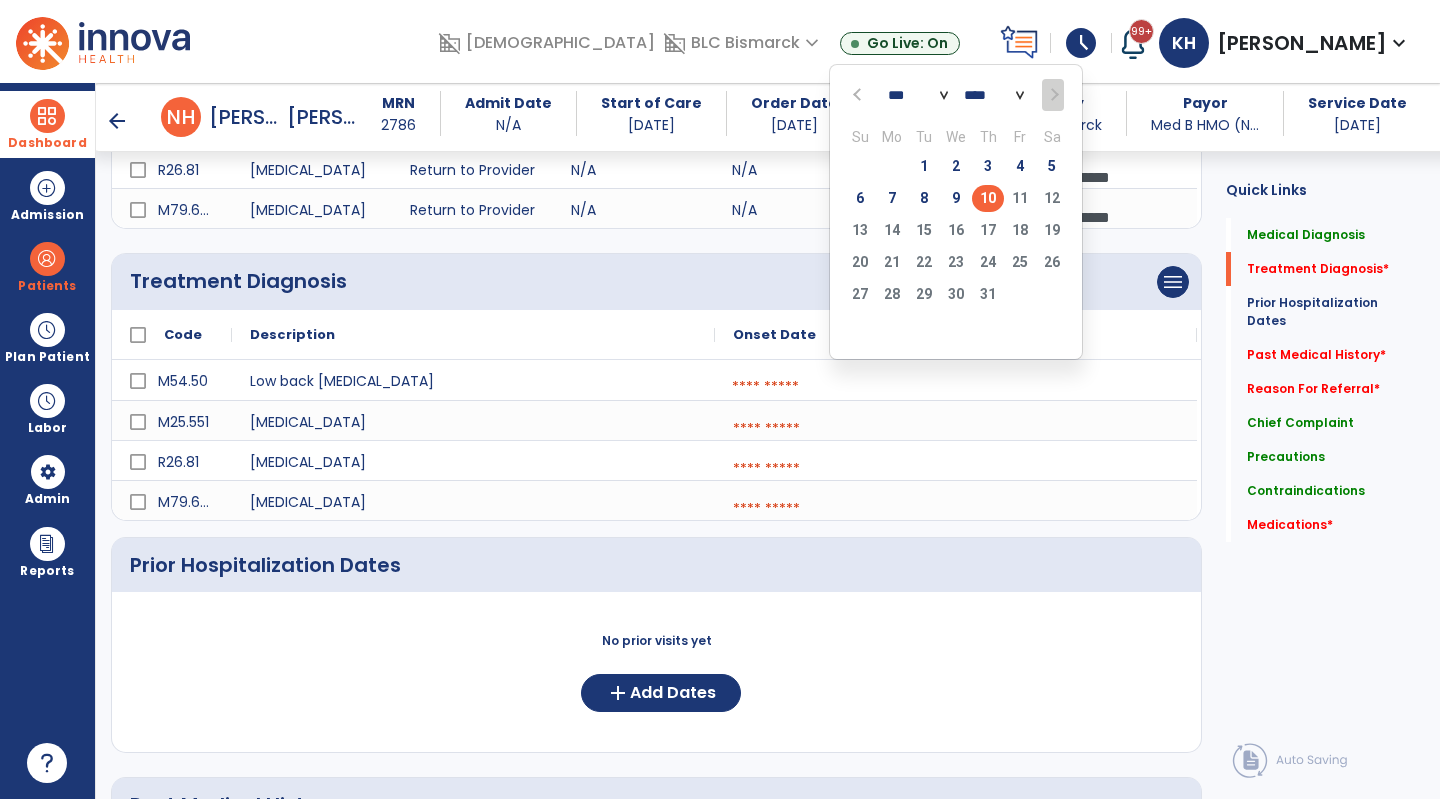 drag, startPoint x: 987, startPoint y: 195, endPoint x: 976, endPoint y: 204, distance: 14.21267 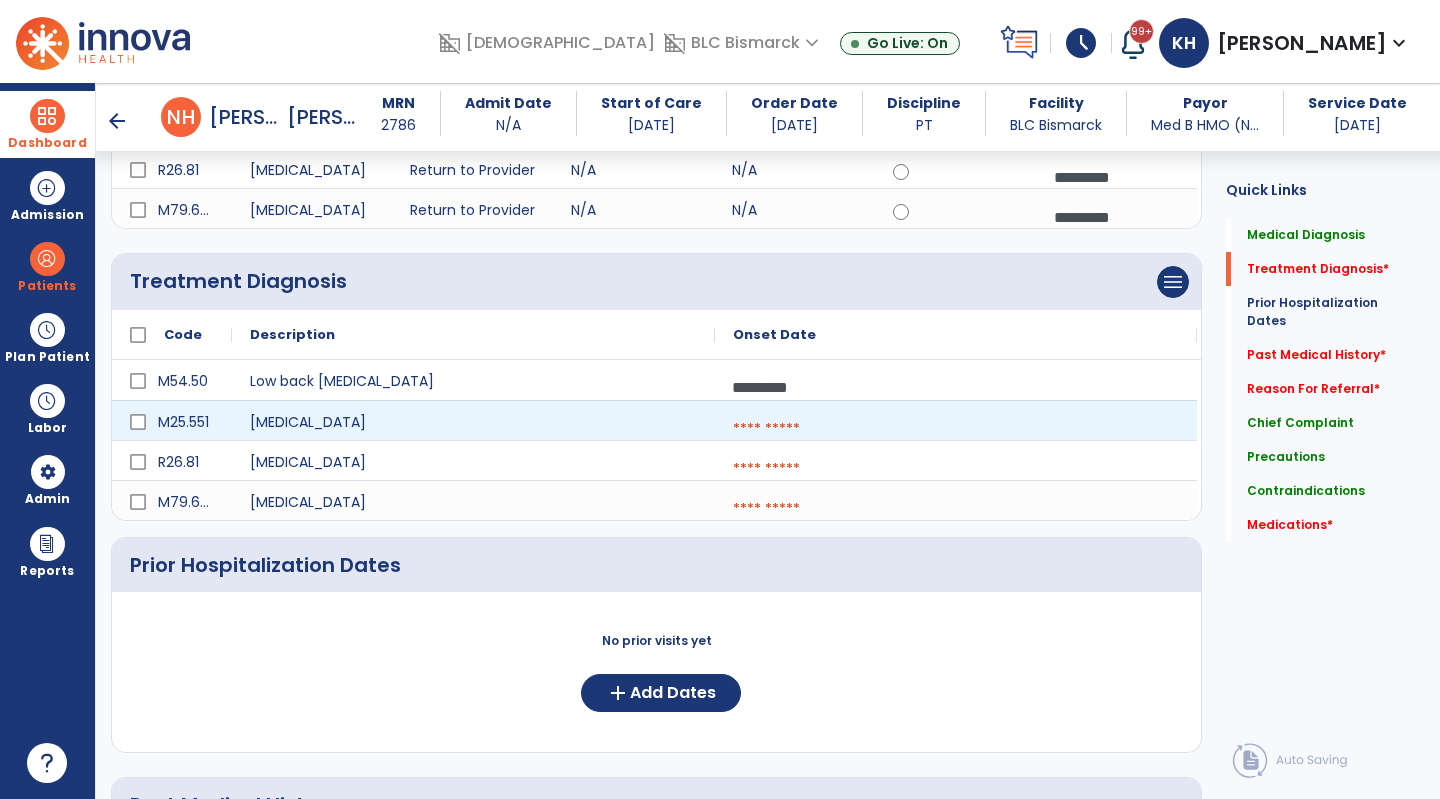 click at bounding box center (956, 429) 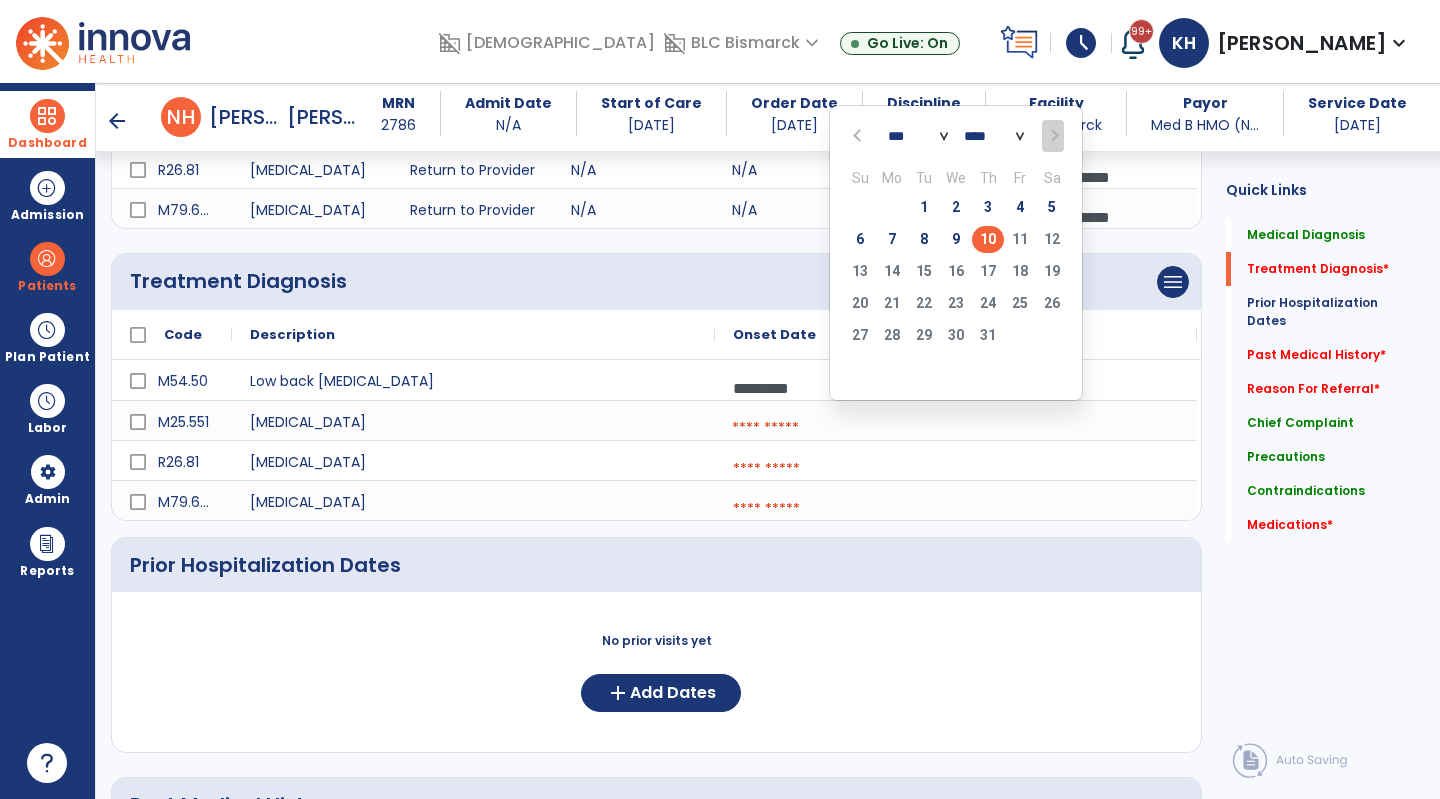 click on "10" 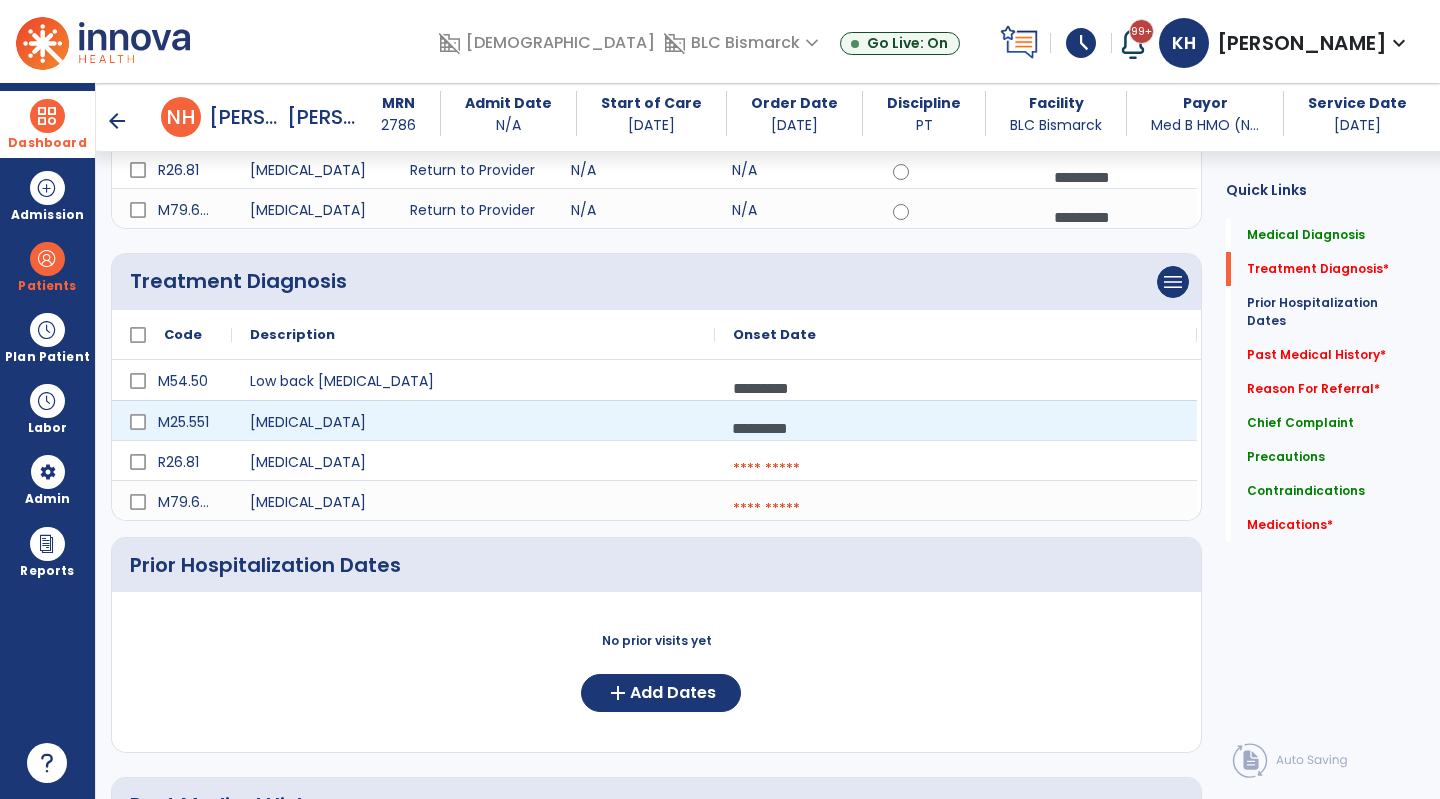 drag, startPoint x: 789, startPoint y: 461, endPoint x: 795, endPoint y: 429, distance: 32.55764 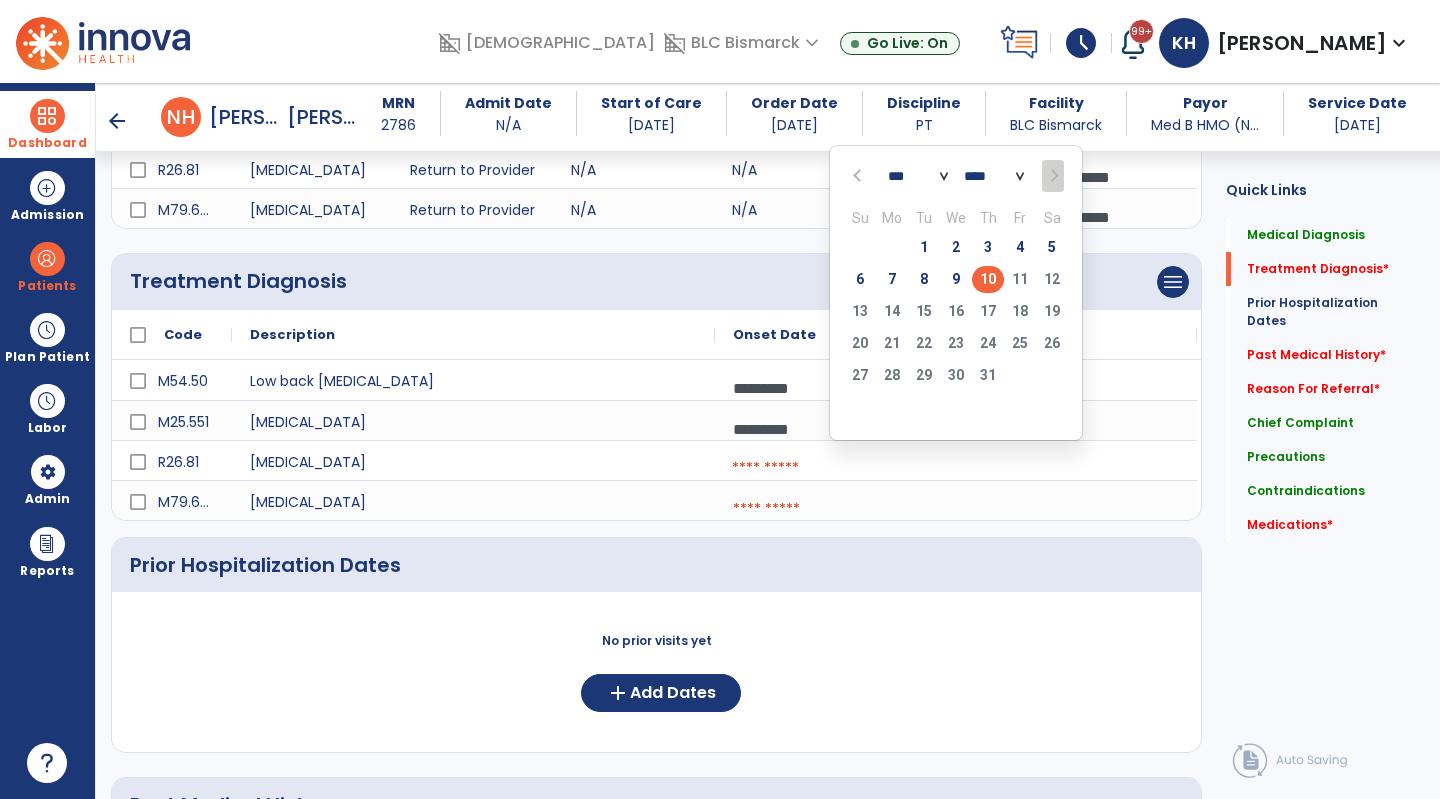 click on "3" 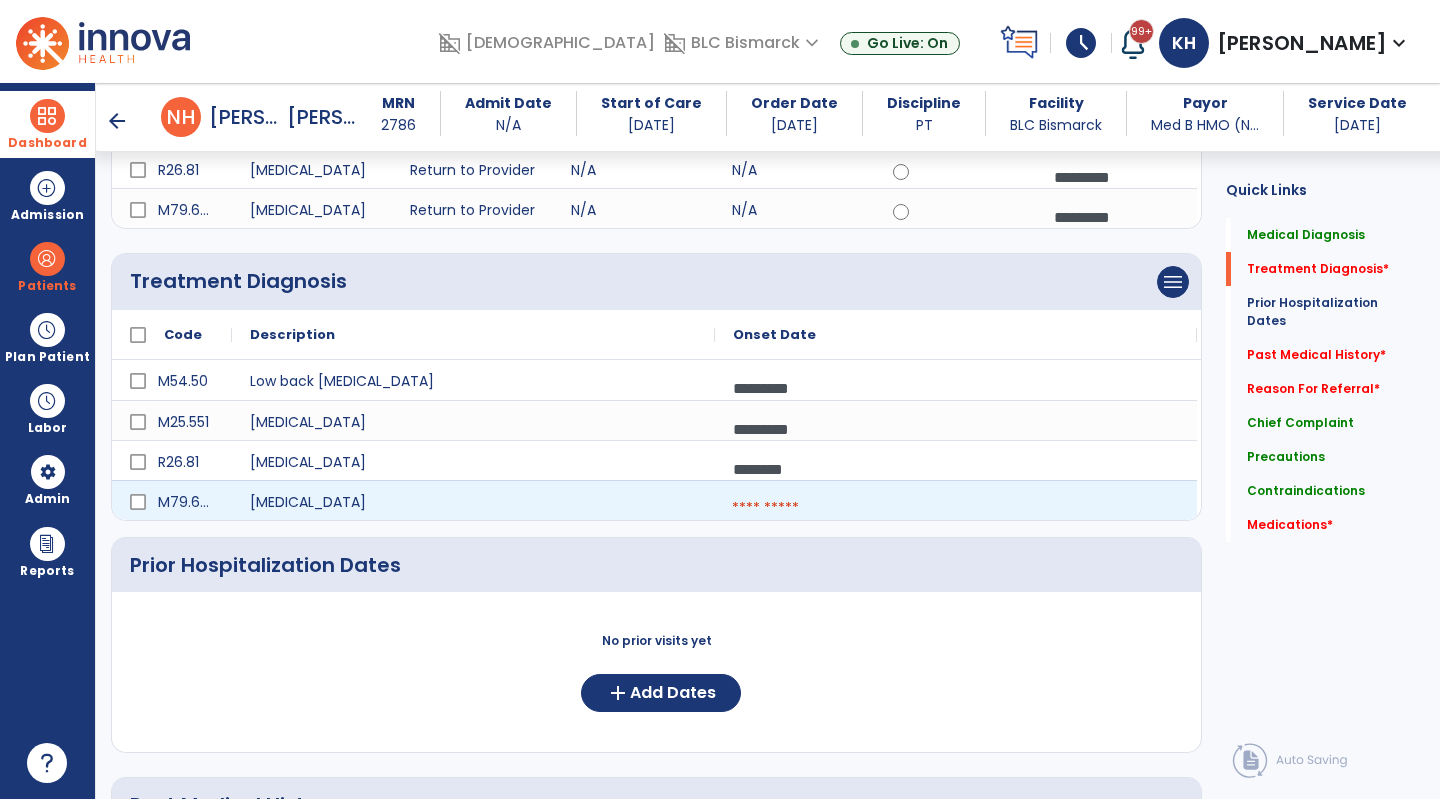 drag, startPoint x: 773, startPoint y: 496, endPoint x: 796, endPoint y: 409, distance: 89.98889 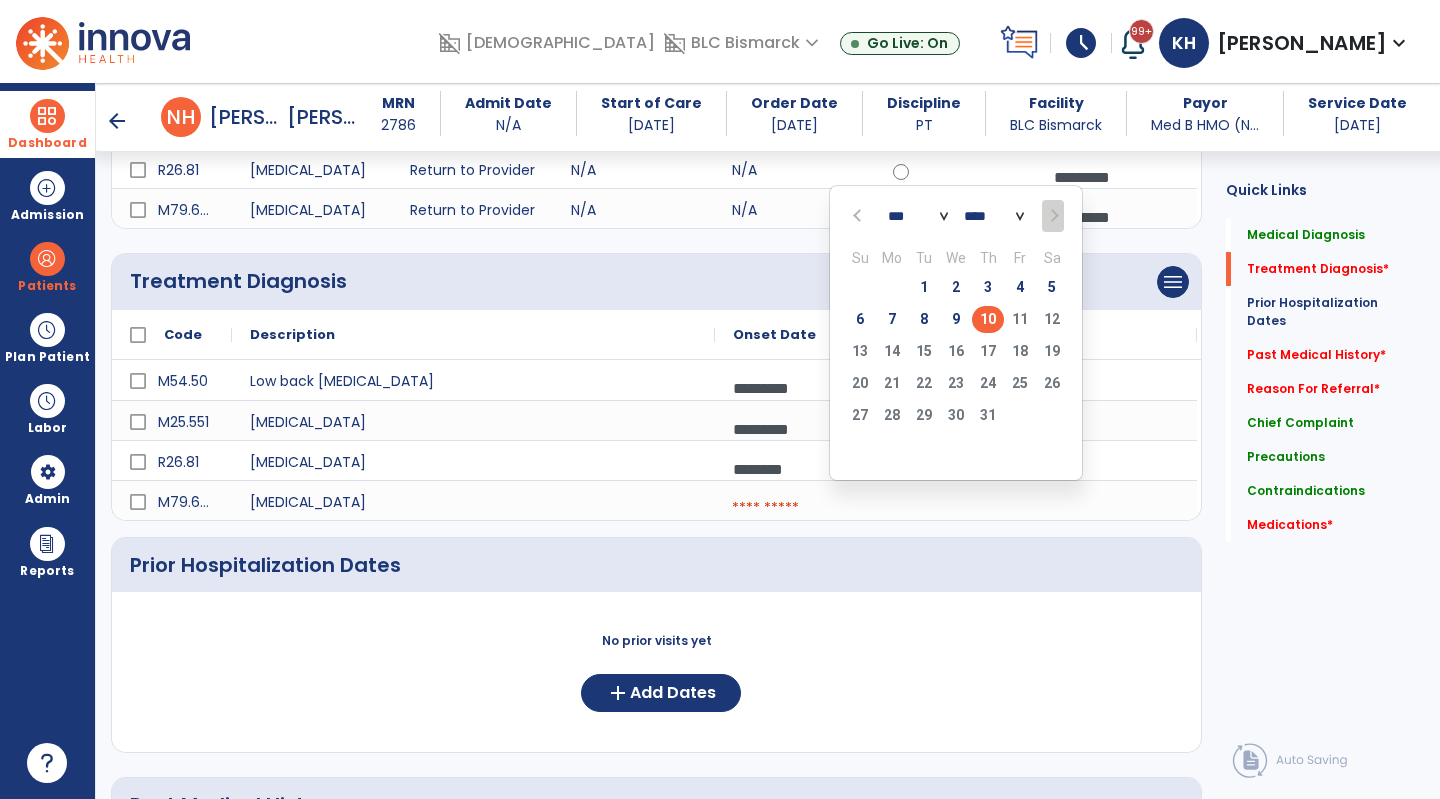 click on "10" 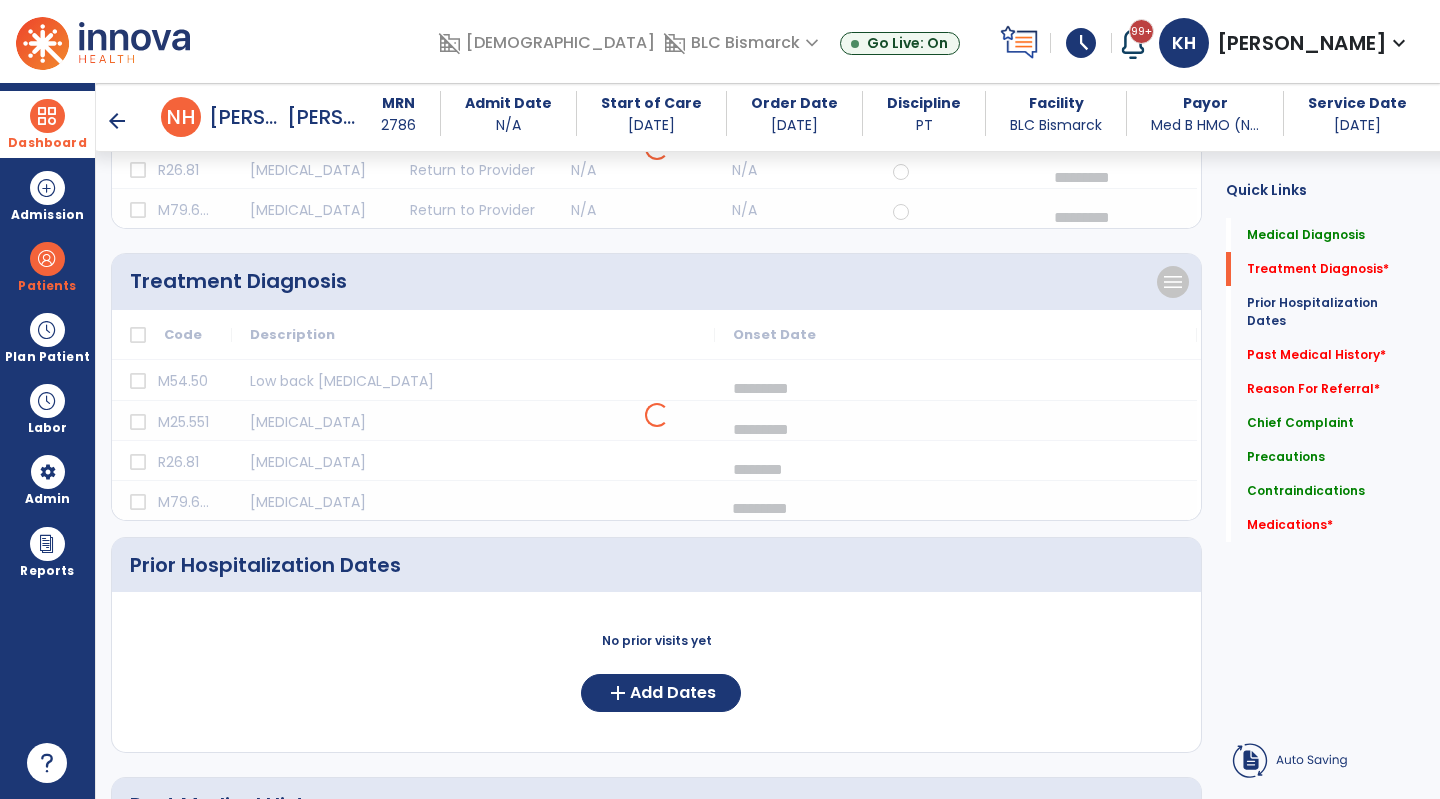 click 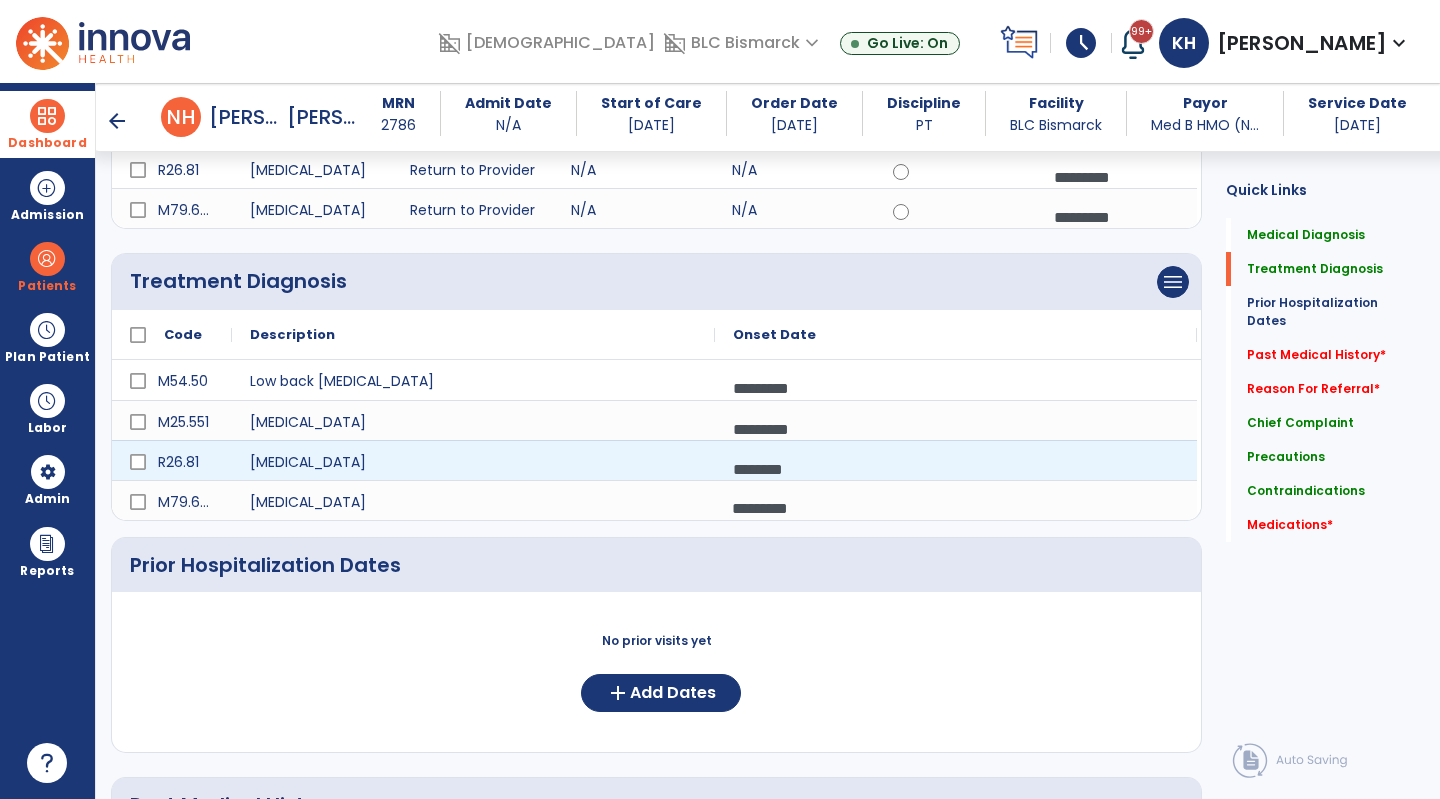 click on "********" at bounding box center [956, 469] 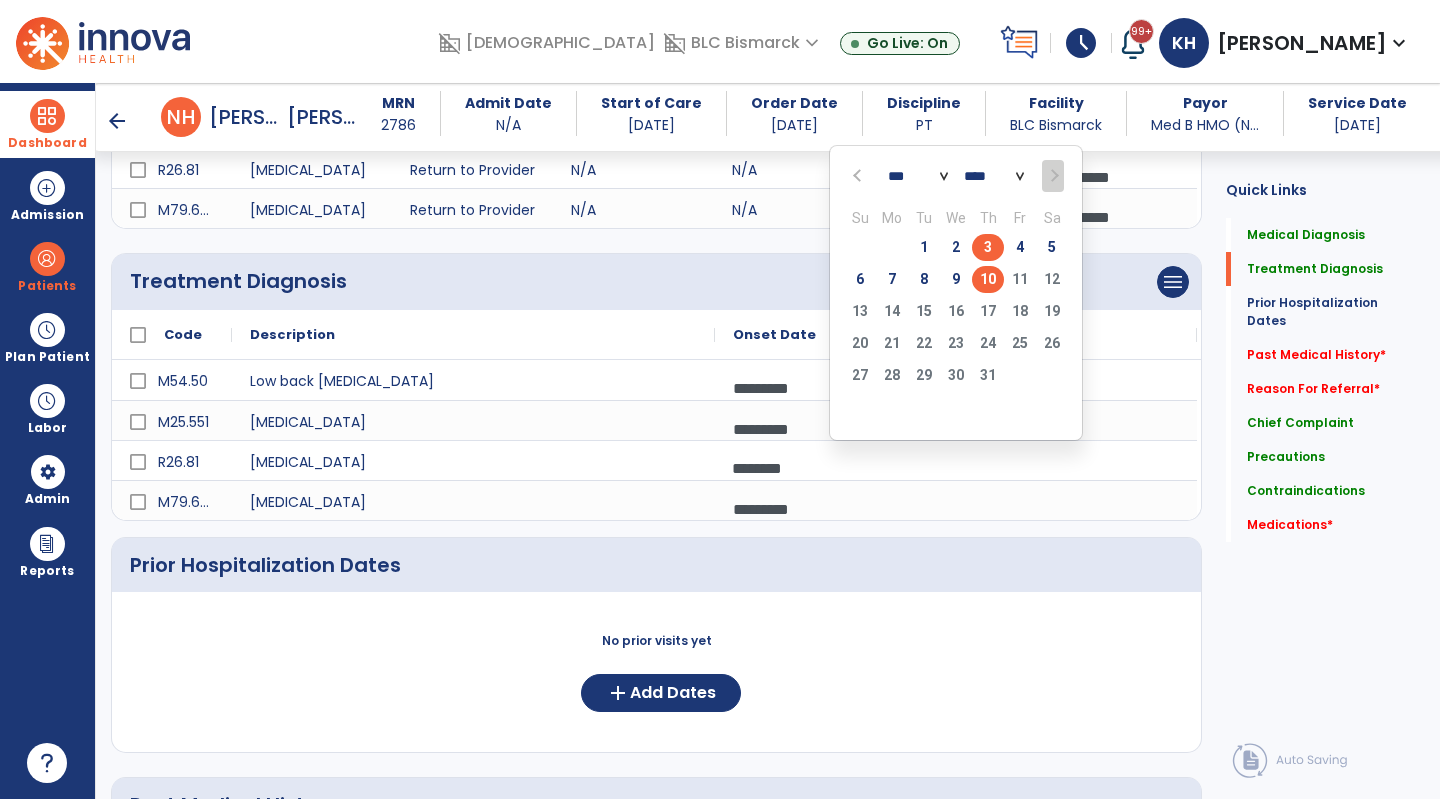 click on "10" 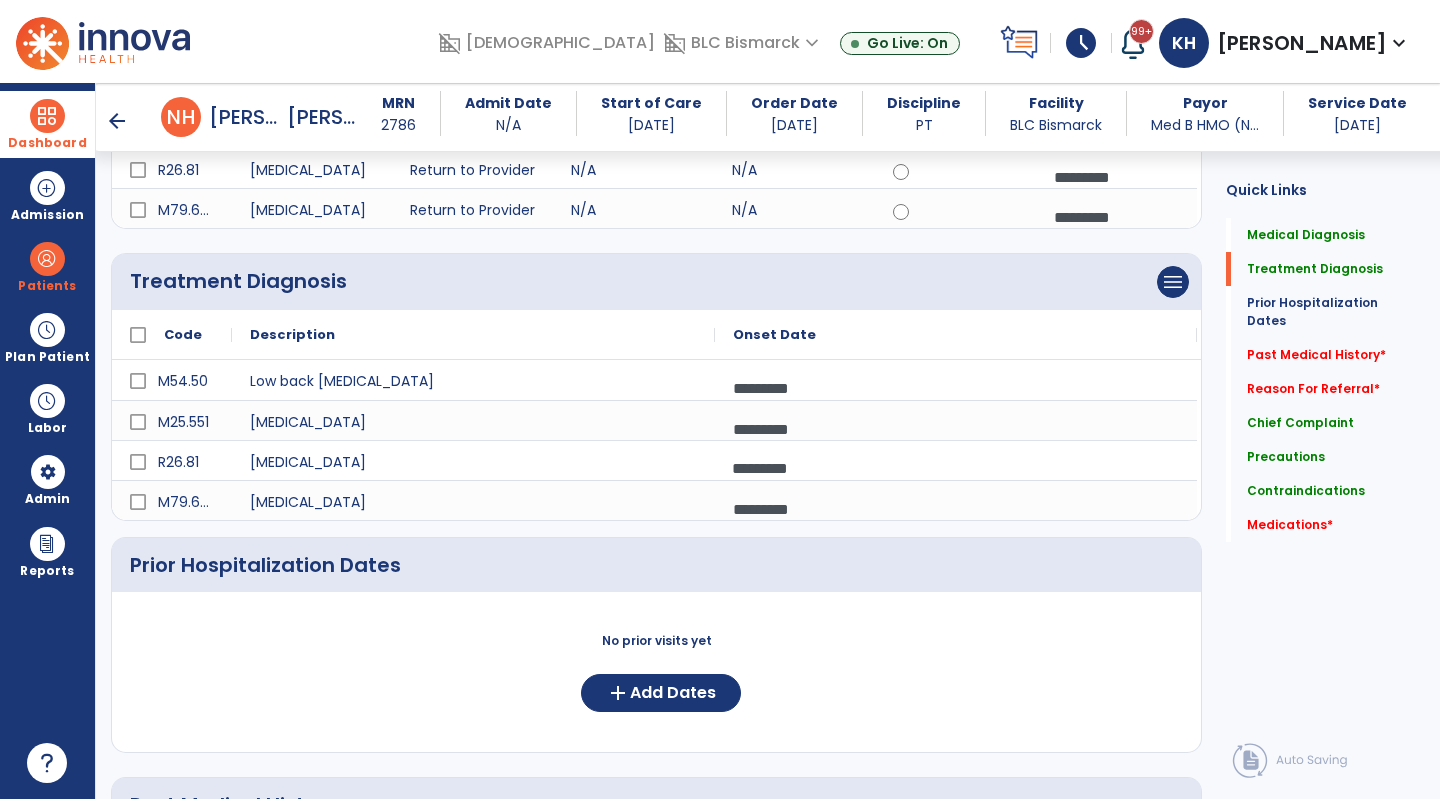 click on "Treatment Diagnosis      menu   Add Treatment Diagnosis   Delete Treatment Diagnosis" 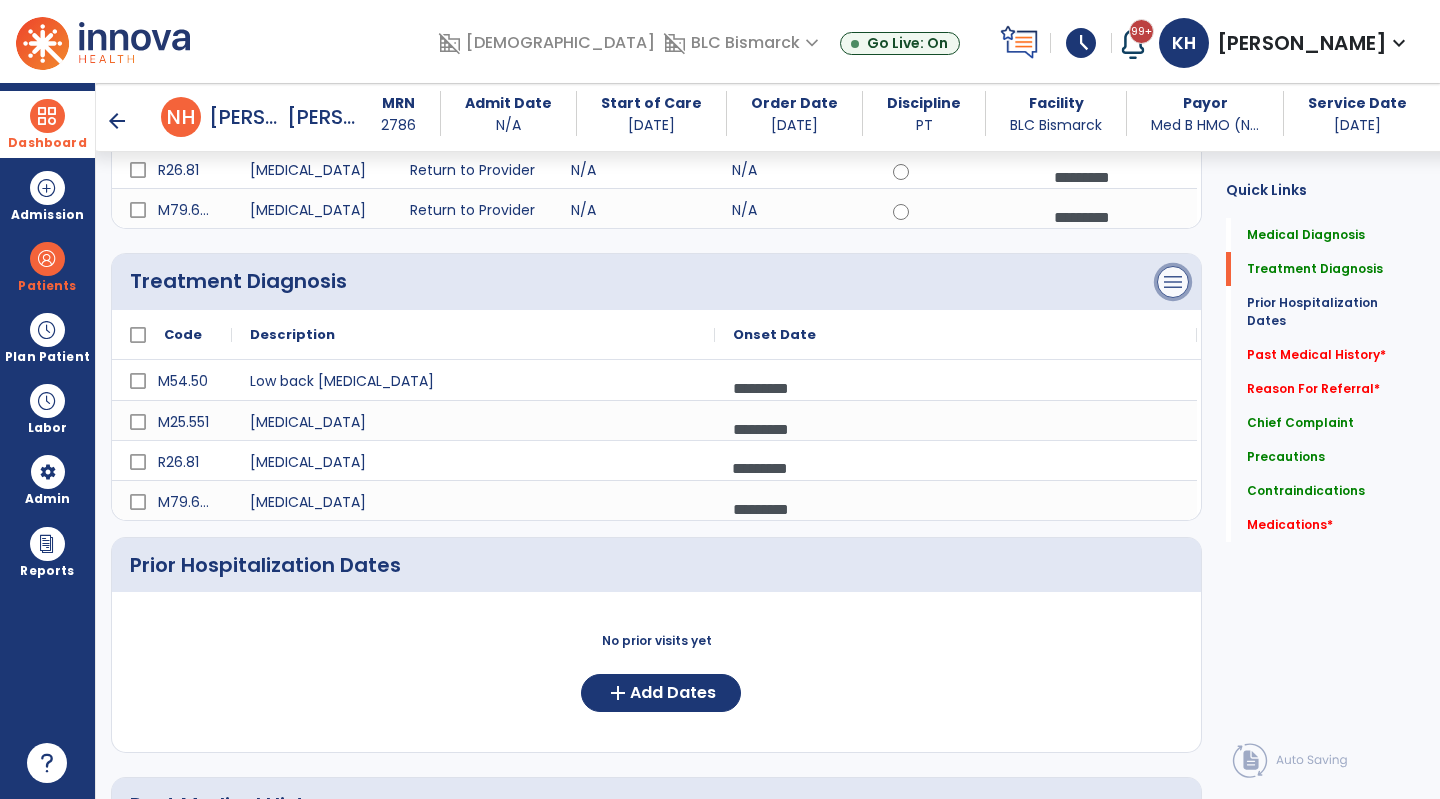 click on "menu" at bounding box center [1173, -10] 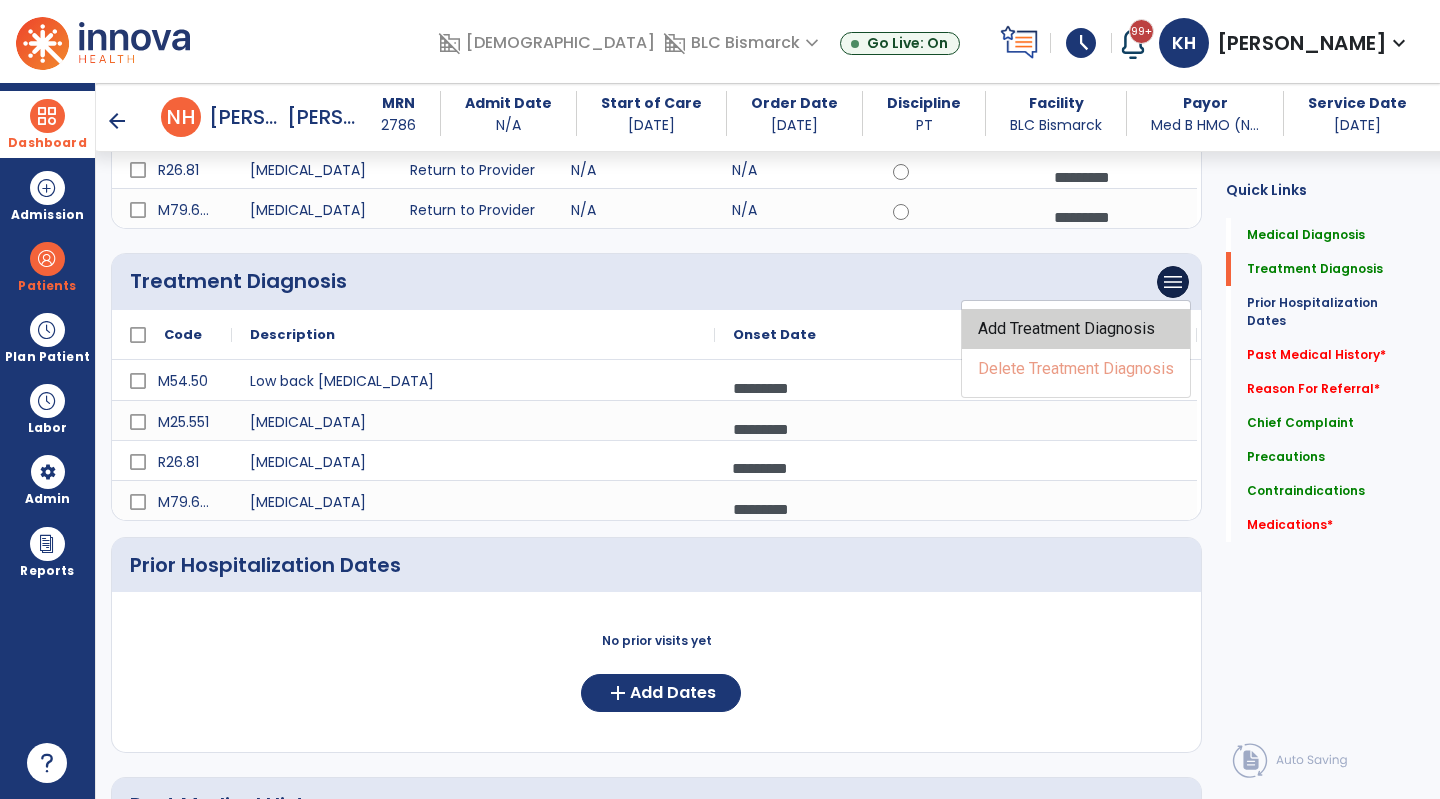 click on "Add Treatment Diagnosis" 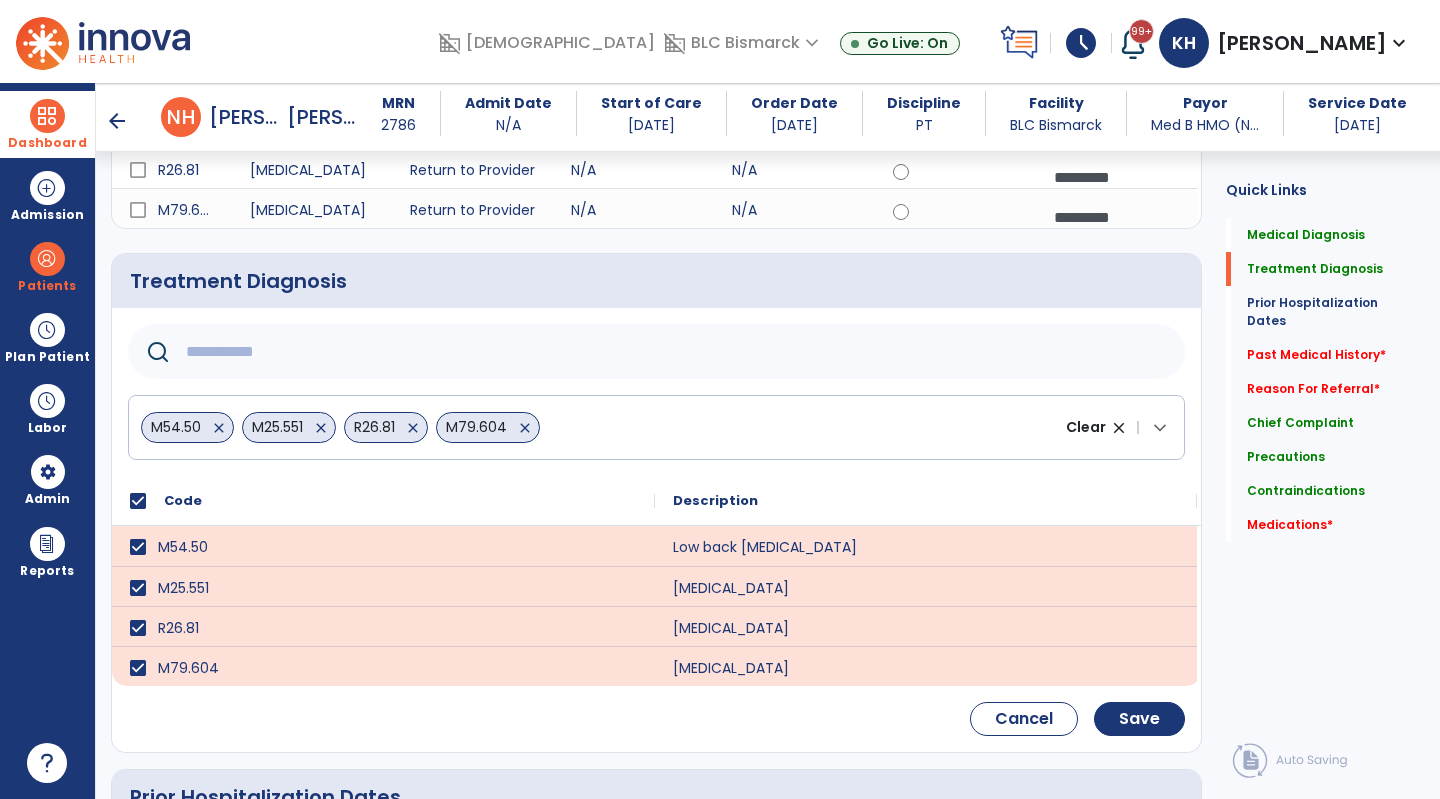 click 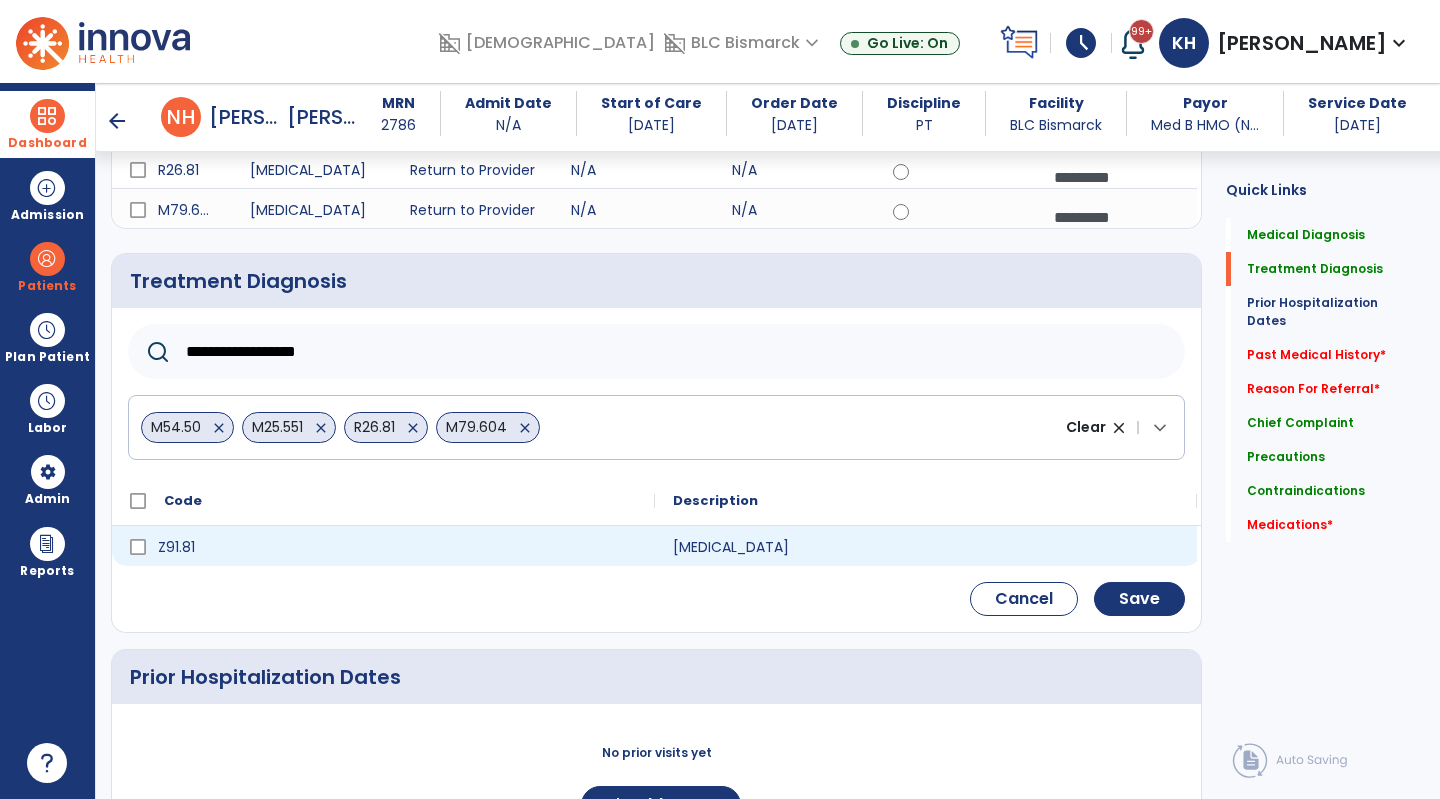 type on "**********" 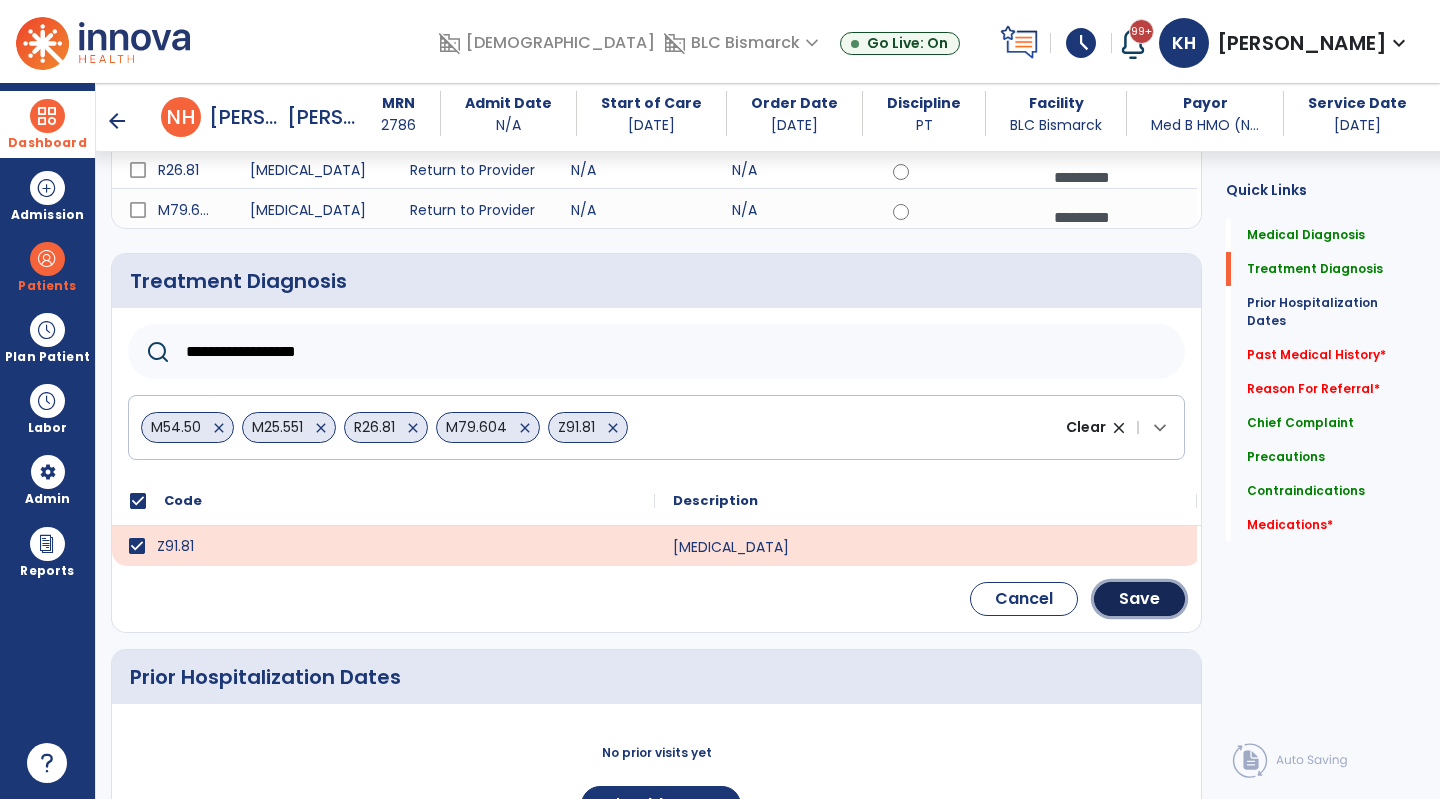 click on "Save" 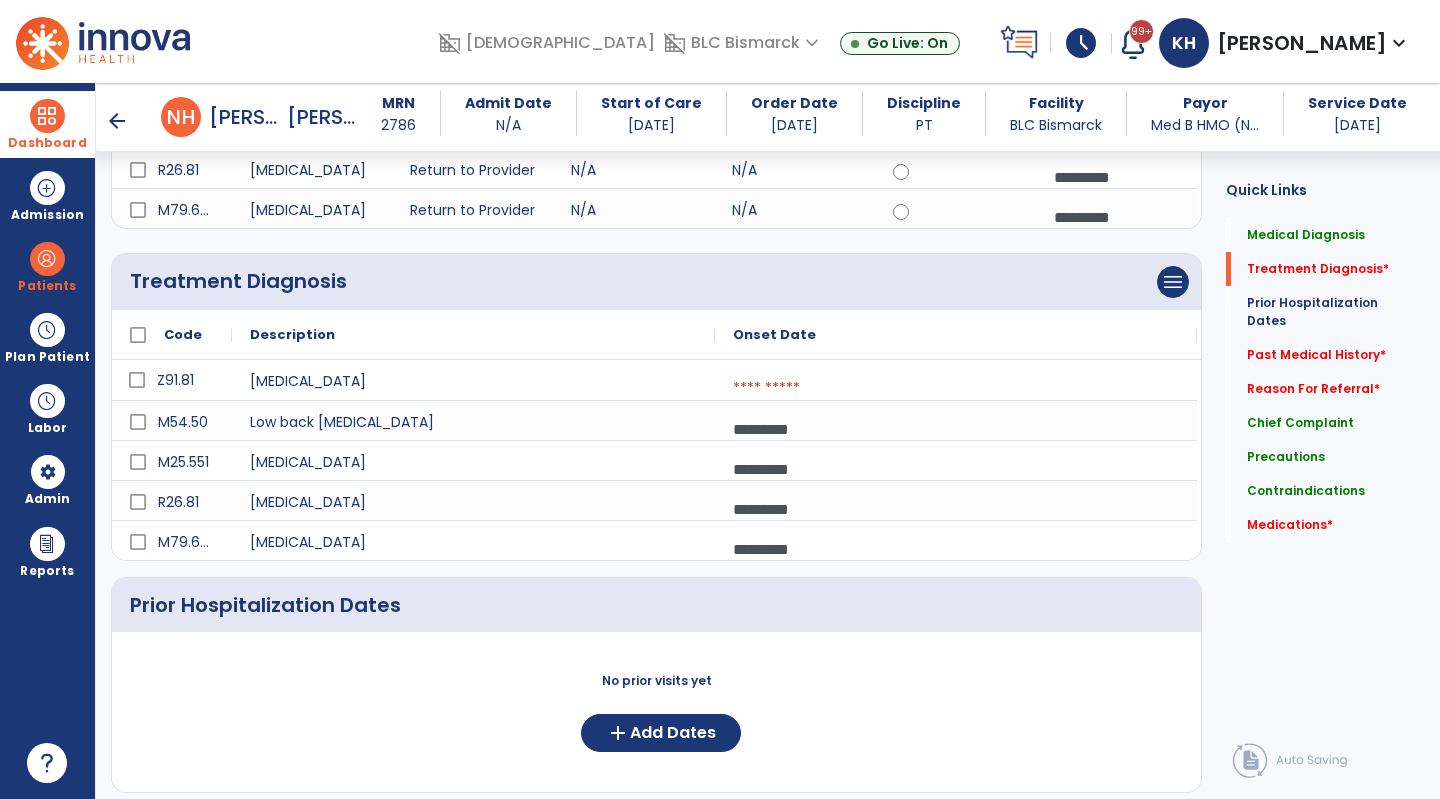 scroll, scrollTop: 667, scrollLeft: 0, axis: vertical 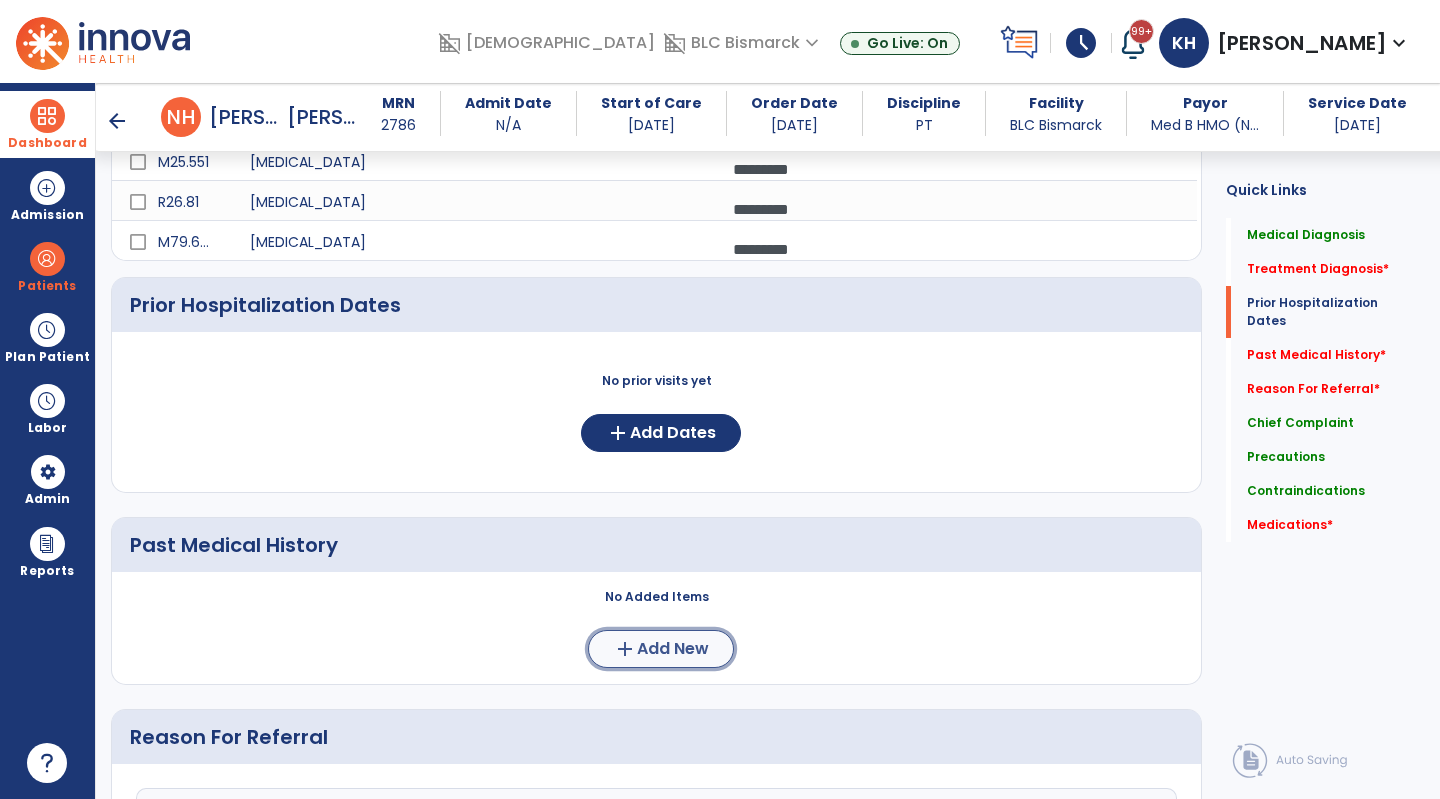 click on "Add New" 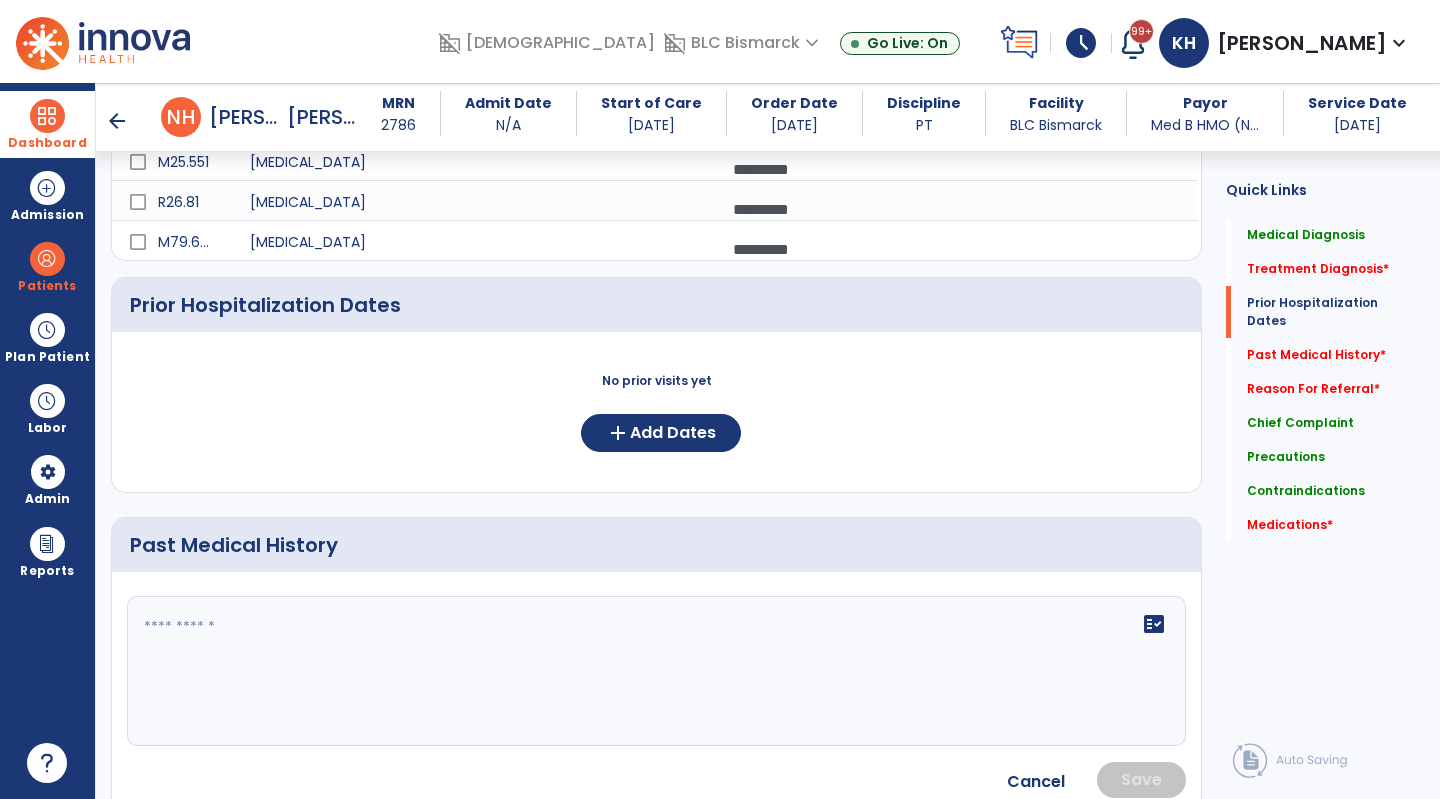 drag, startPoint x: 673, startPoint y: 655, endPoint x: 543, endPoint y: 640, distance: 130.86252 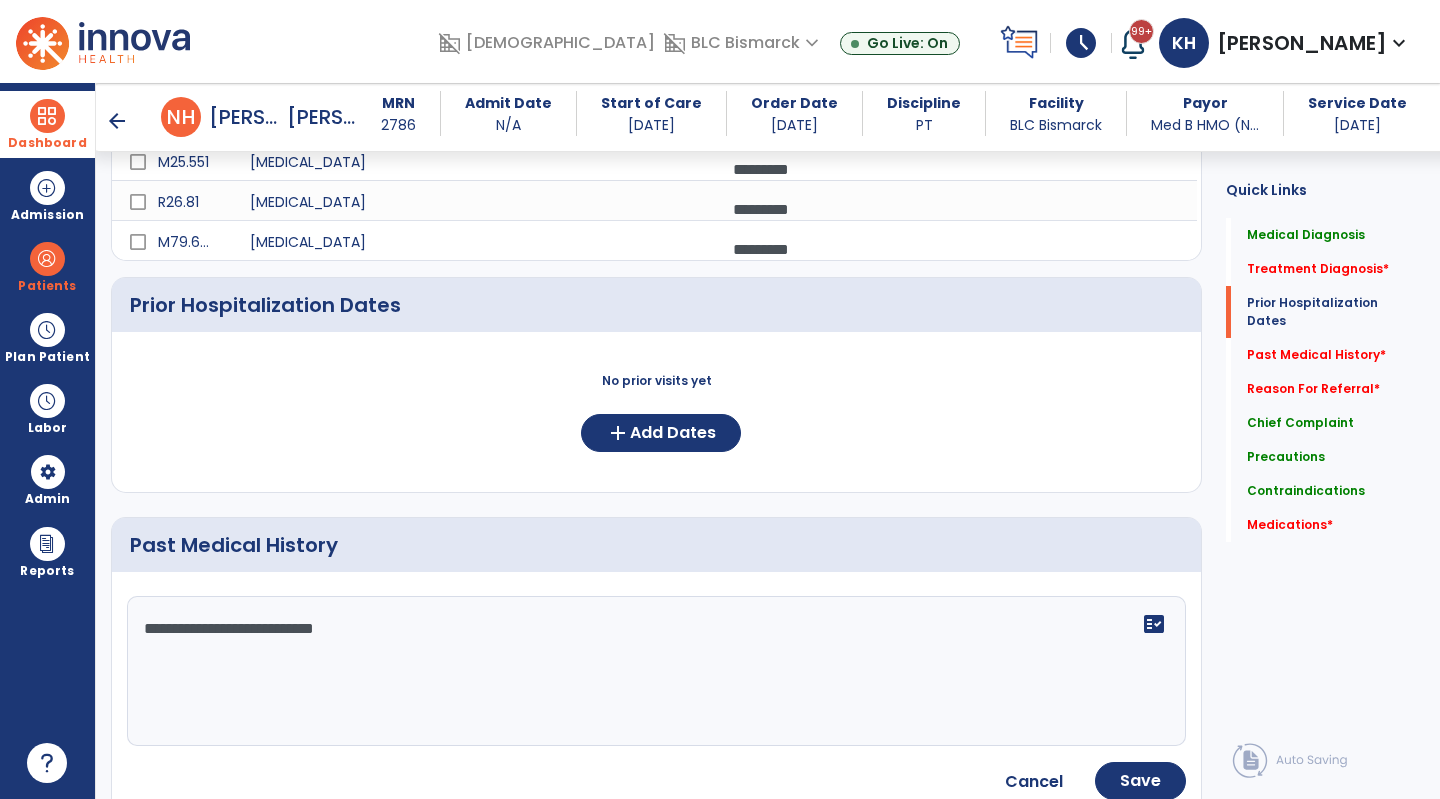 type on "**********" 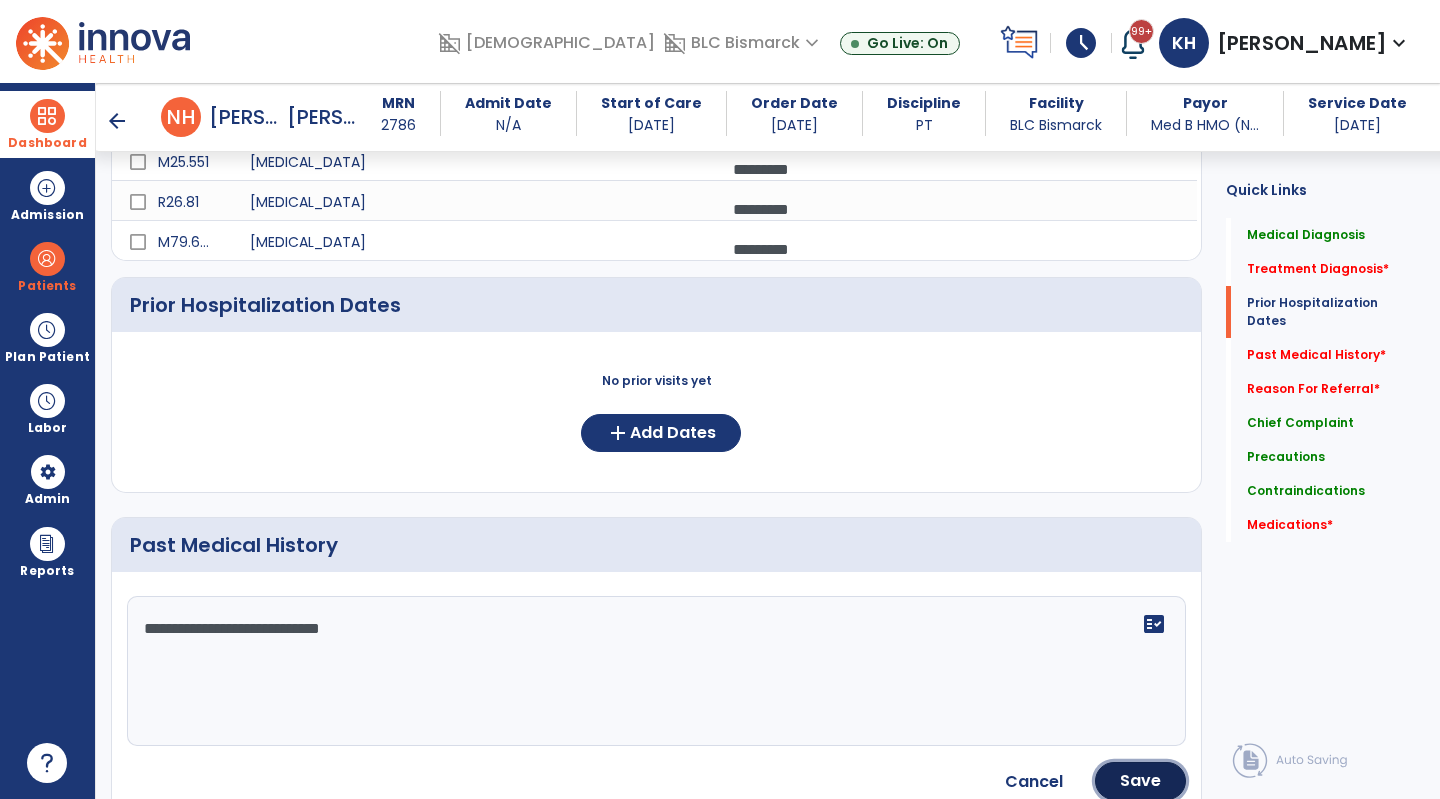 click on "Save" 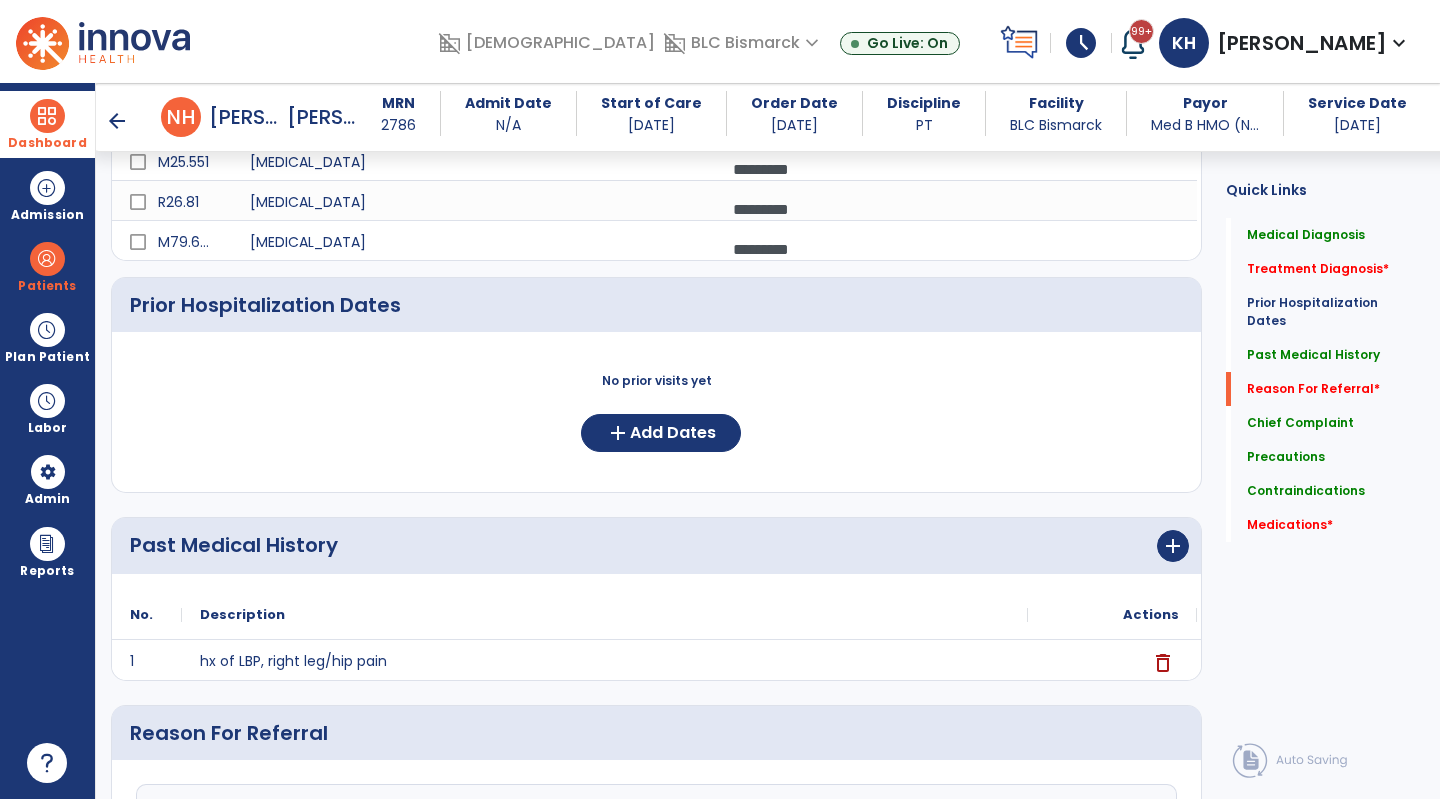 scroll, scrollTop: 1067, scrollLeft: 0, axis: vertical 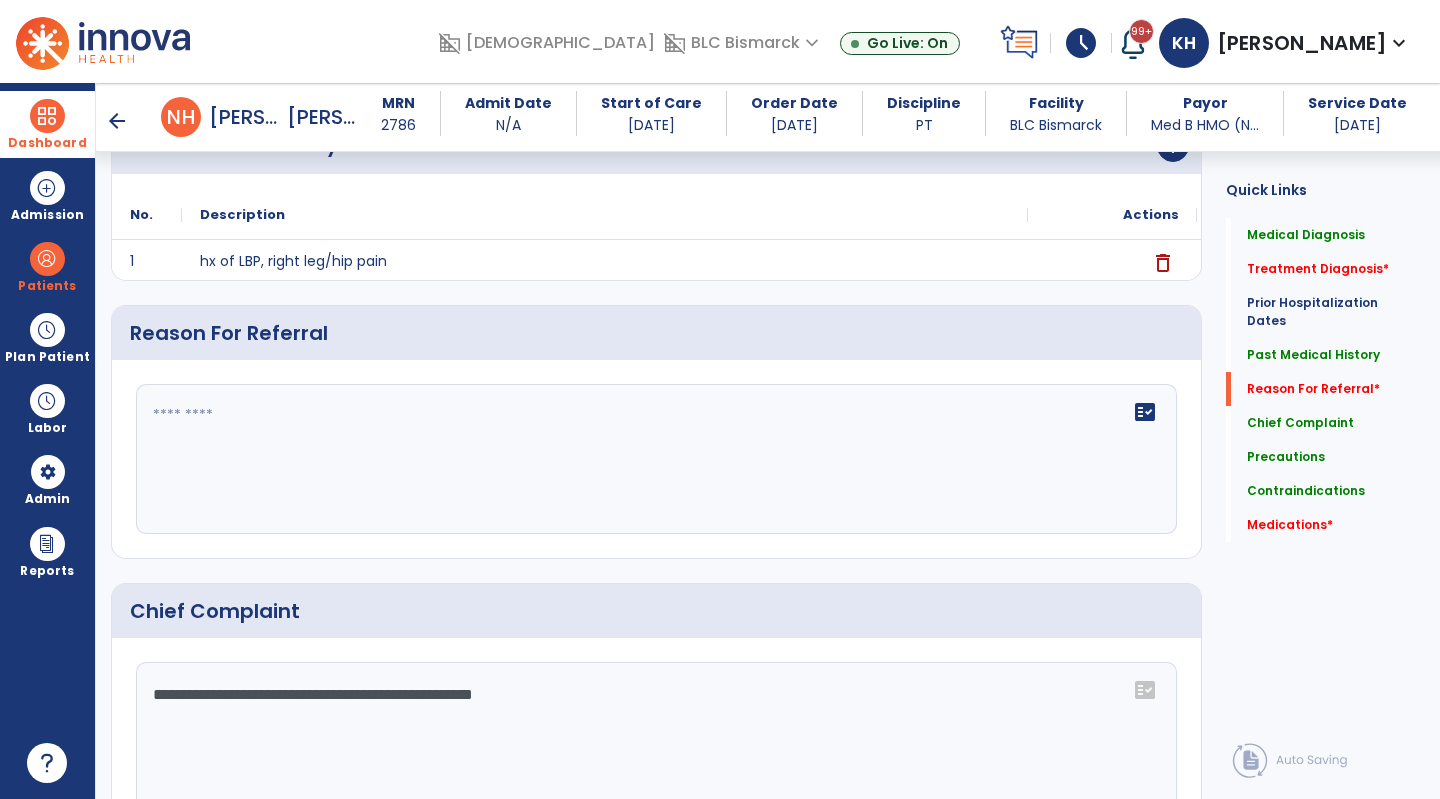 click on "fact_check" 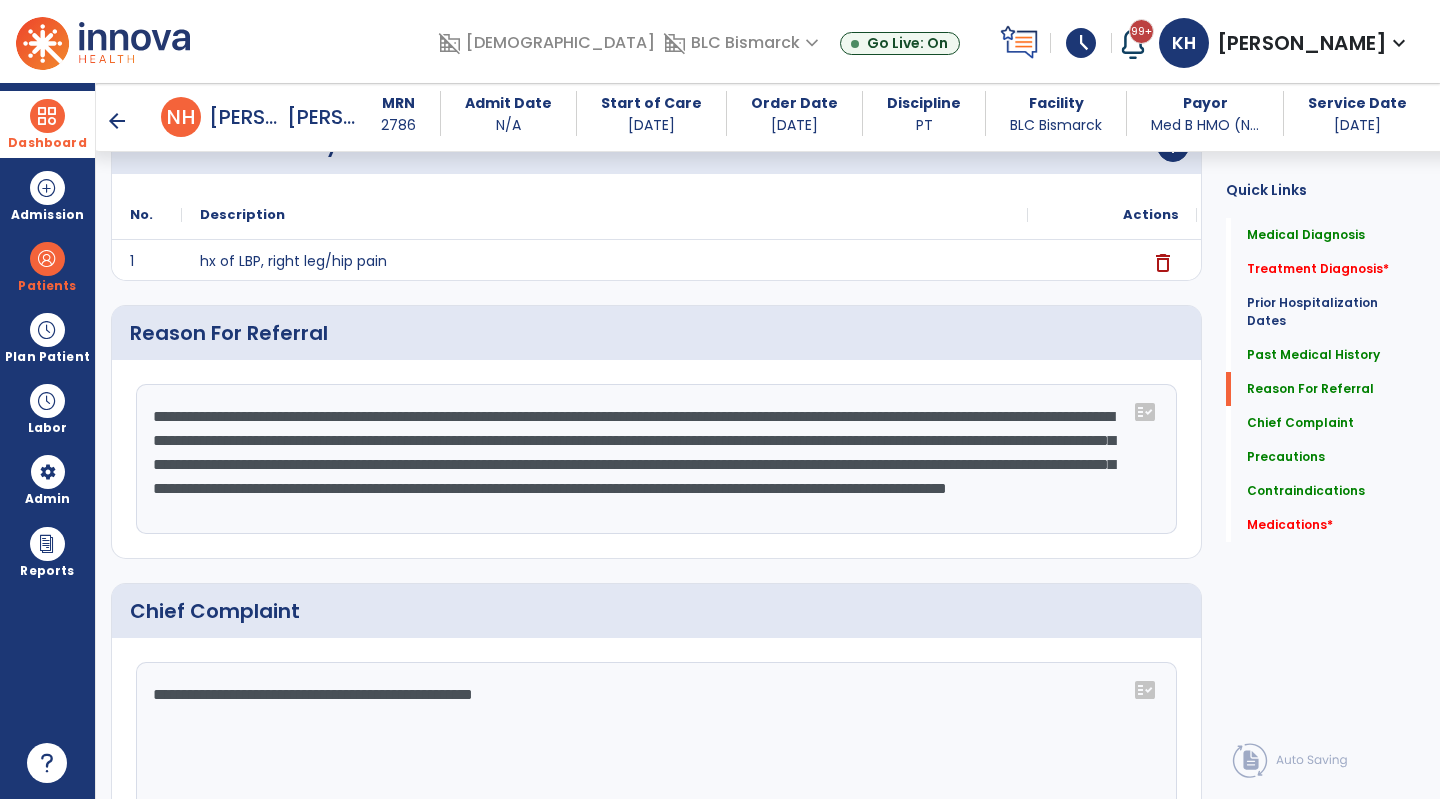 scroll, scrollTop: 15, scrollLeft: 0, axis: vertical 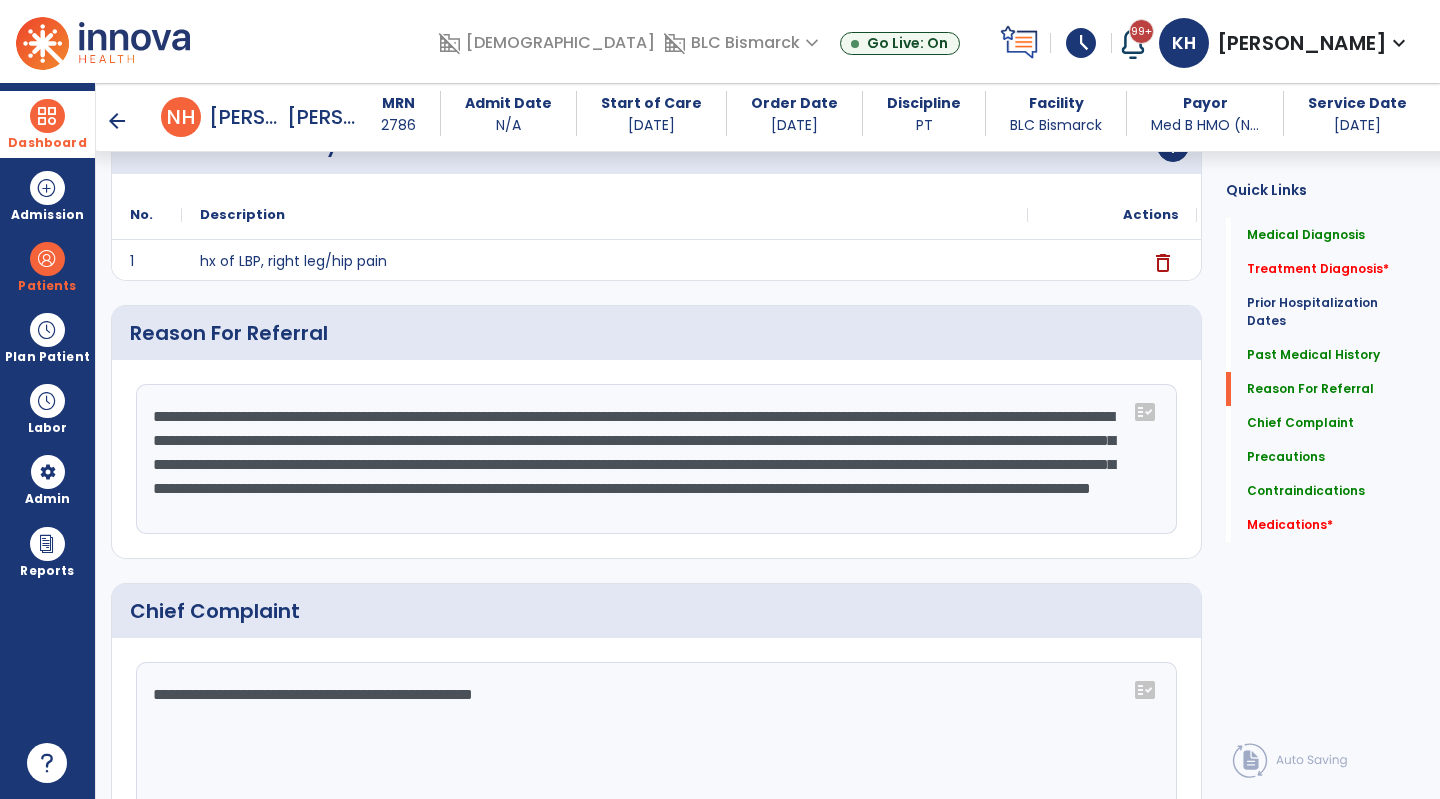 click on "**********" 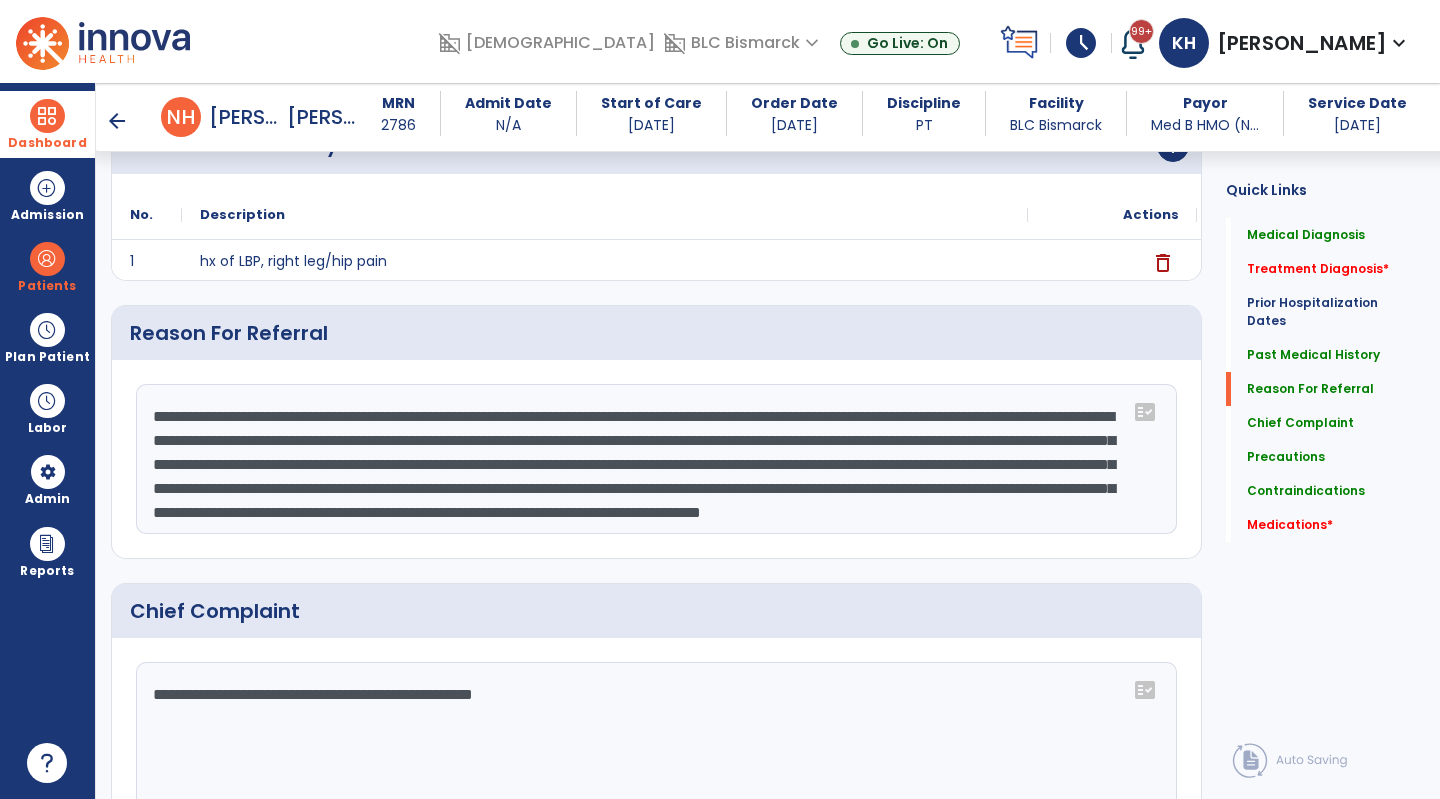 scroll, scrollTop: 39, scrollLeft: 0, axis: vertical 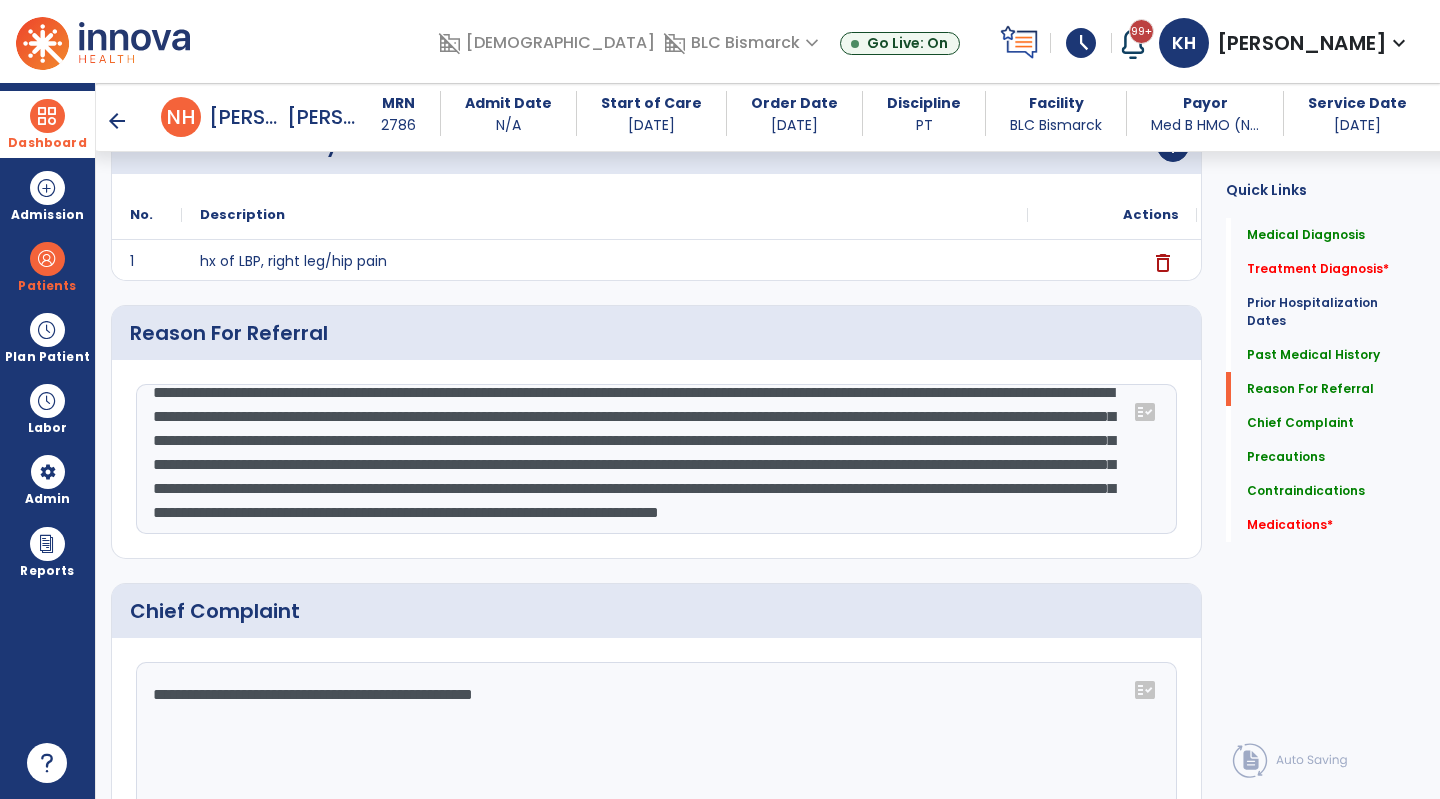 click on "Start of Care" at bounding box center [651, 103] 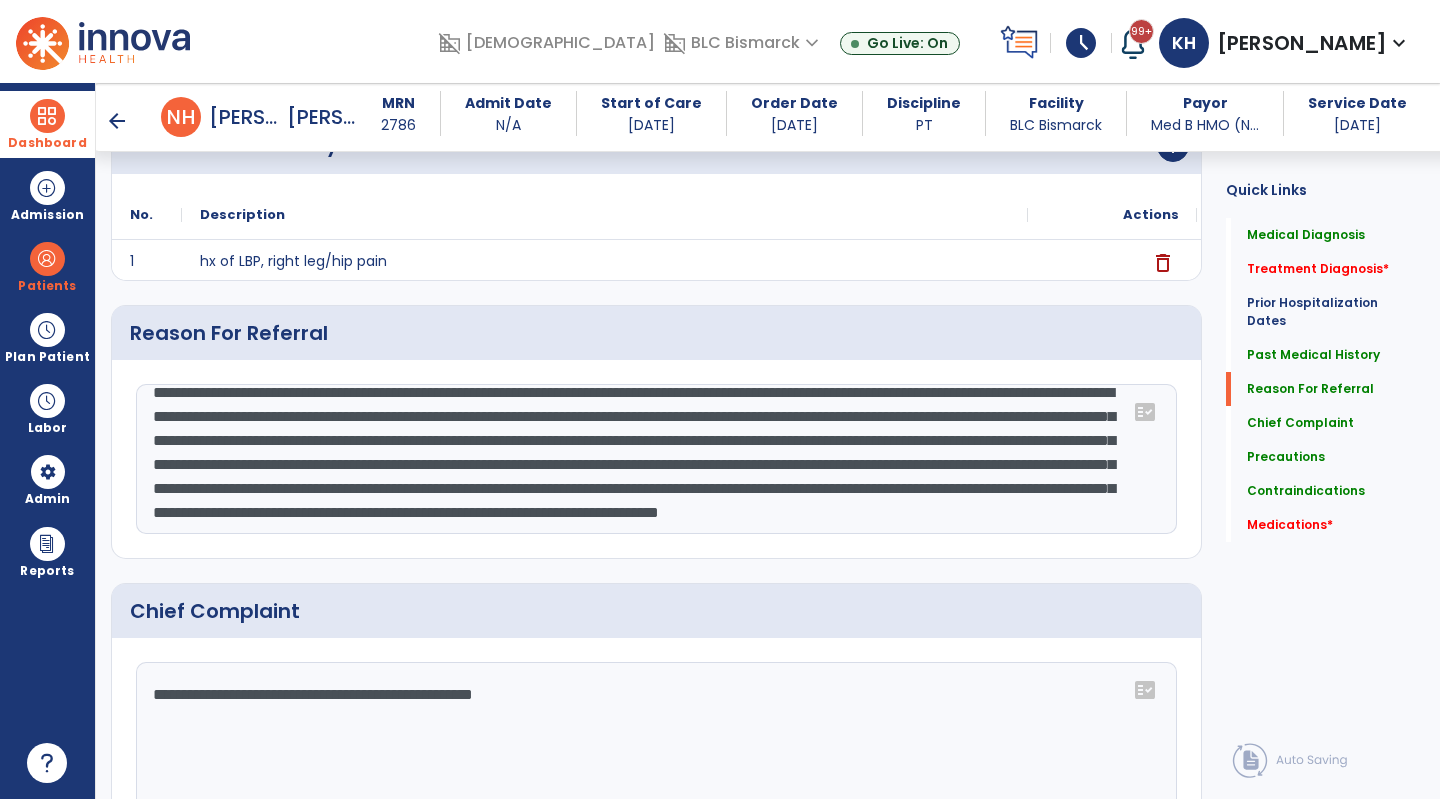 click on "**********" 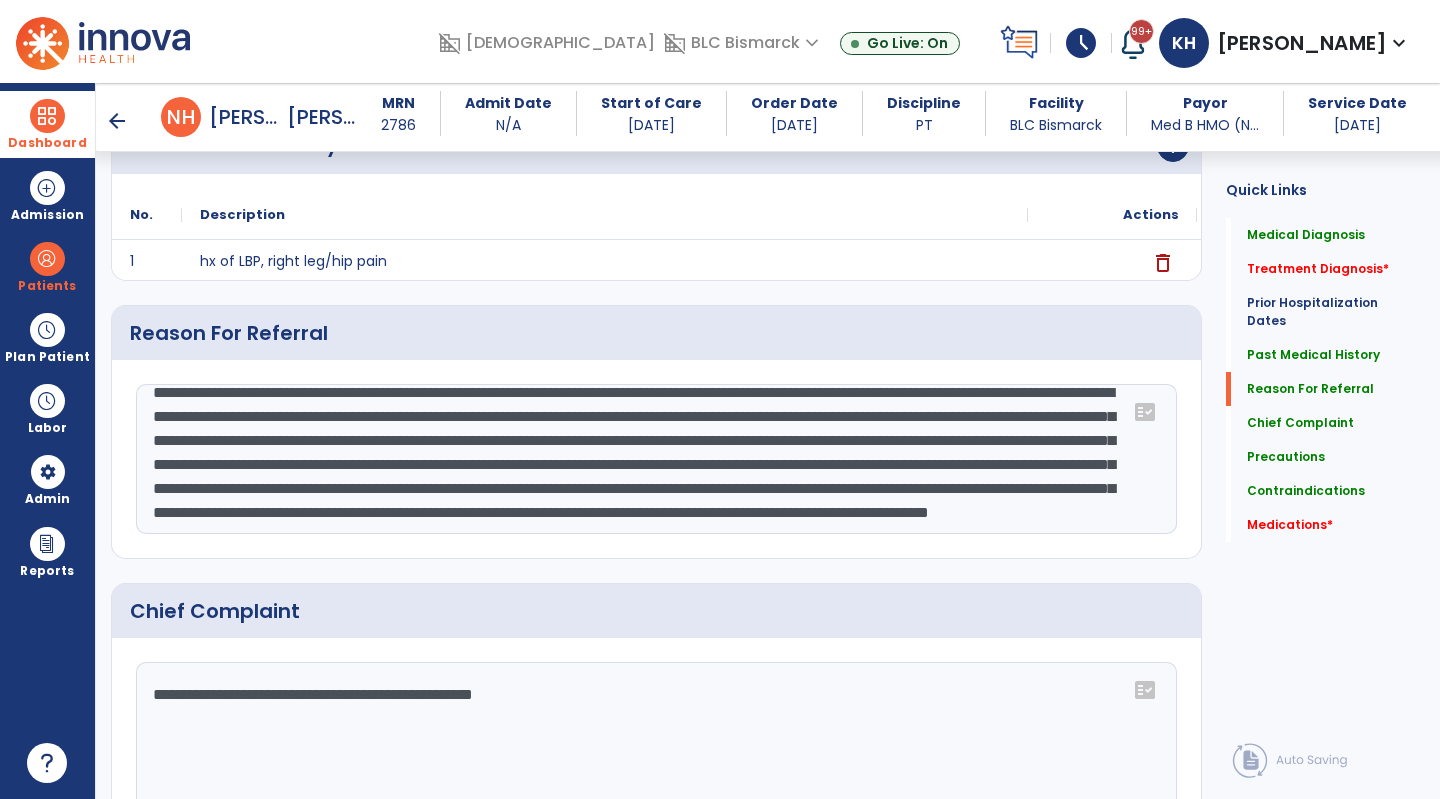 type on "**********" 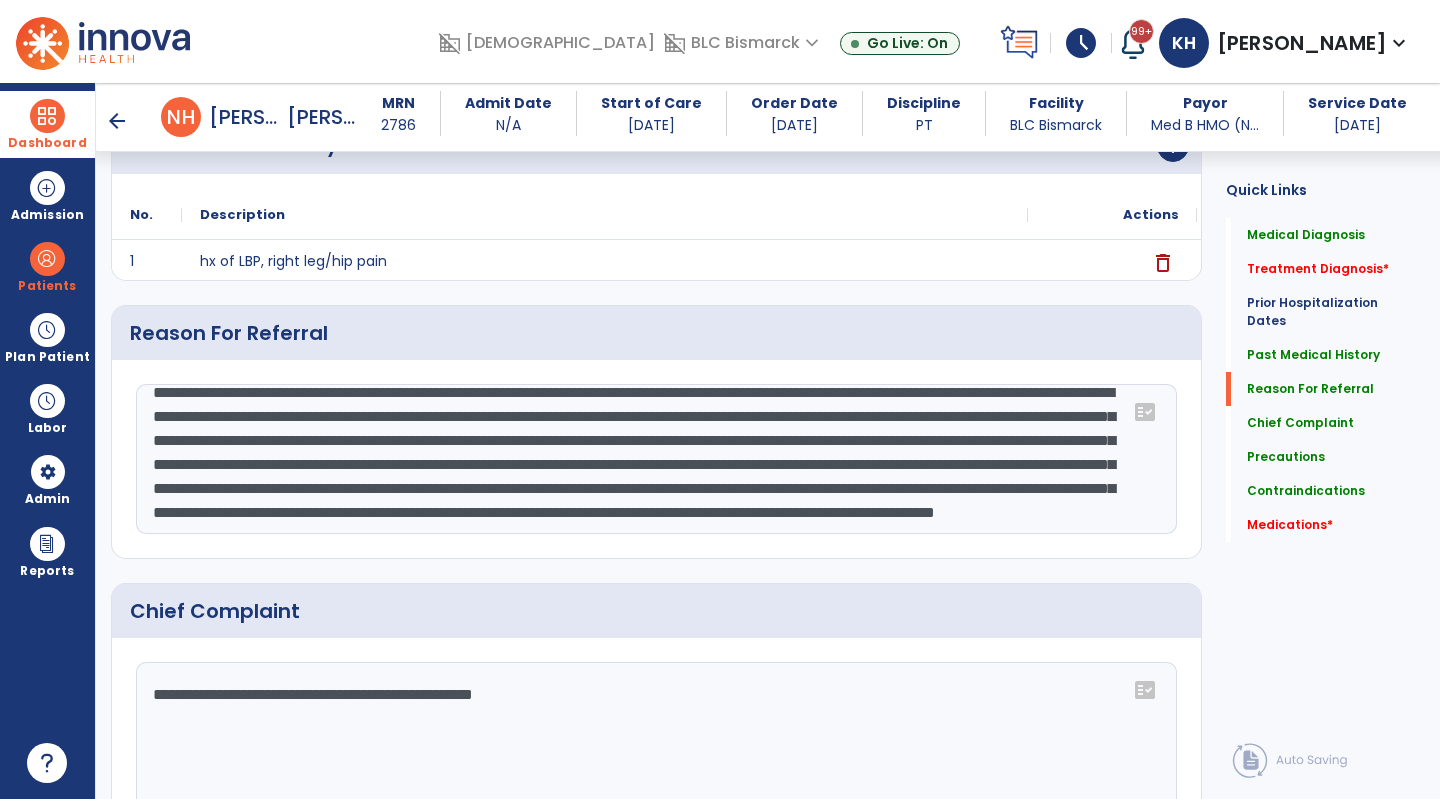 scroll, scrollTop: 72, scrollLeft: 0, axis: vertical 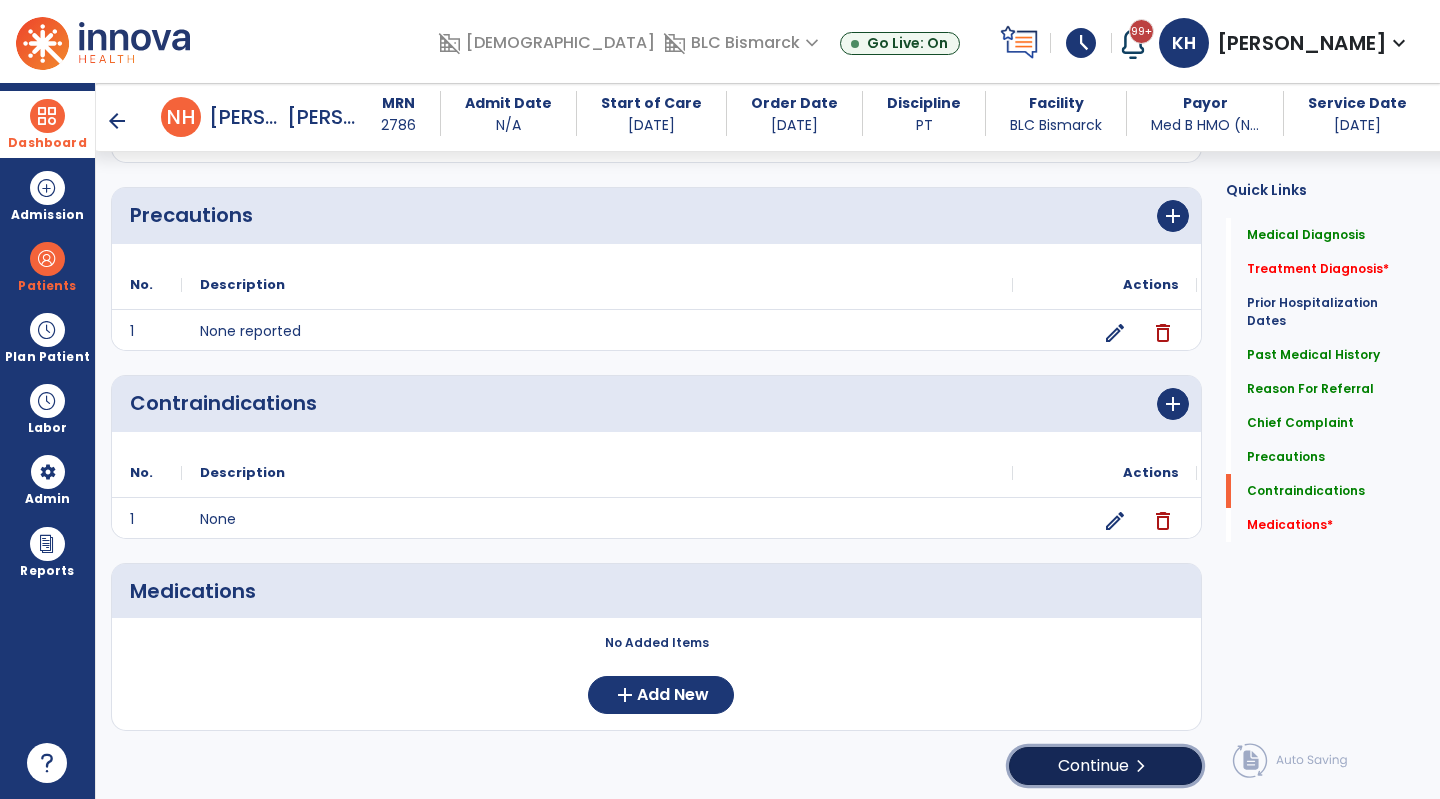 click on "Continue  chevron_right" 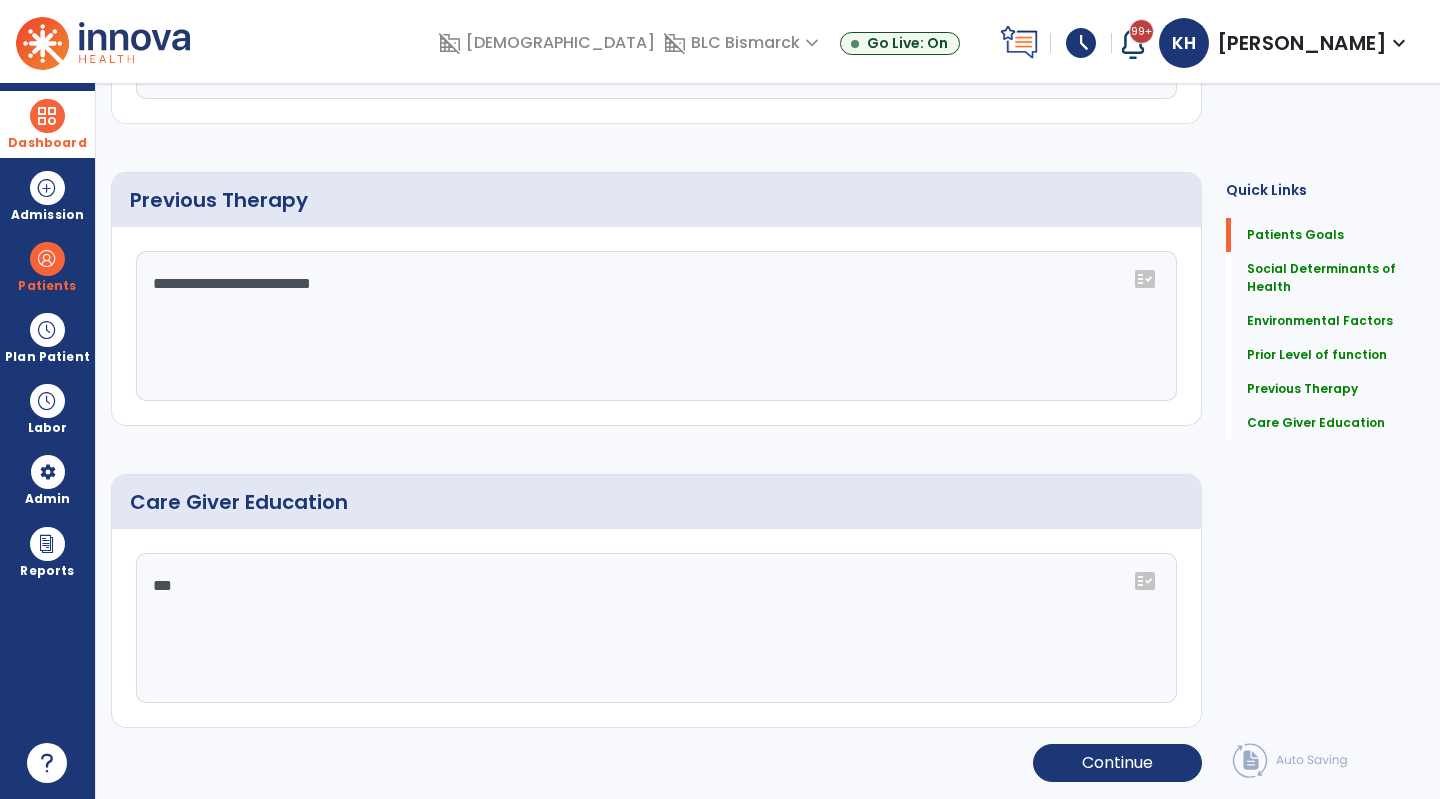 scroll, scrollTop: 0, scrollLeft: 0, axis: both 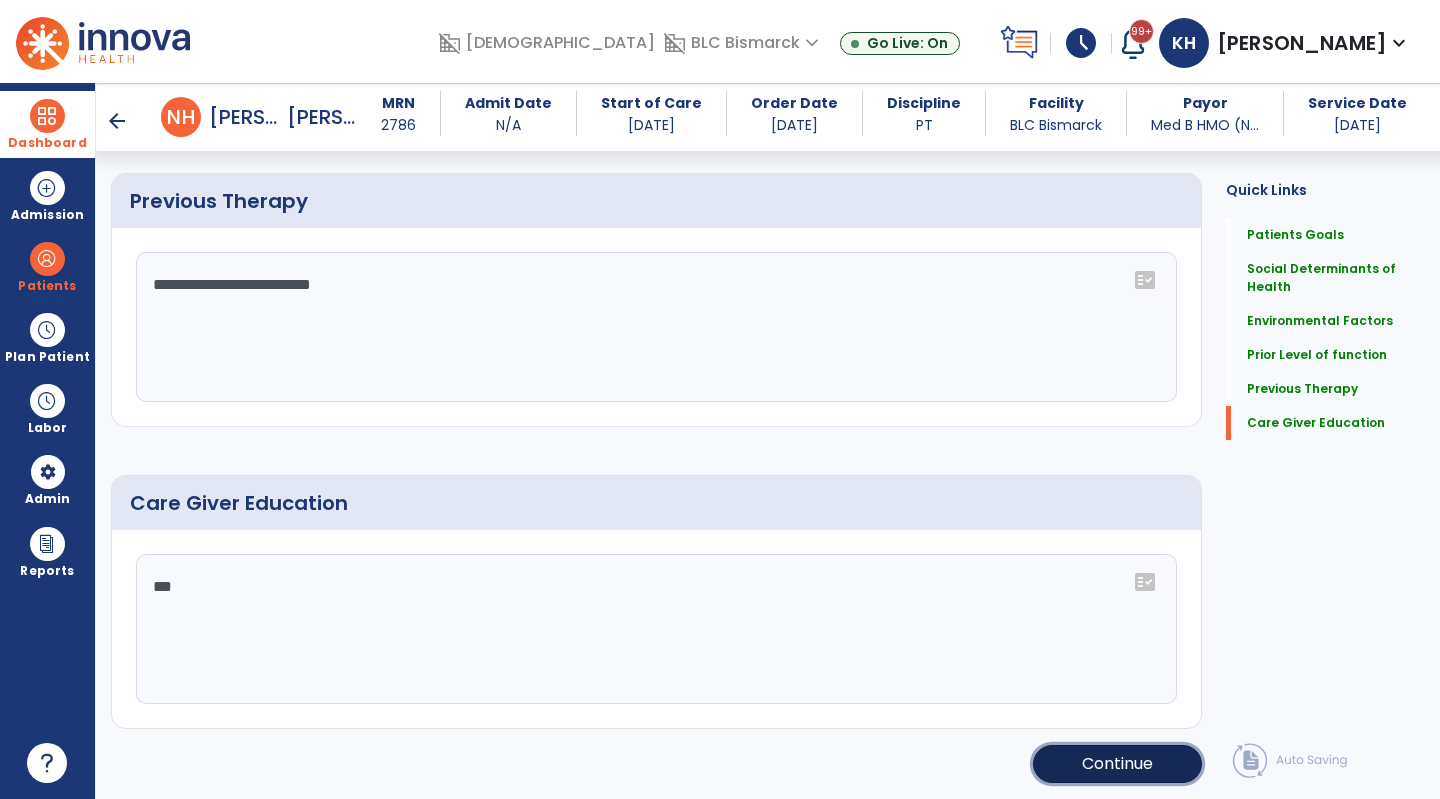 click on "Continue" 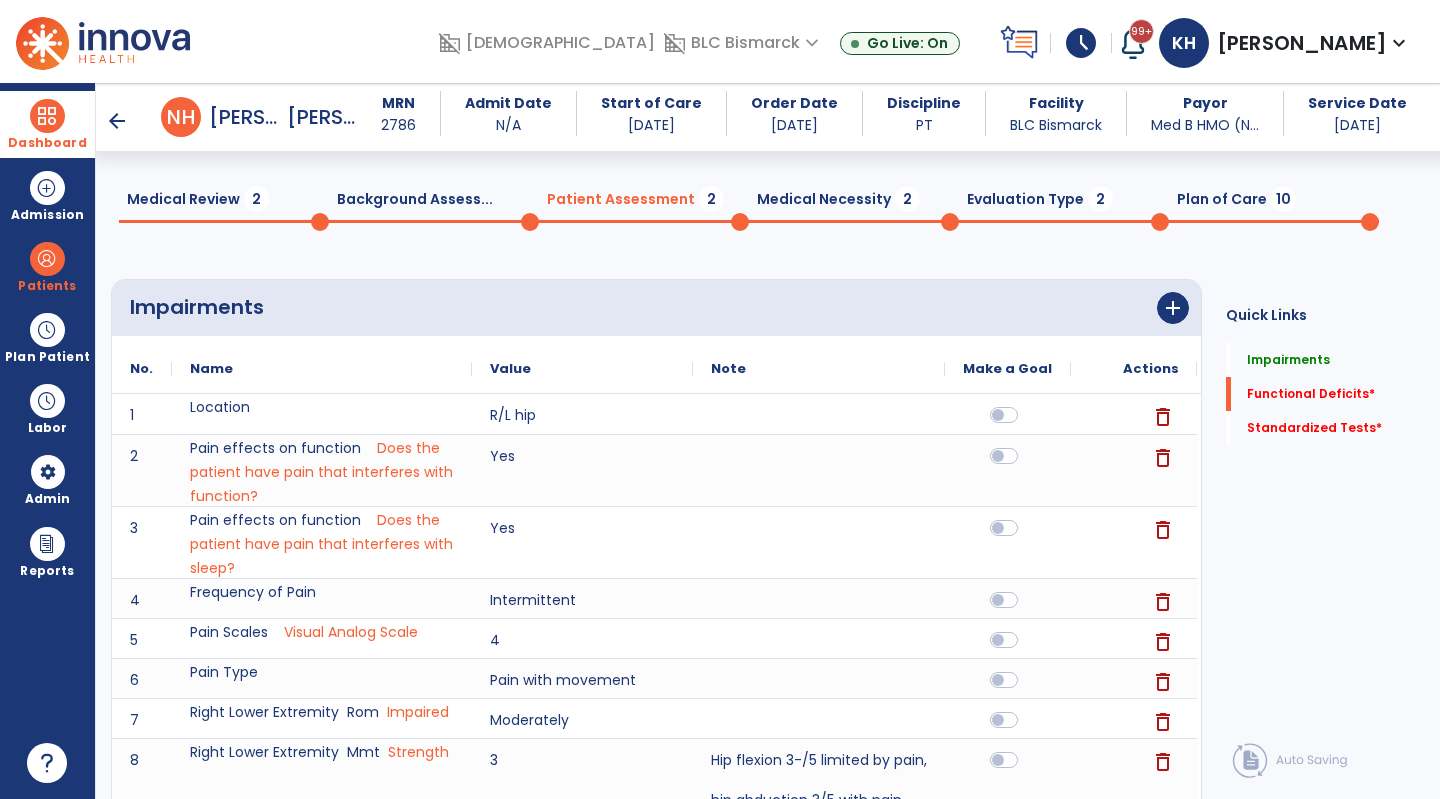 scroll, scrollTop: 563, scrollLeft: 0, axis: vertical 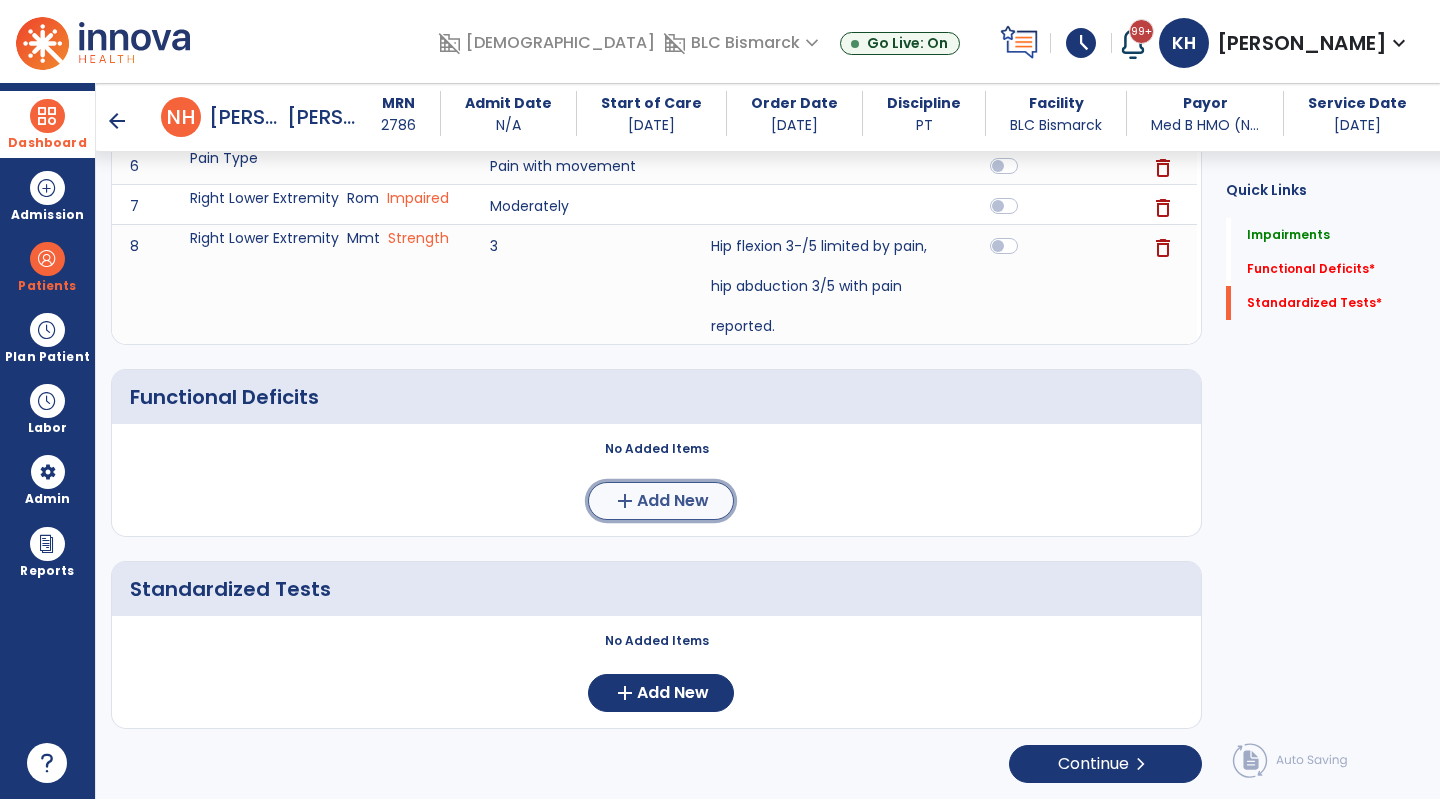 click on "Add New" 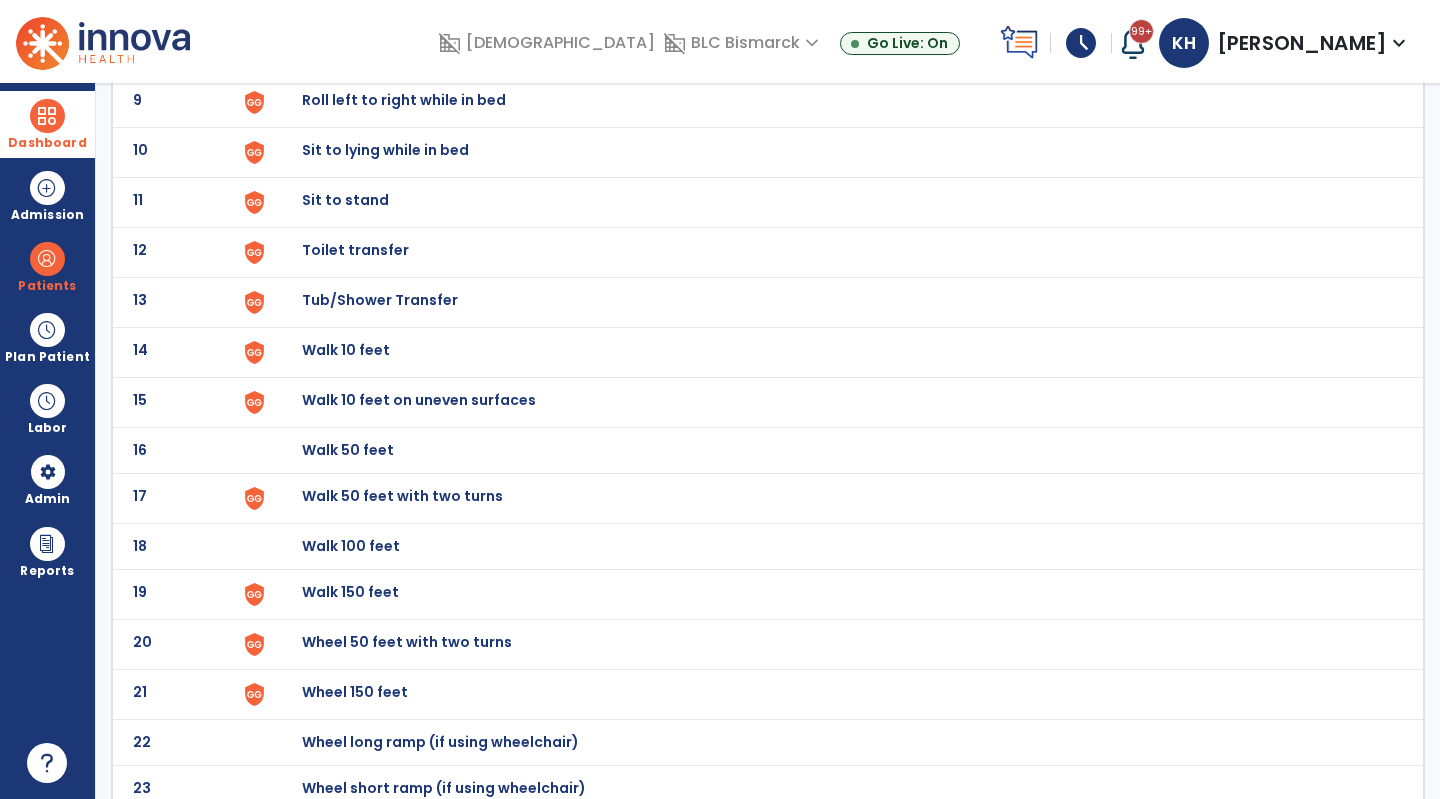 scroll, scrollTop: 572, scrollLeft: 0, axis: vertical 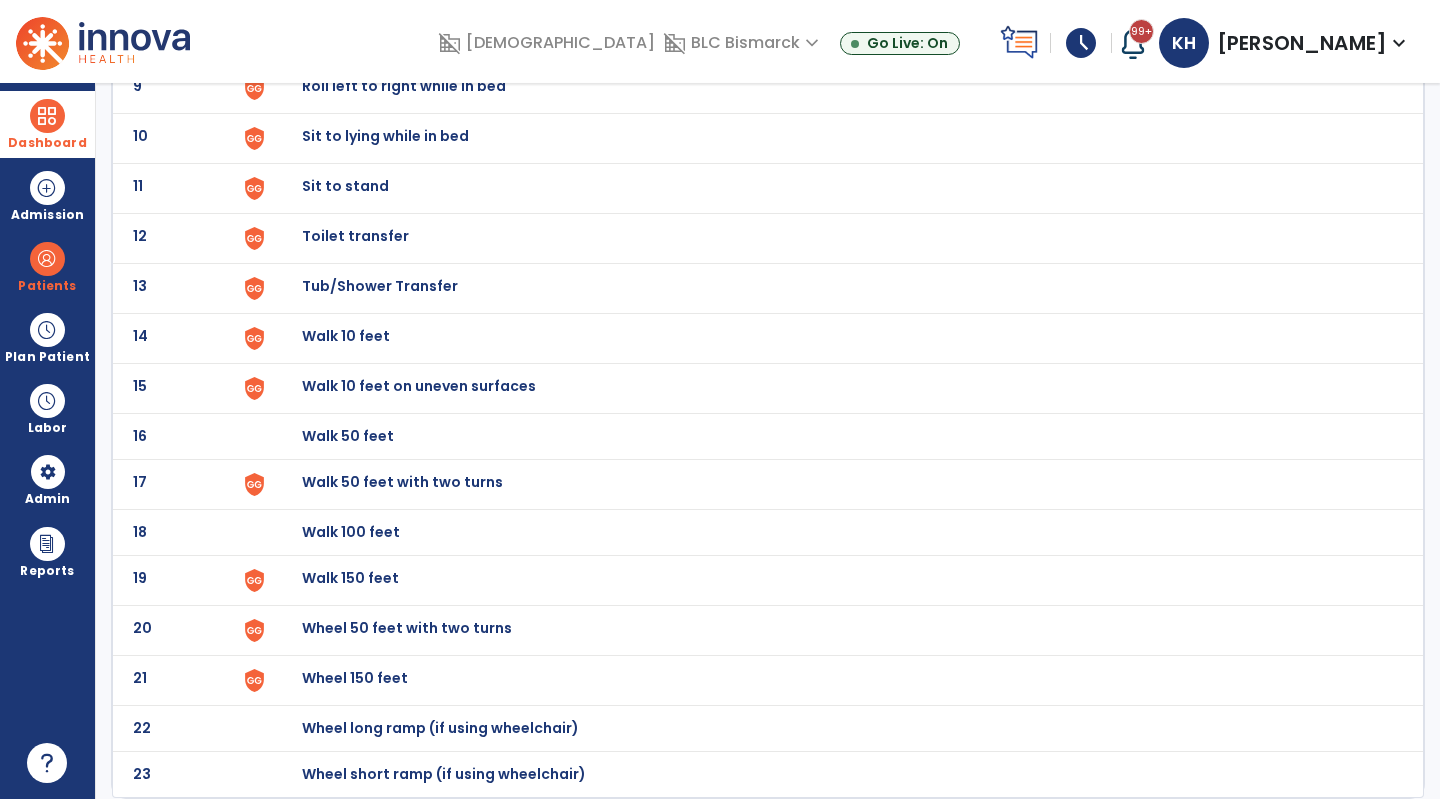 click on "Walk 50 feet" at bounding box center [348, -310] 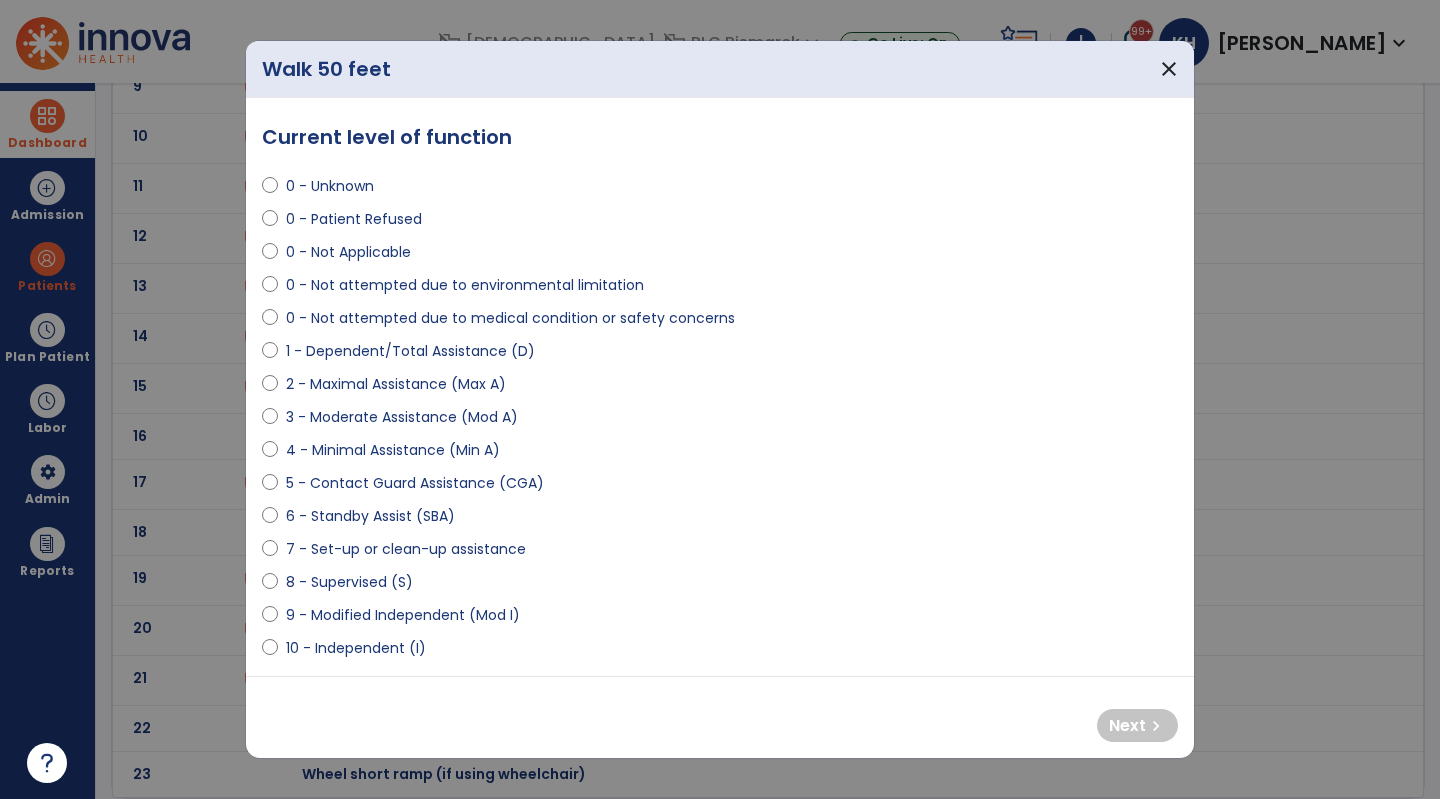 click on "9 - Modified Independent (Mod I)" at bounding box center [403, 615] 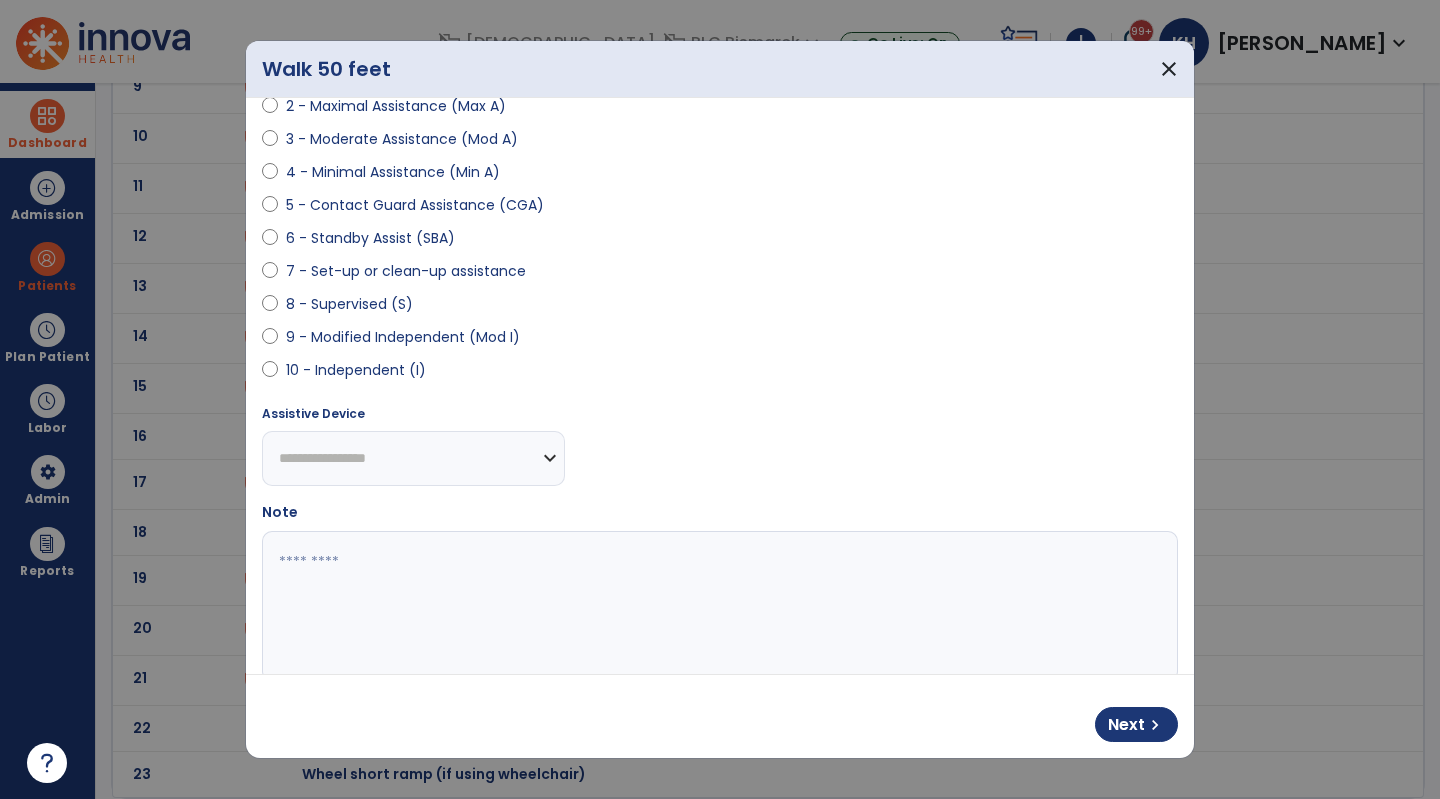 scroll, scrollTop: 317, scrollLeft: 0, axis: vertical 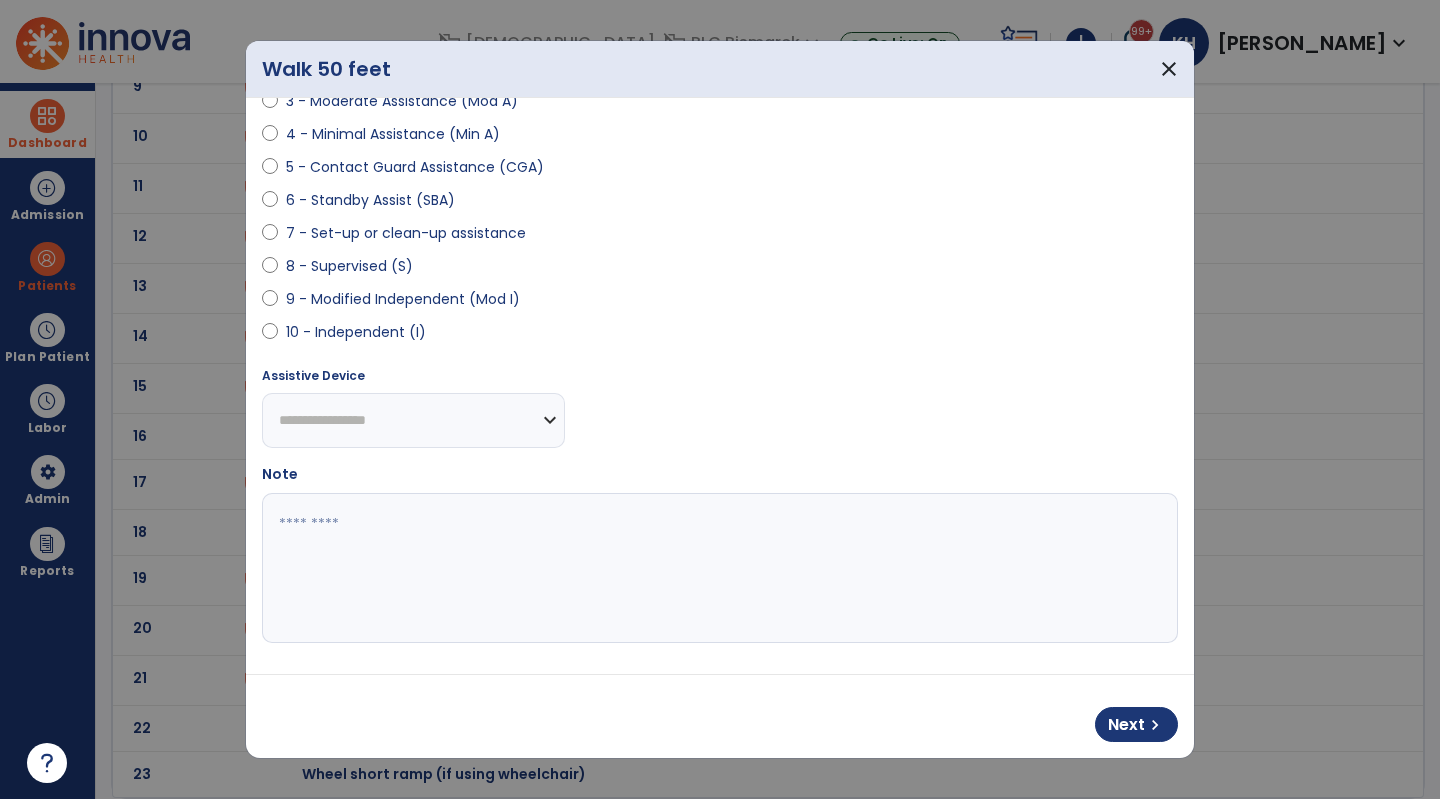 click on "Assistive Device" at bounding box center (413, 380) 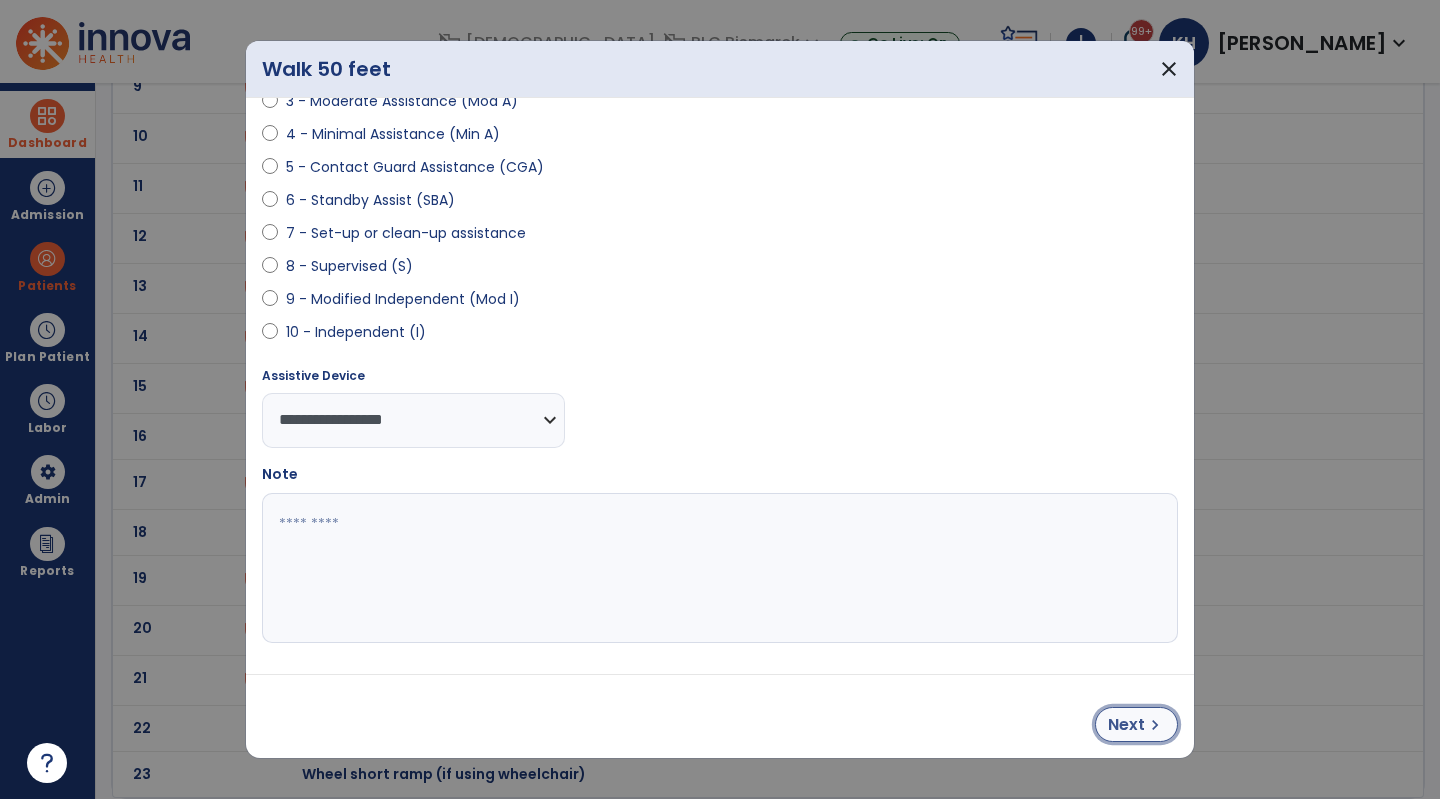 click on "Next" at bounding box center [1126, 725] 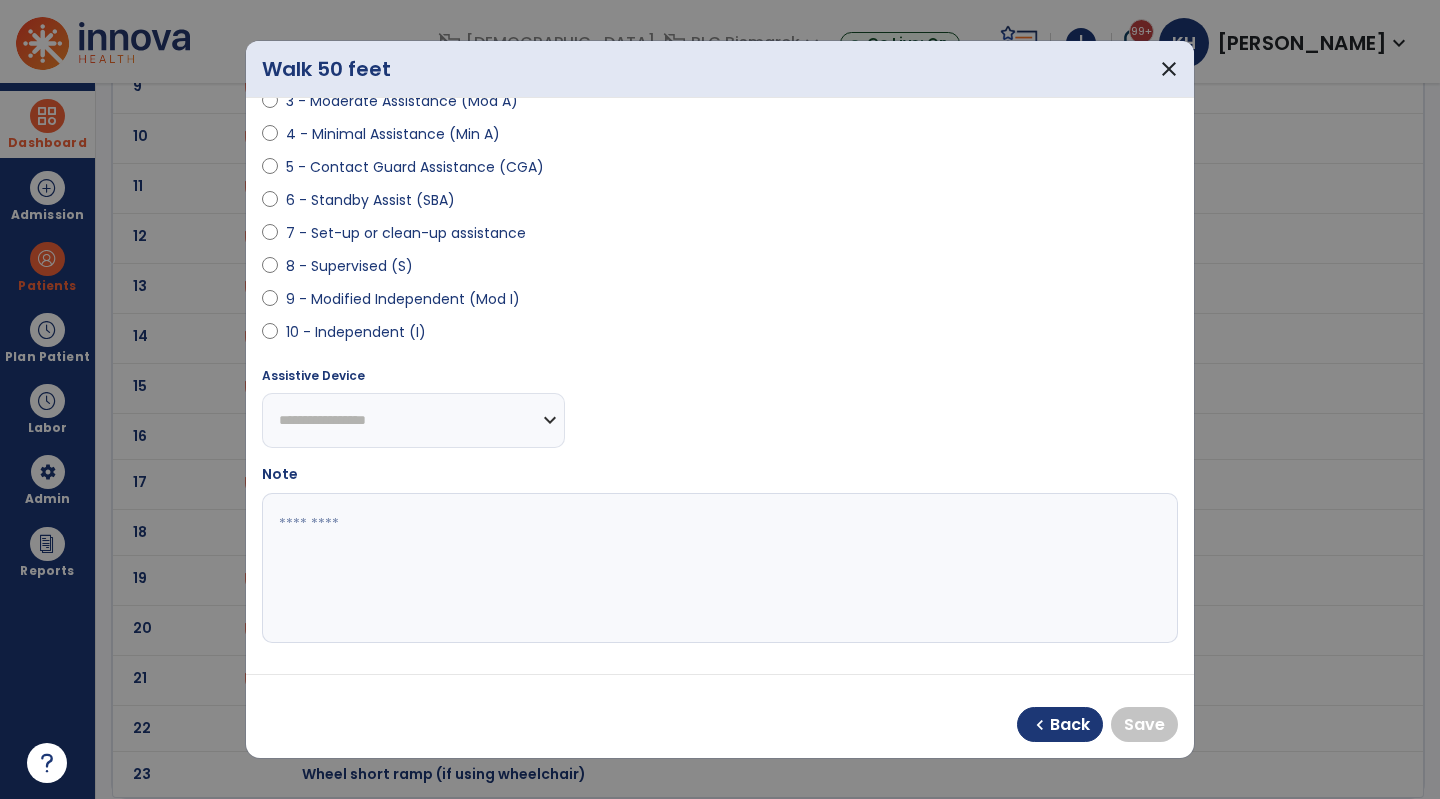 drag, startPoint x: 410, startPoint y: 310, endPoint x: 412, endPoint y: 298, distance: 12.165525 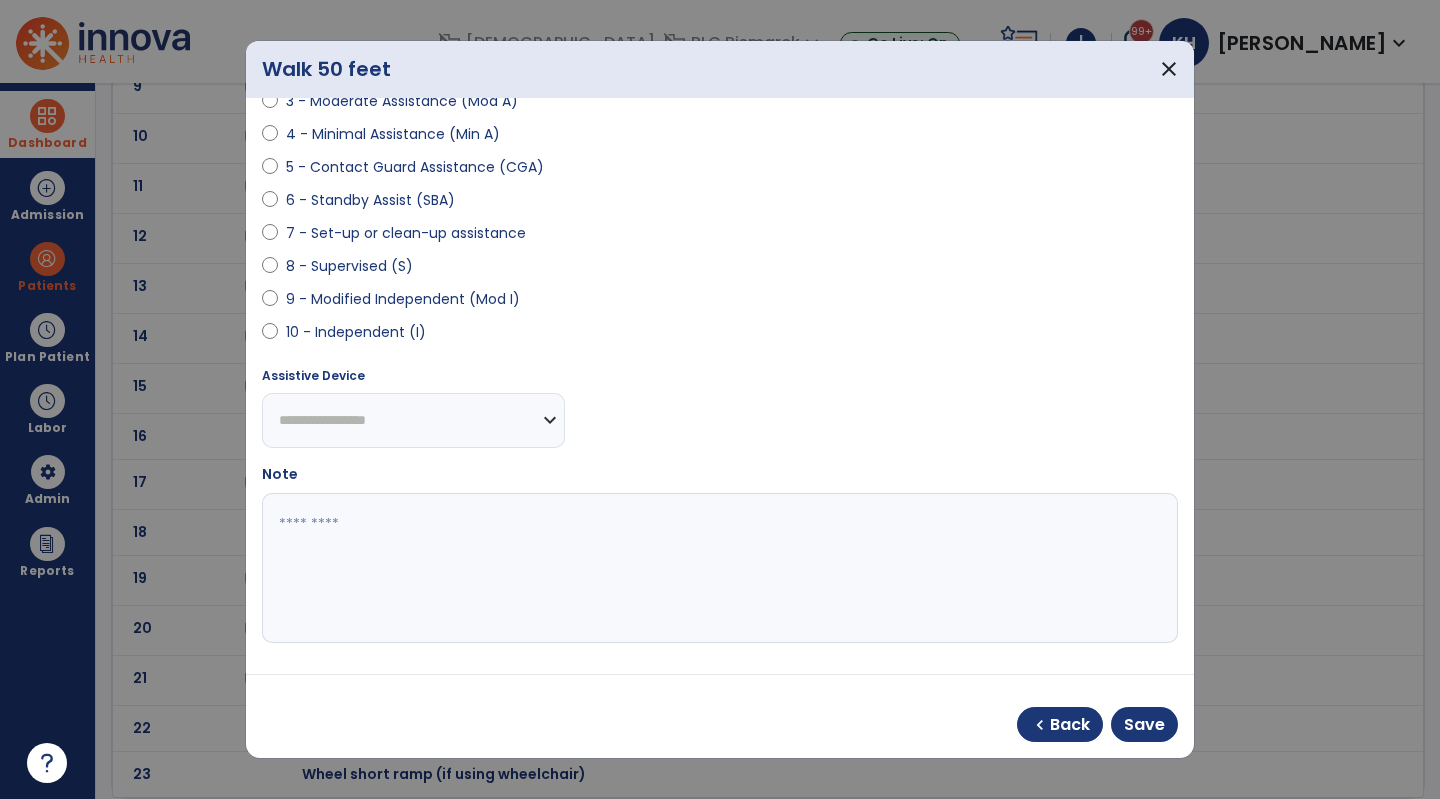 click on "**********" at bounding box center (413, 420) 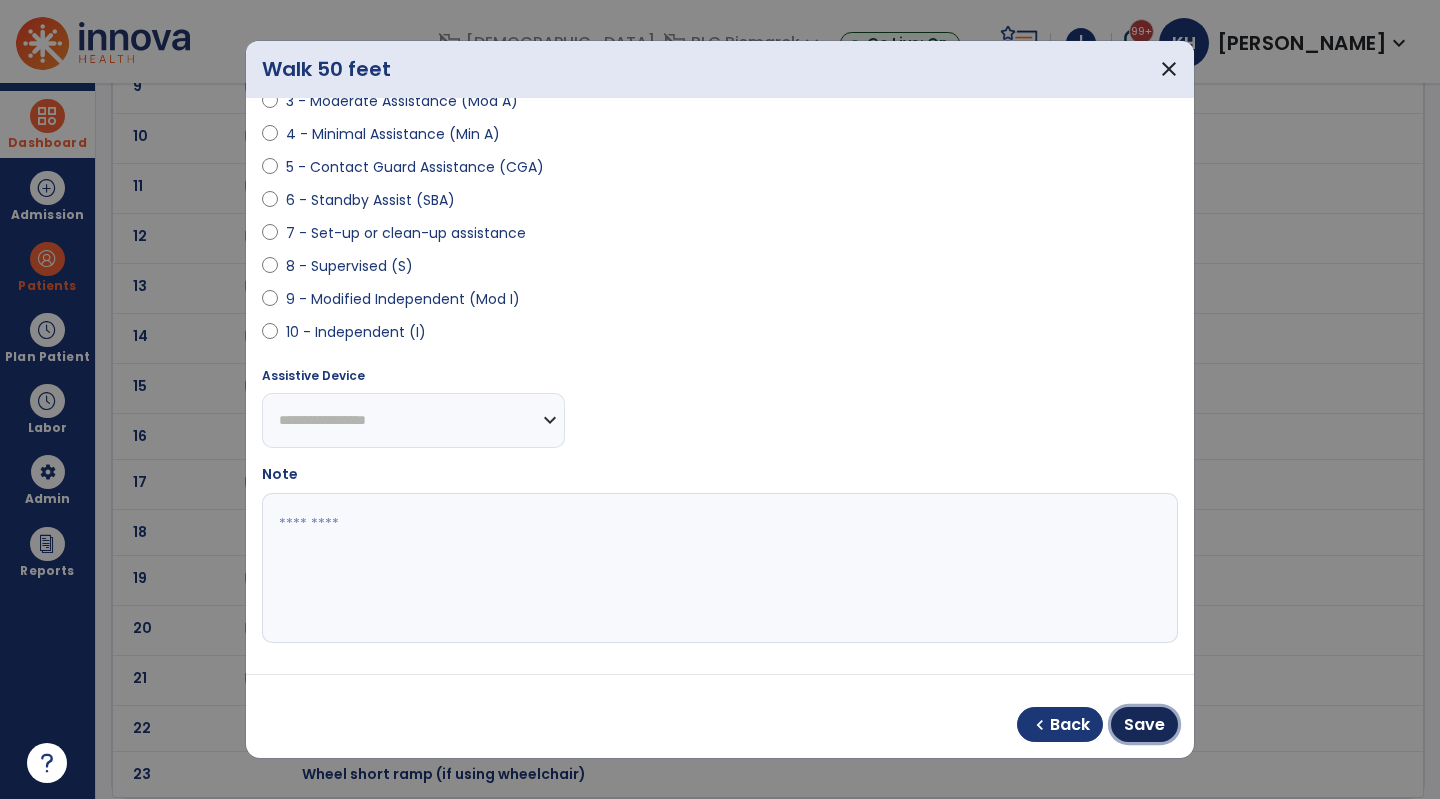 click on "Save" at bounding box center (1144, 724) 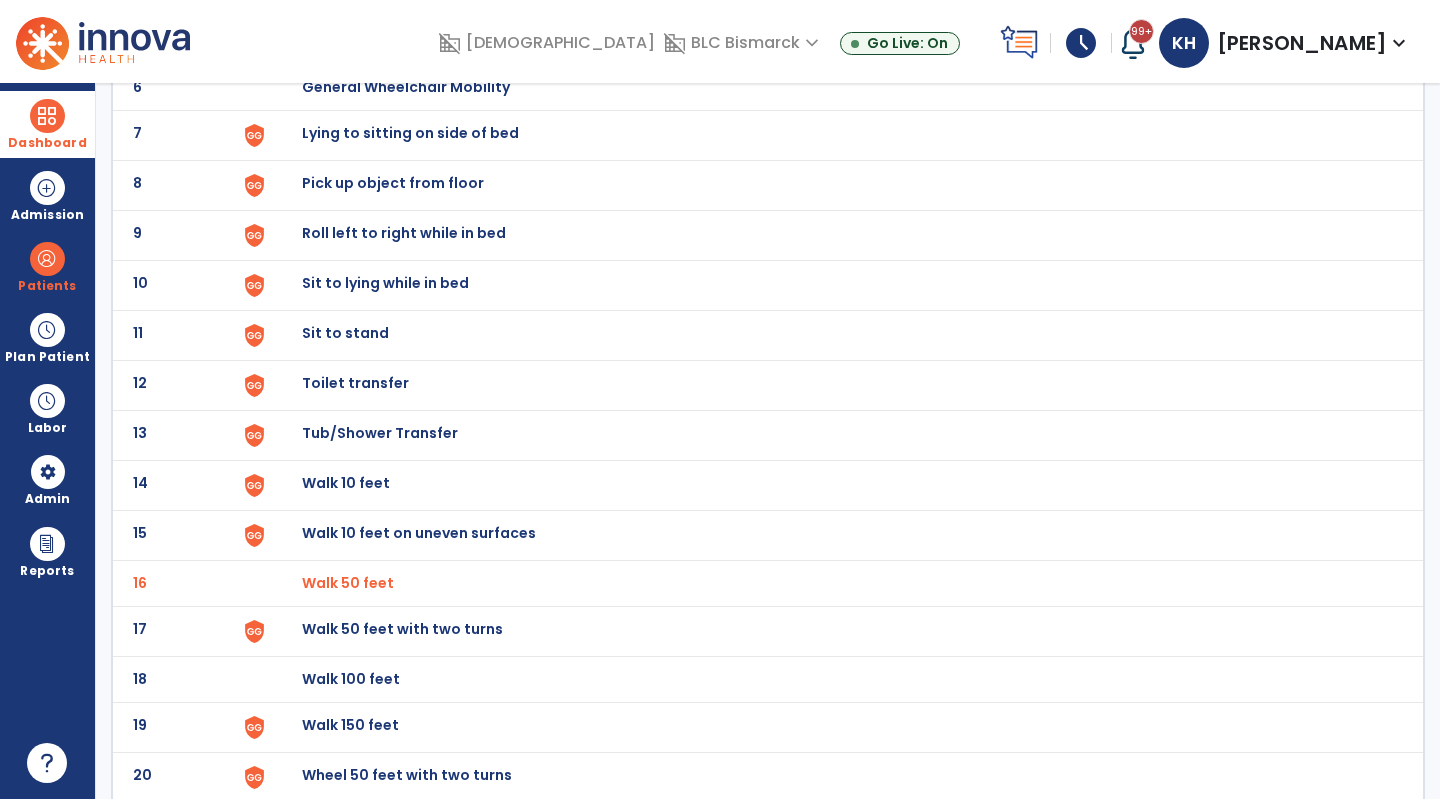scroll, scrollTop: 0, scrollLeft: 0, axis: both 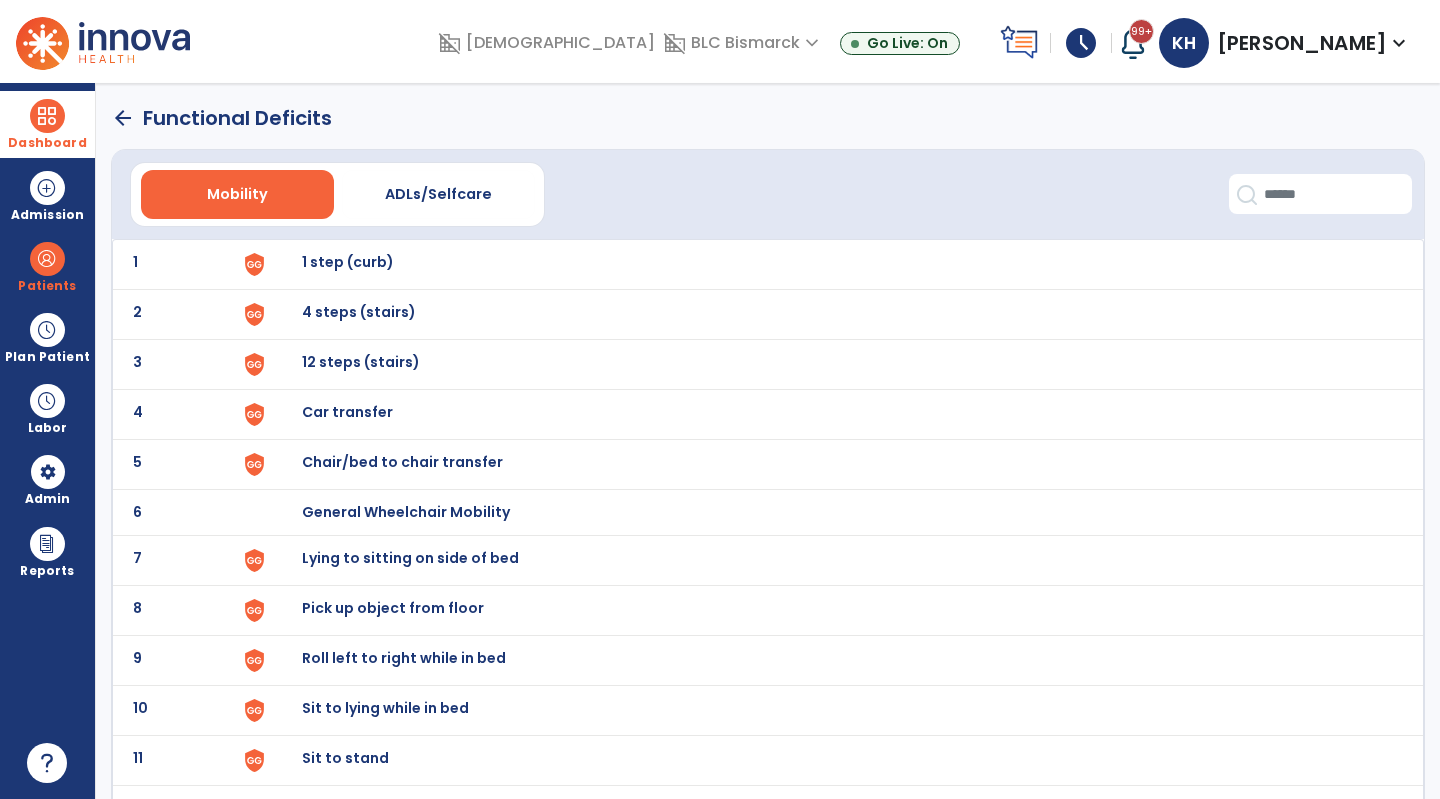 click on "arrow_back" 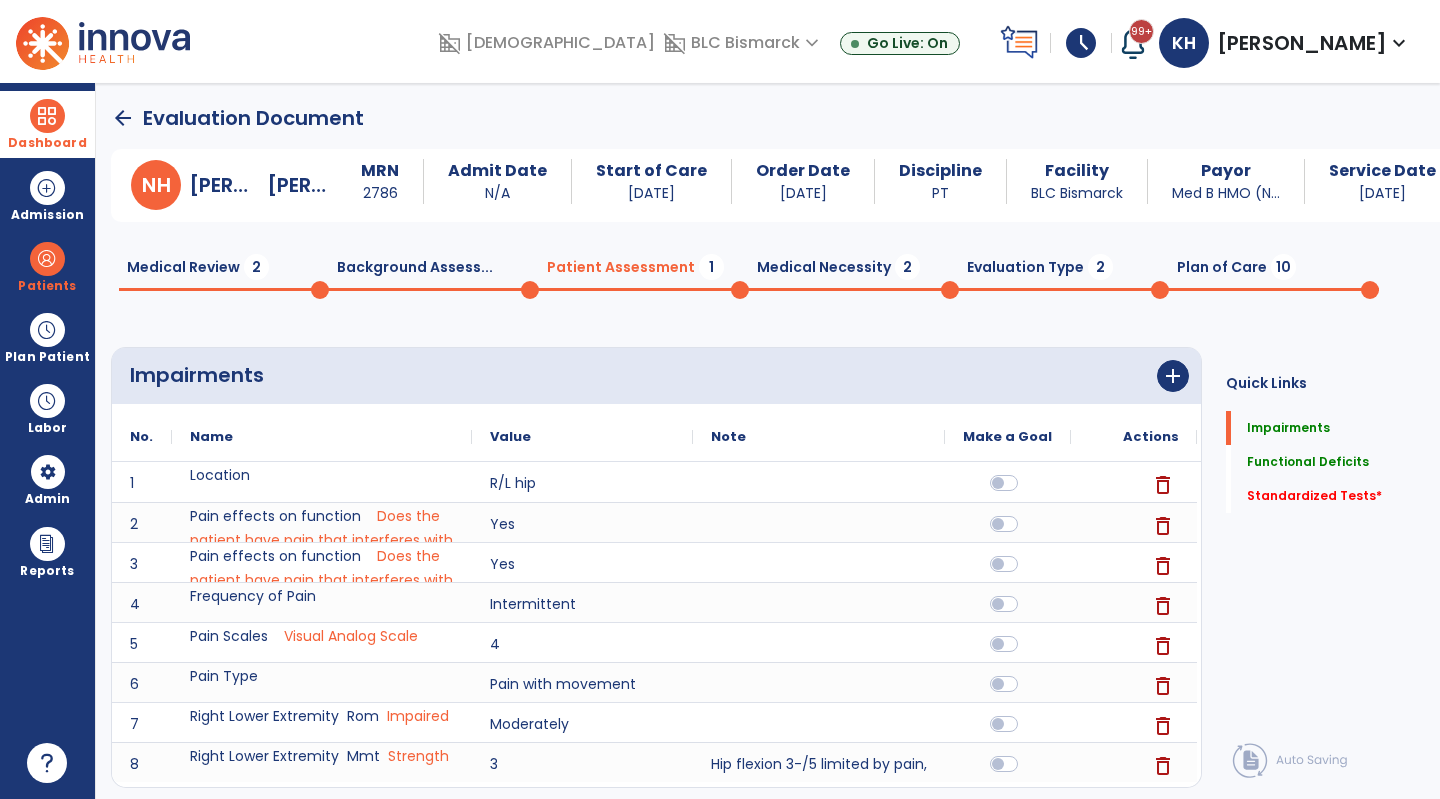 scroll, scrollTop: 1, scrollLeft: 0, axis: vertical 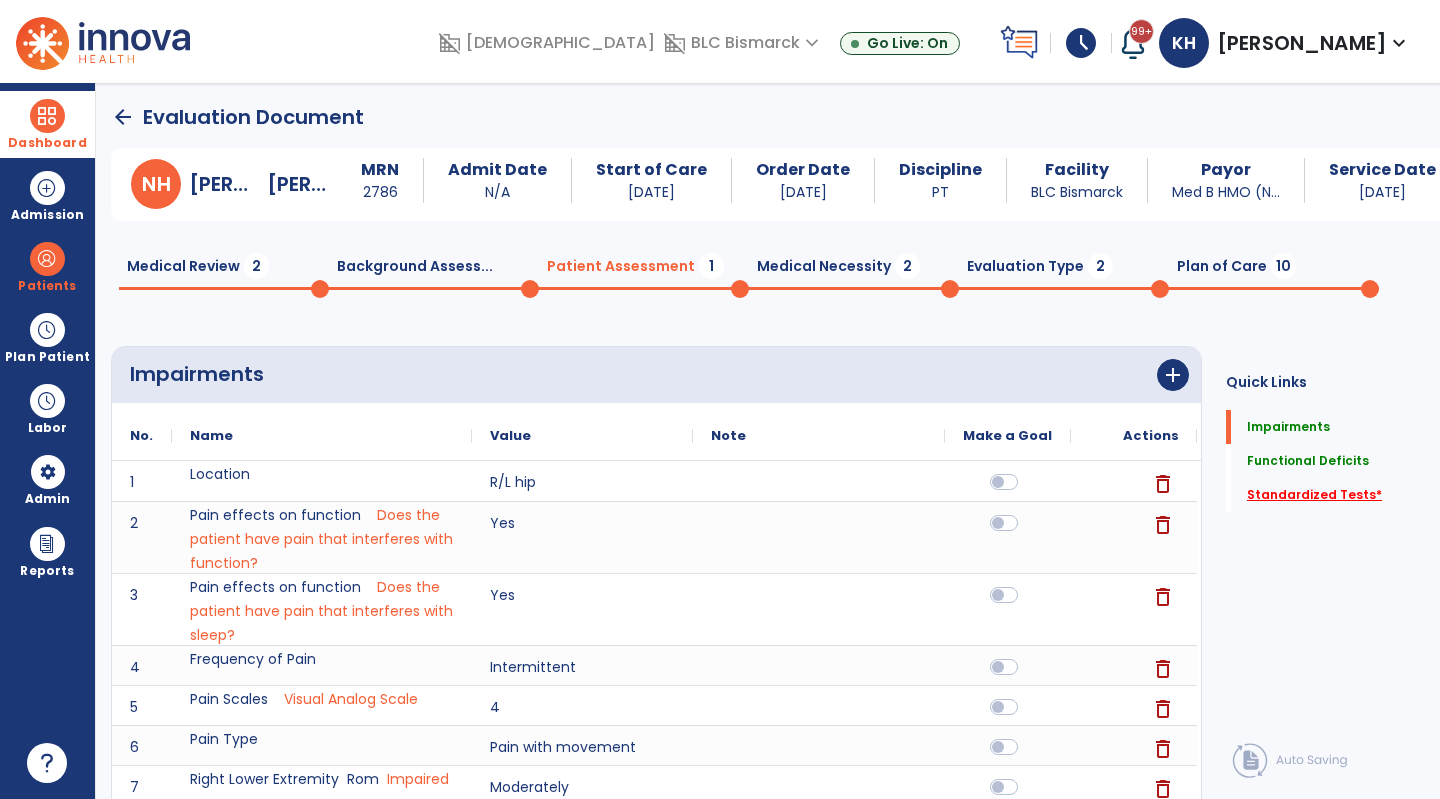 click on "Standardized Tests   *" 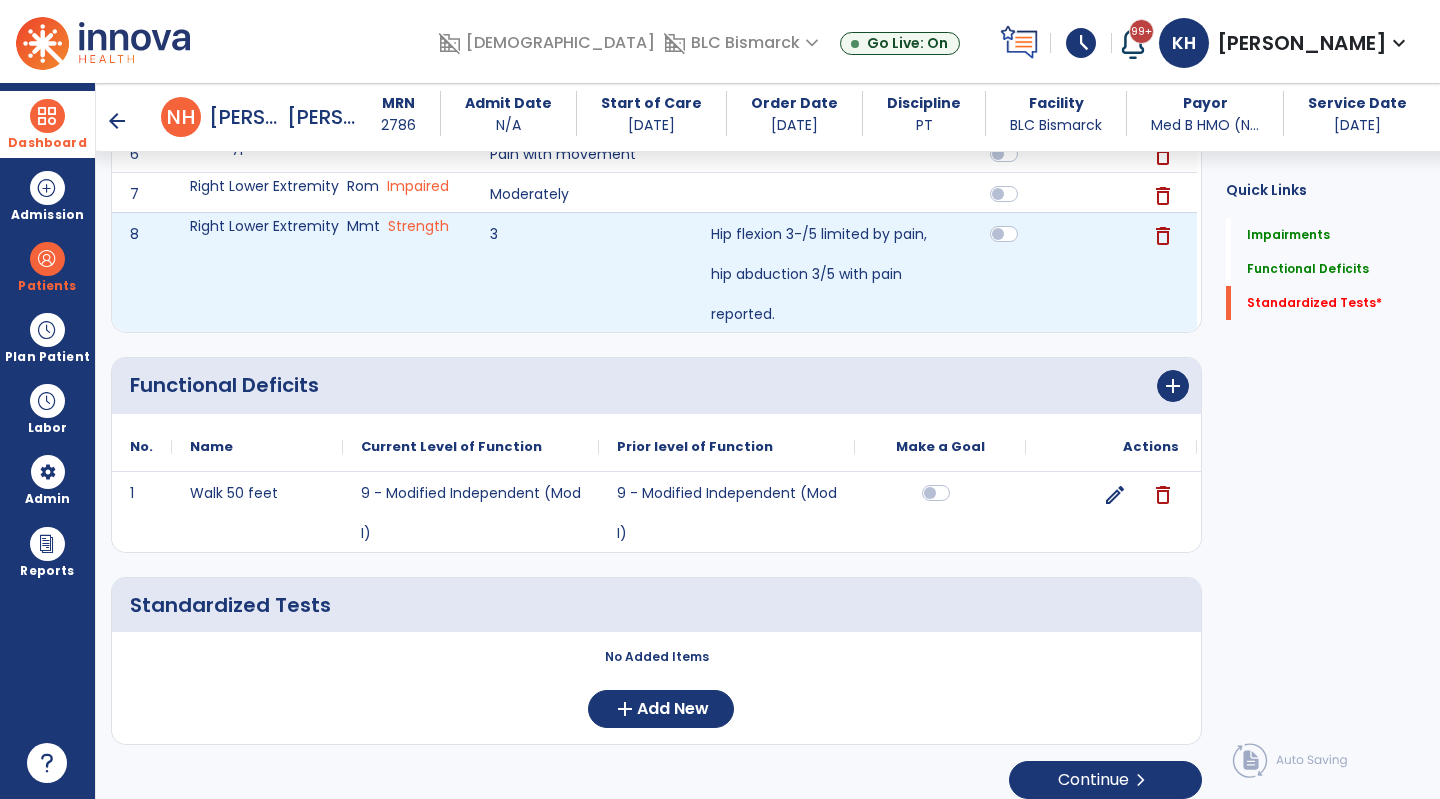 scroll, scrollTop: 591, scrollLeft: 0, axis: vertical 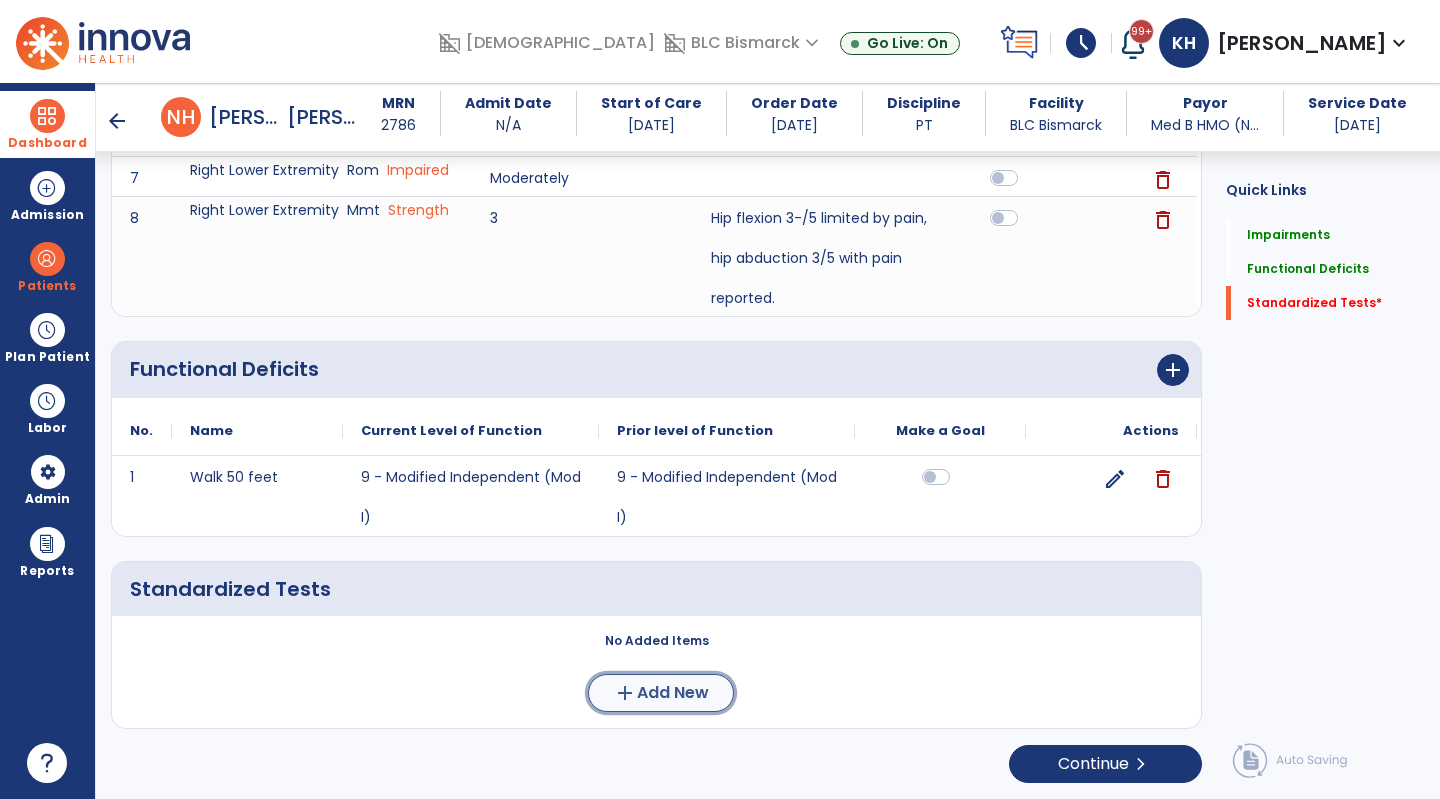 click on "Add New" 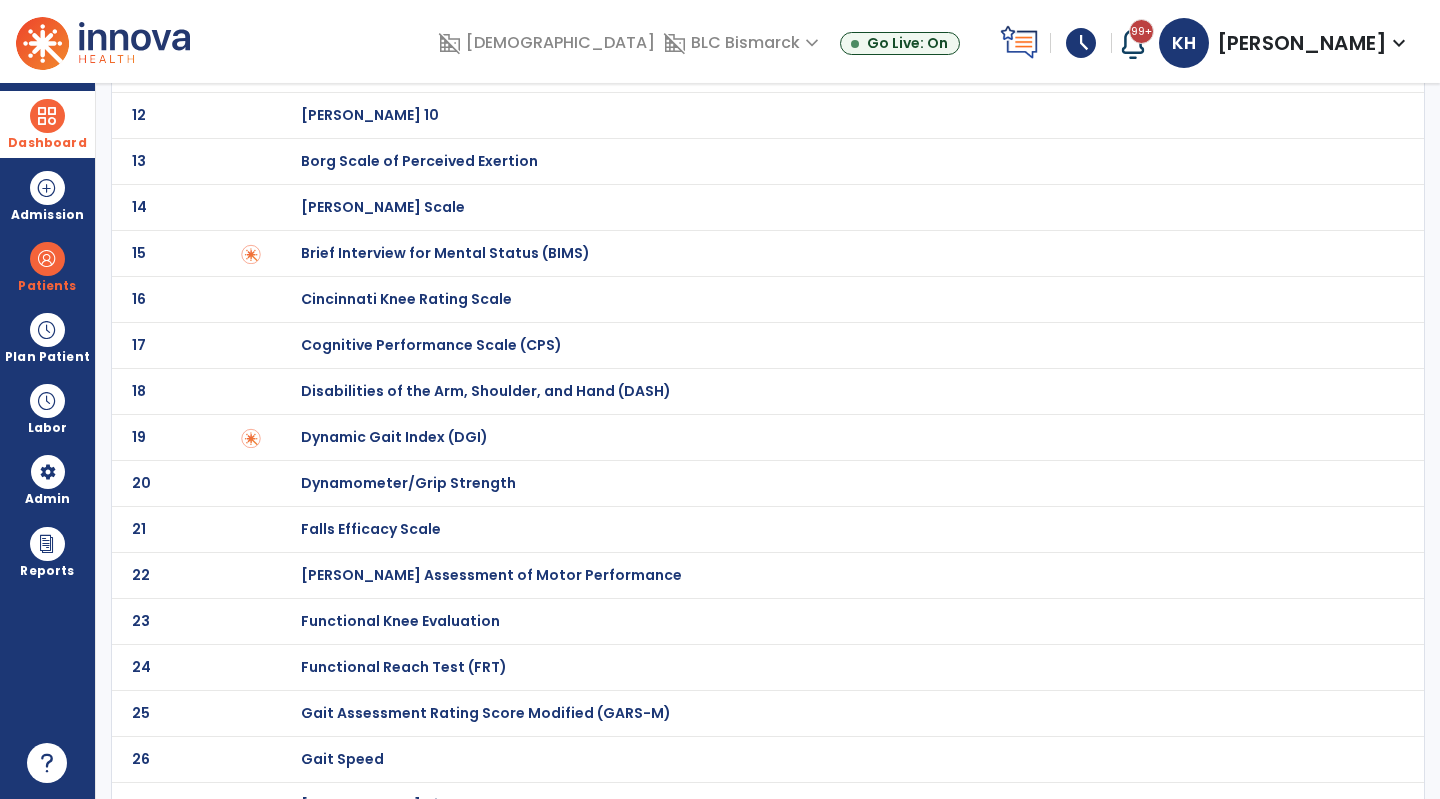 scroll, scrollTop: 0, scrollLeft: 0, axis: both 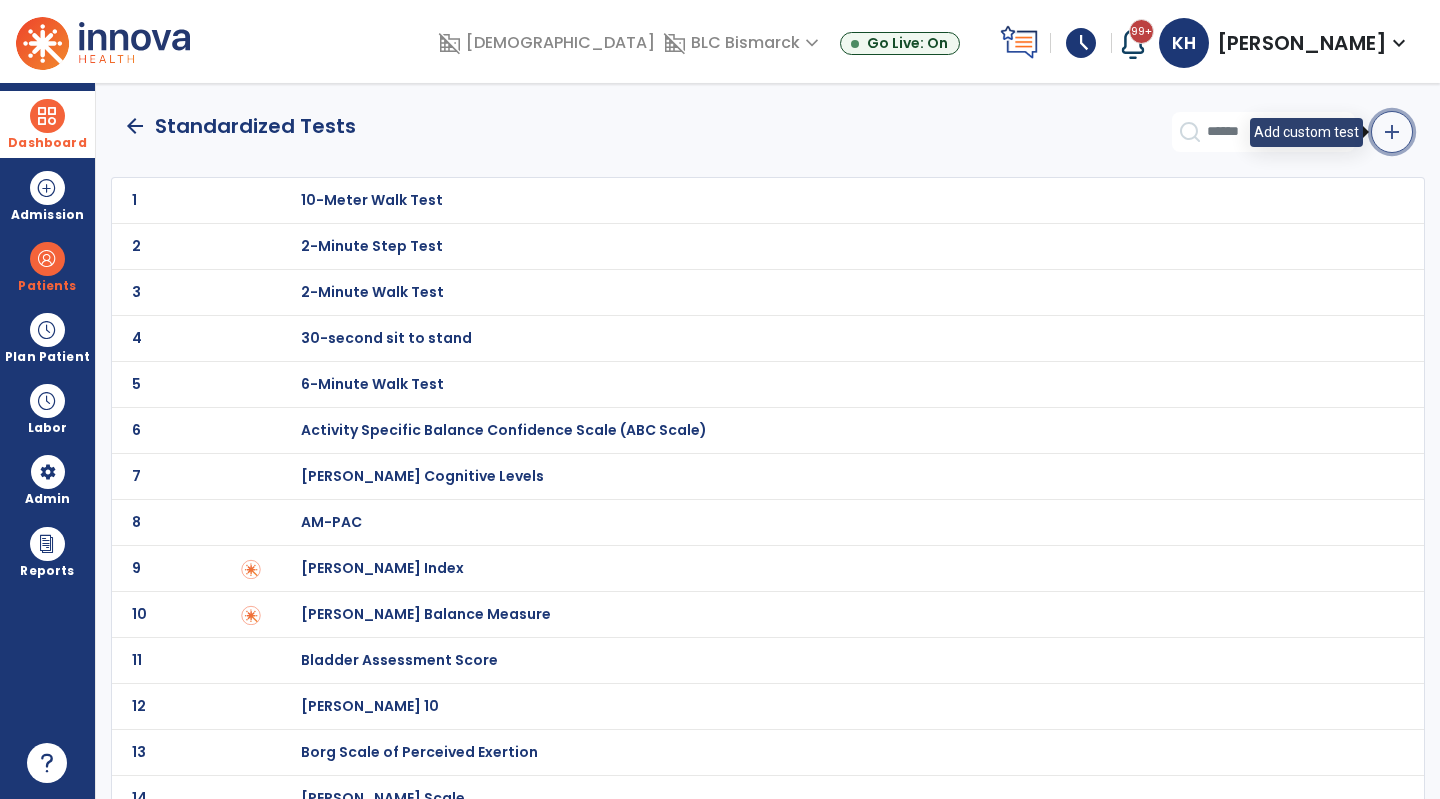click on "add" 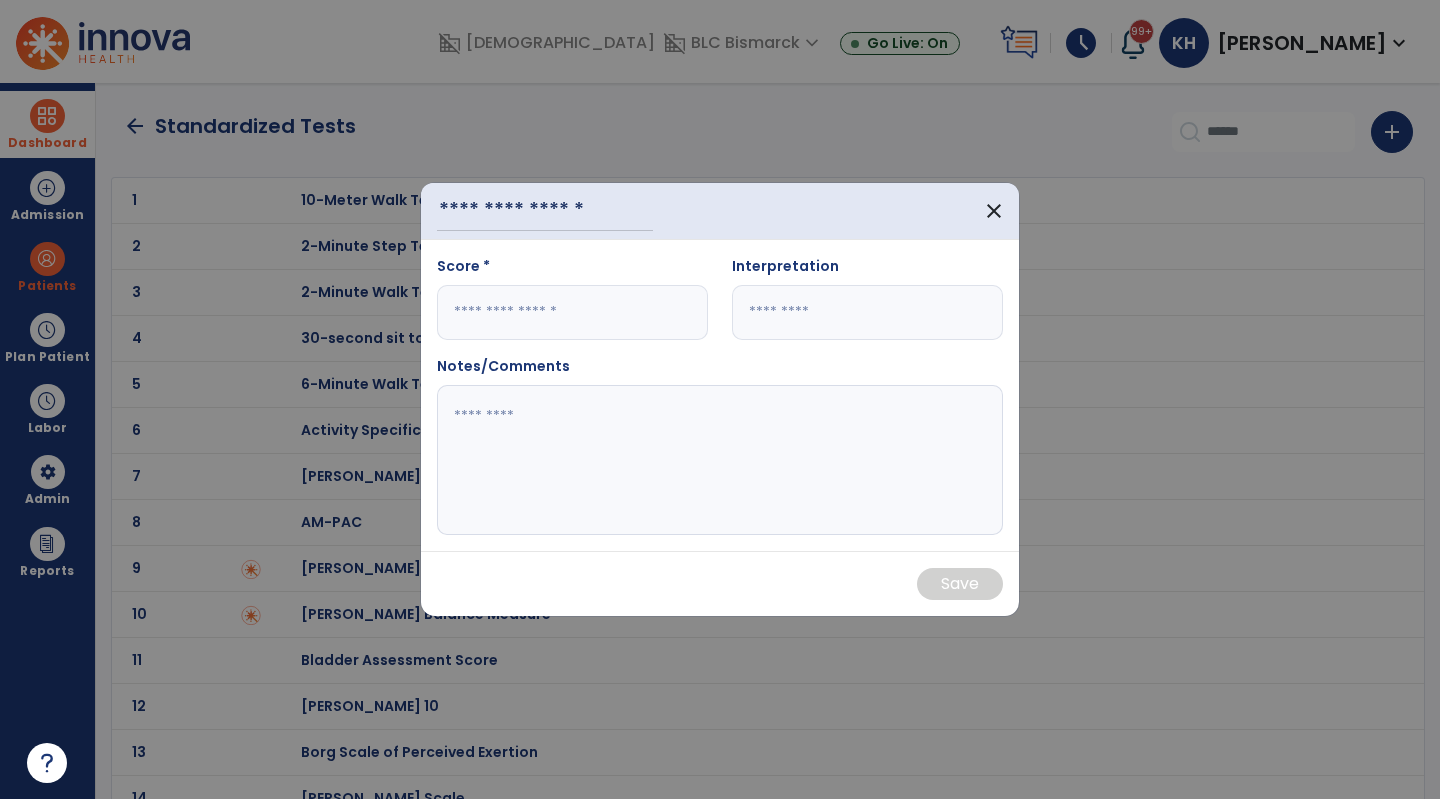 click on "close" at bounding box center (720, 211) 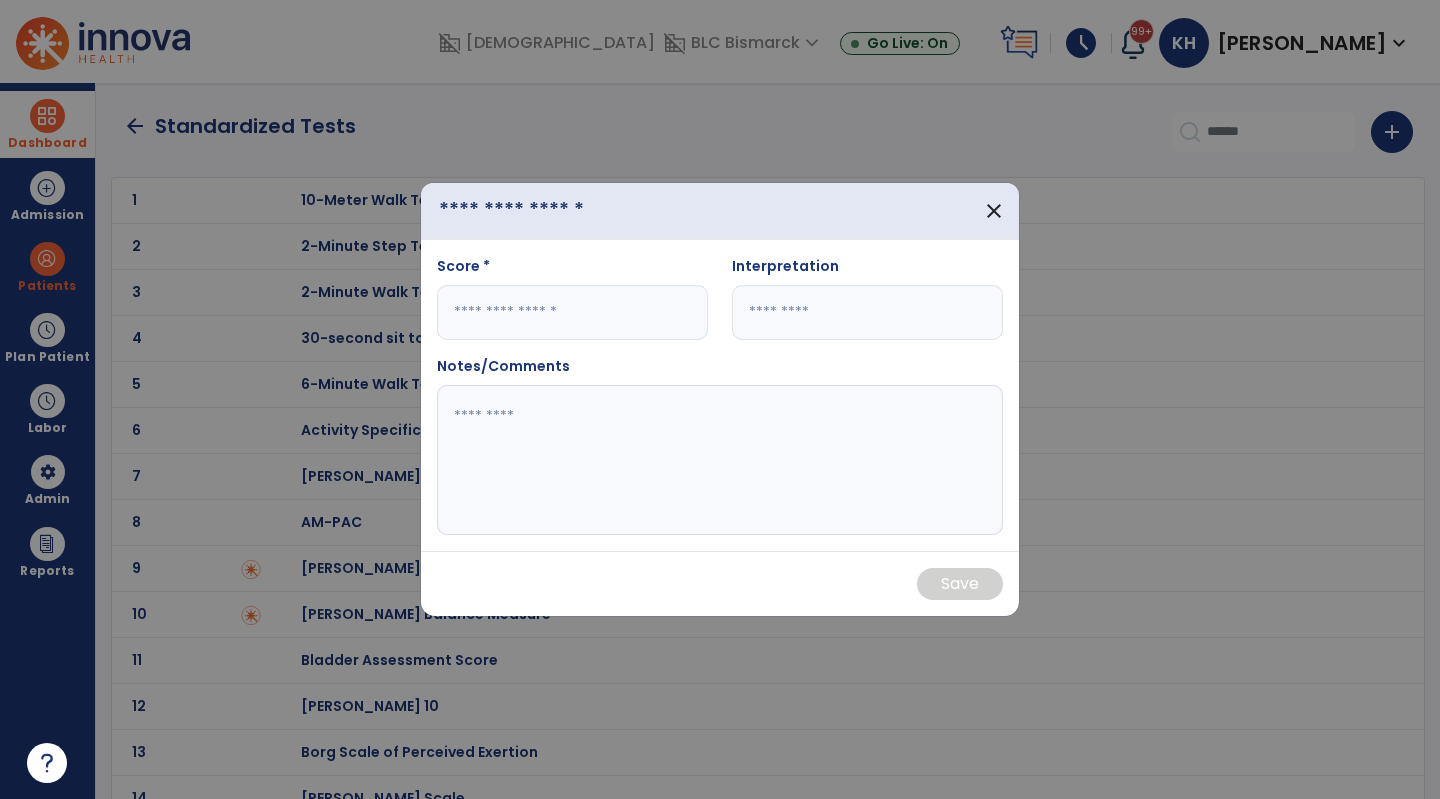 click at bounding box center [545, 211] 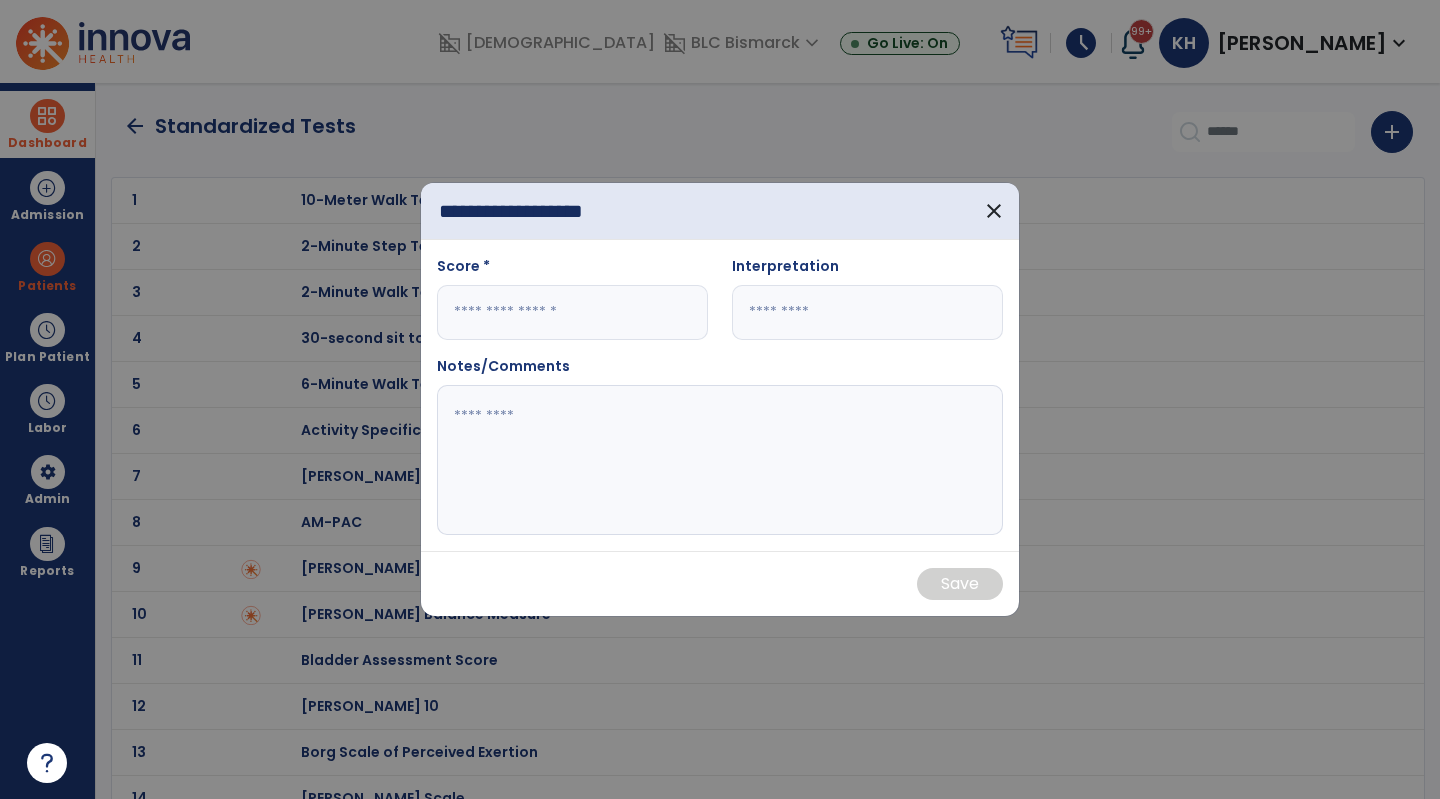 type on "**********" 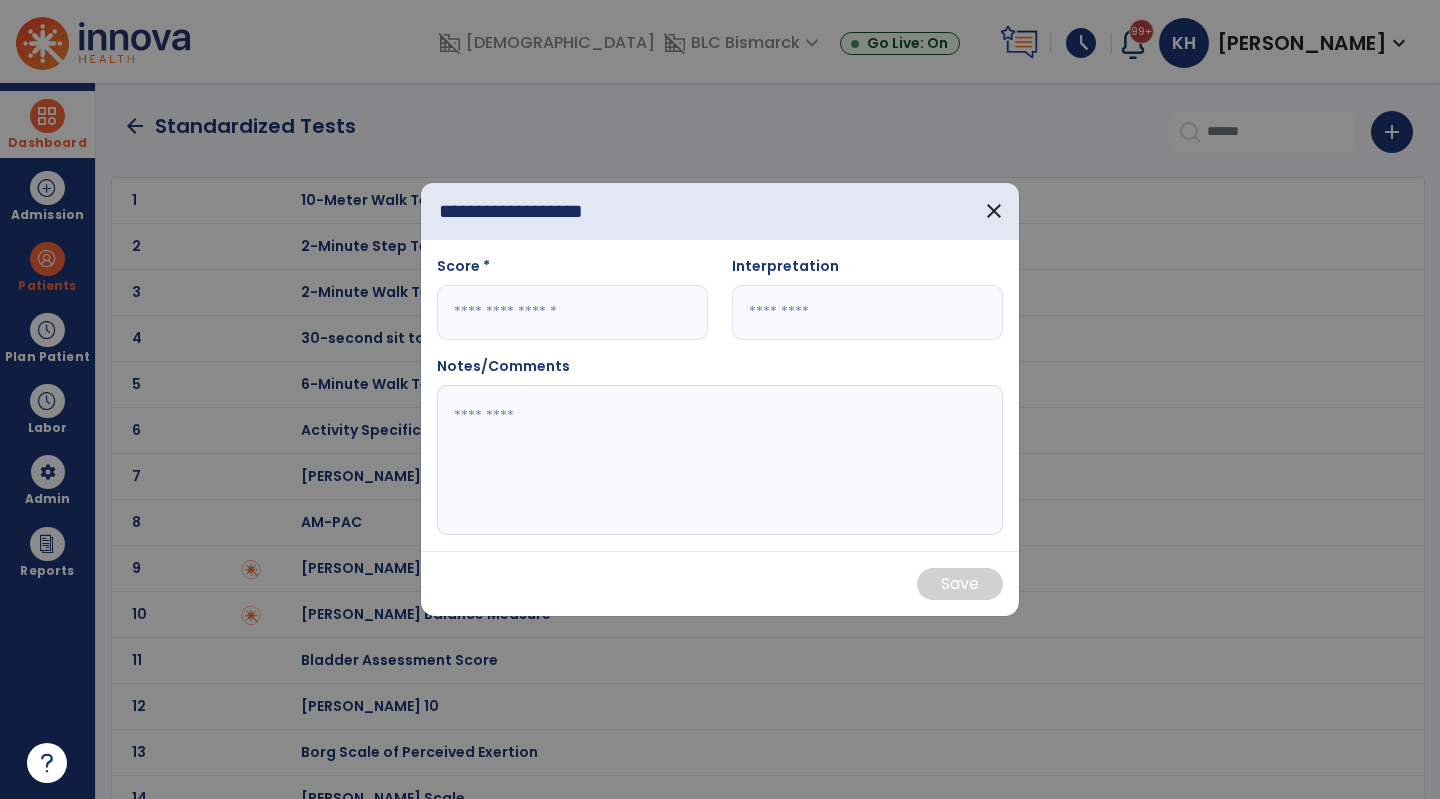 click at bounding box center [572, 312] 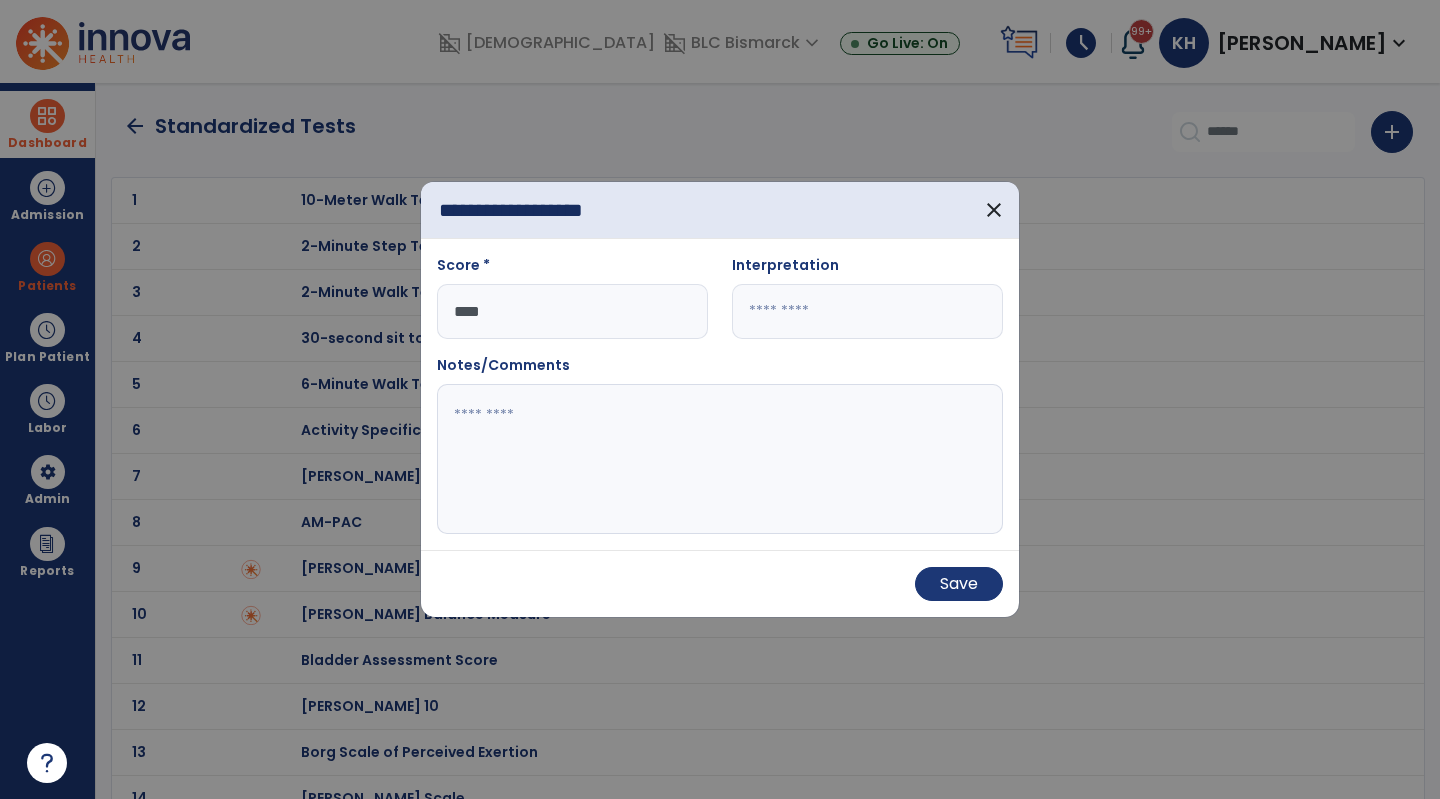type on "****" 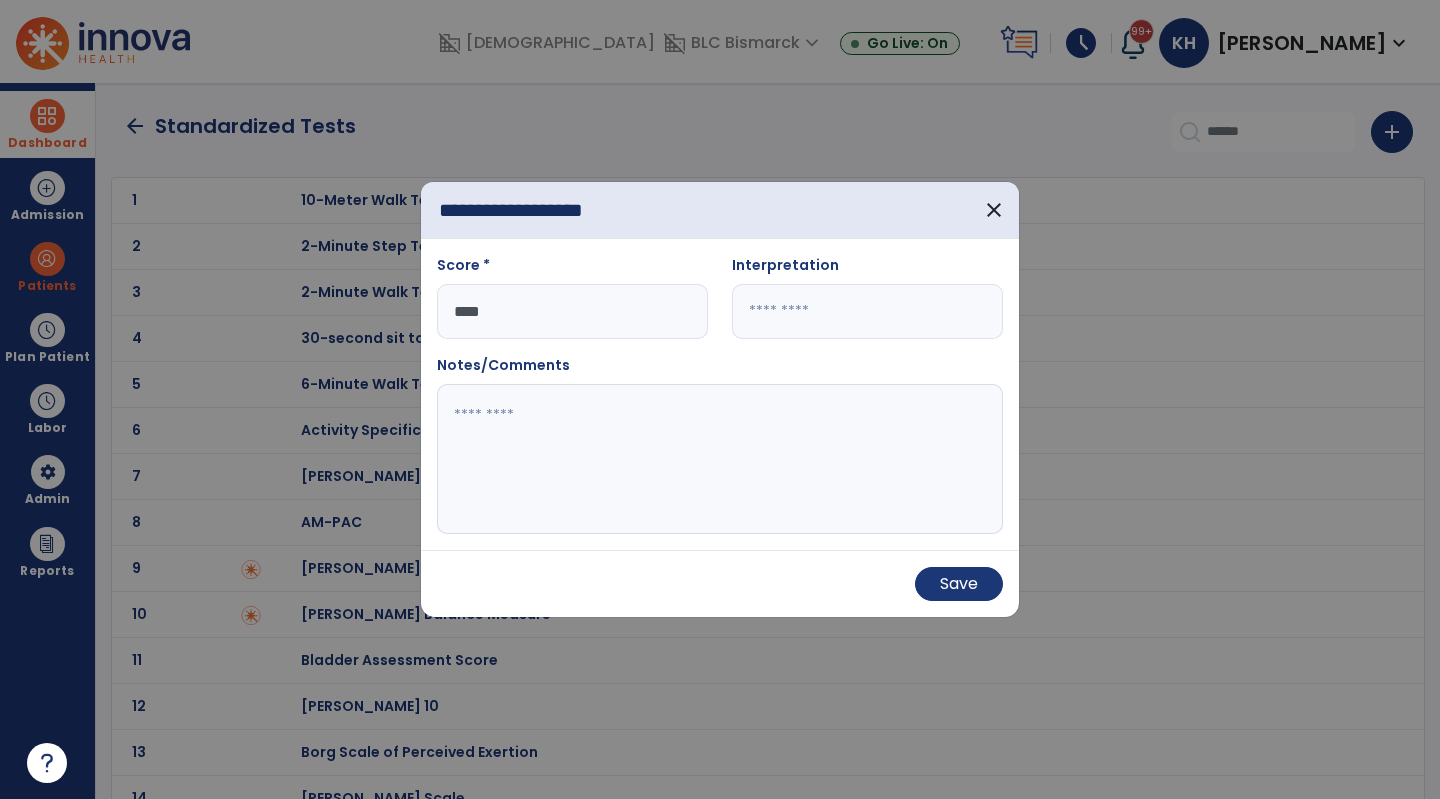 click on "Interpretation" at bounding box center [867, 305] 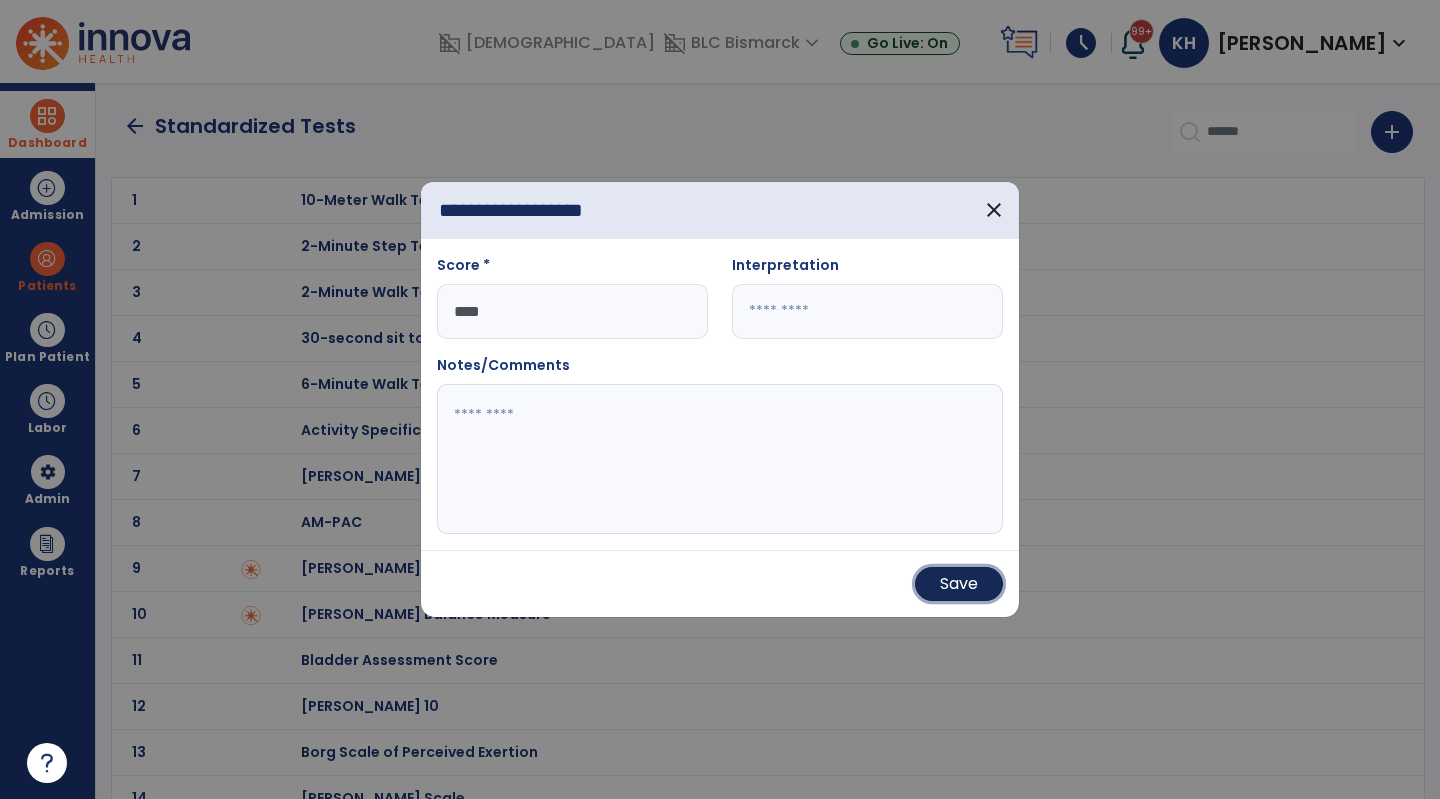 click on "Save" at bounding box center (959, 584) 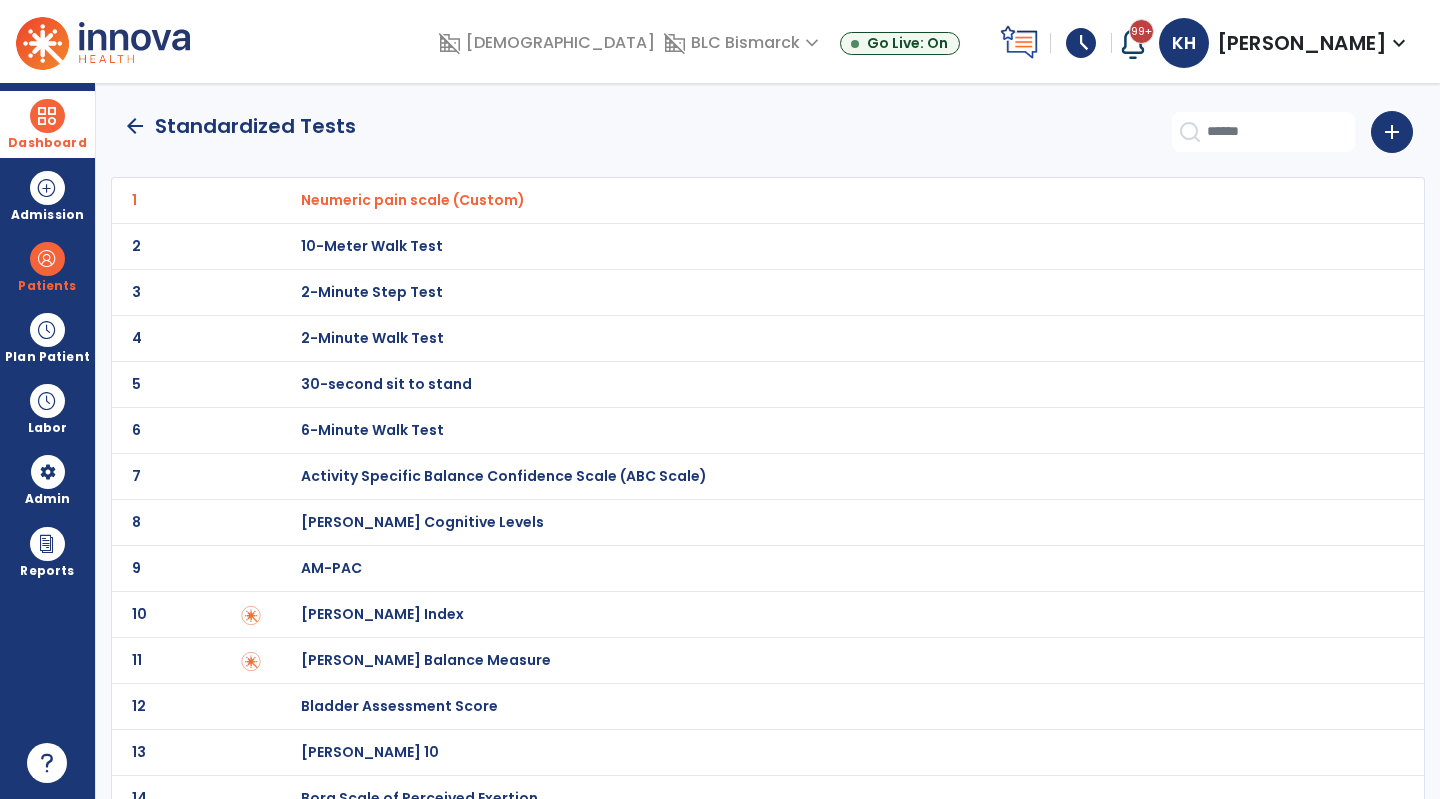 click on "arrow_back" 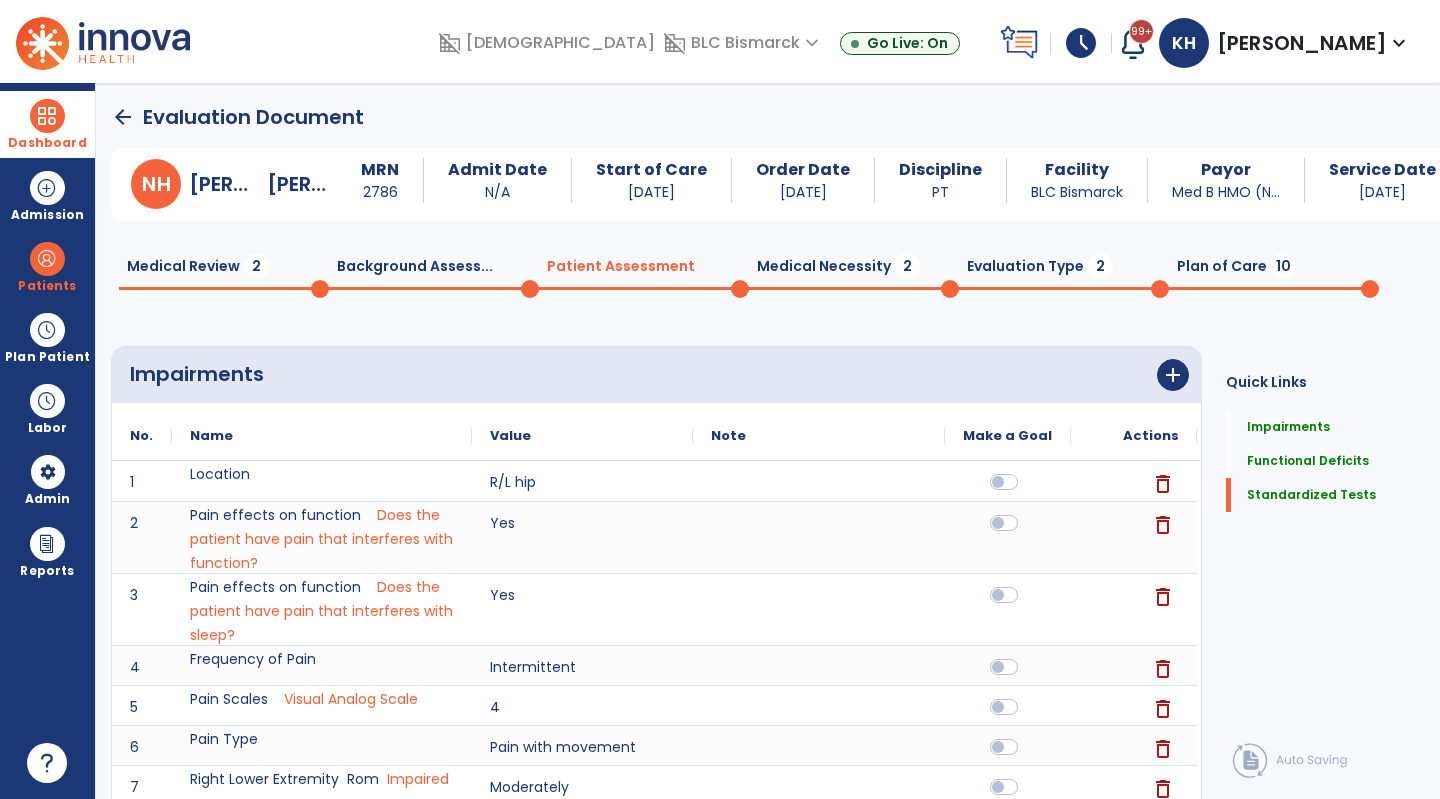 drag, startPoint x: 757, startPoint y: 269, endPoint x: 724, endPoint y: 280, distance: 34.785053 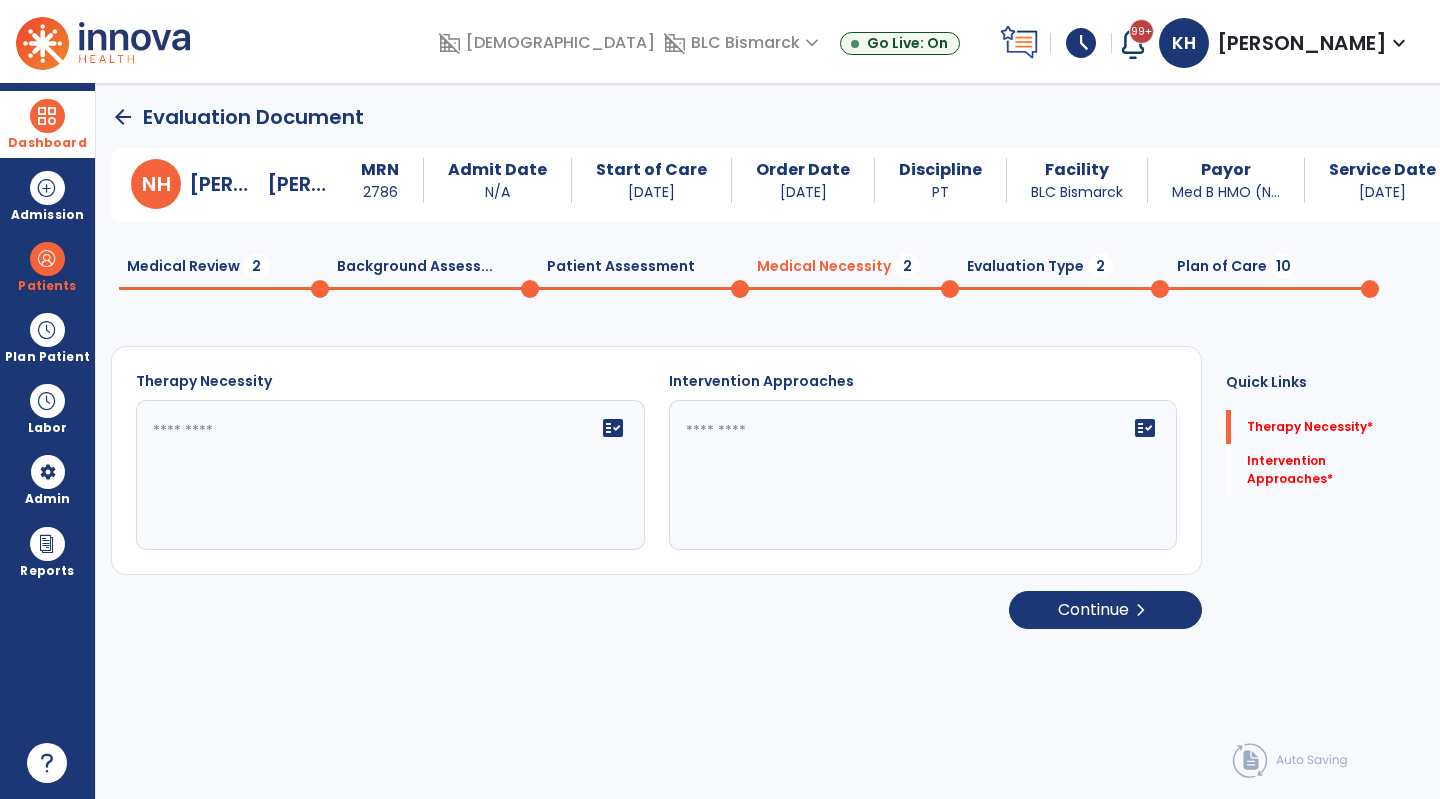 click 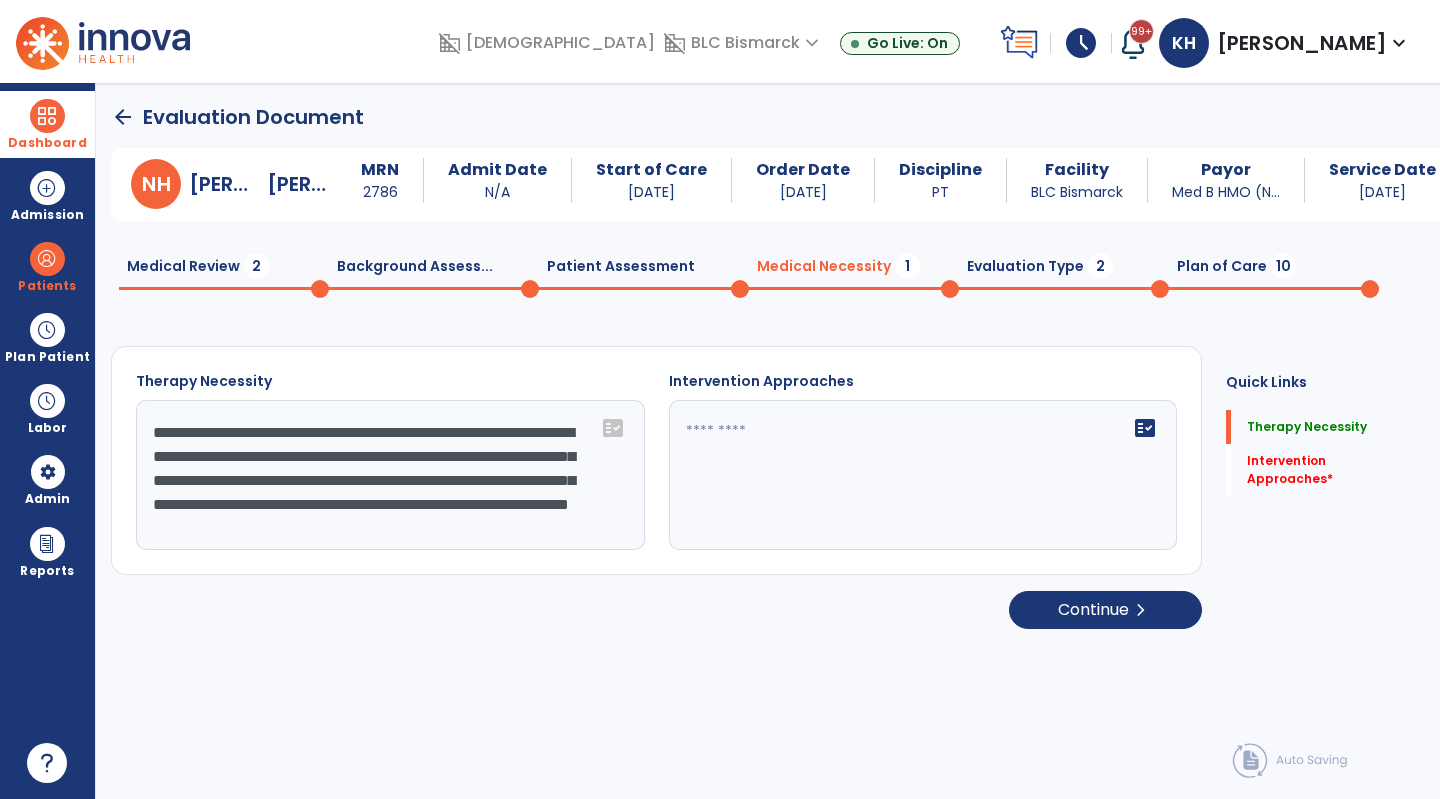 scroll, scrollTop: 15, scrollLeft: 0, axis: vertical 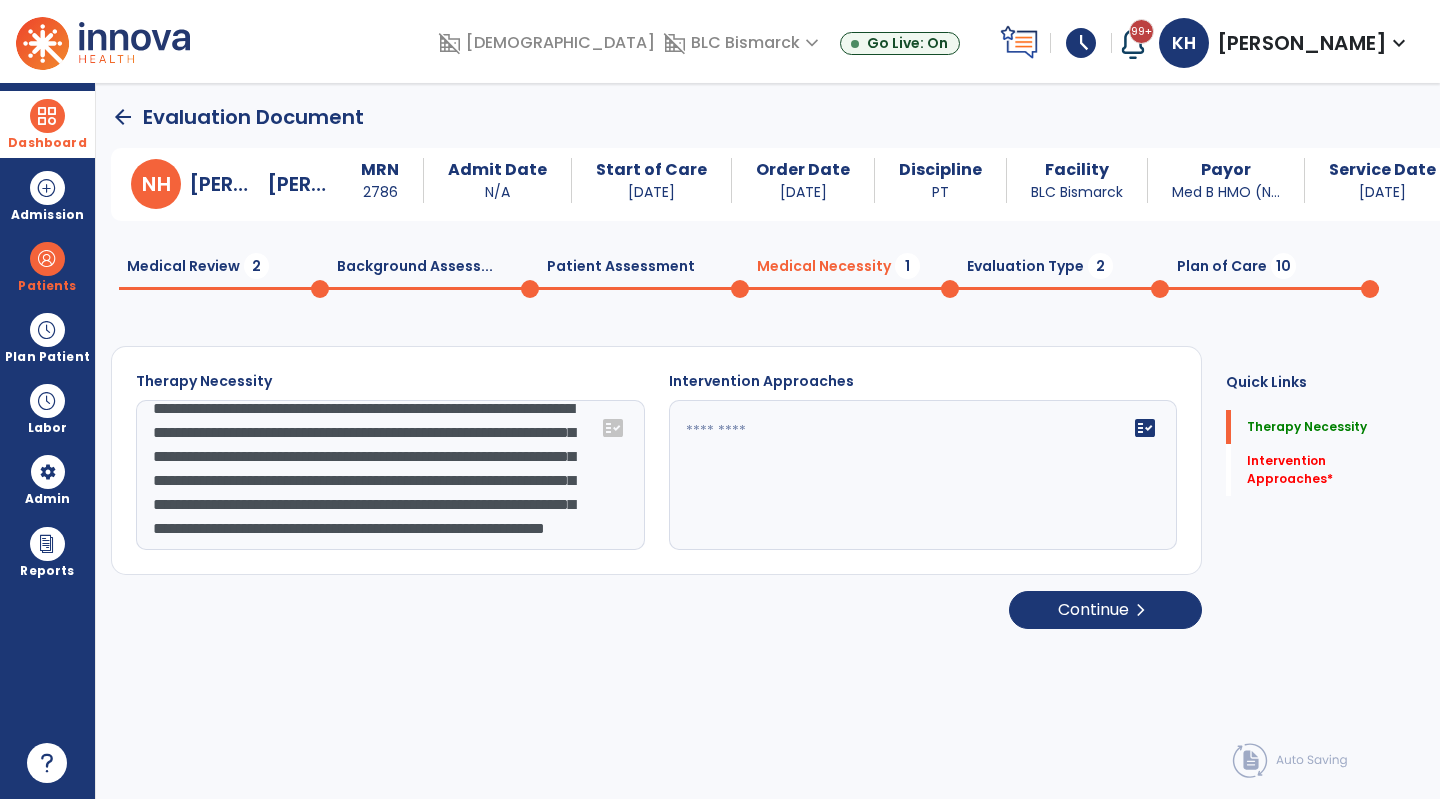 click on "**********" 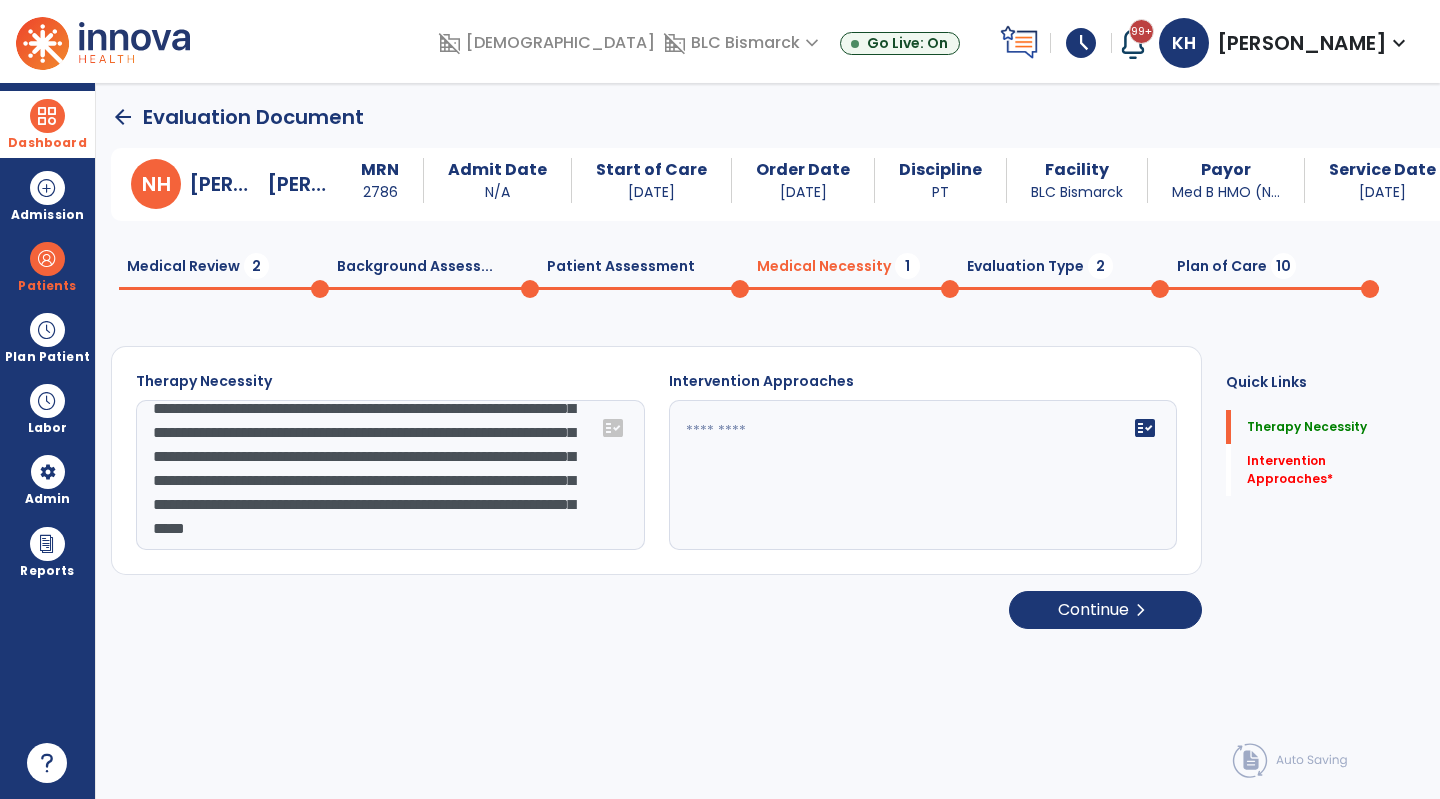 drag, startPoint x: 311, startPoint y: 508, endPoint x: 321, endPoint y: 504, distance: 10.770329 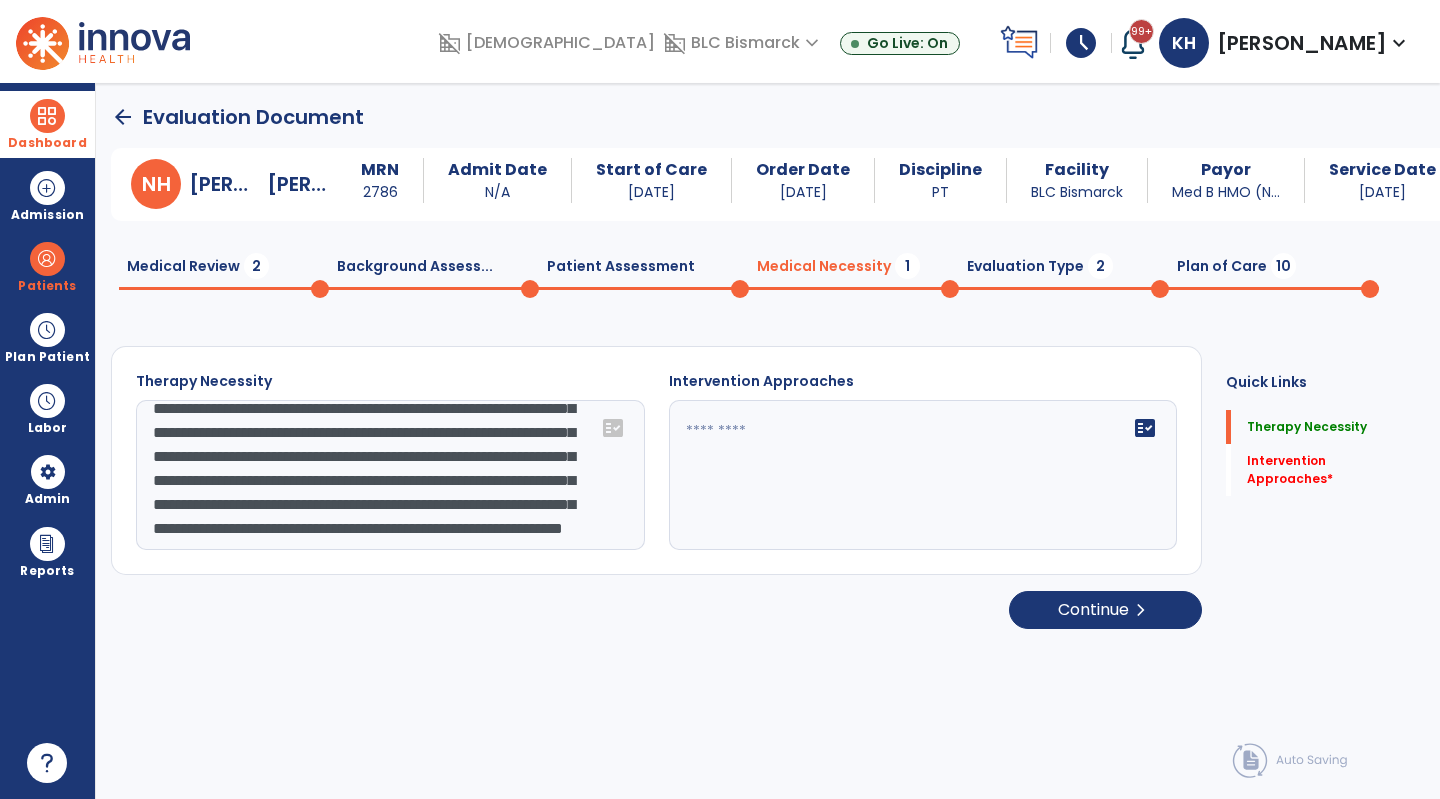 type on "**********" 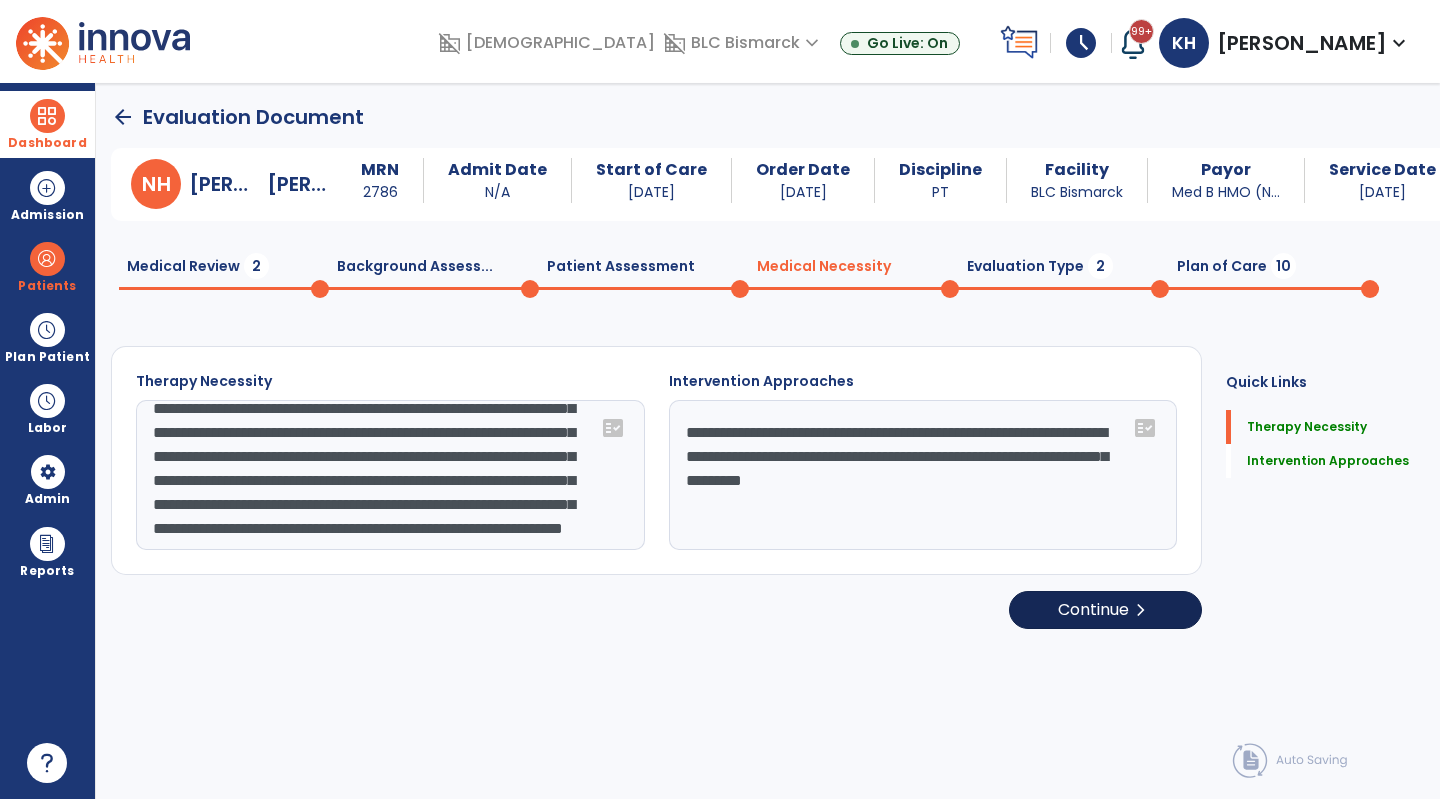 type on "**********" 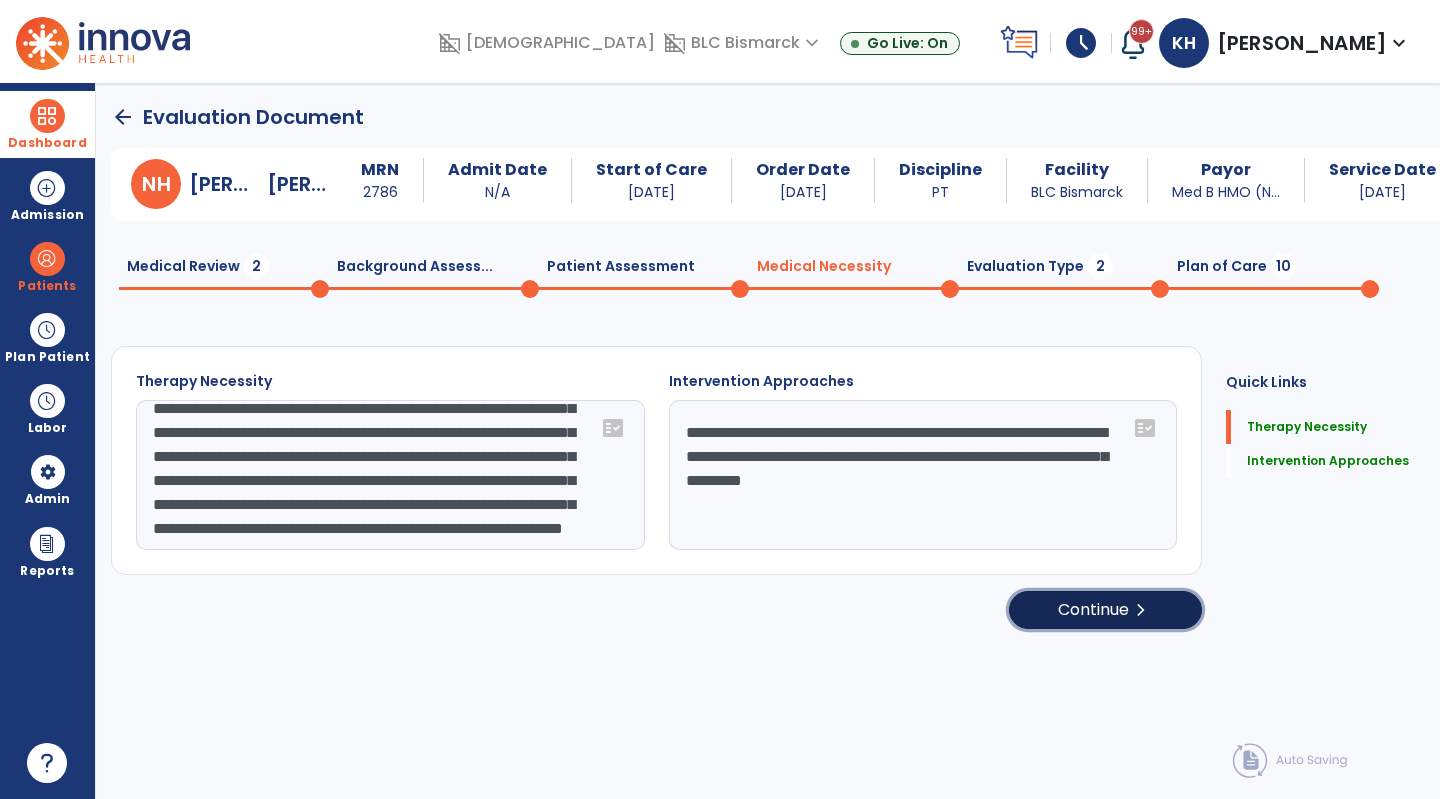 click on "chevron_right" 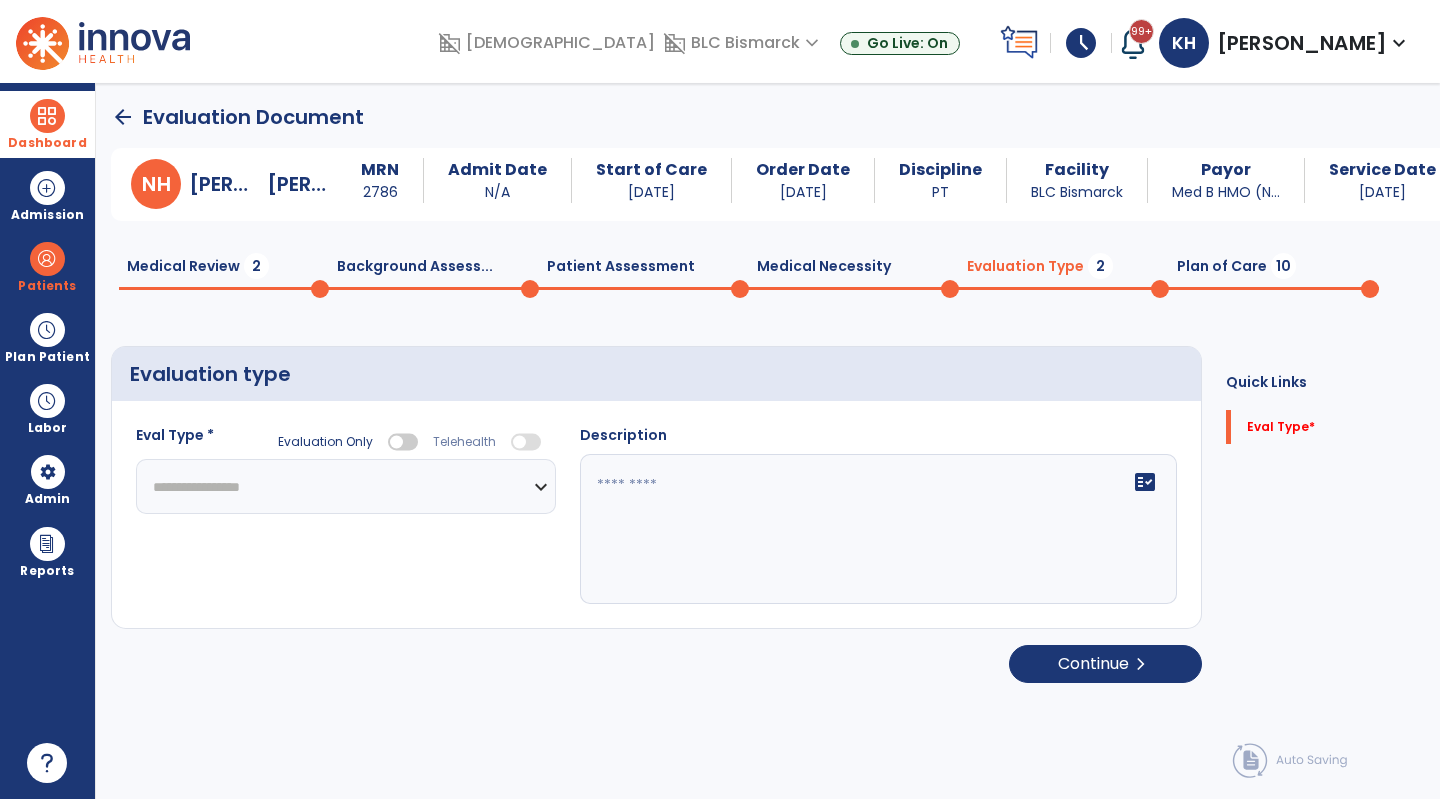 drag, startPoint x: 353, startPoint y: 478, endPoint x: 349, endPoint y: 492, distance: 14.56022 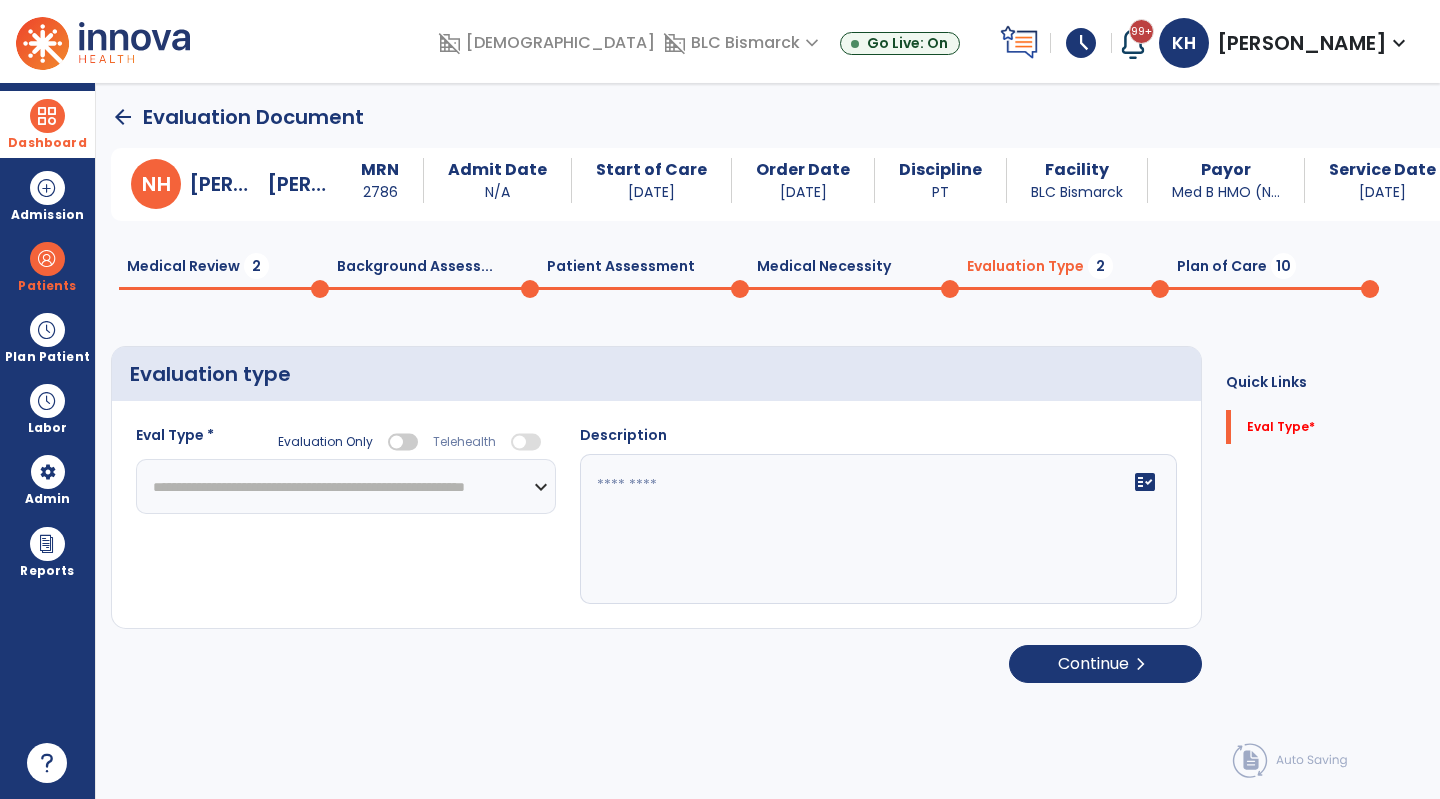 click on "**********" 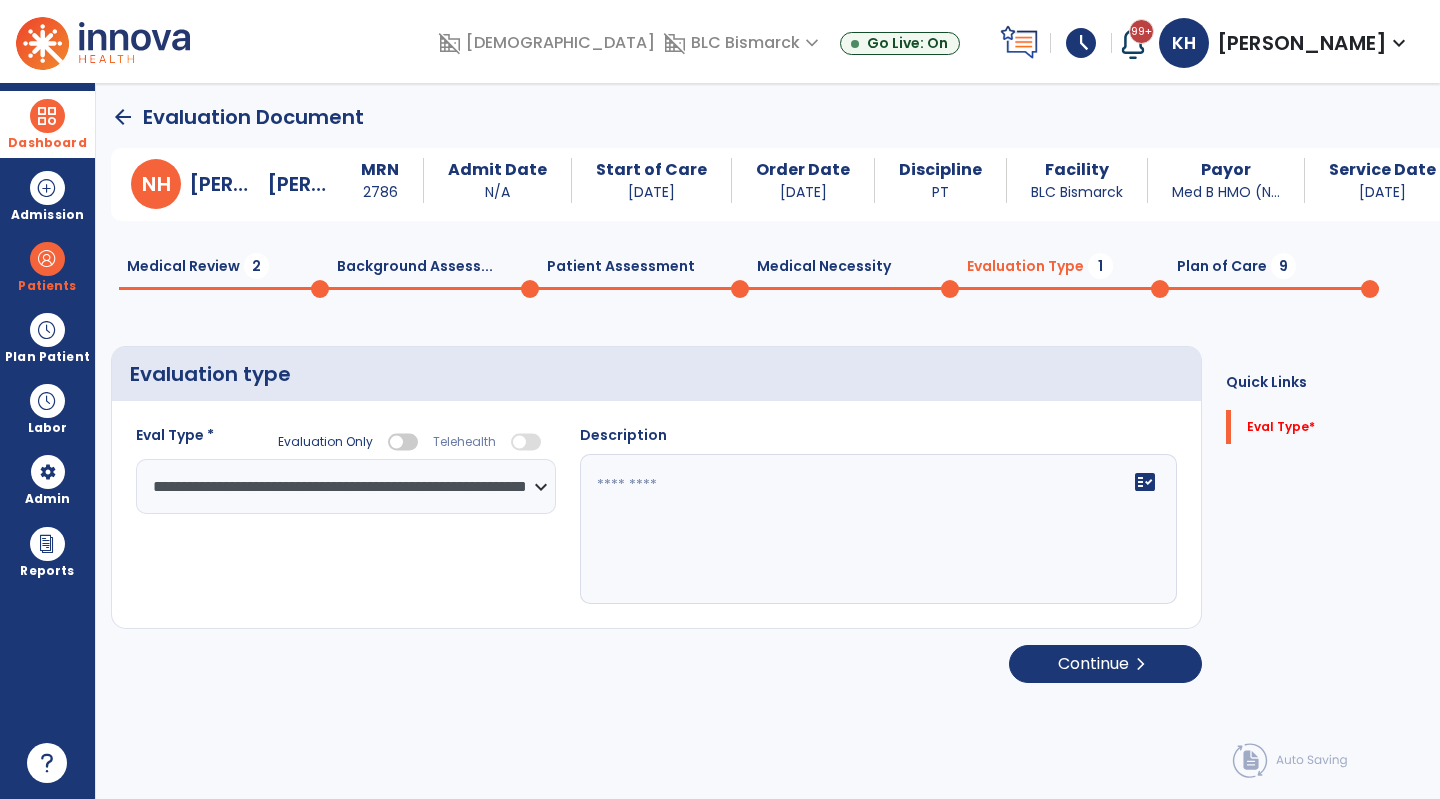 click on "fact_check" 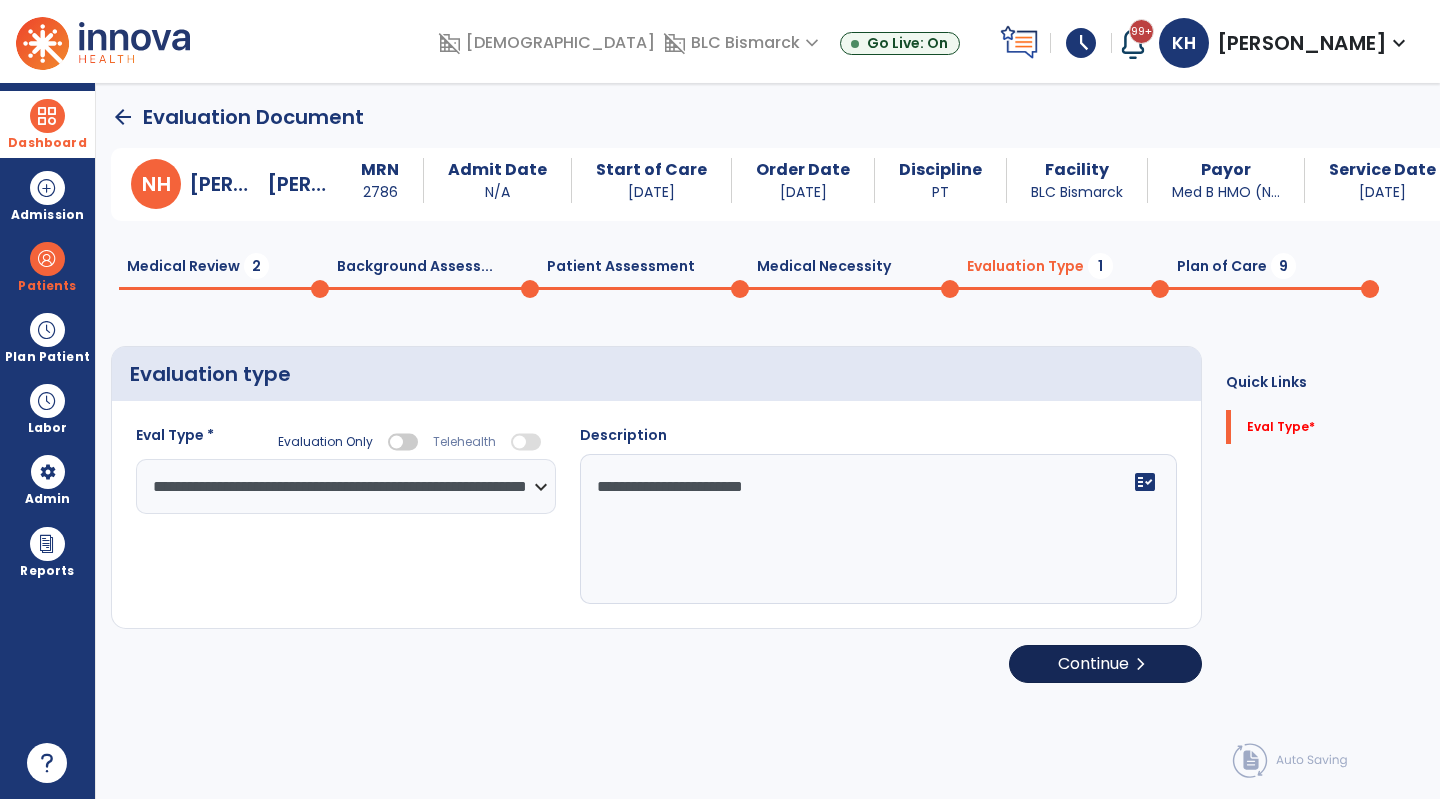 type on "**********" 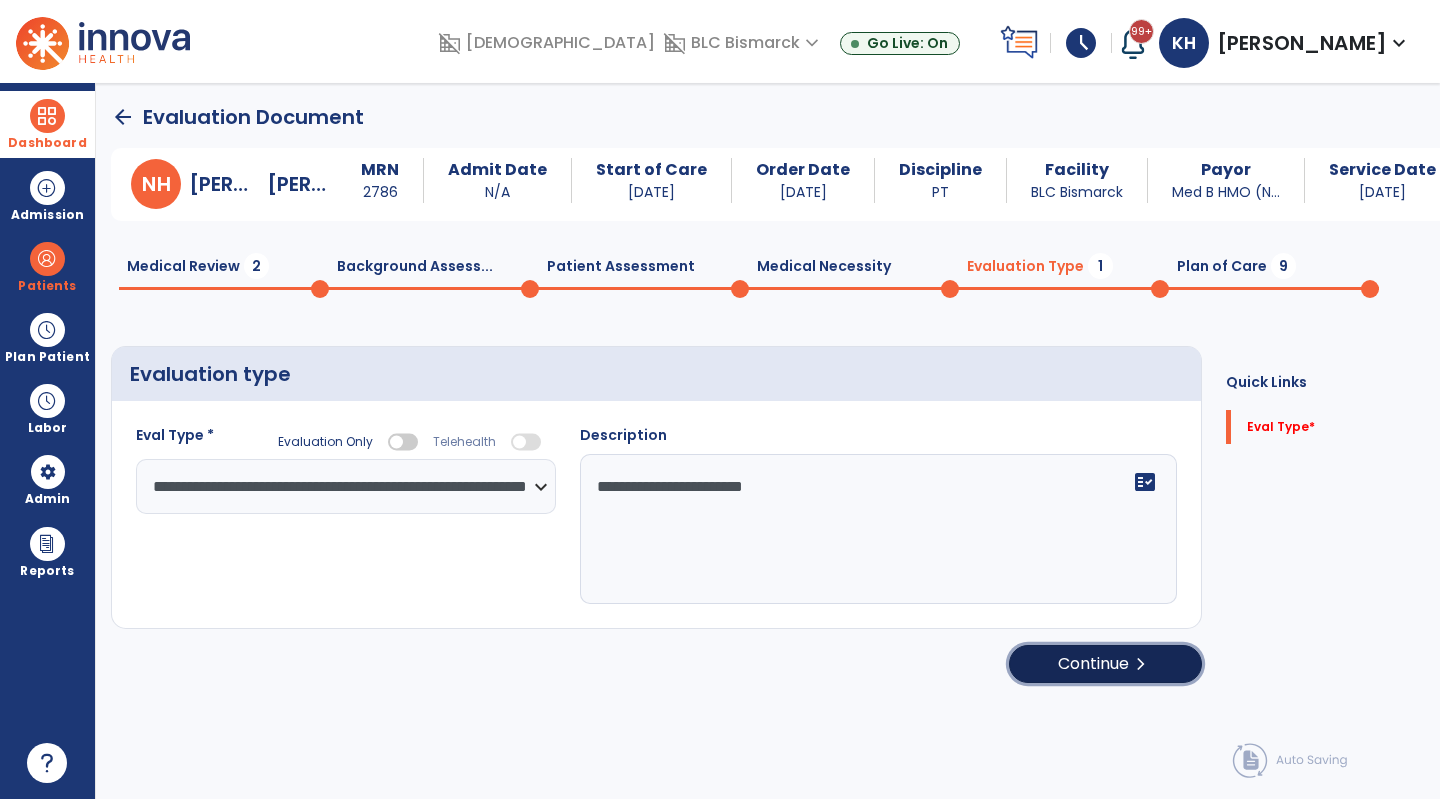 click on "Continue  chevron_right" 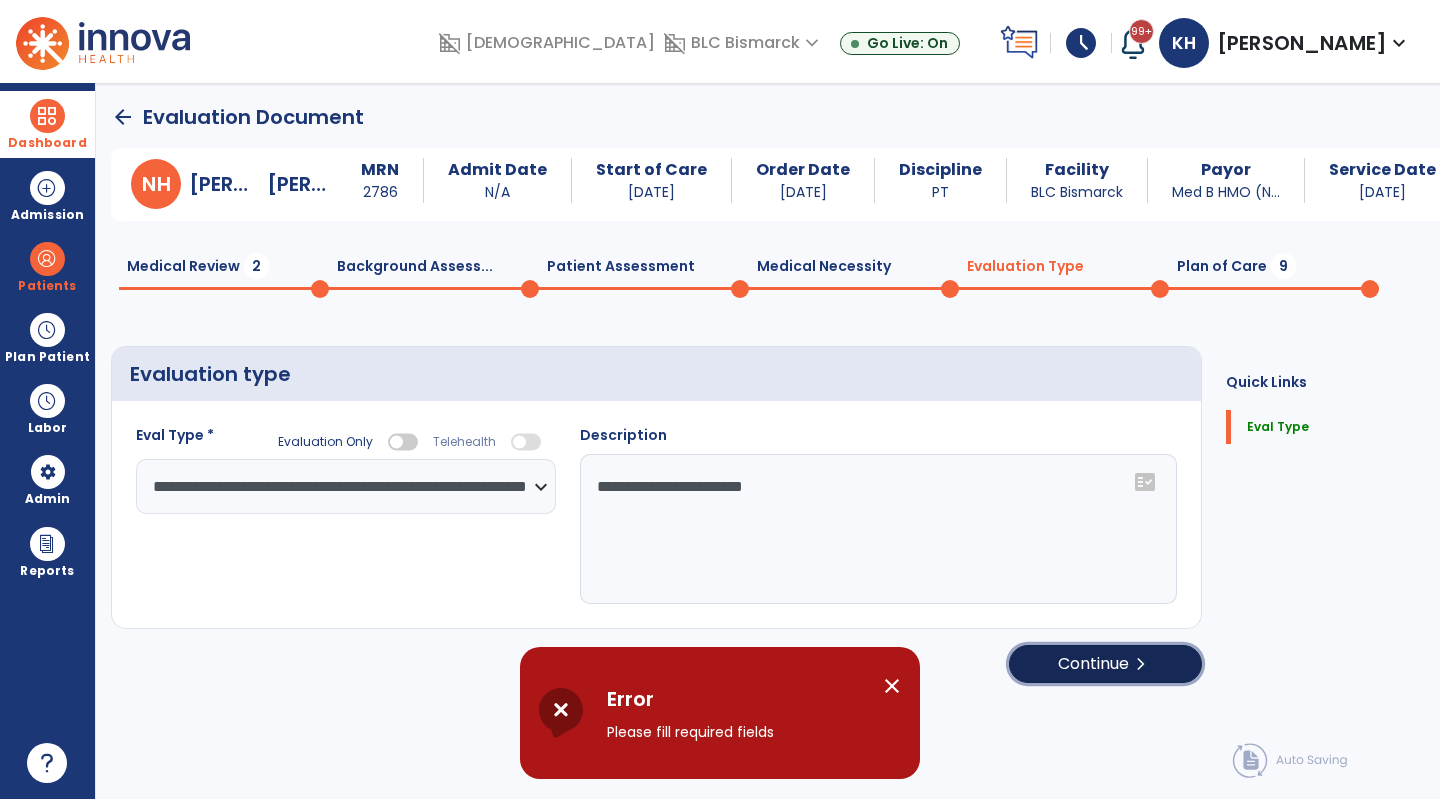 click on "Continue  chevron_right" 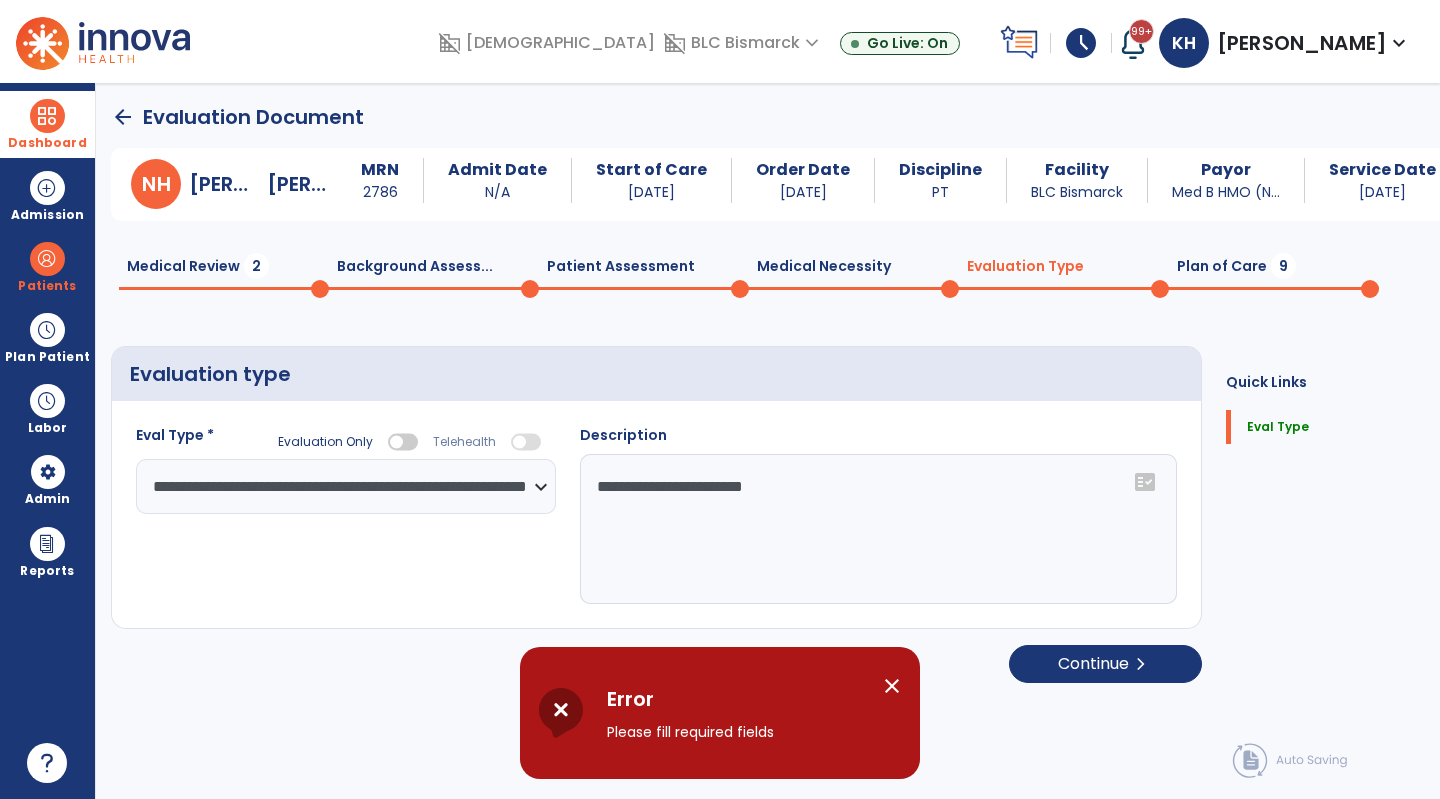 select on "*****" 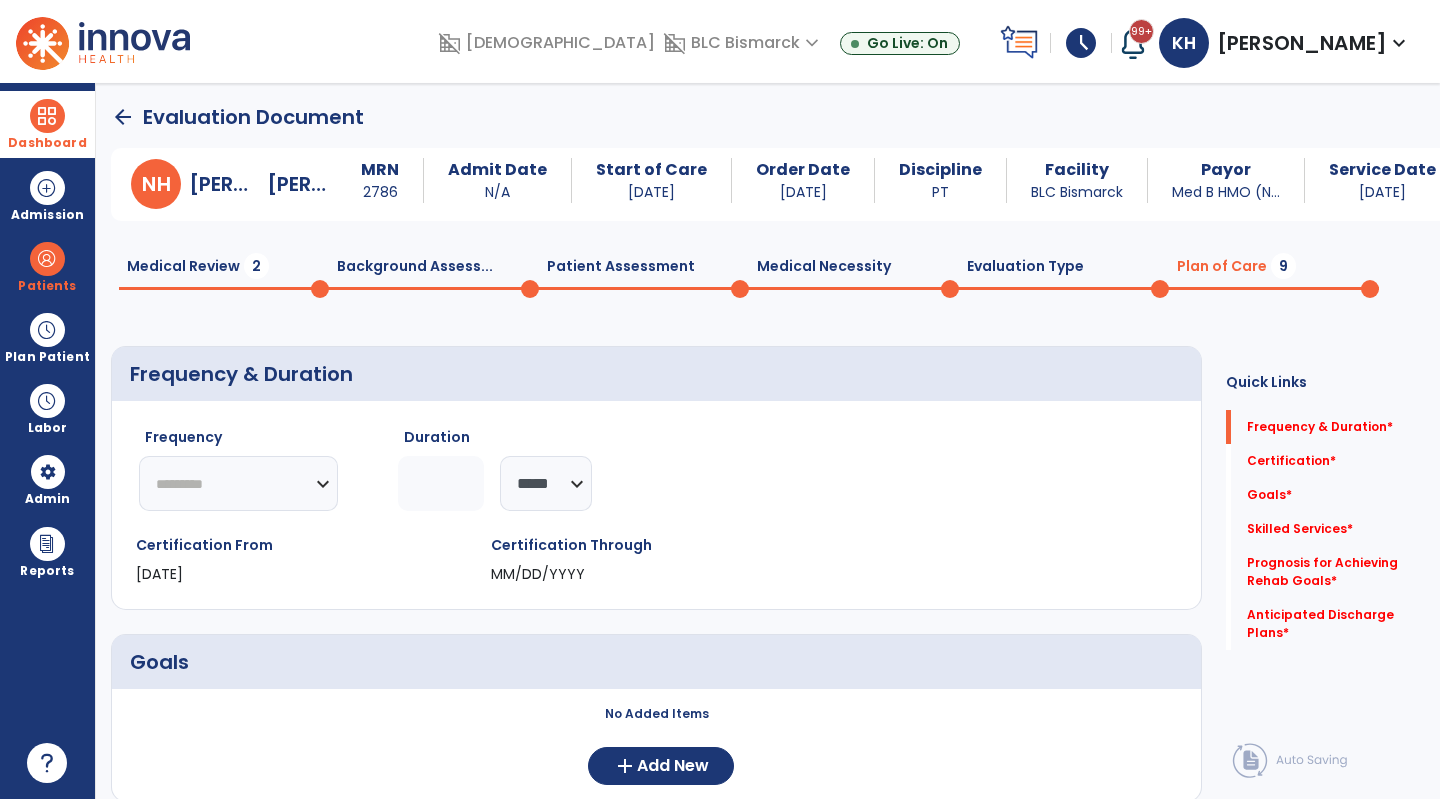 click on "********* ** ** ** ** ** ** **" 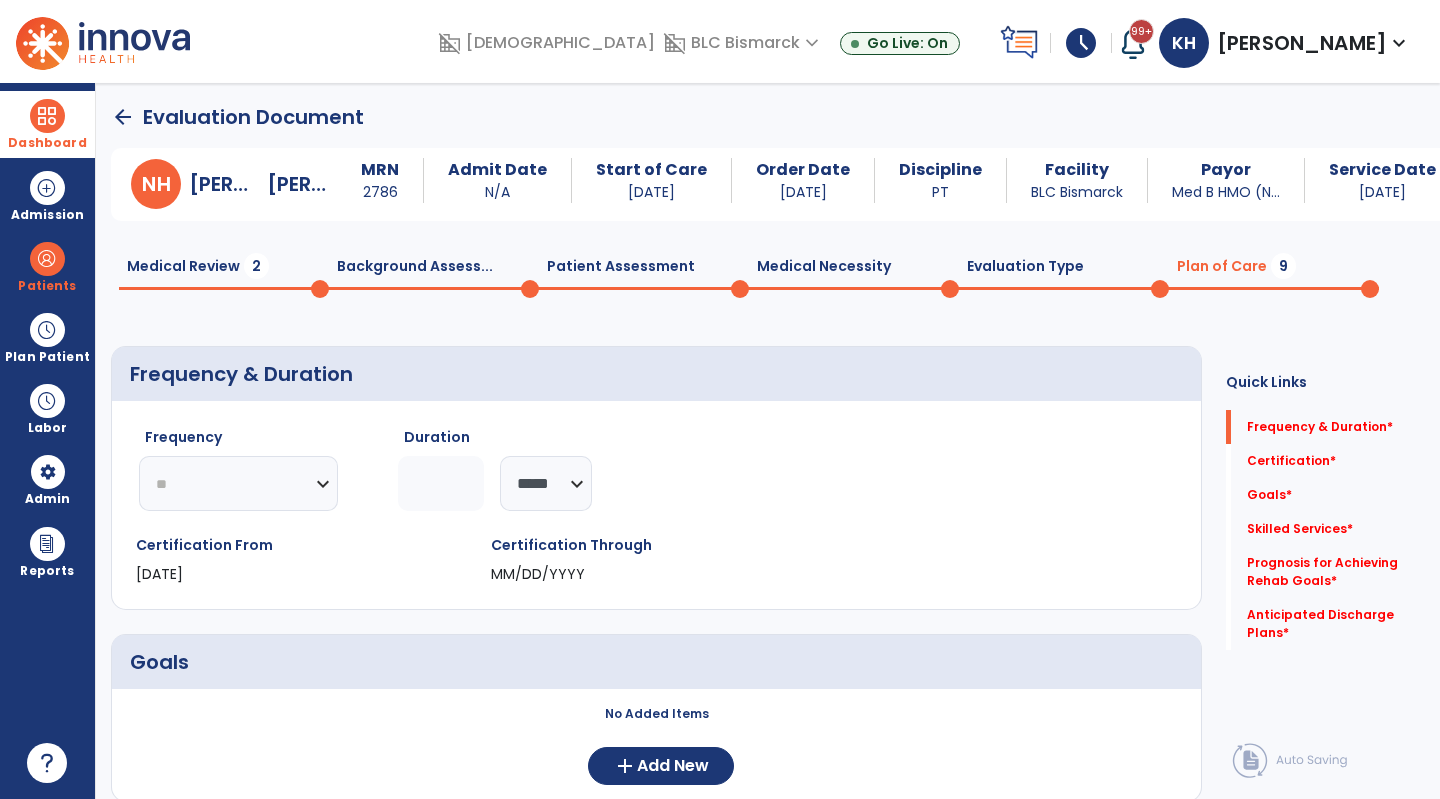 click on "********* ** ** ** ** ** ** **" 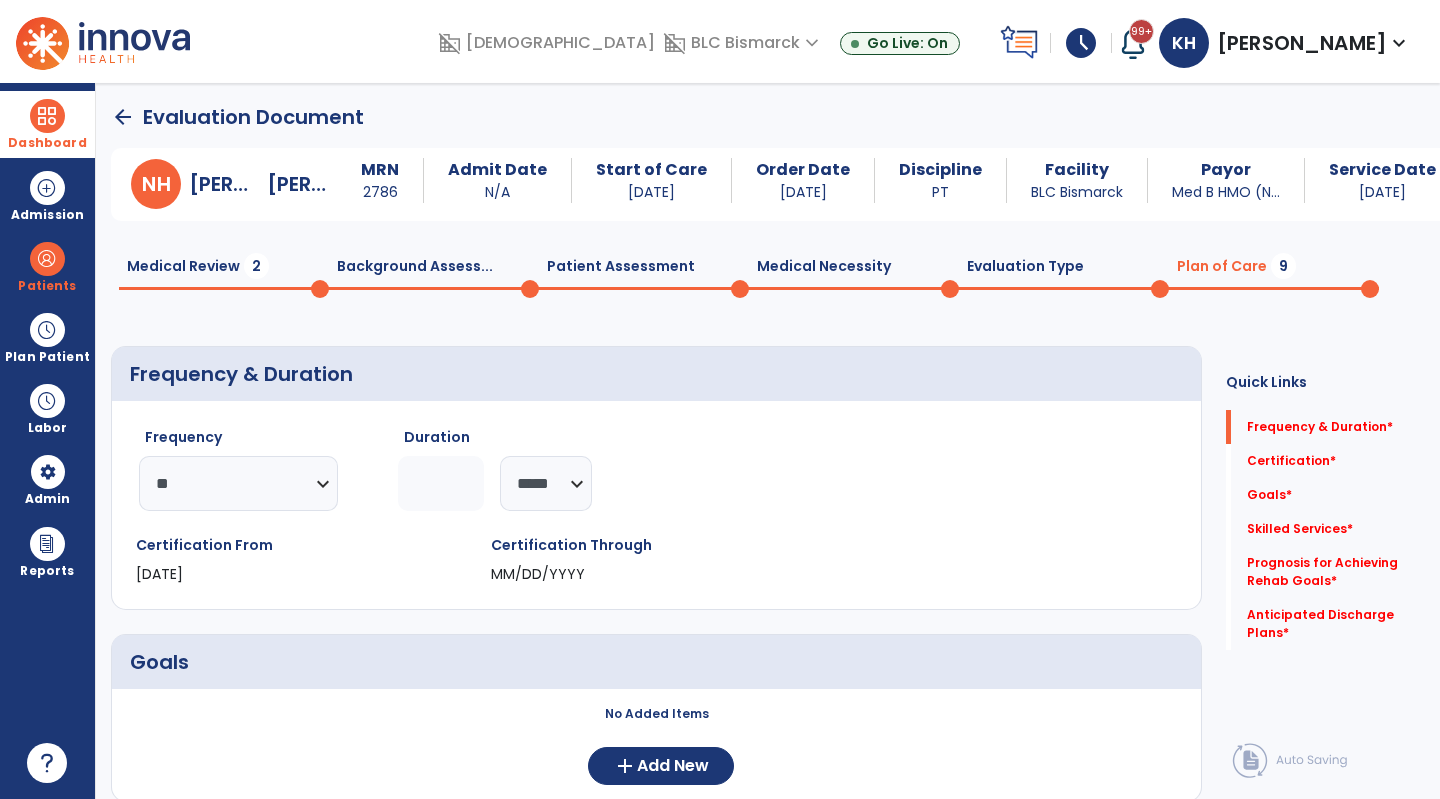 click 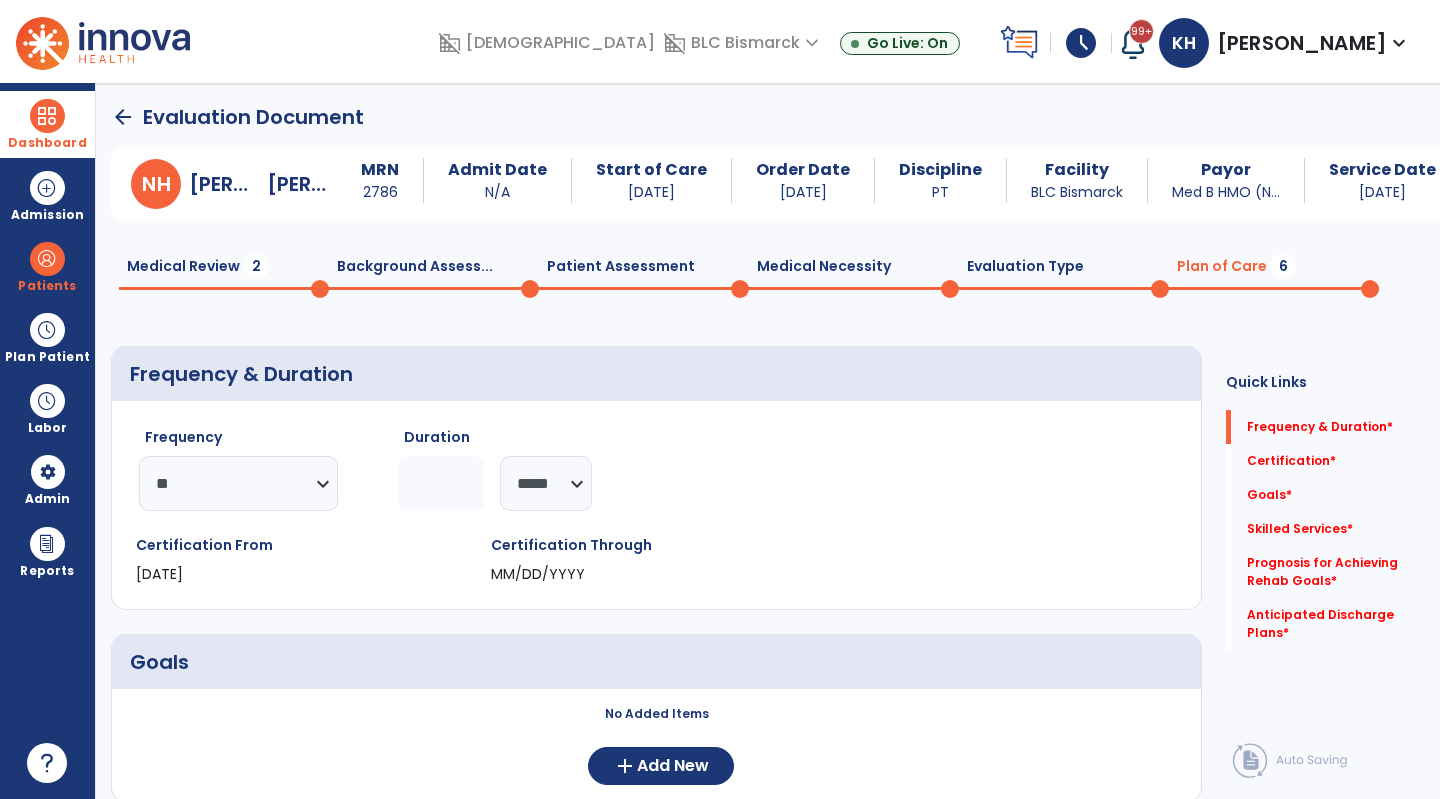 type on "**" 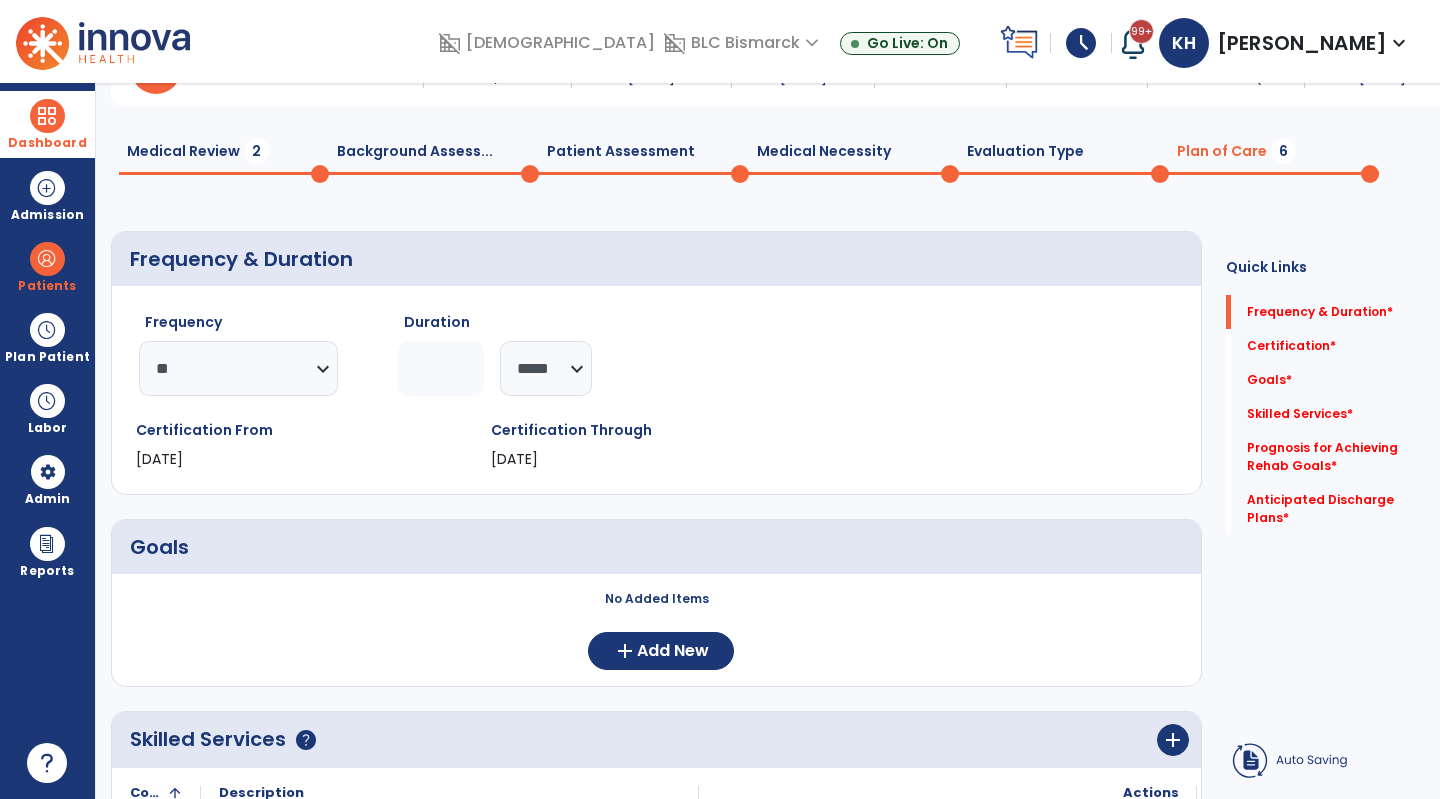 scroll, scrollTop: 401, scrollLeft: 0, axis: vertical 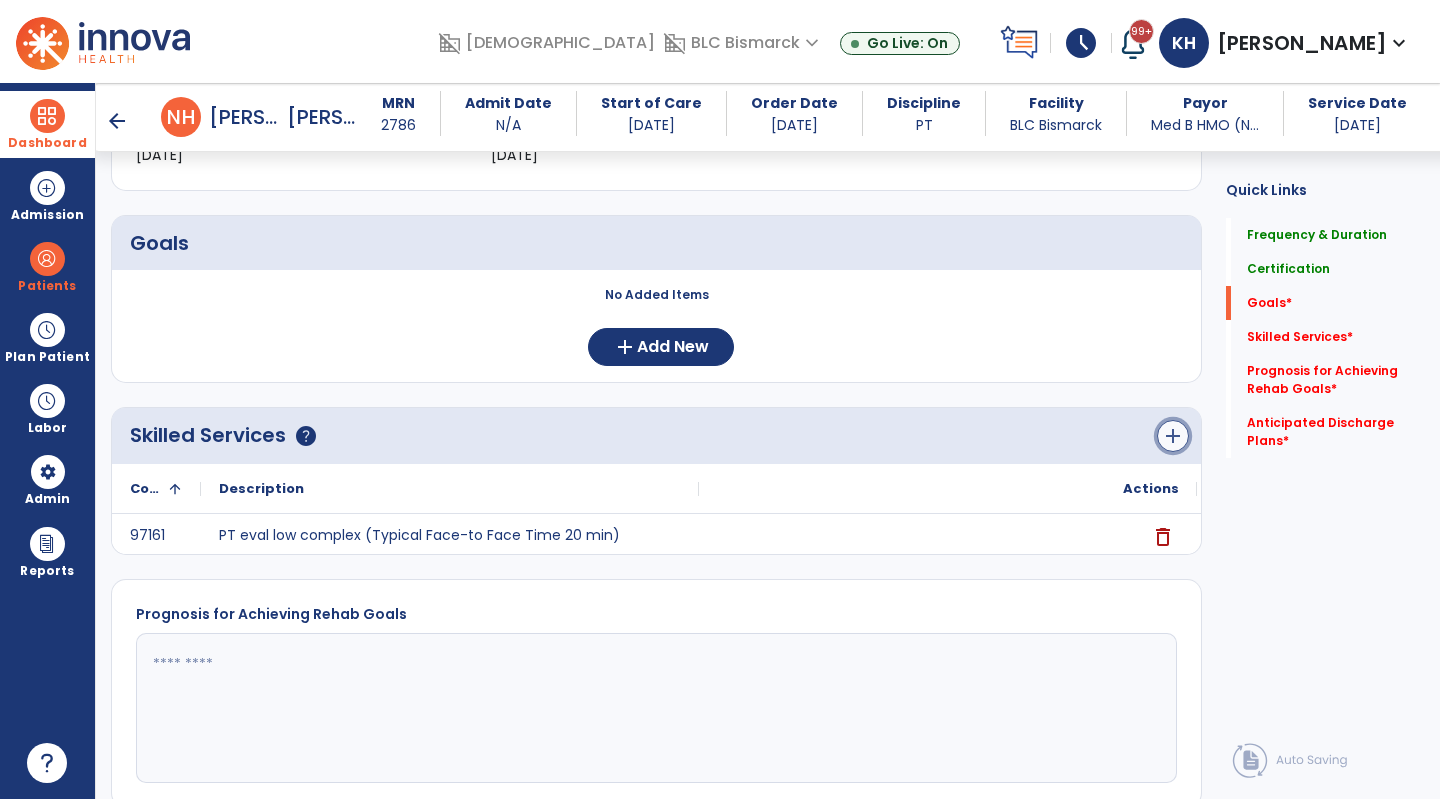 click on "add" 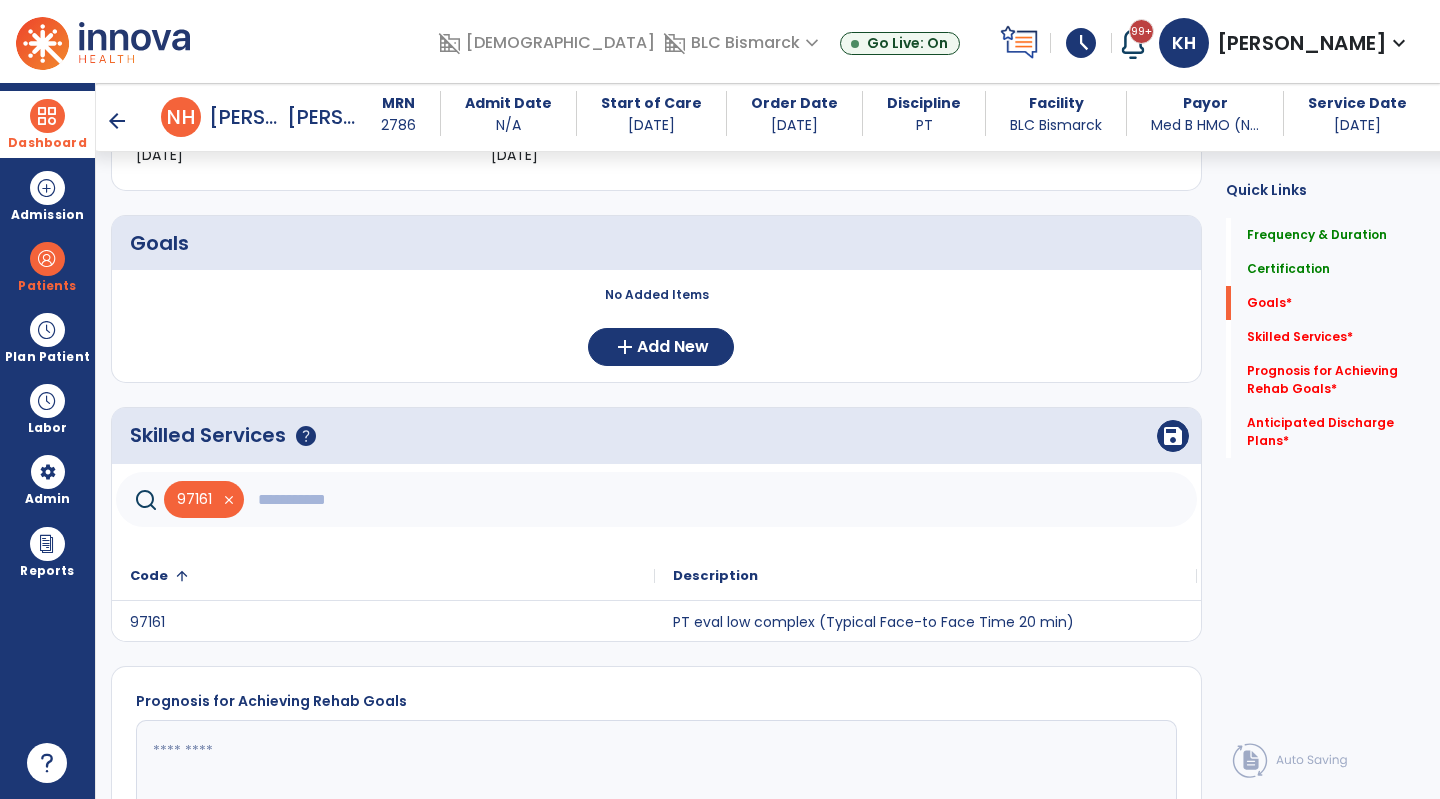 click 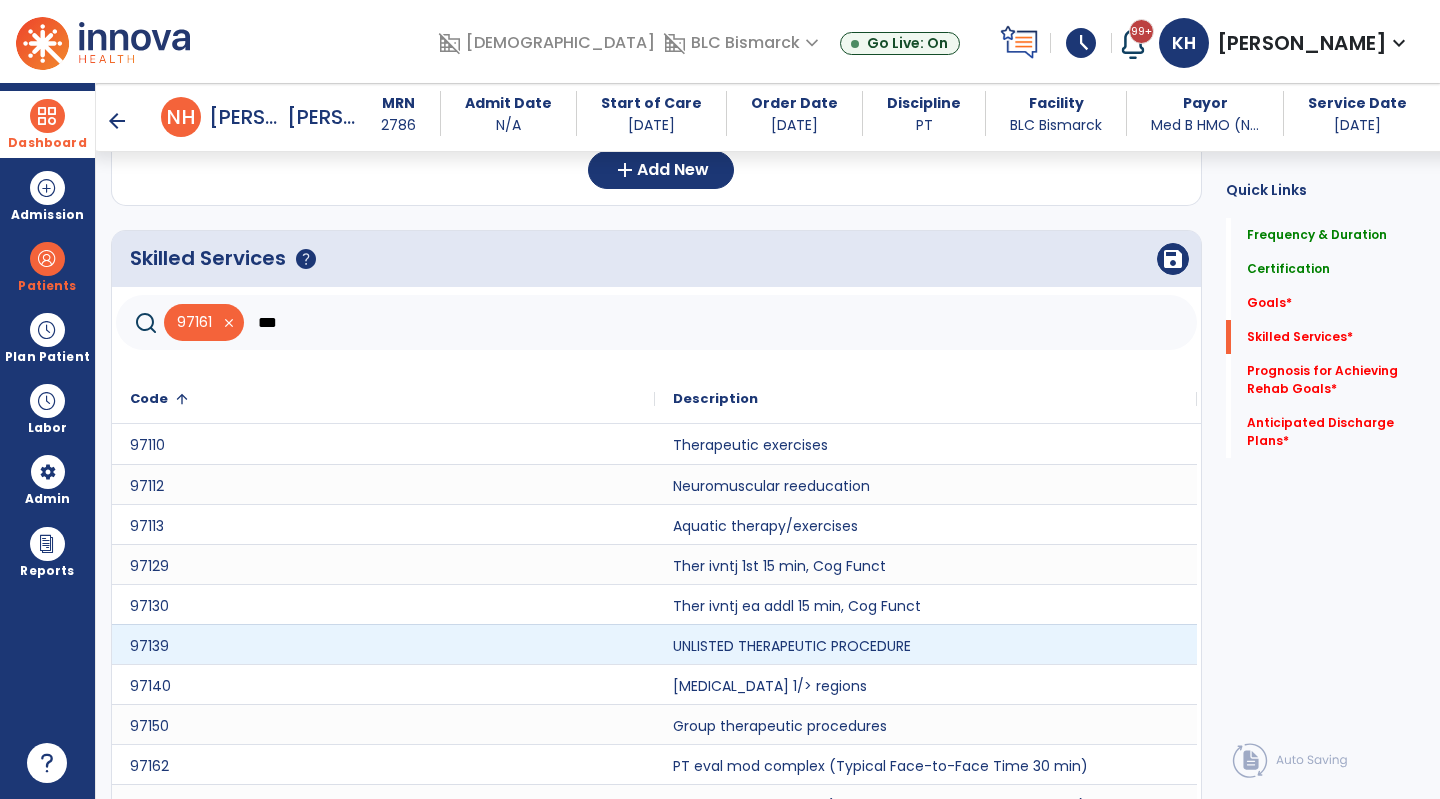 scroll, scrollTop: 651, scrollLeft: 0, axis: vertical 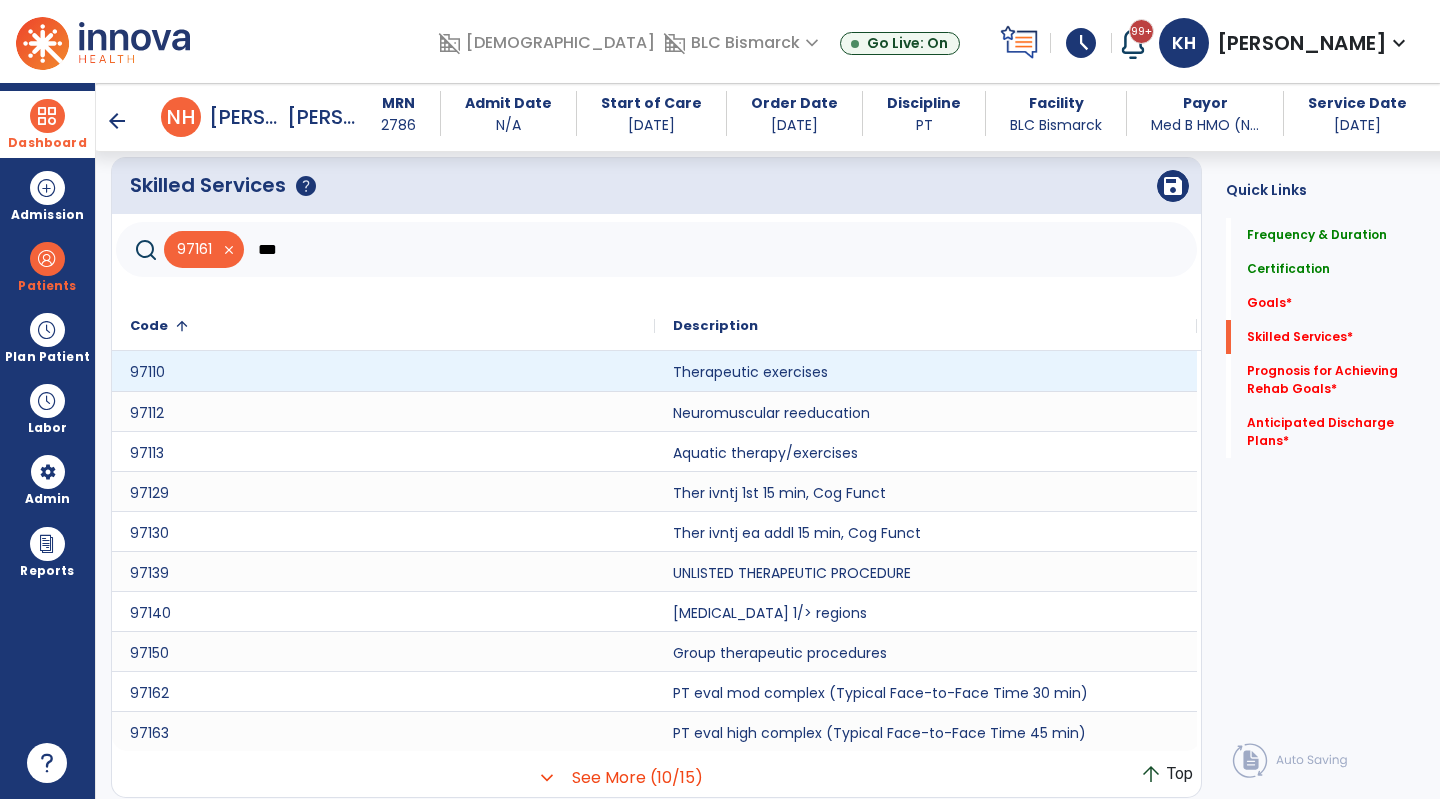 type on "***" 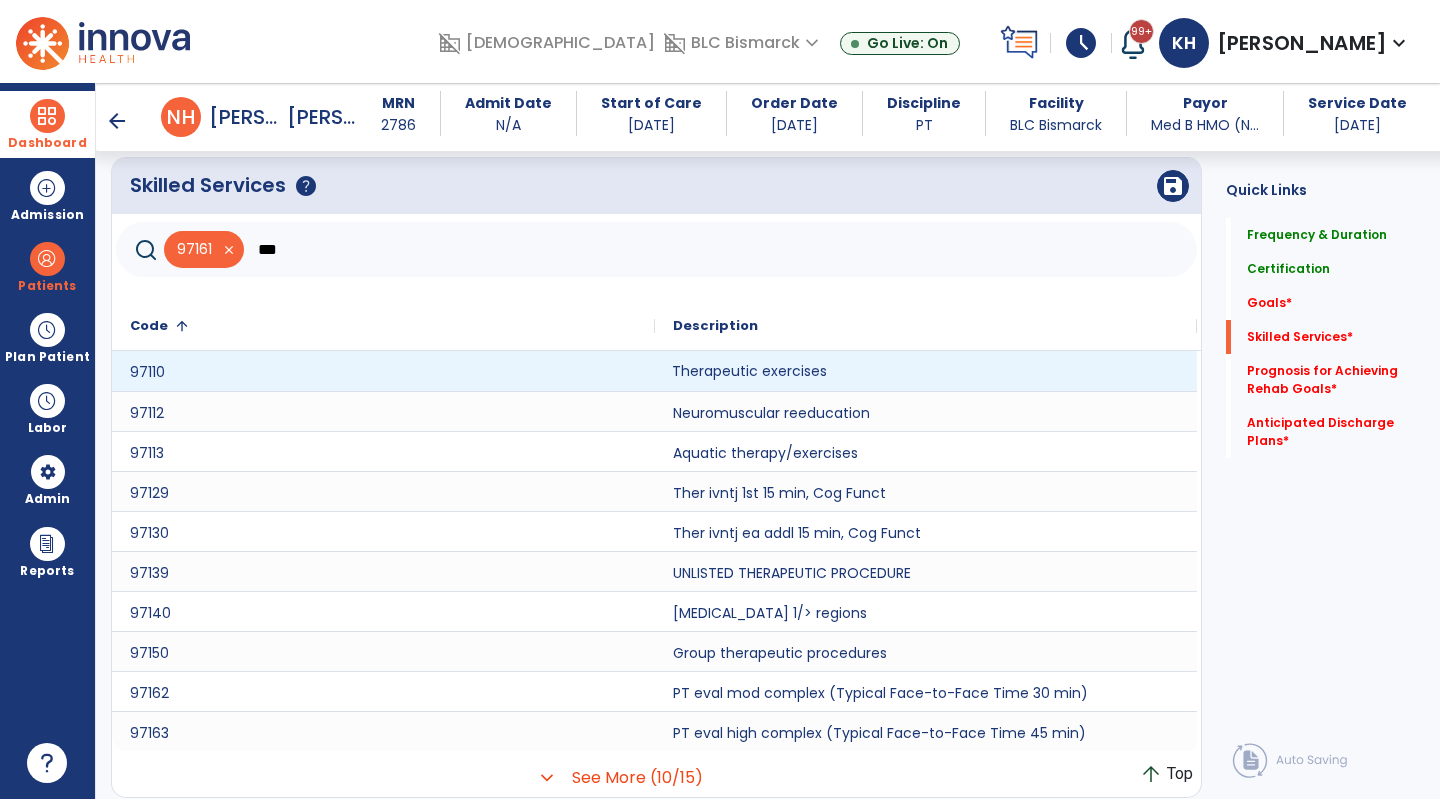 click on "Therapeutic exercises" 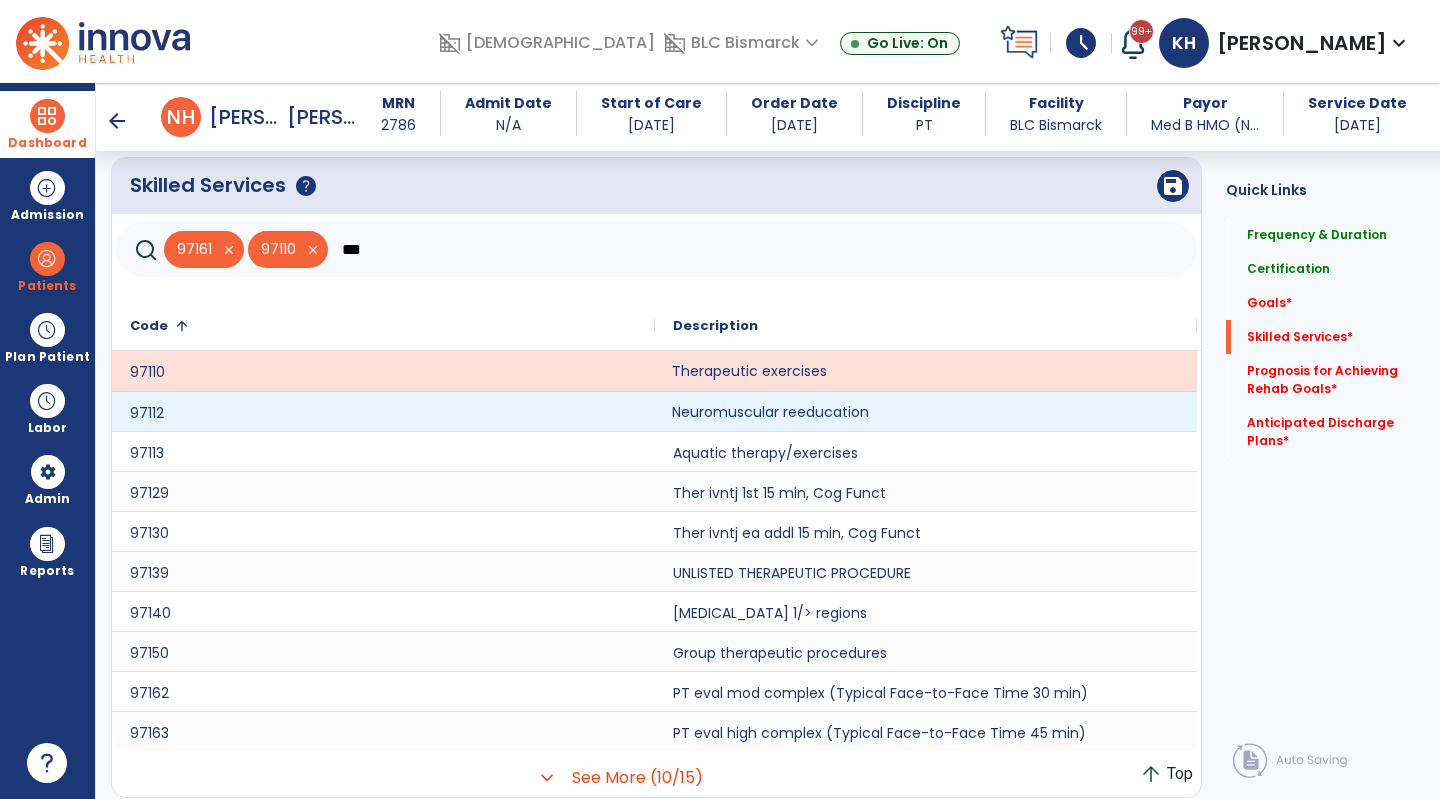 click on "Neuromuscular reeducation" 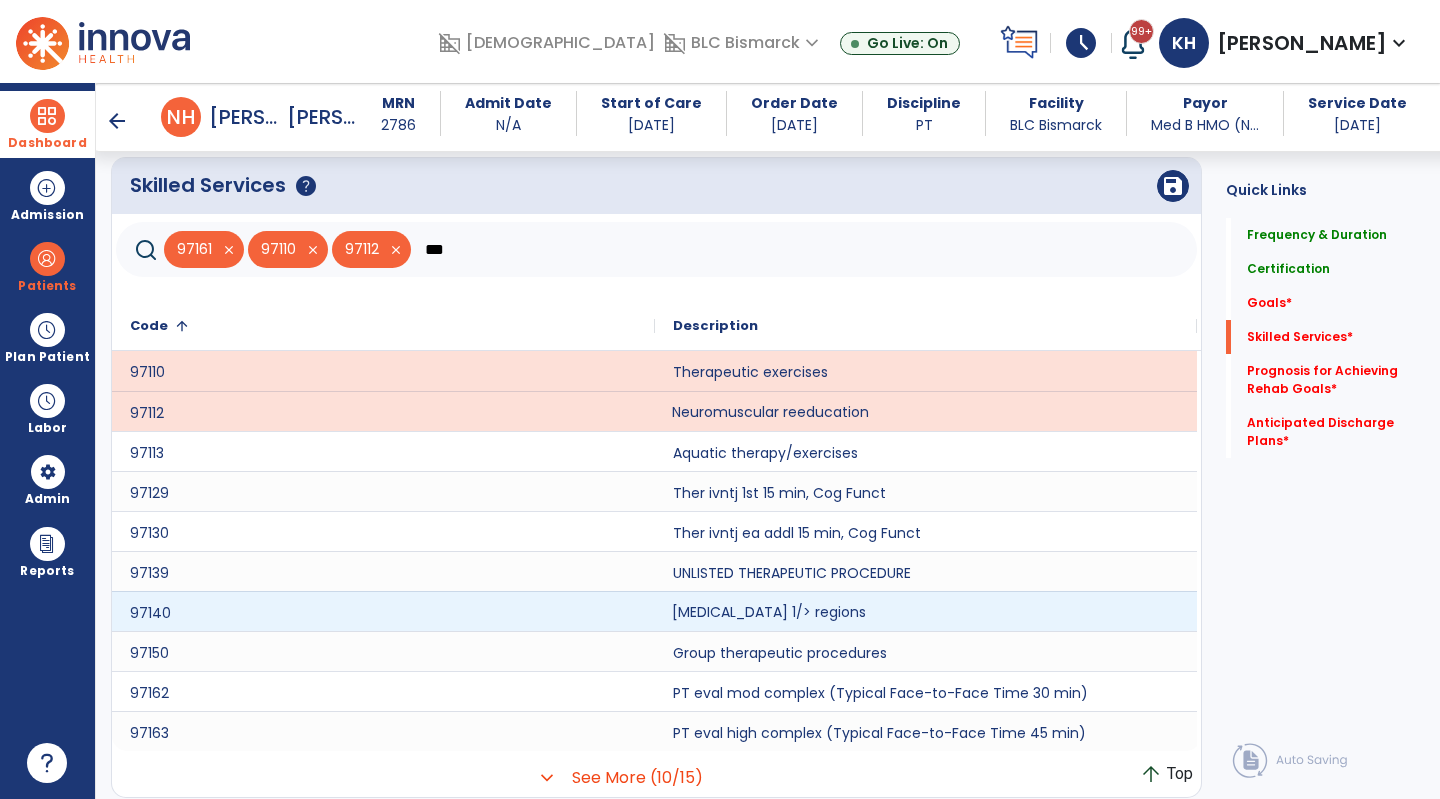 click on "[MEDICAL_DATA] 1/> regions" 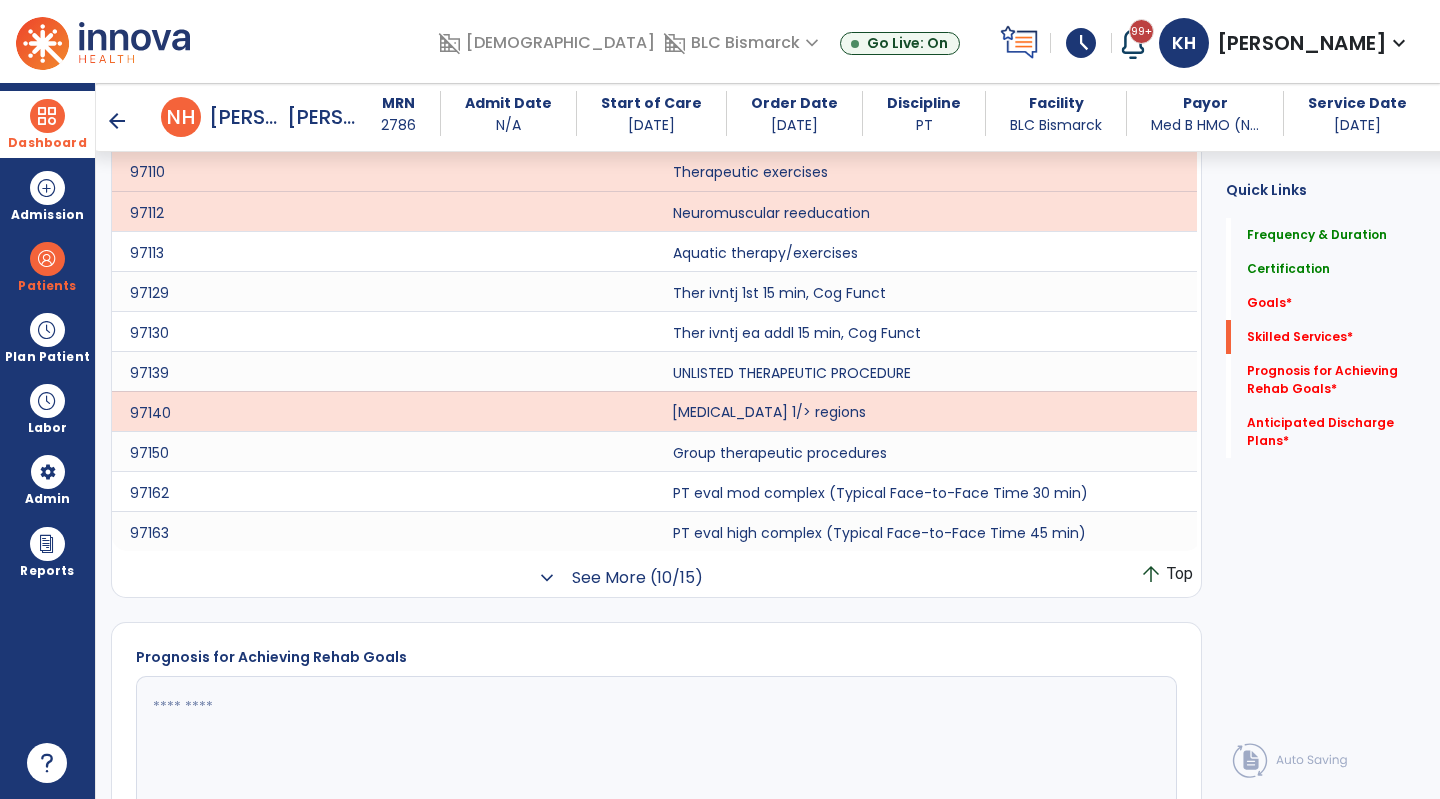 click on "See More (10/15)" 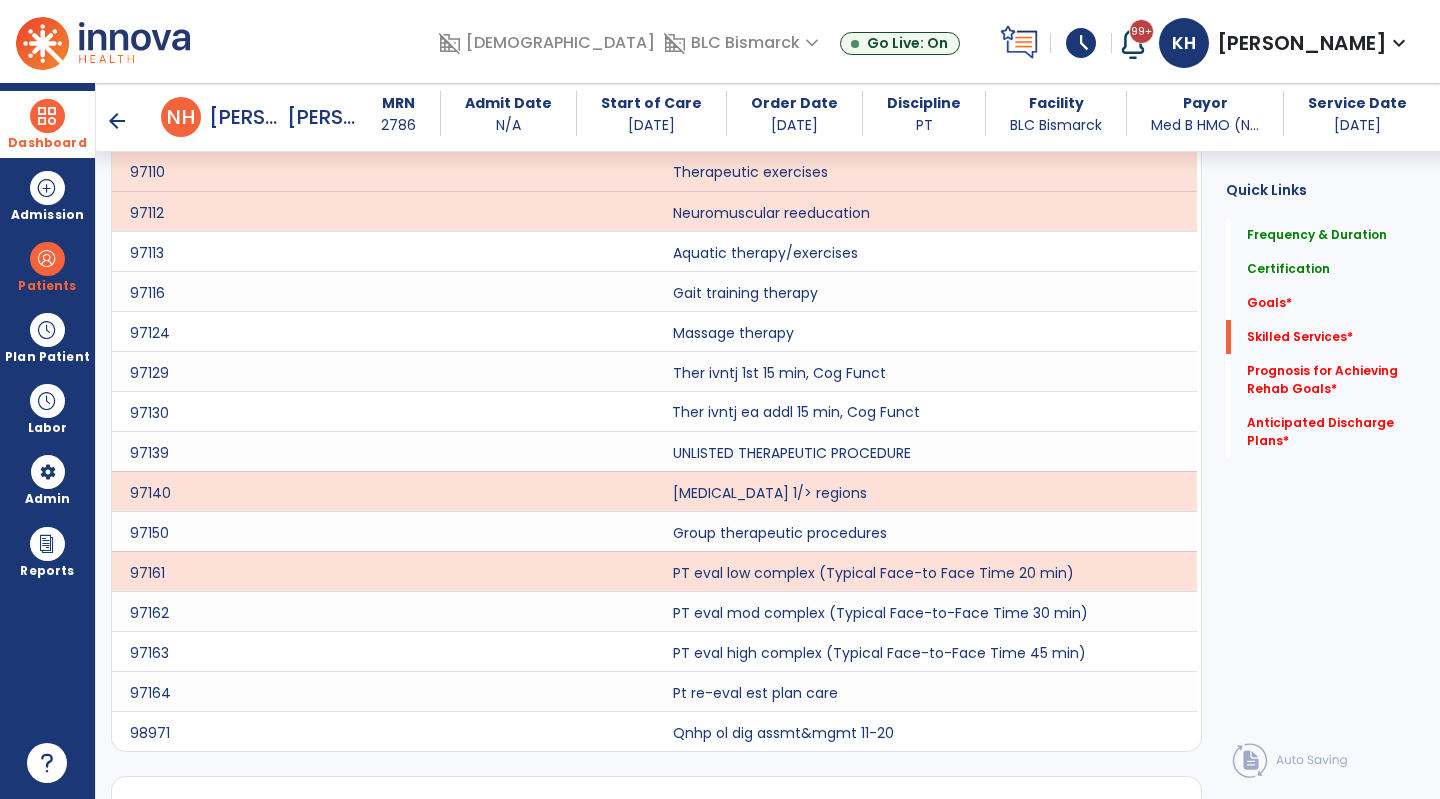 scroll, scrollTop: 867, scrollLeft: 0, axis: vertical 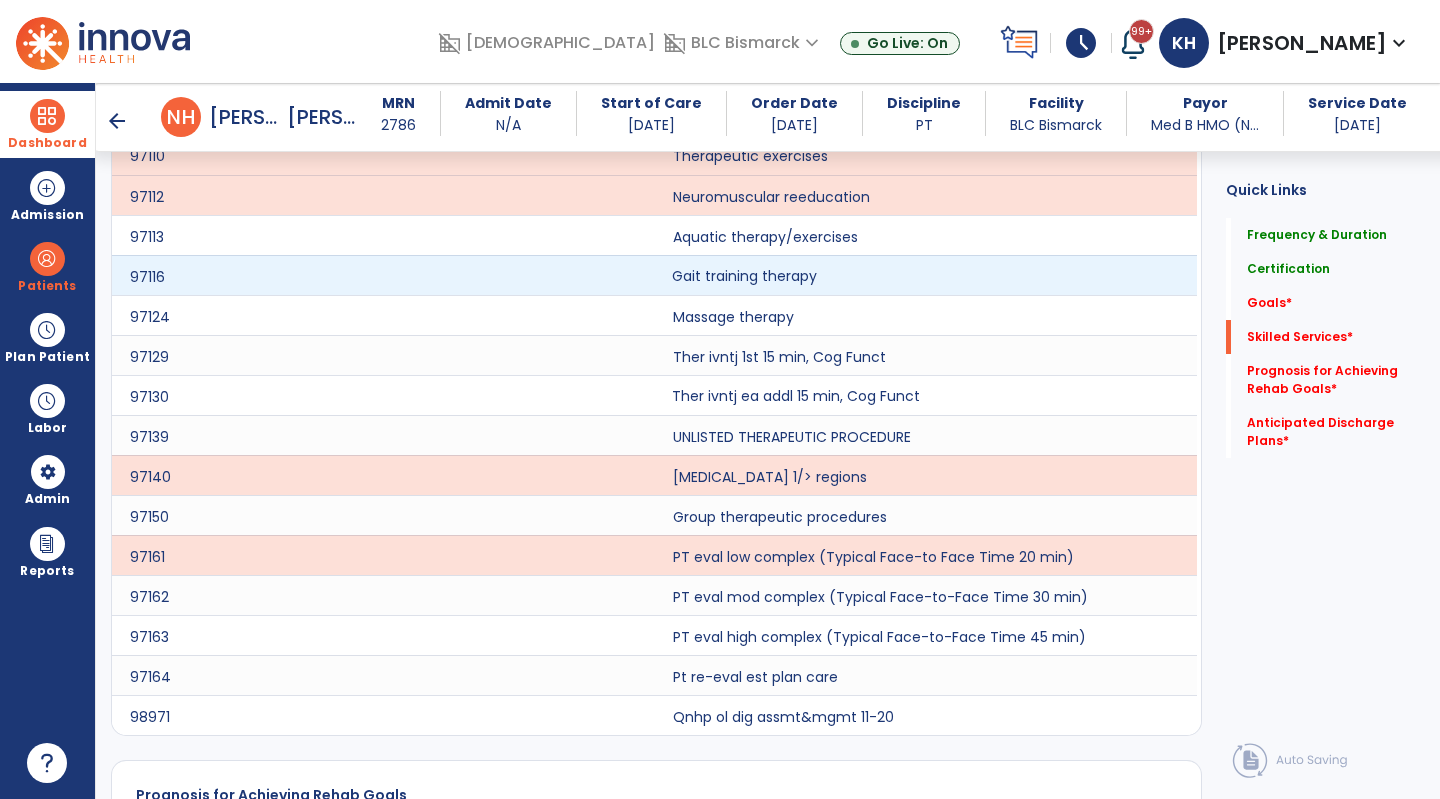 click on "Gait training therapy" 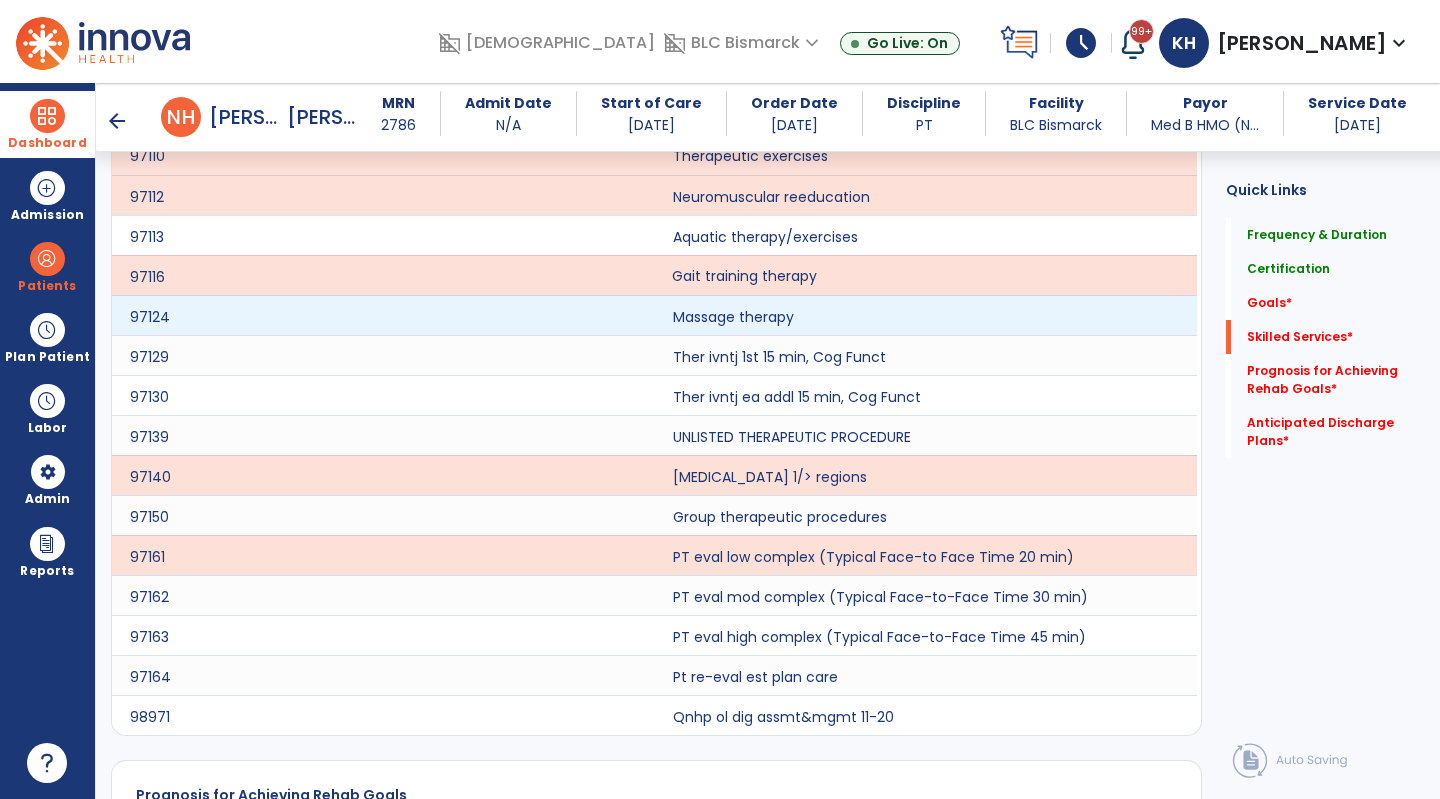 scroll, scrollTop: 567, scrollLeft: 0, axis: vertical 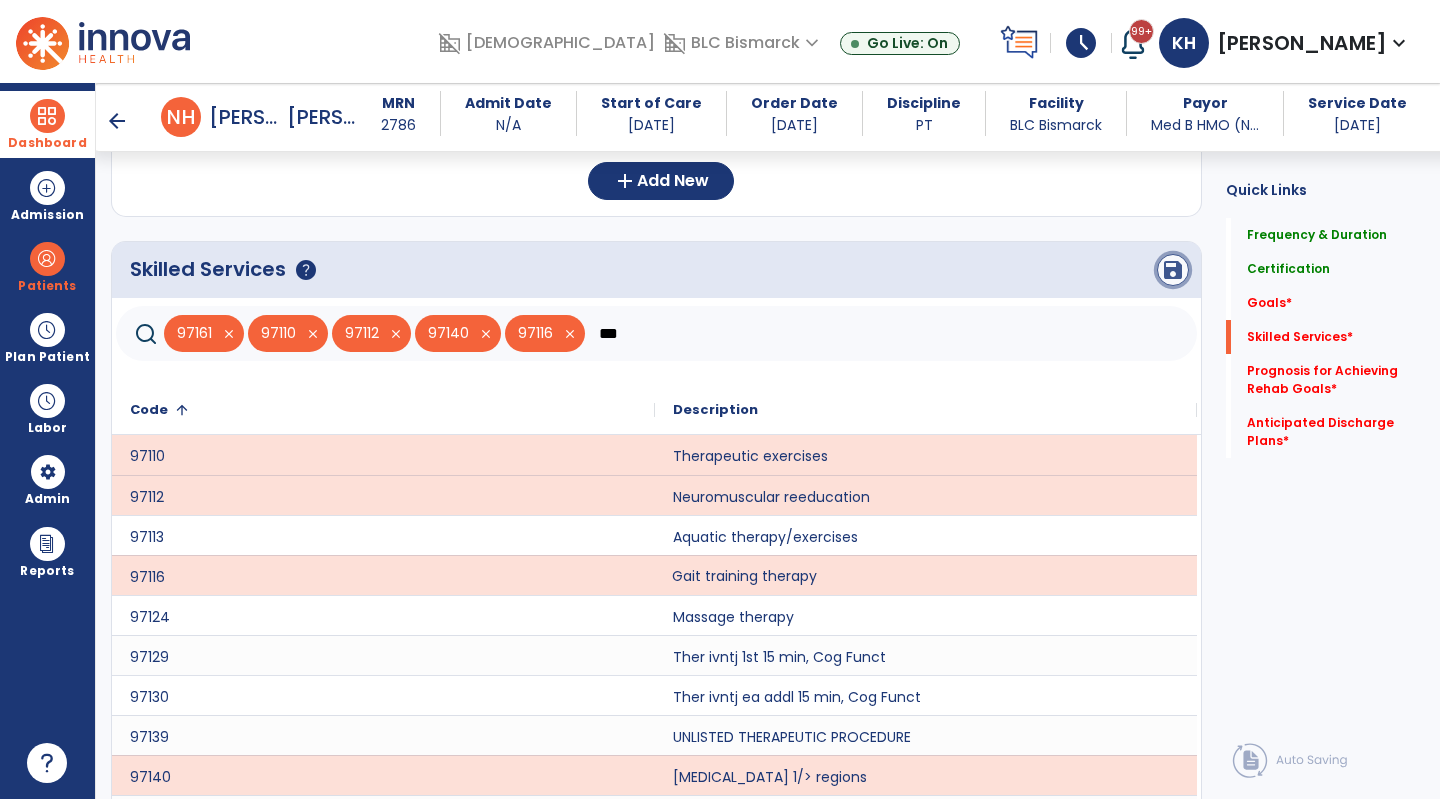 click on "save" 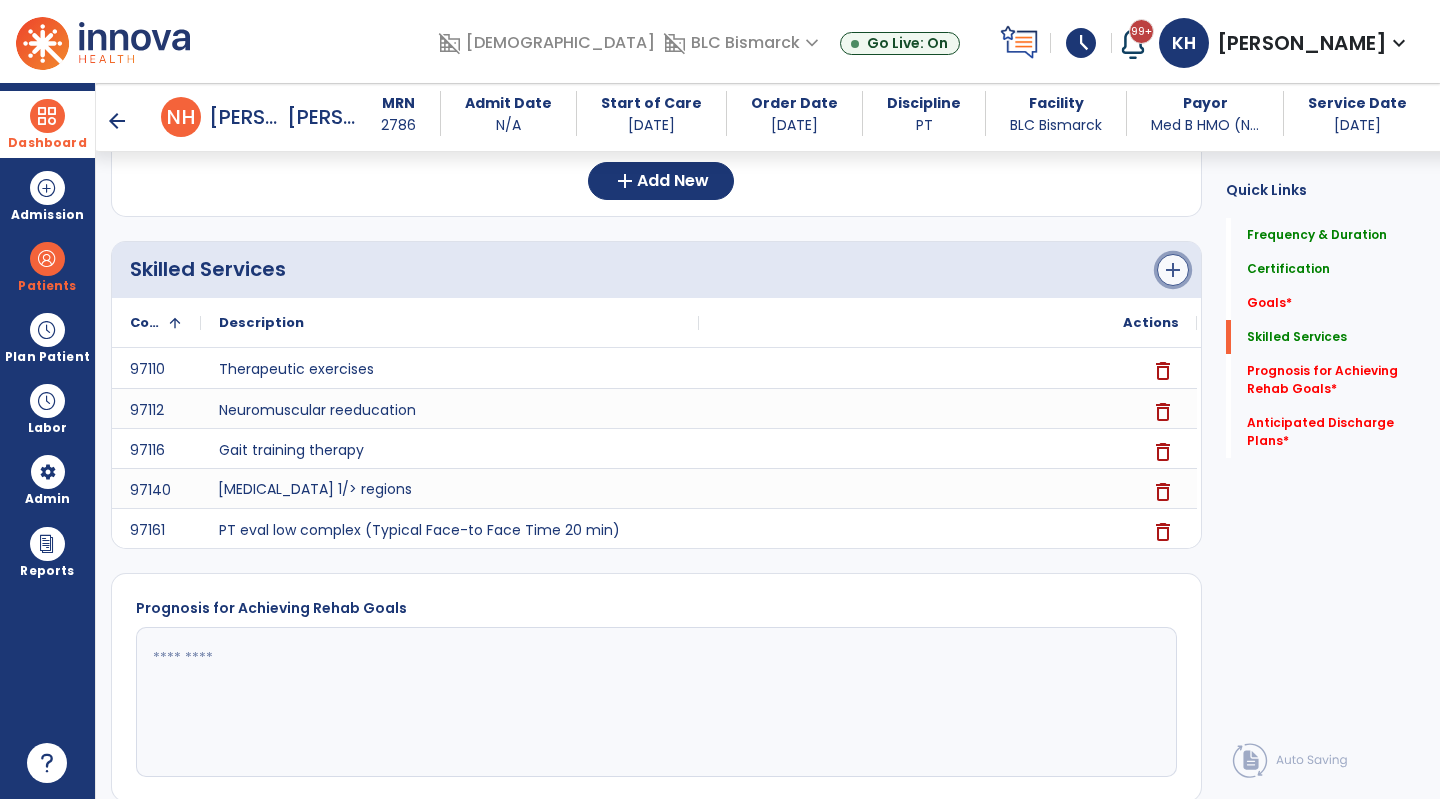 click on "add" 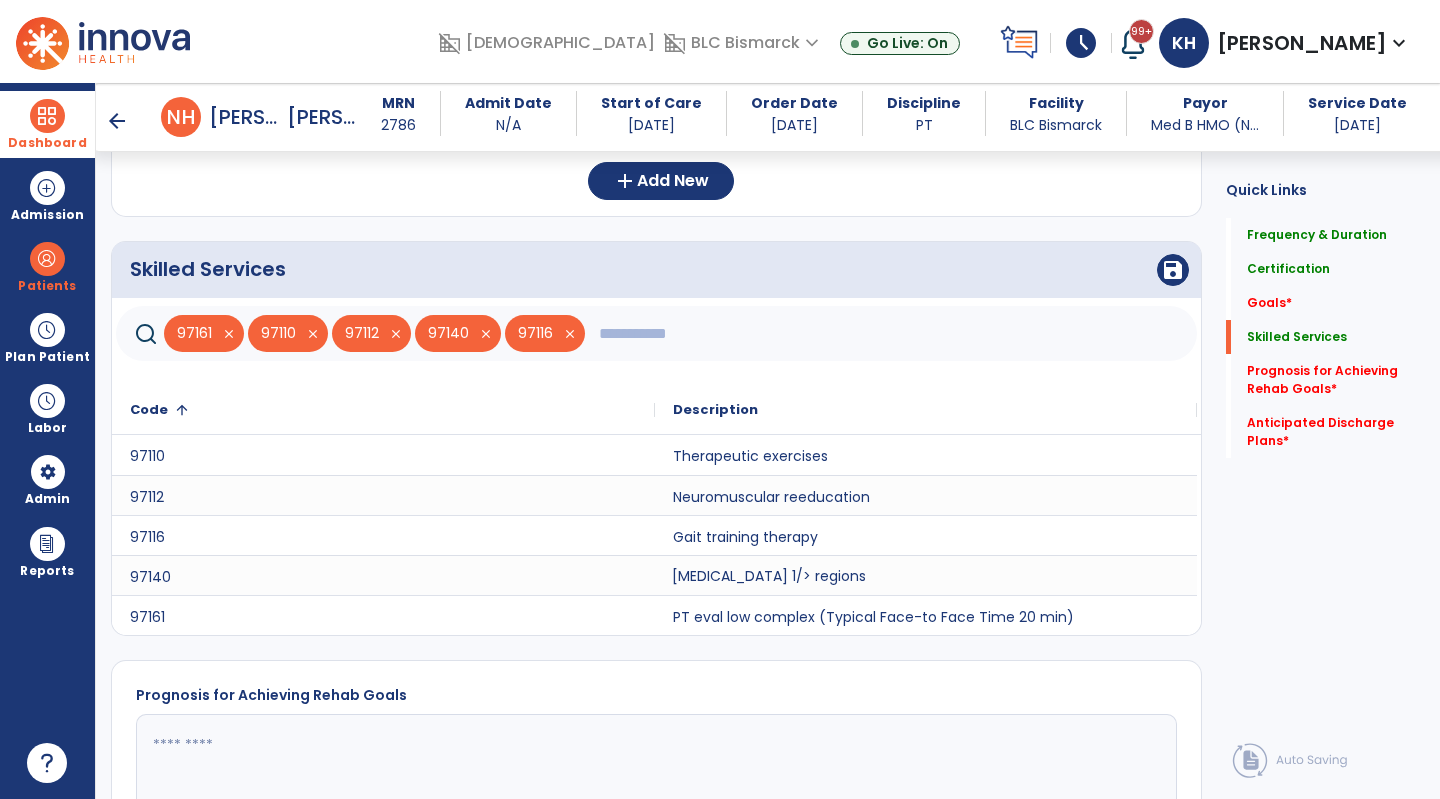 click 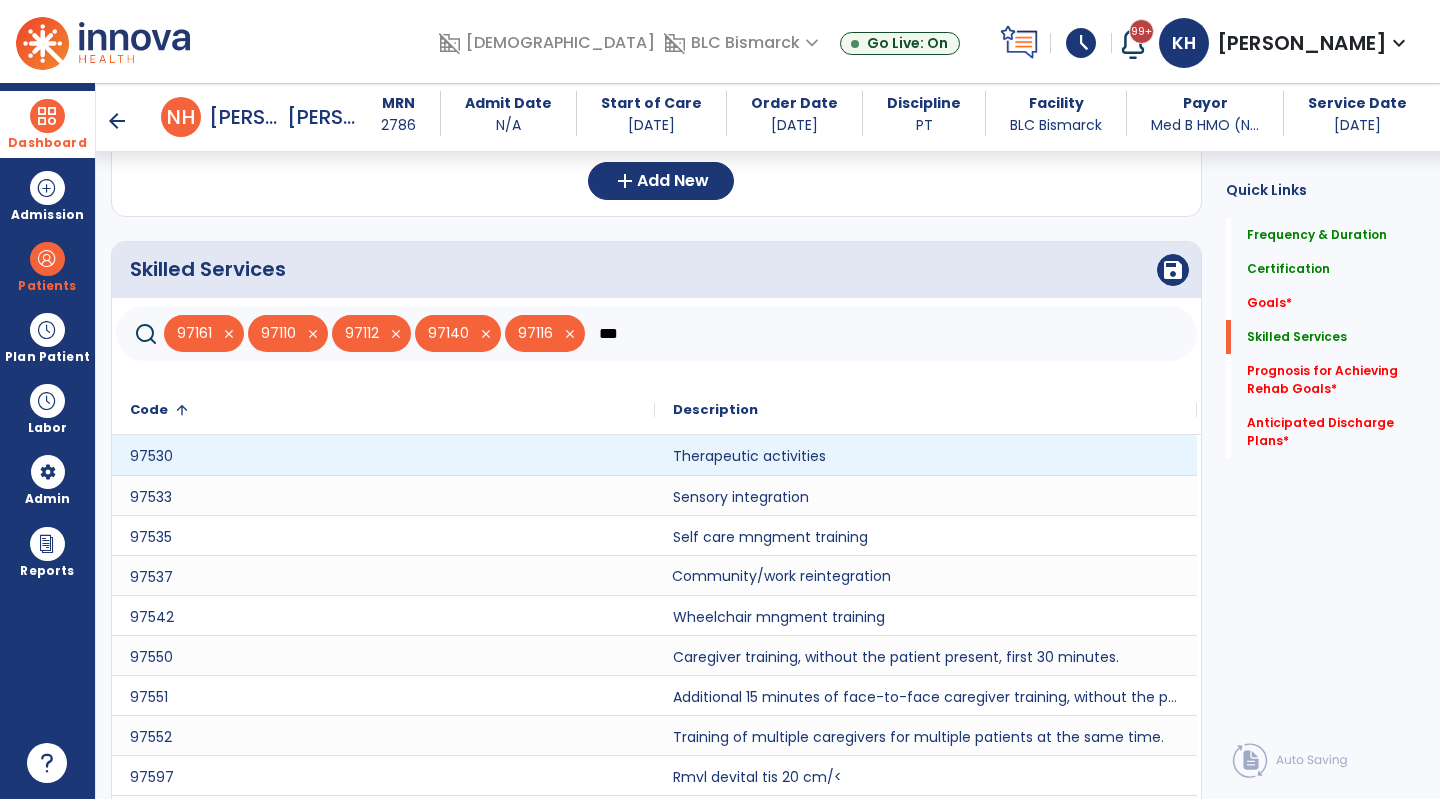 type on "***" 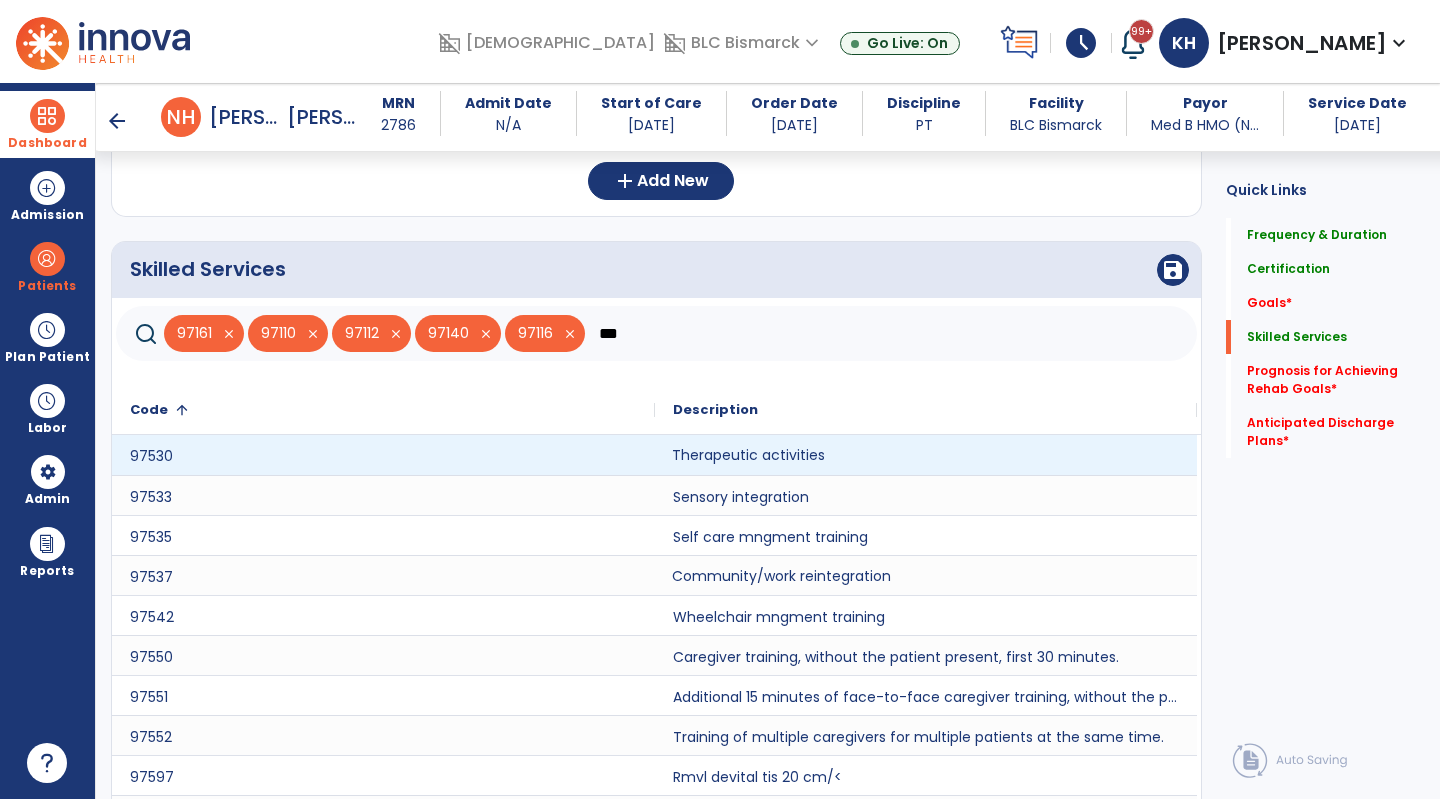 click on "Therapeutic activities" 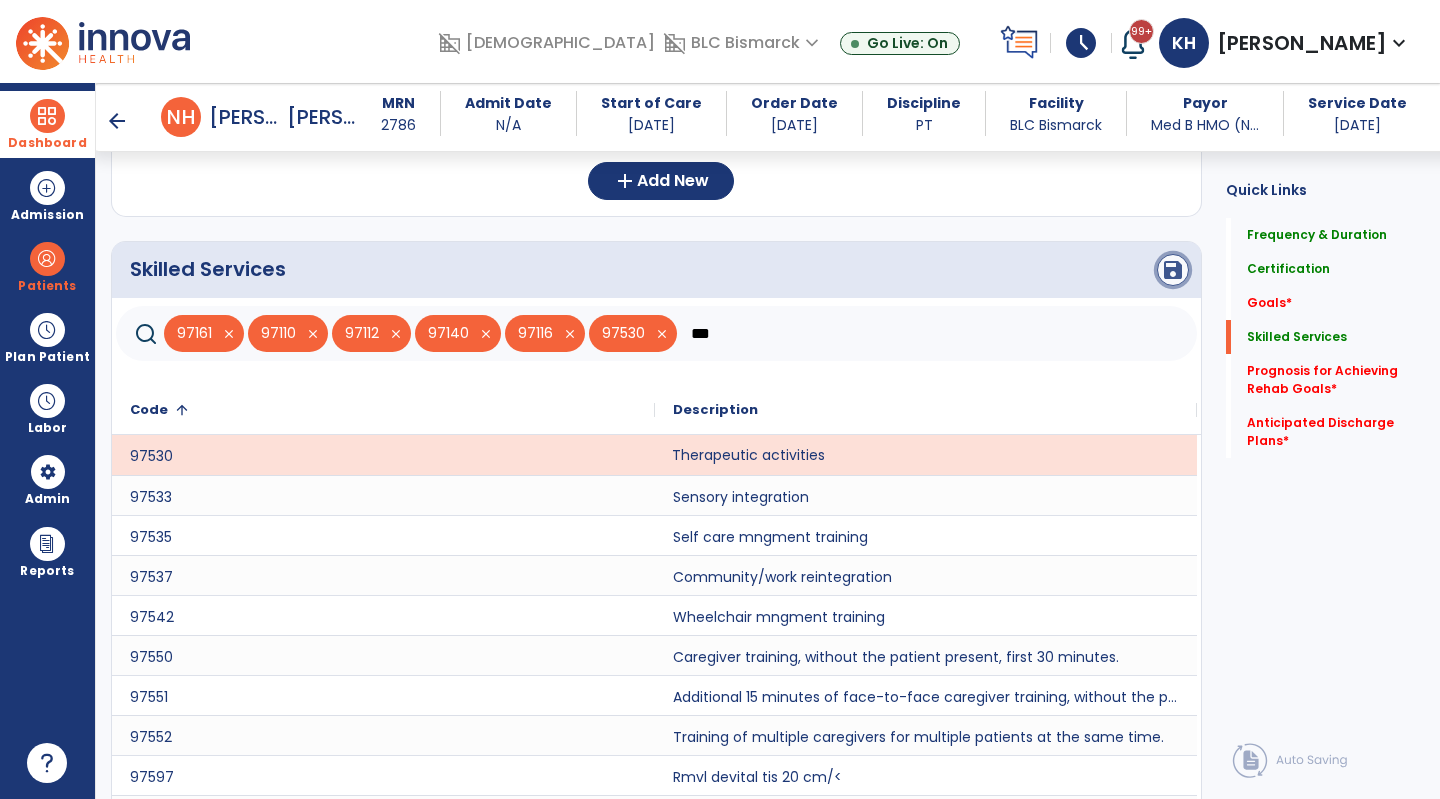 click on "save" 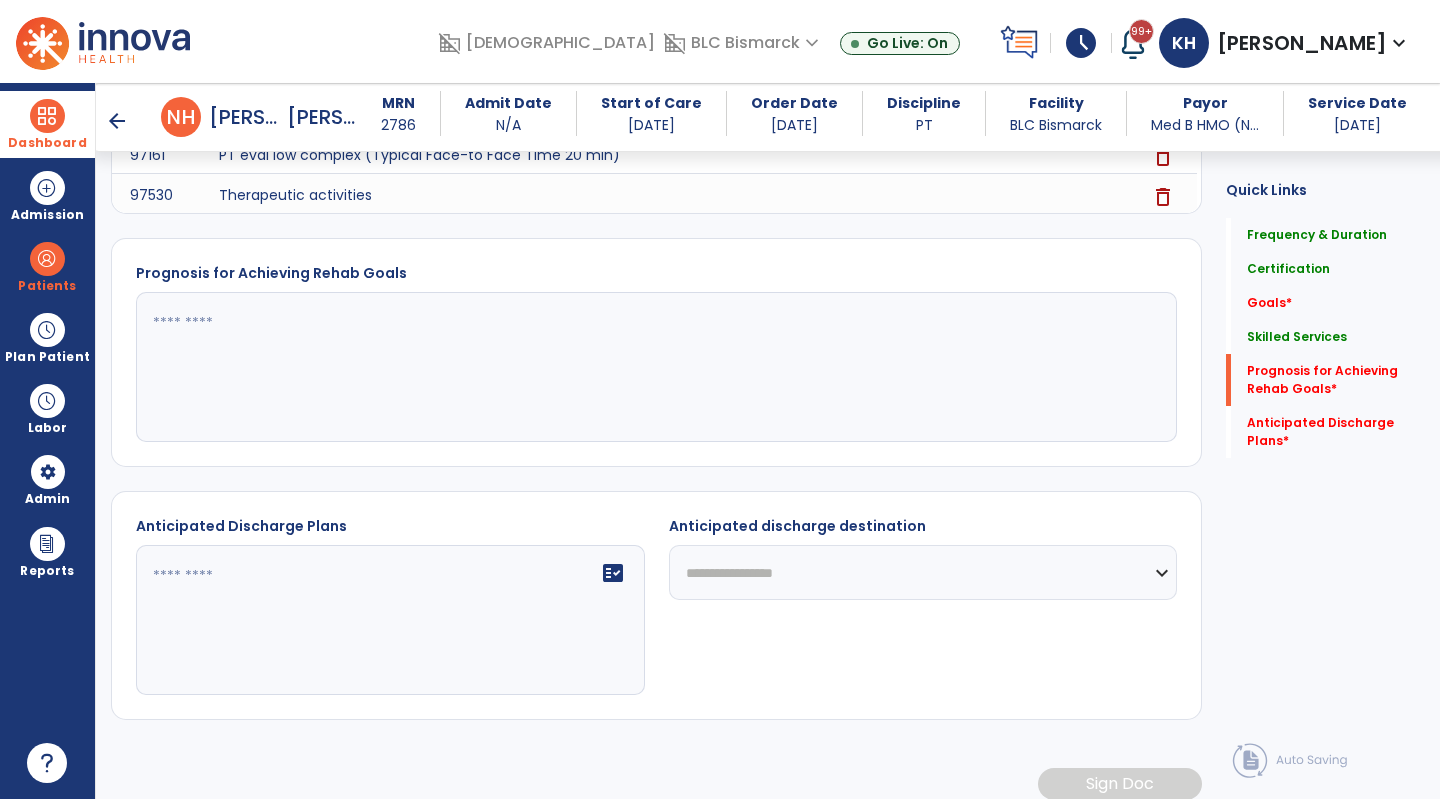 scroll, scrollTop: 961, scrollLeft: 0, axis: vertical 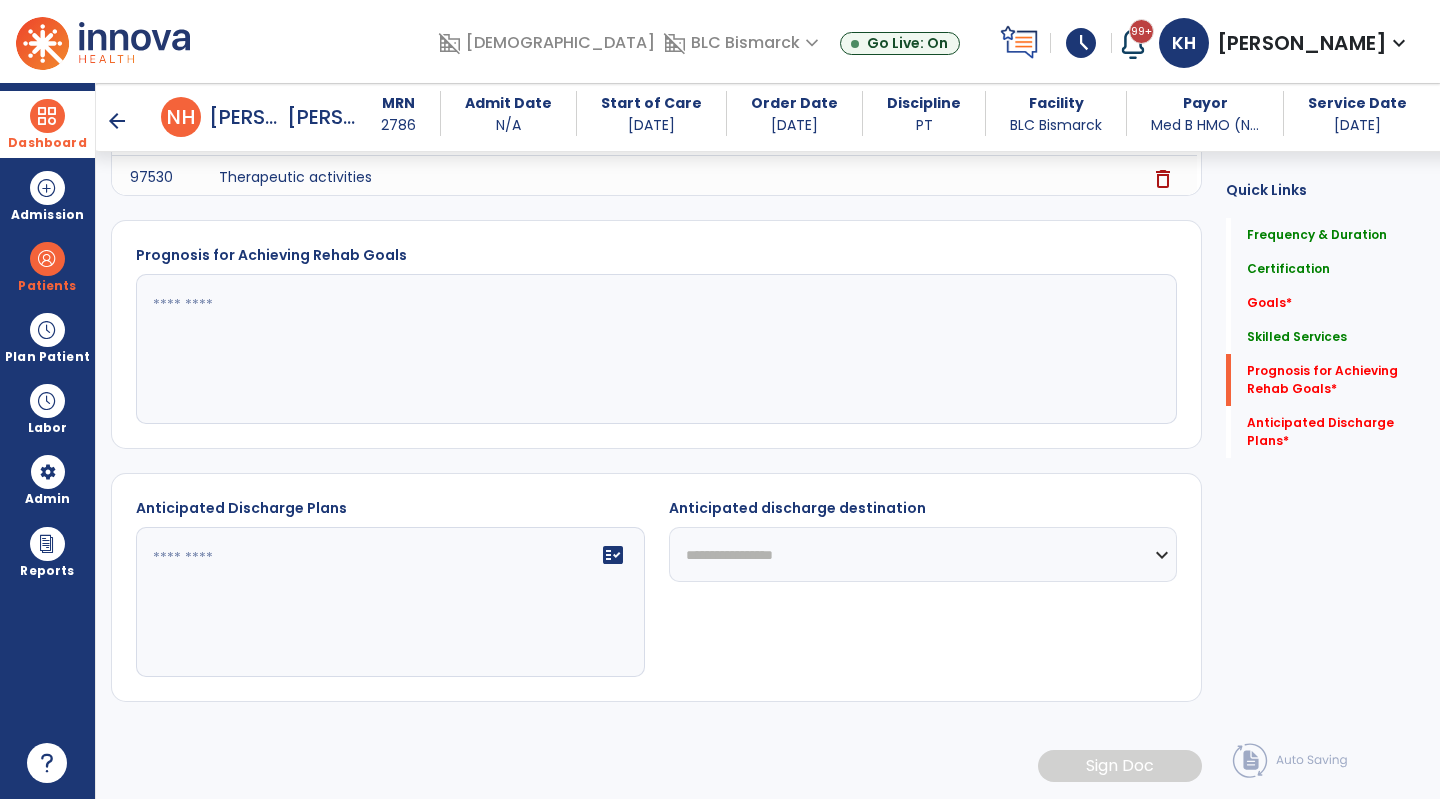 click 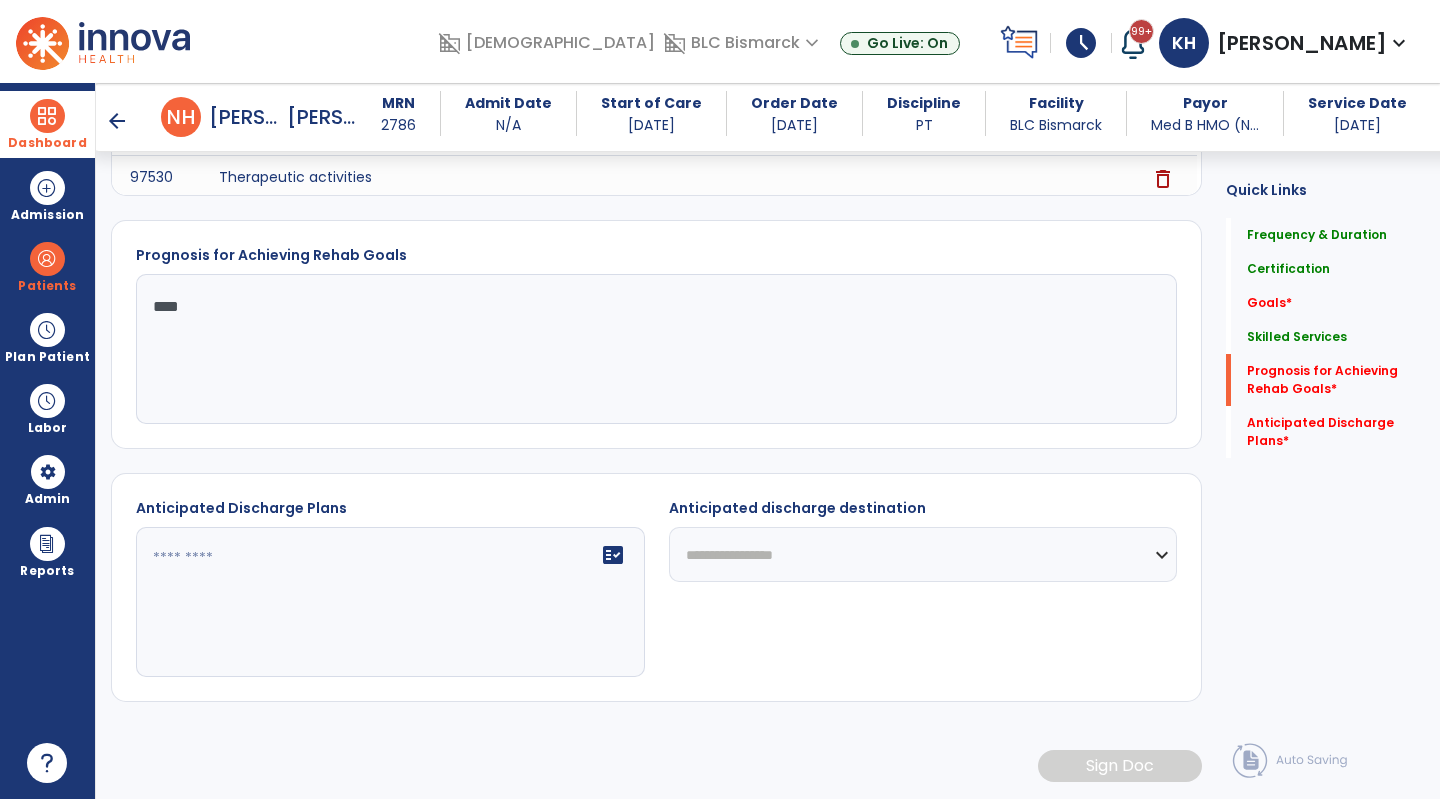 type on "****" 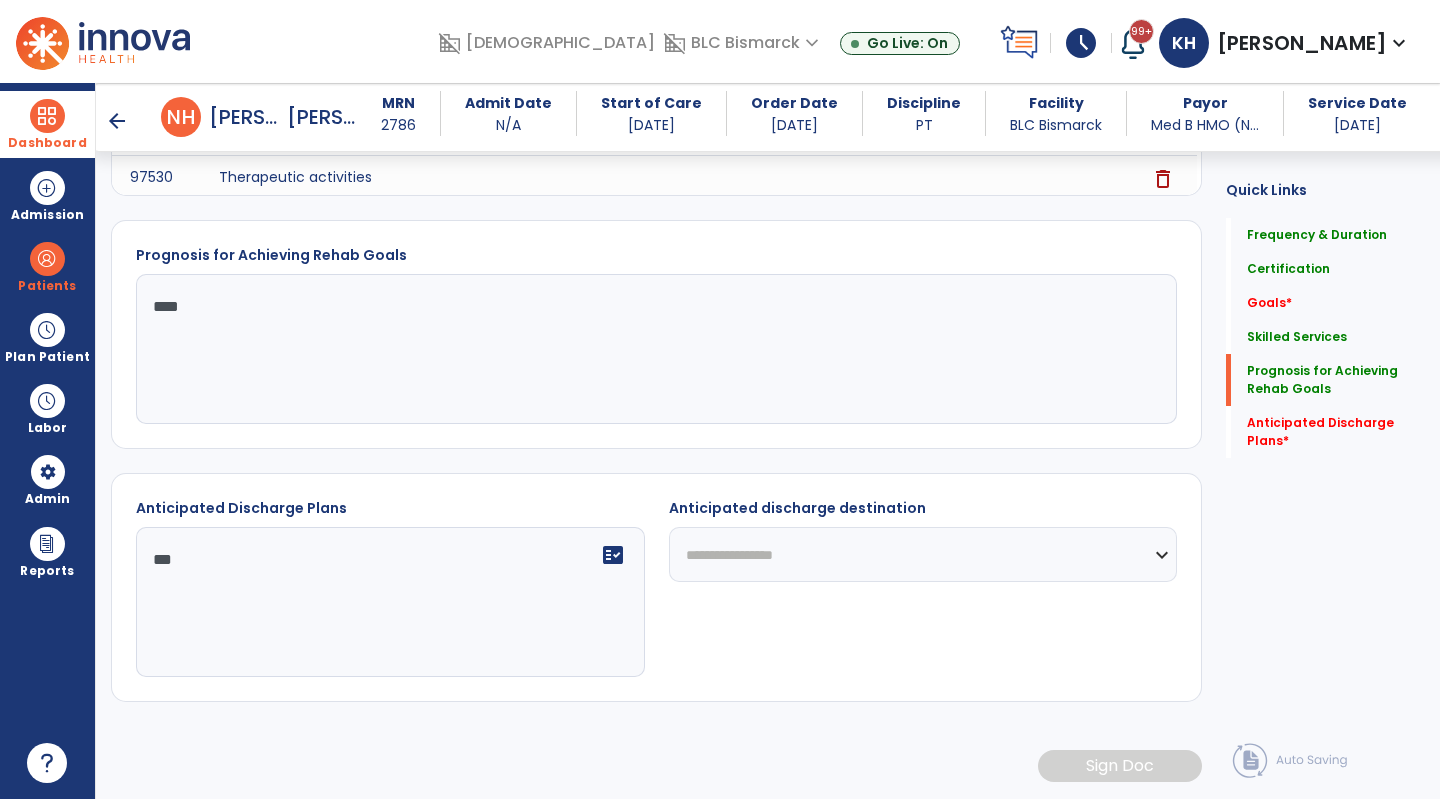 type on "***" 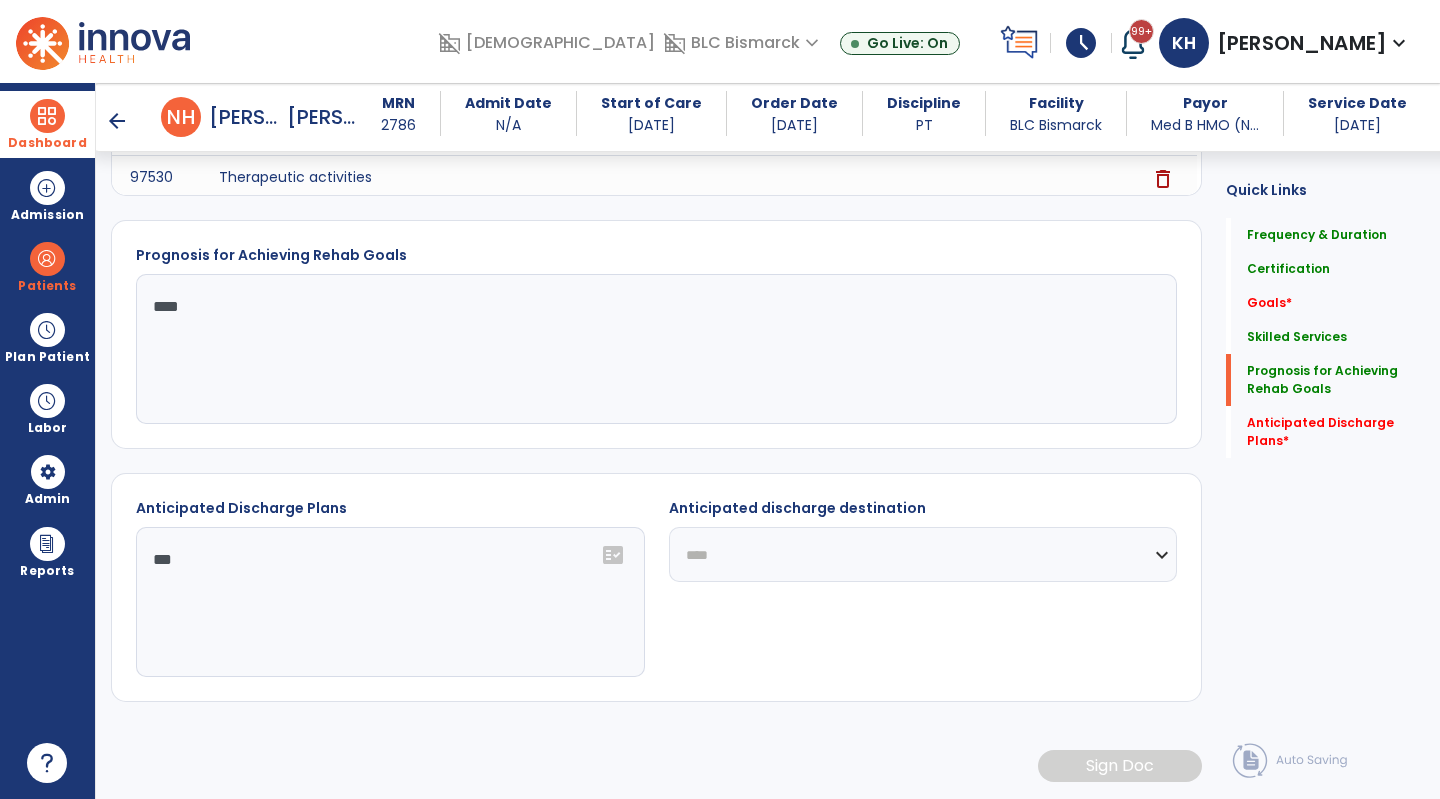 click on "**********" 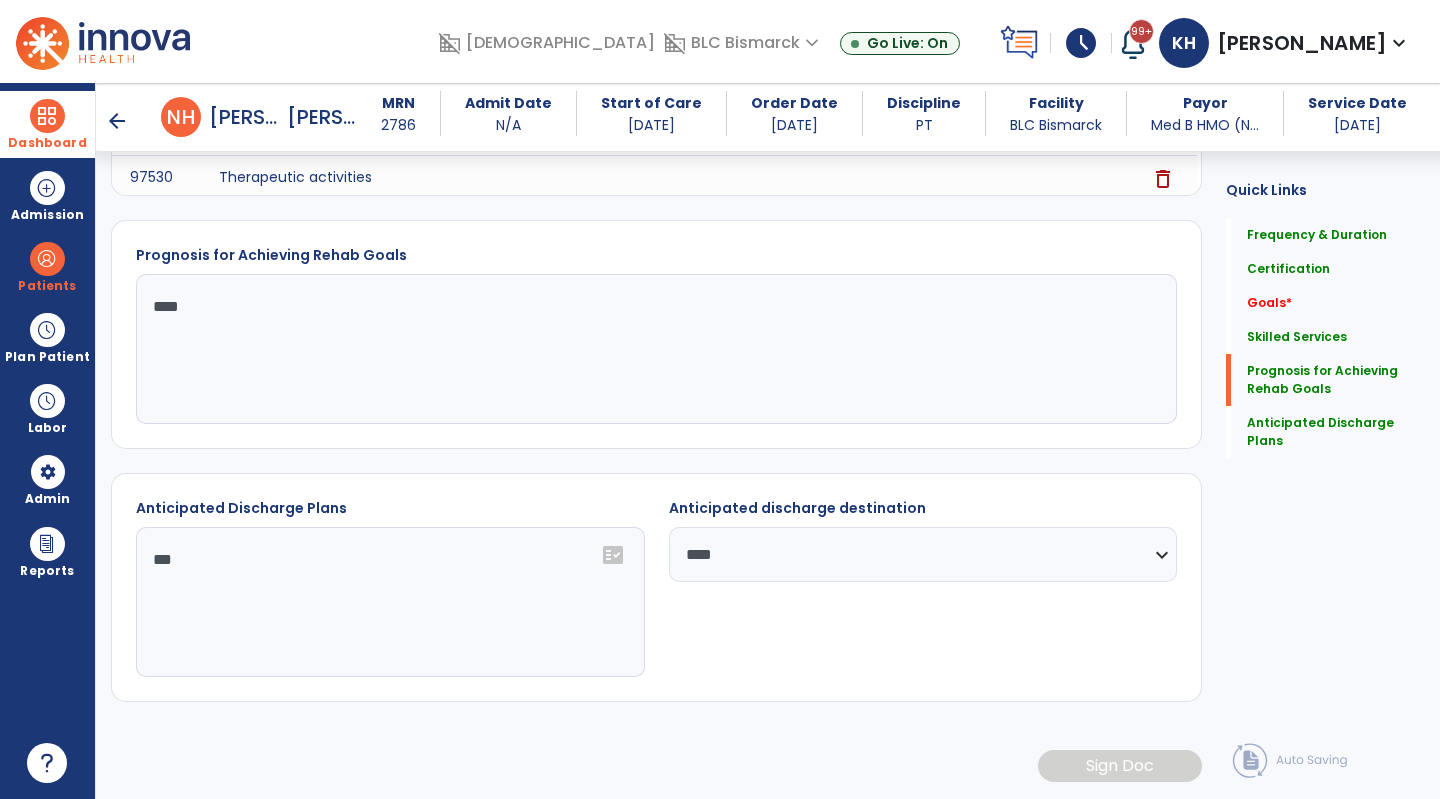 click on "**********" 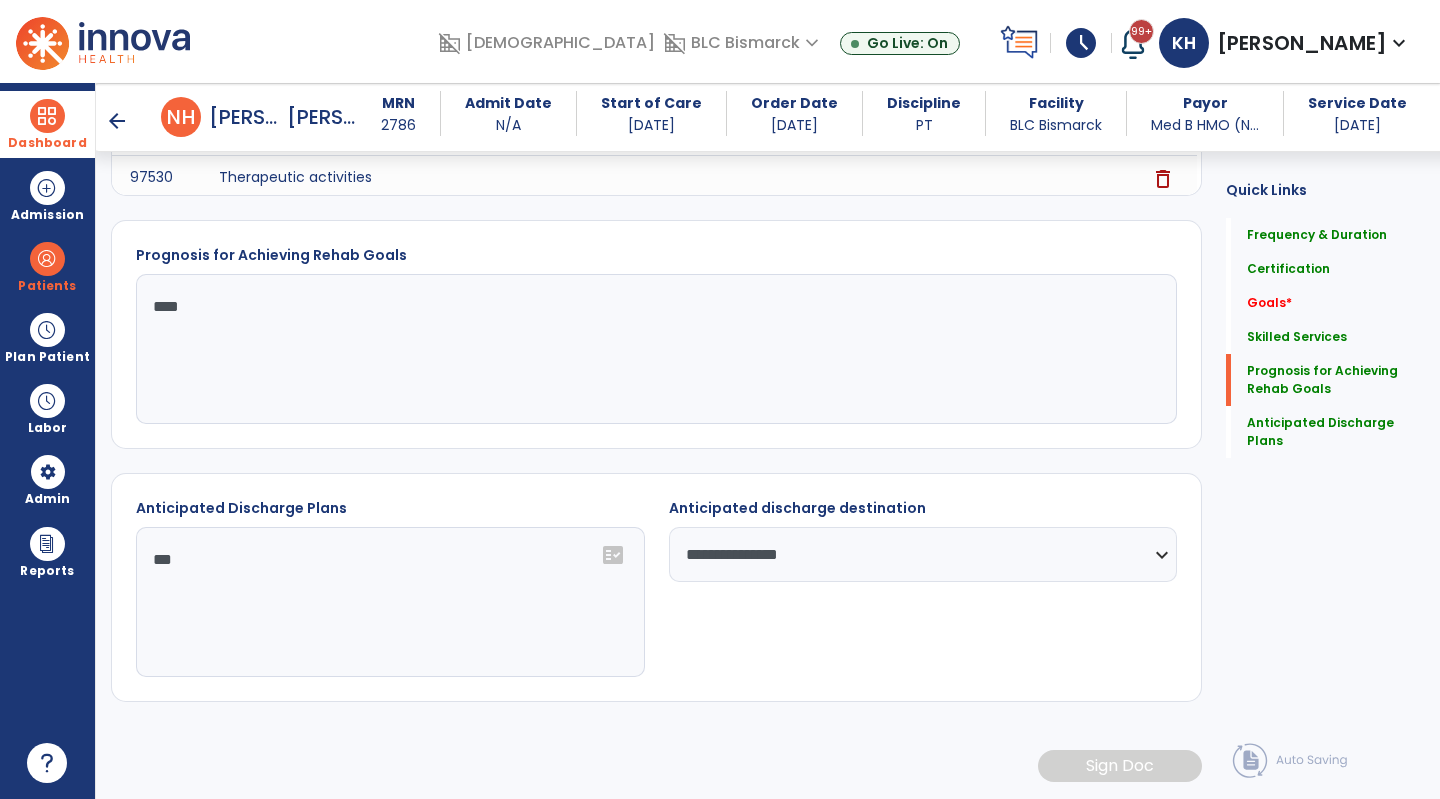 click on "**********" 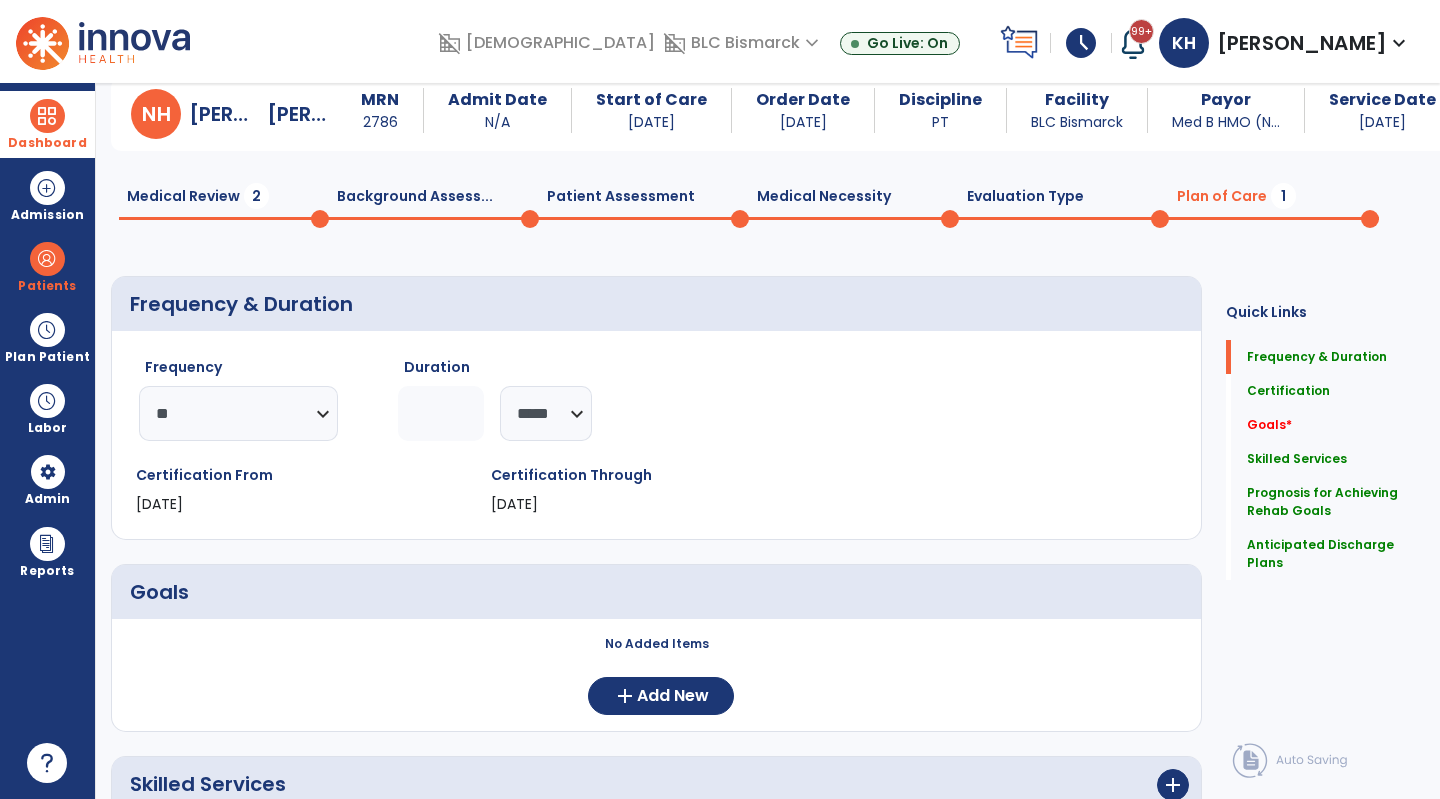 scroll, scrollTop: 0, scrollLeft: 0, axis: both 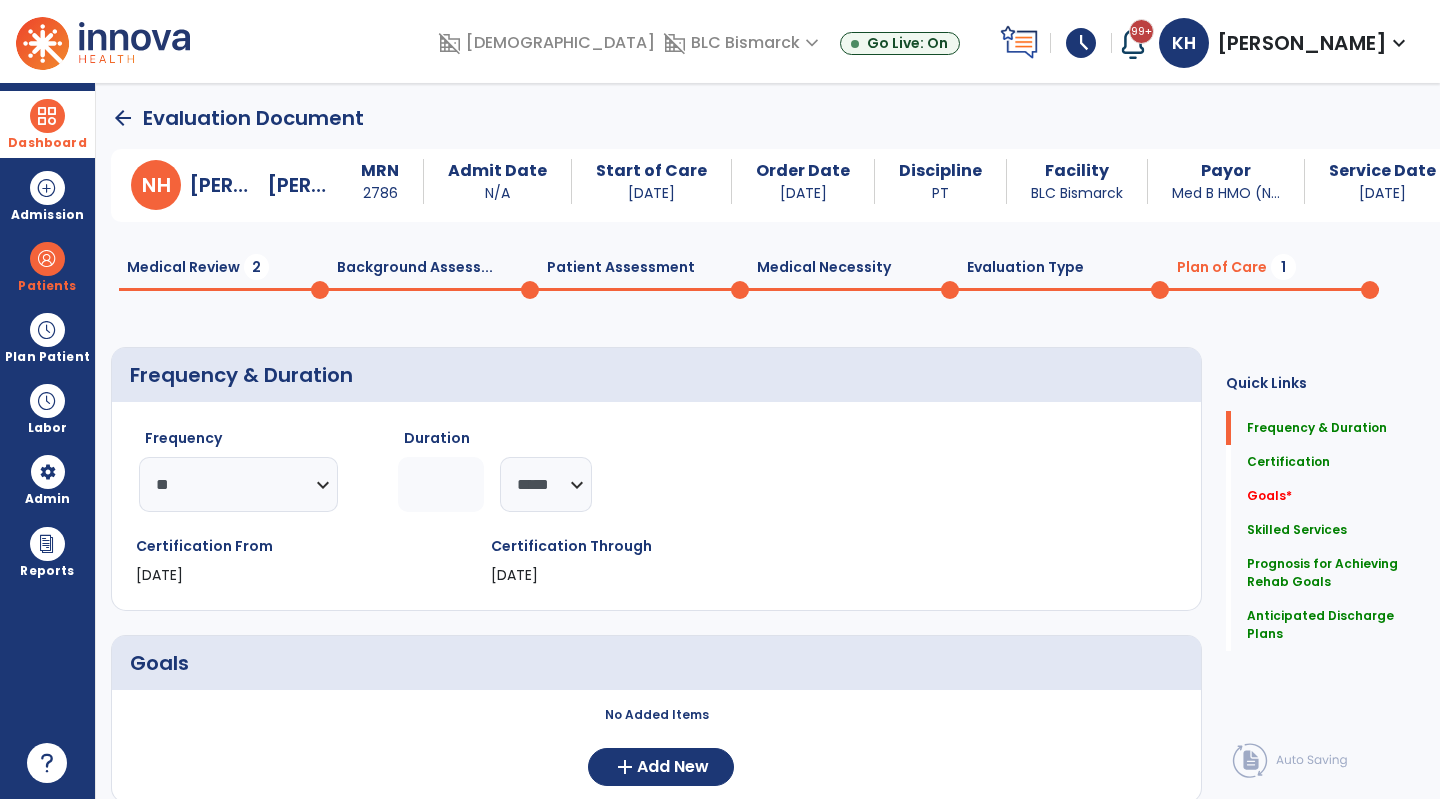 click on "arrow_back" 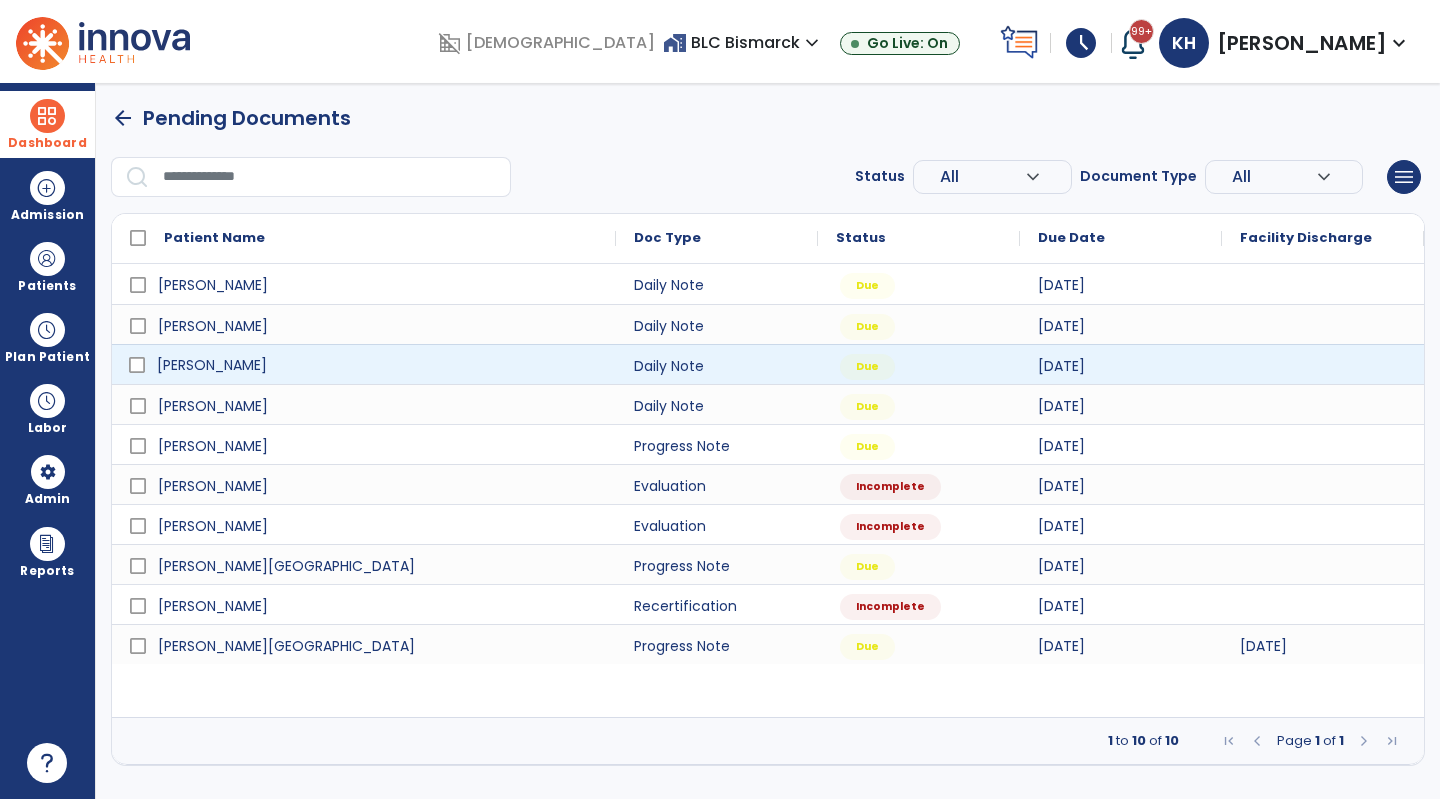 click on "[PERSON_NAME]" at bounding box center [378, 365] 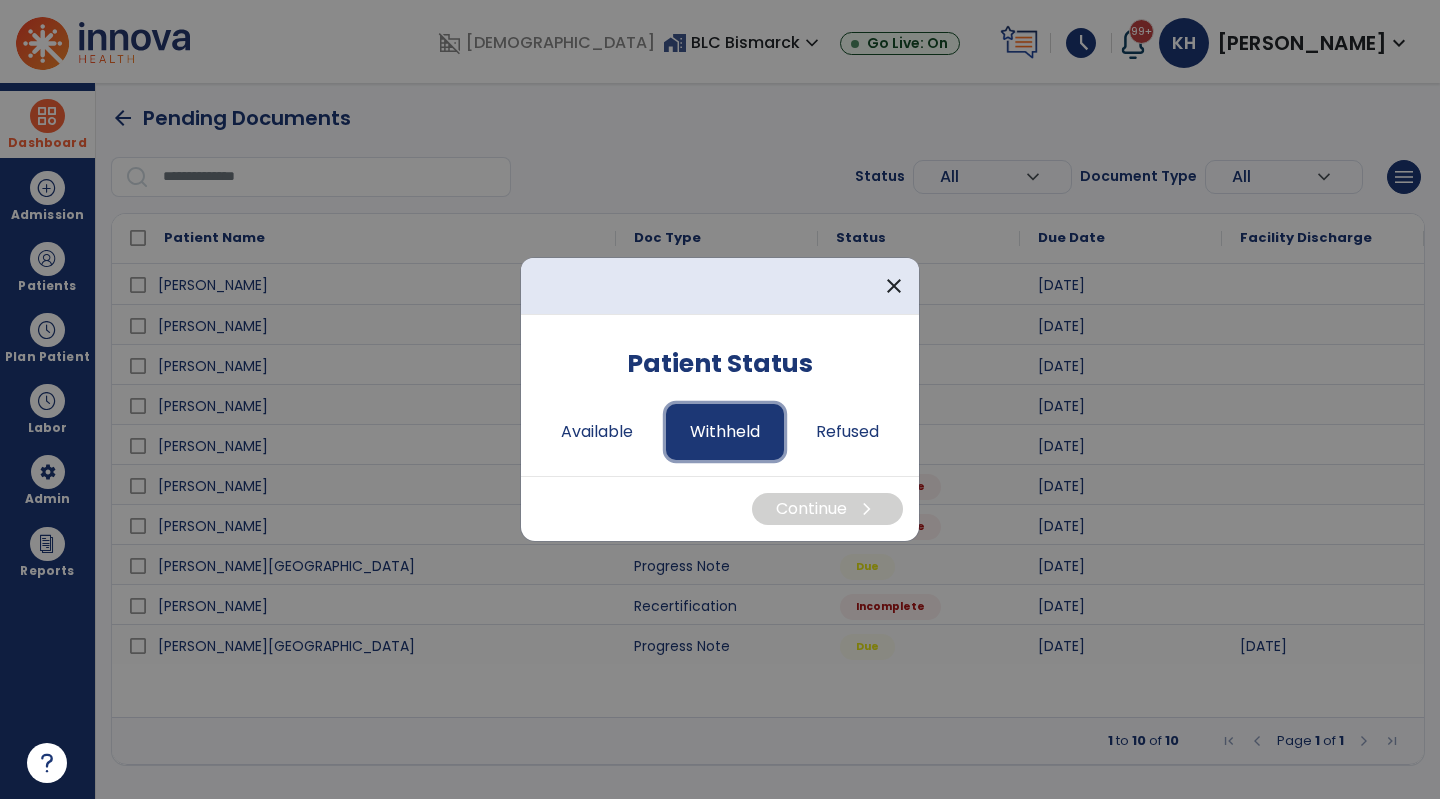 click on "Withheld" at bounding box center (725, 432) 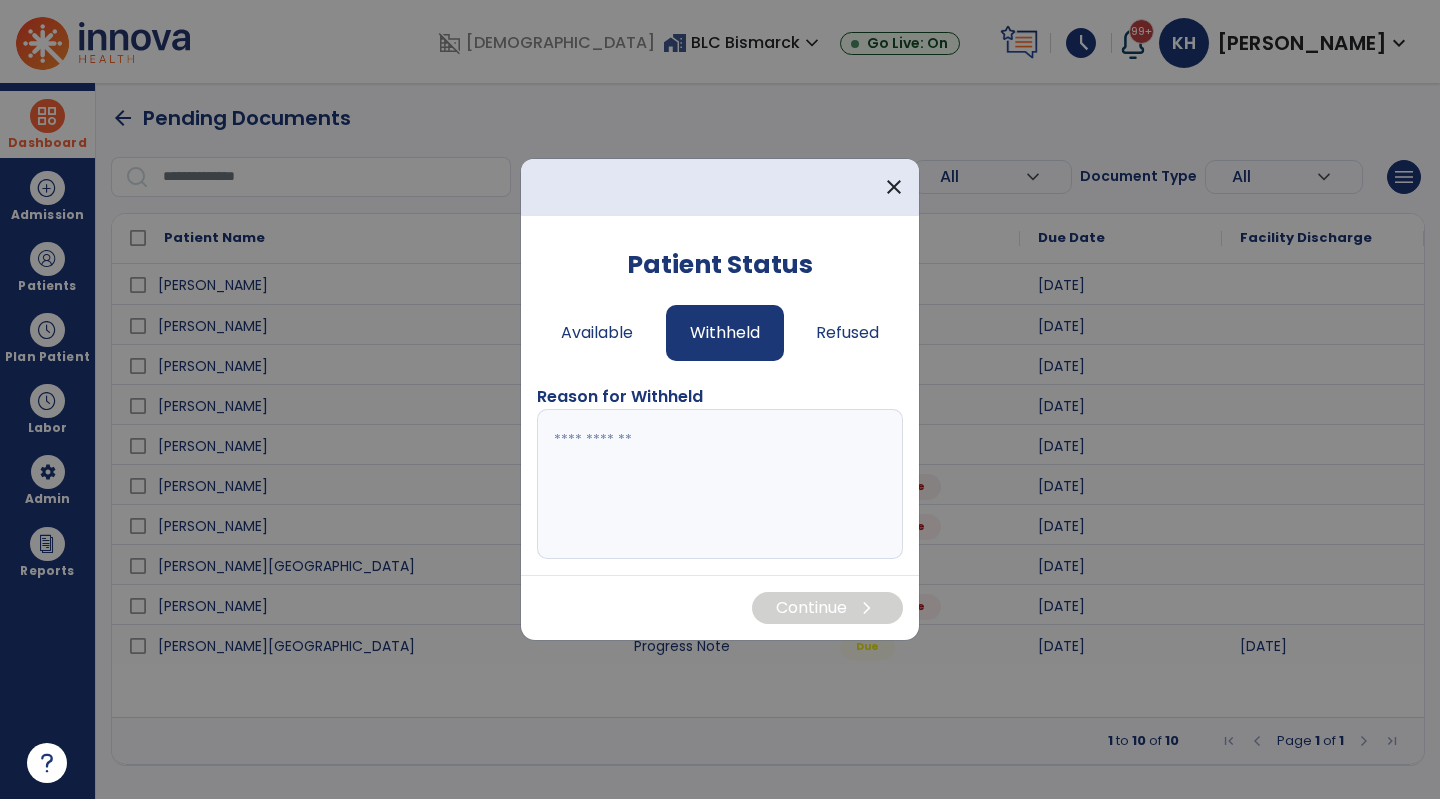 click at bounding box center [720, 484] 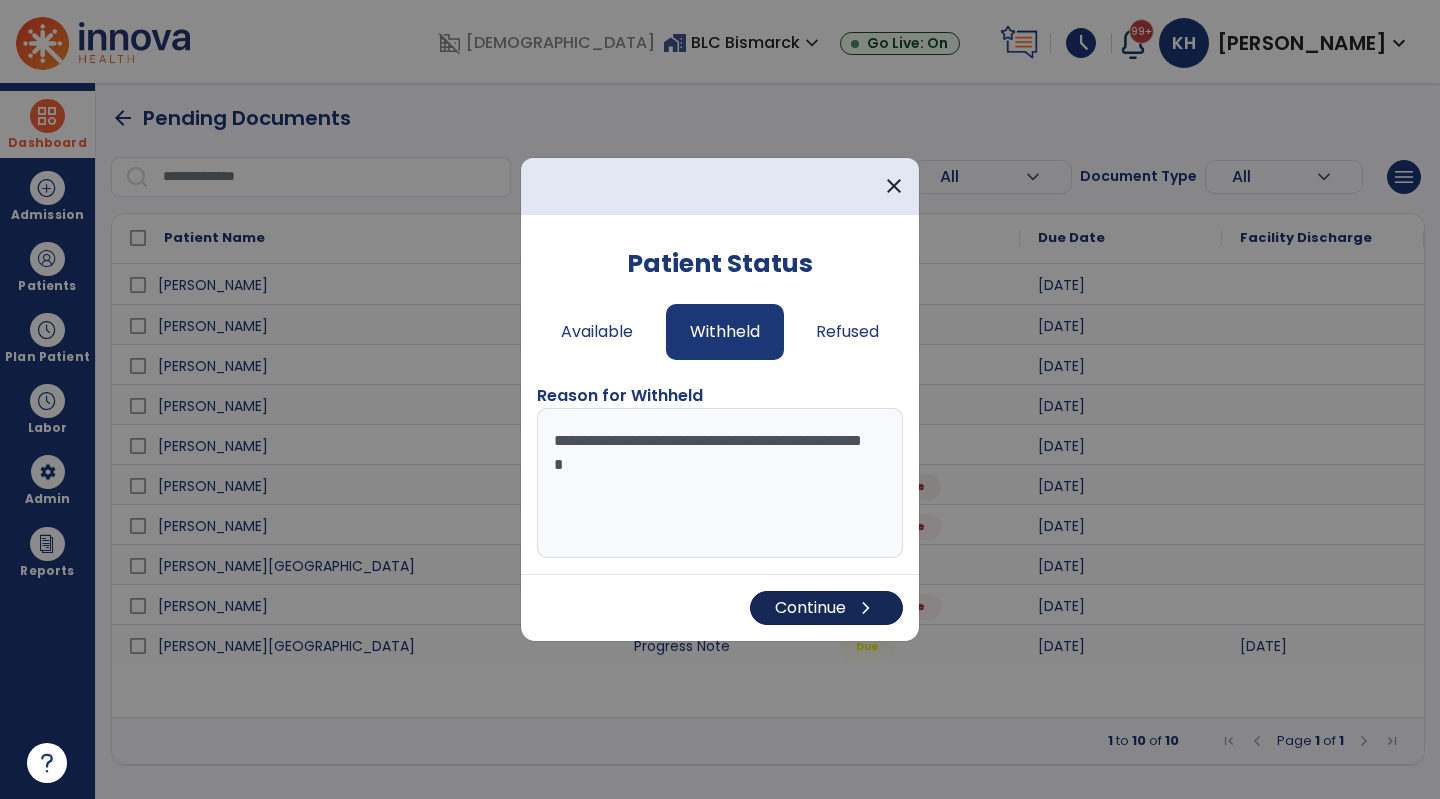 type on "**********" 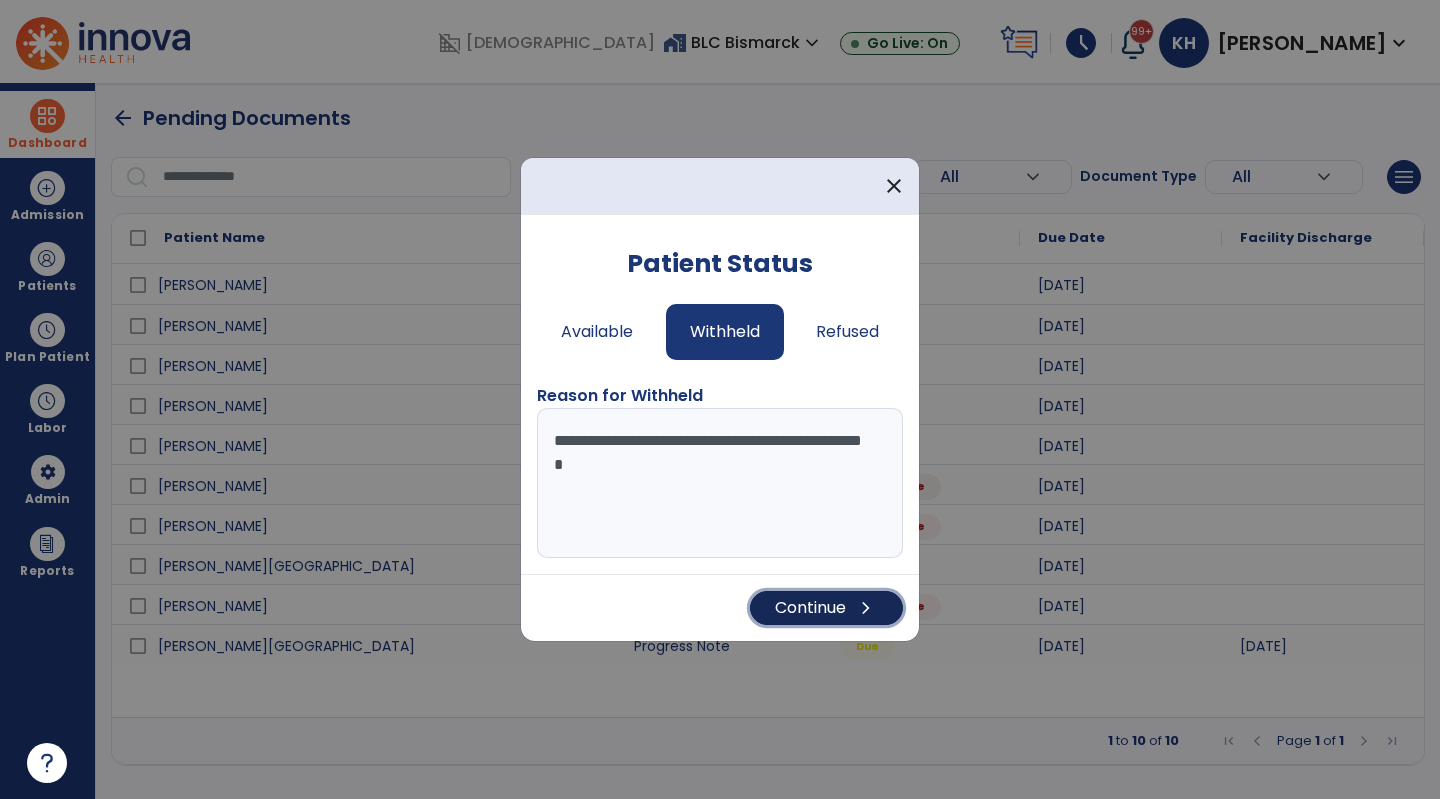 click on "Continue   chevron_right" at bounding box center (826, 608) 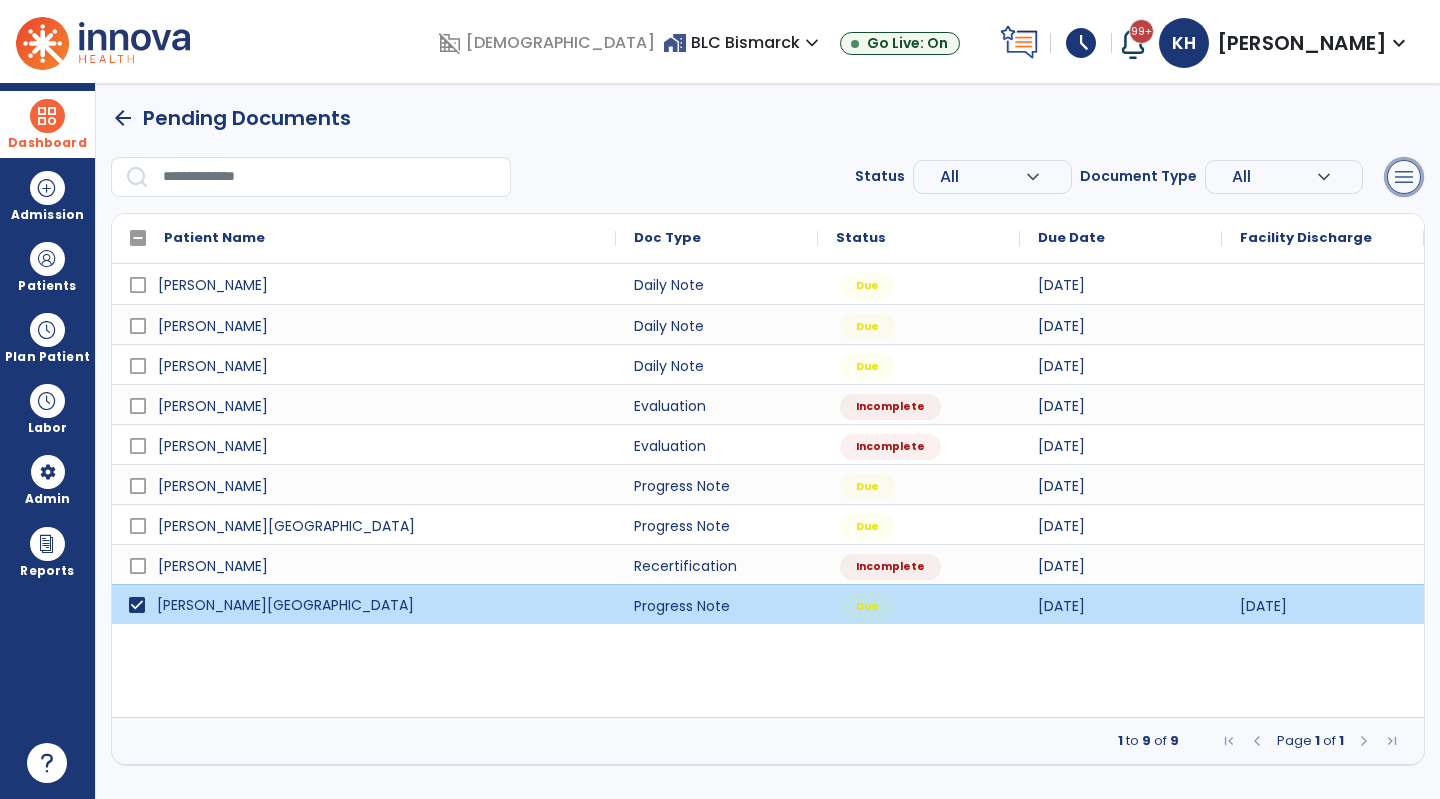 click on "menu" at bounding box center (1404, 177) 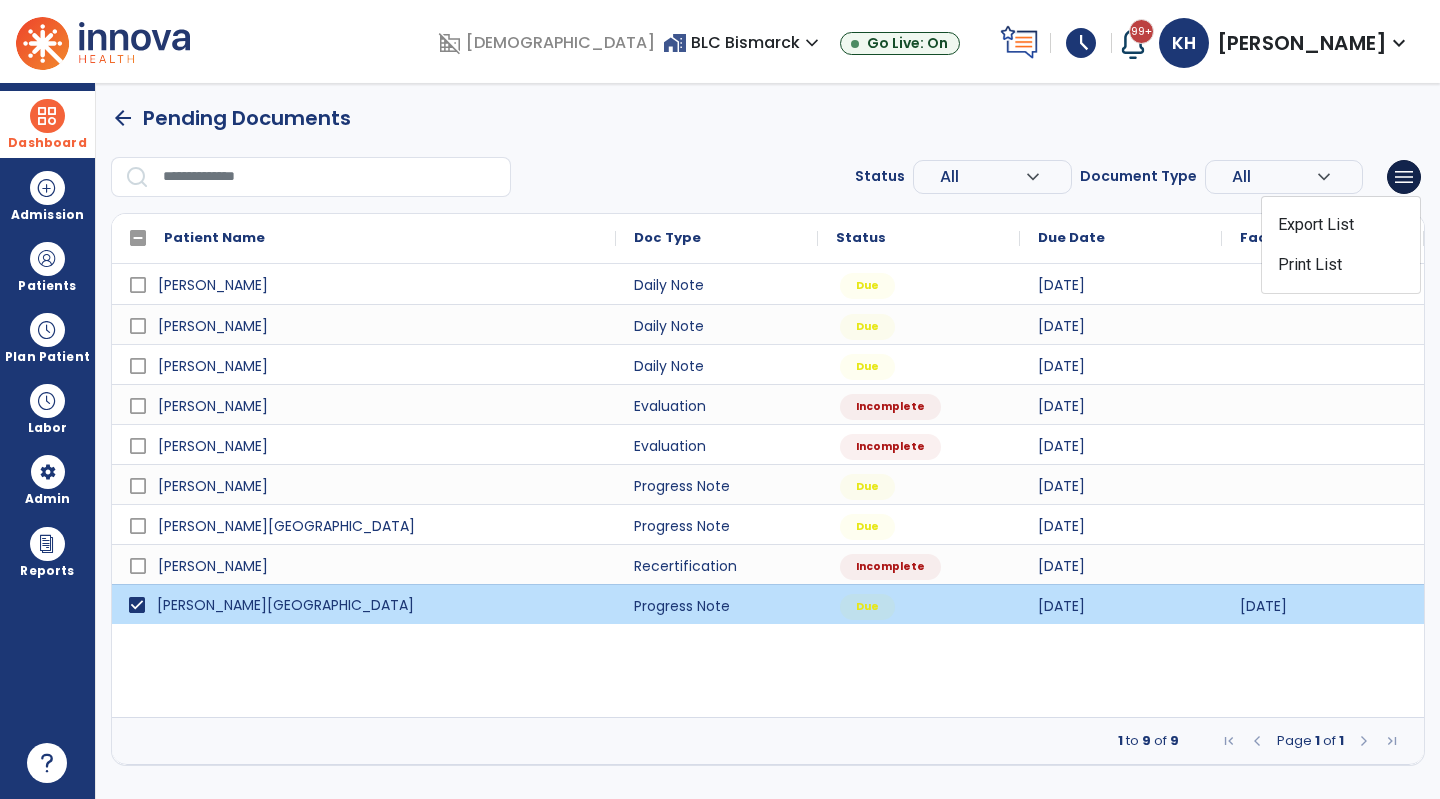 click on "arrow_back   Pending Documents  Status All  expand_more  ALL Due Past Due Incomplete Document Type All  expand_more  ALL Daily Note Progress Note Evaluation Discharge Note Recertification  menu   Export List   Print List
Patient Name
Doc Type
Status 1" at bounding box center (768, 434) 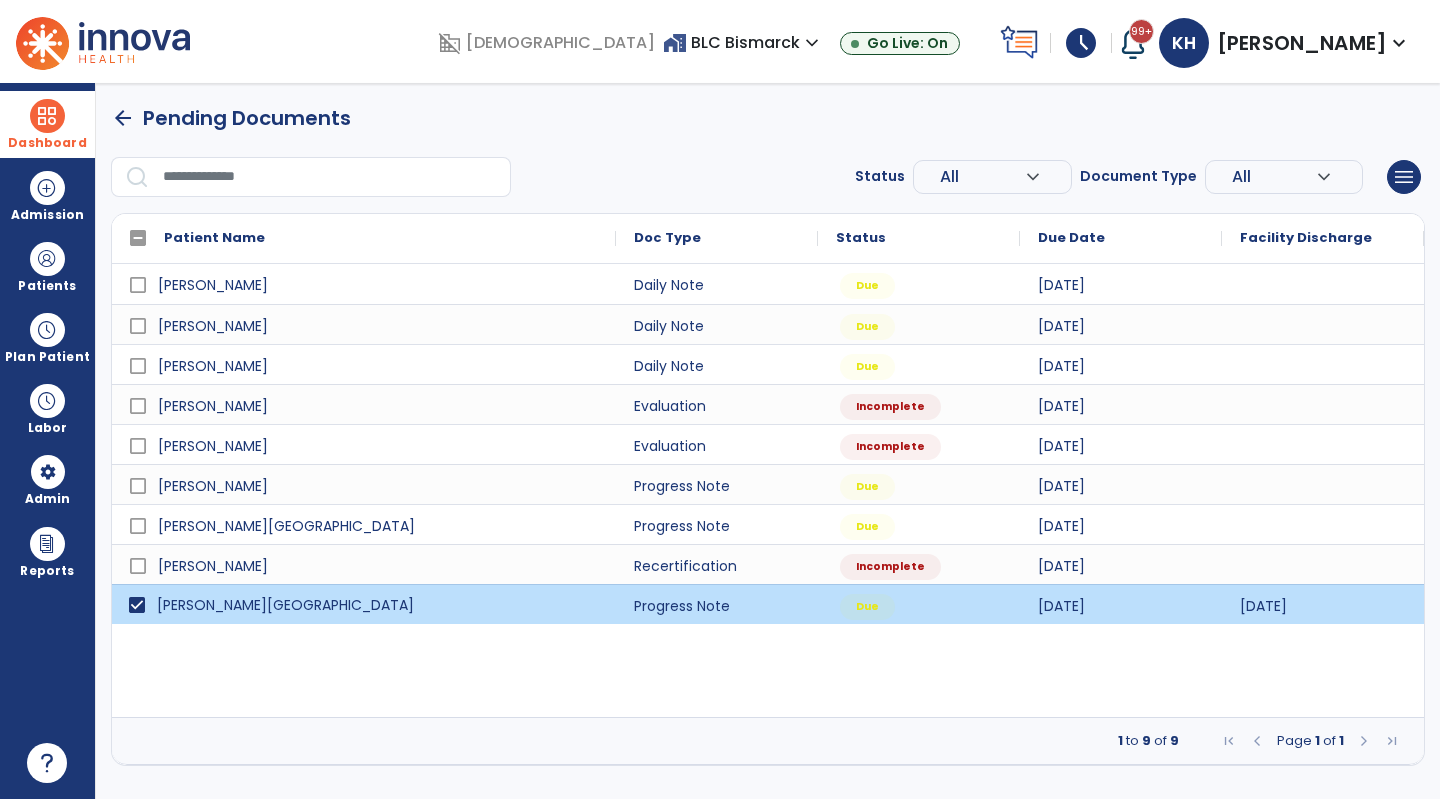 click at bounding box center [47, 116] 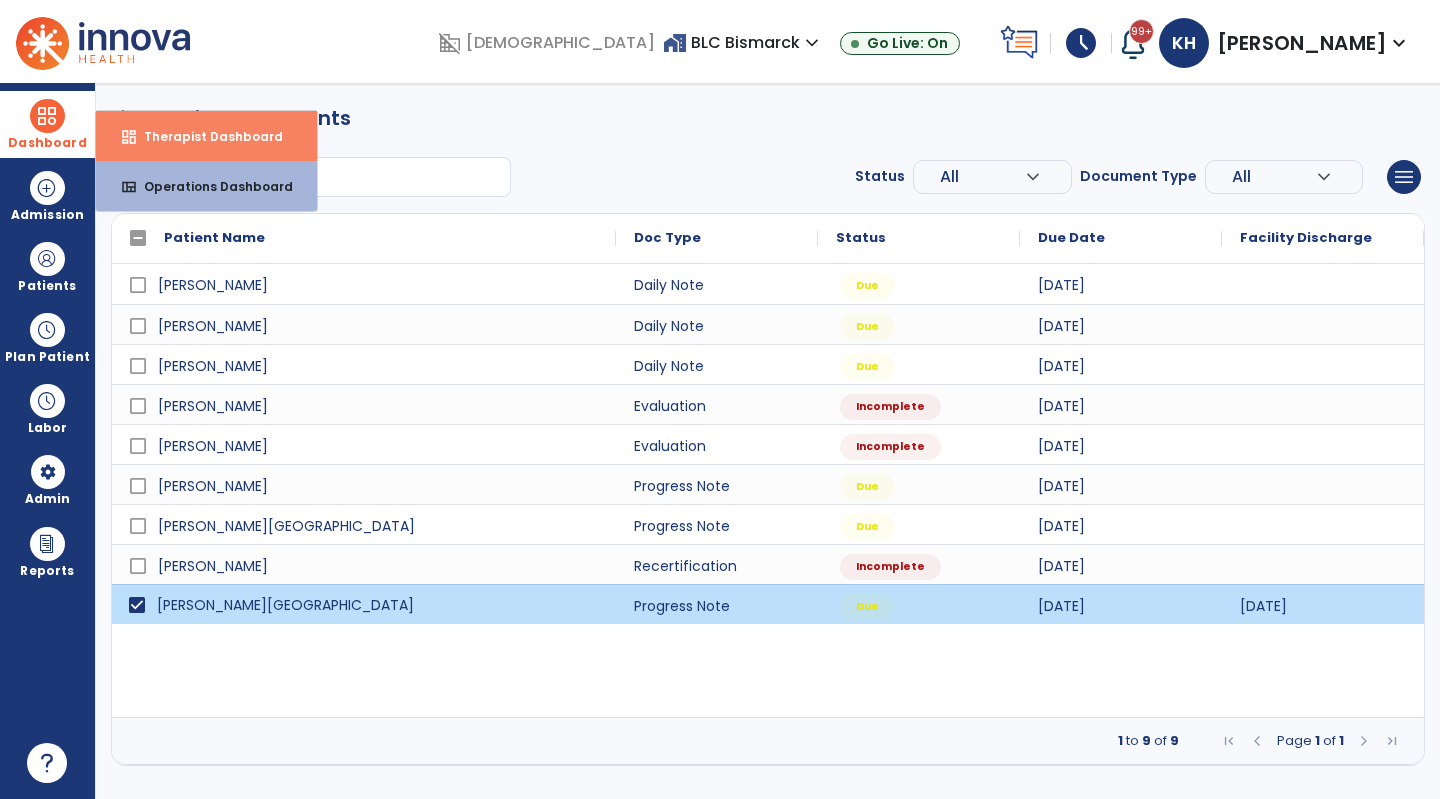 click on "dashboard  Therapist Dashboard" at bounding box center [206, 136] 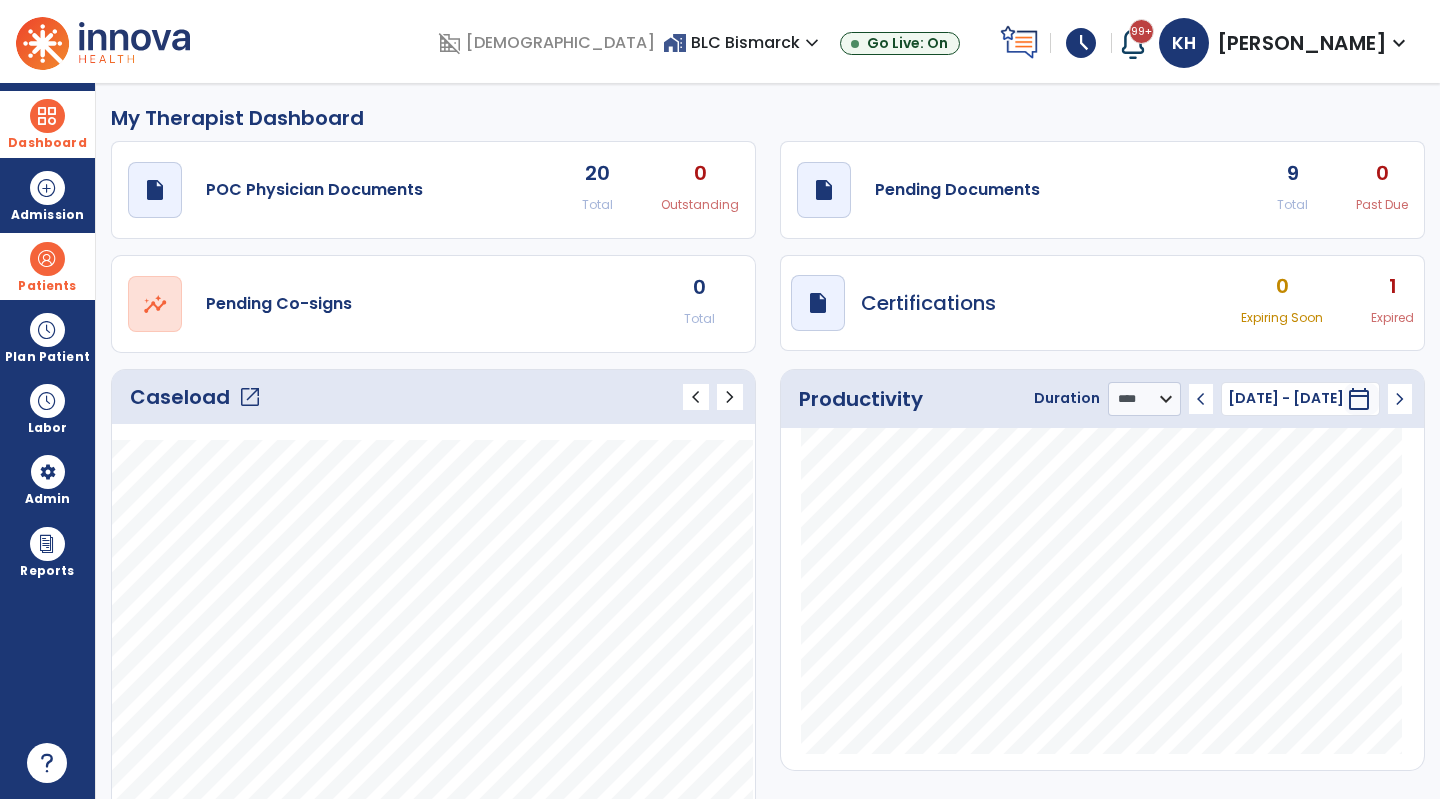 click on "Patients" at bounding box center [47, 266] 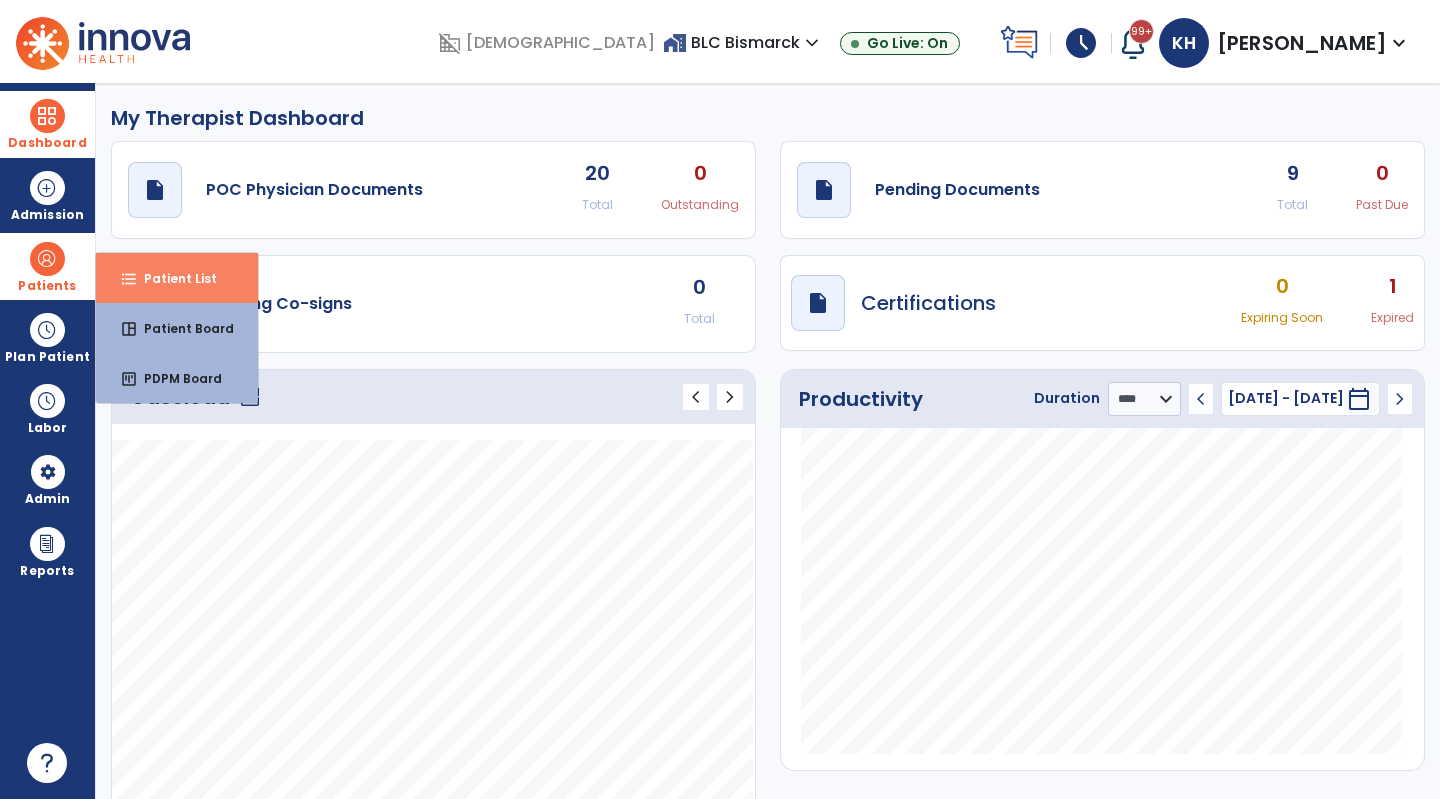 drag, startPoint x: 108, startPoint y: 283, endPoint x: 118, endPoint y: 275, distance: 12.806249 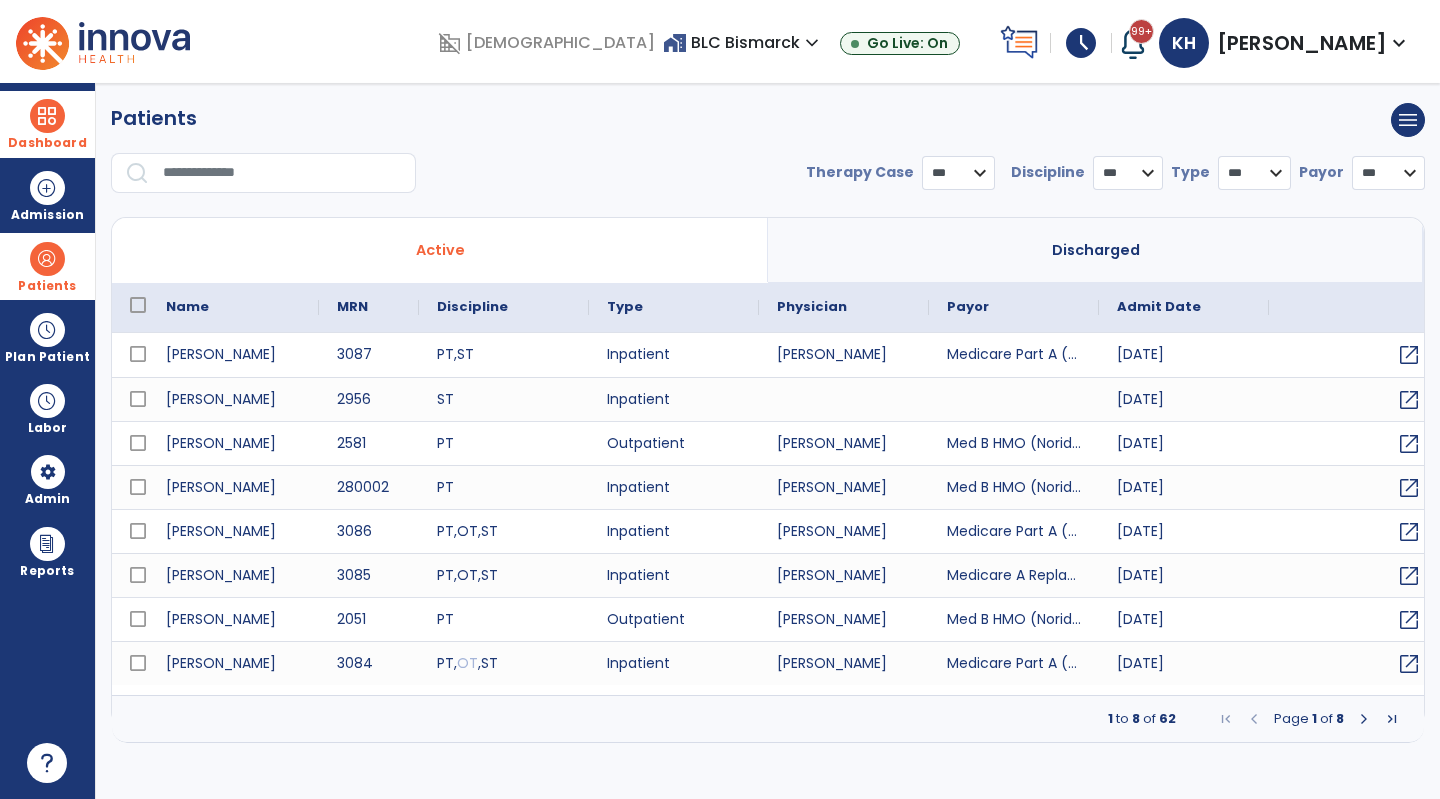 select on "***" 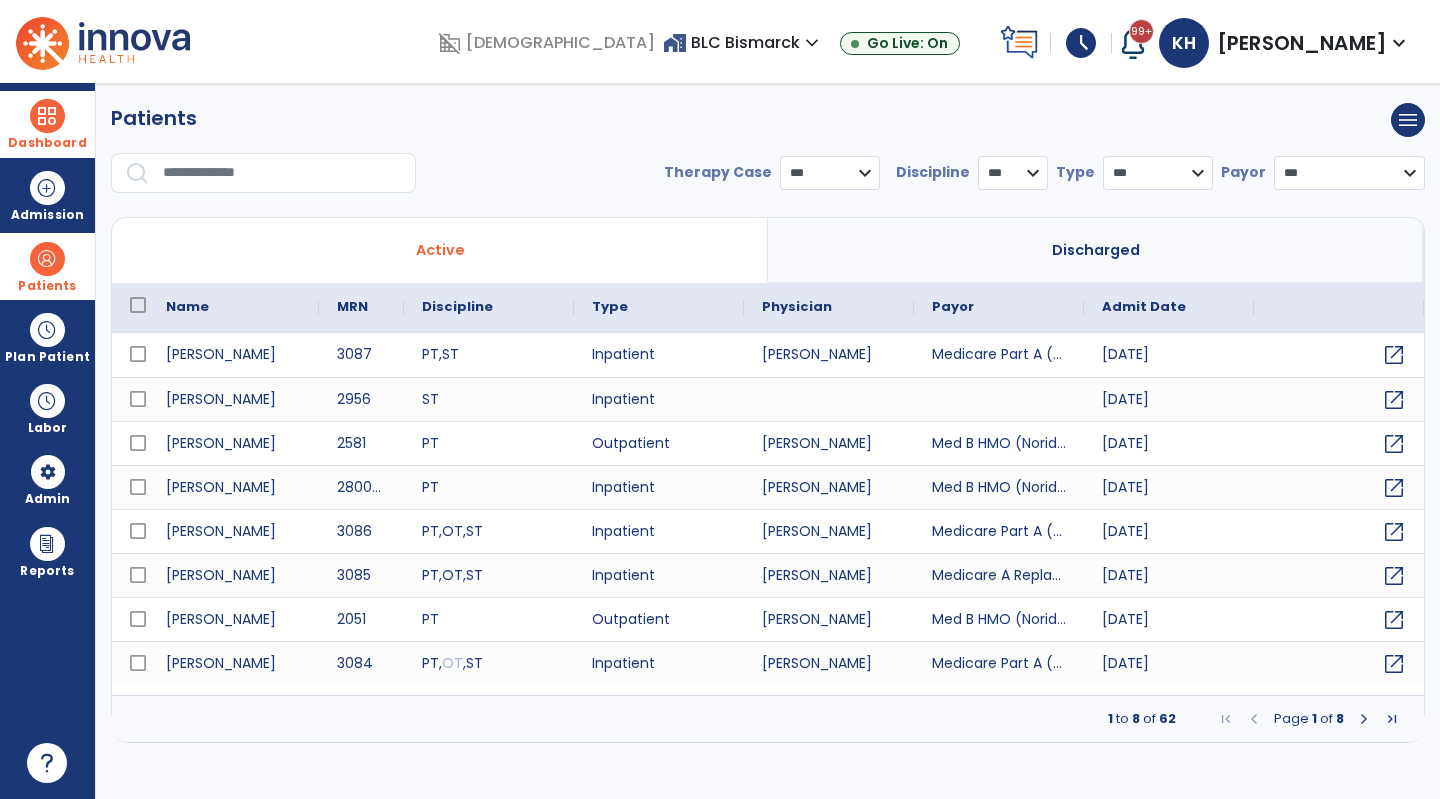 drag, startPoint x: 967, startPoint y: 263, endPoint x: 888, endPoint y: 255, distance: 79.40403 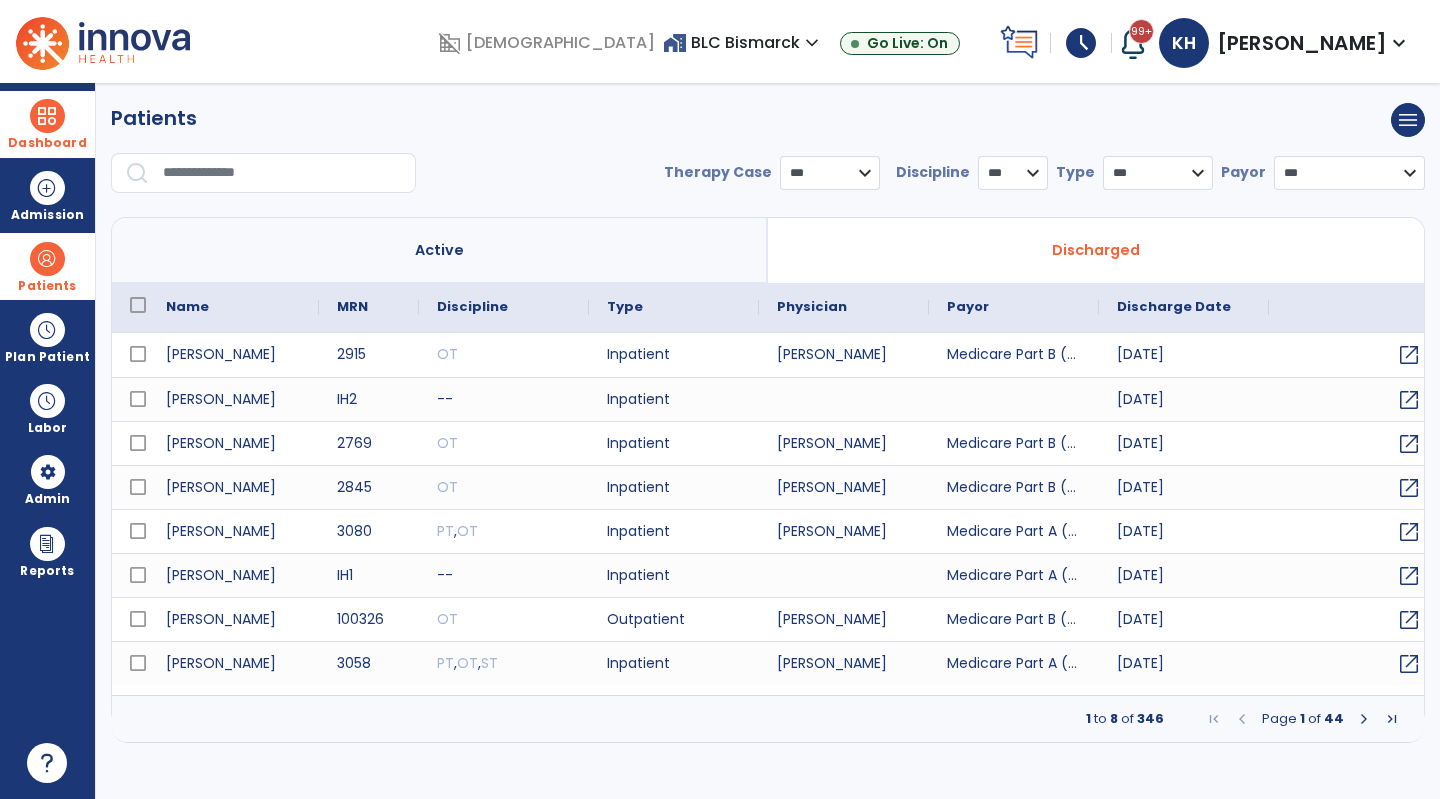 click at bounding box center [282, 173] 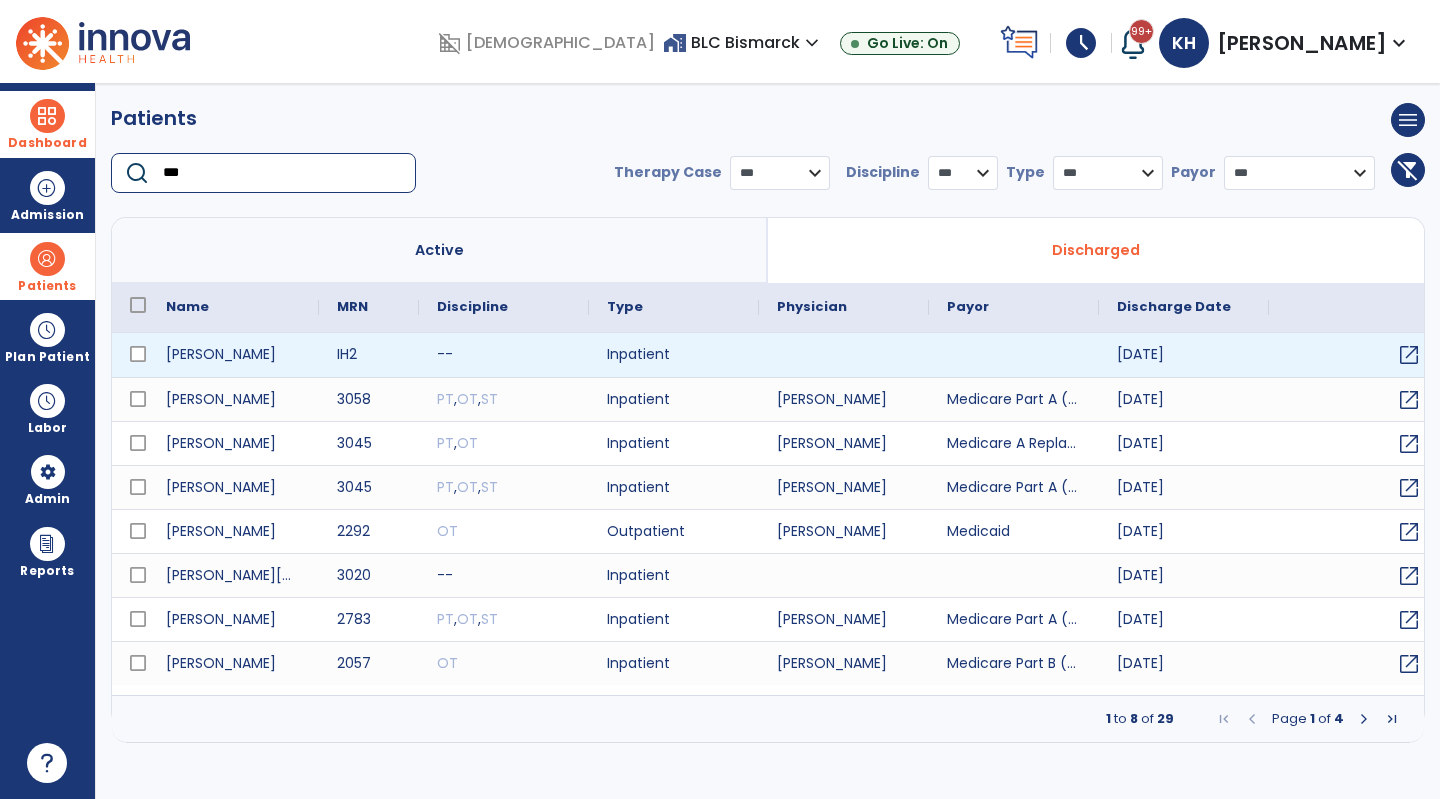 type on "***" 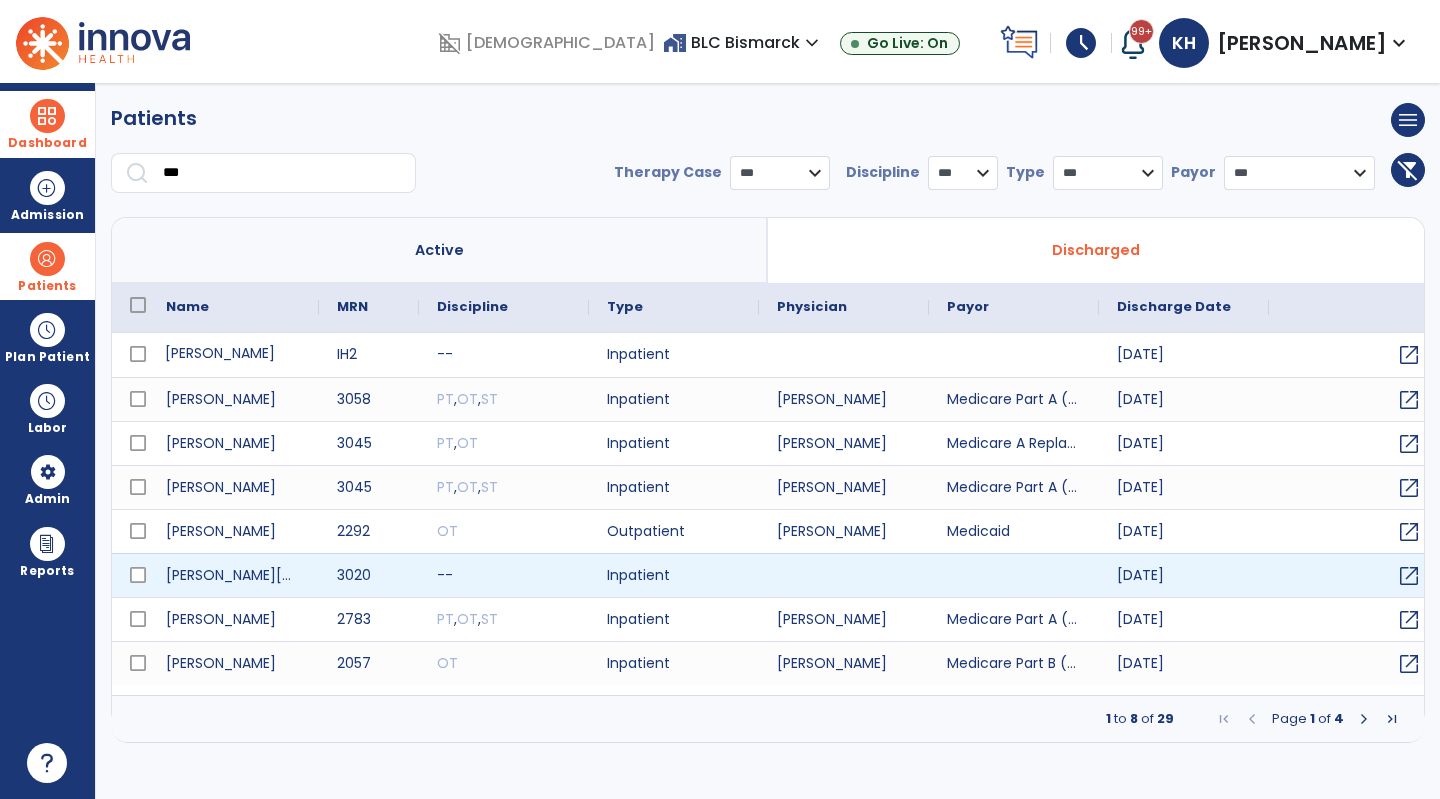 drag, startPoint x: 206, startPoint y: 360, endPoint x: 256, endPoint y: 574, distance: 219.7635 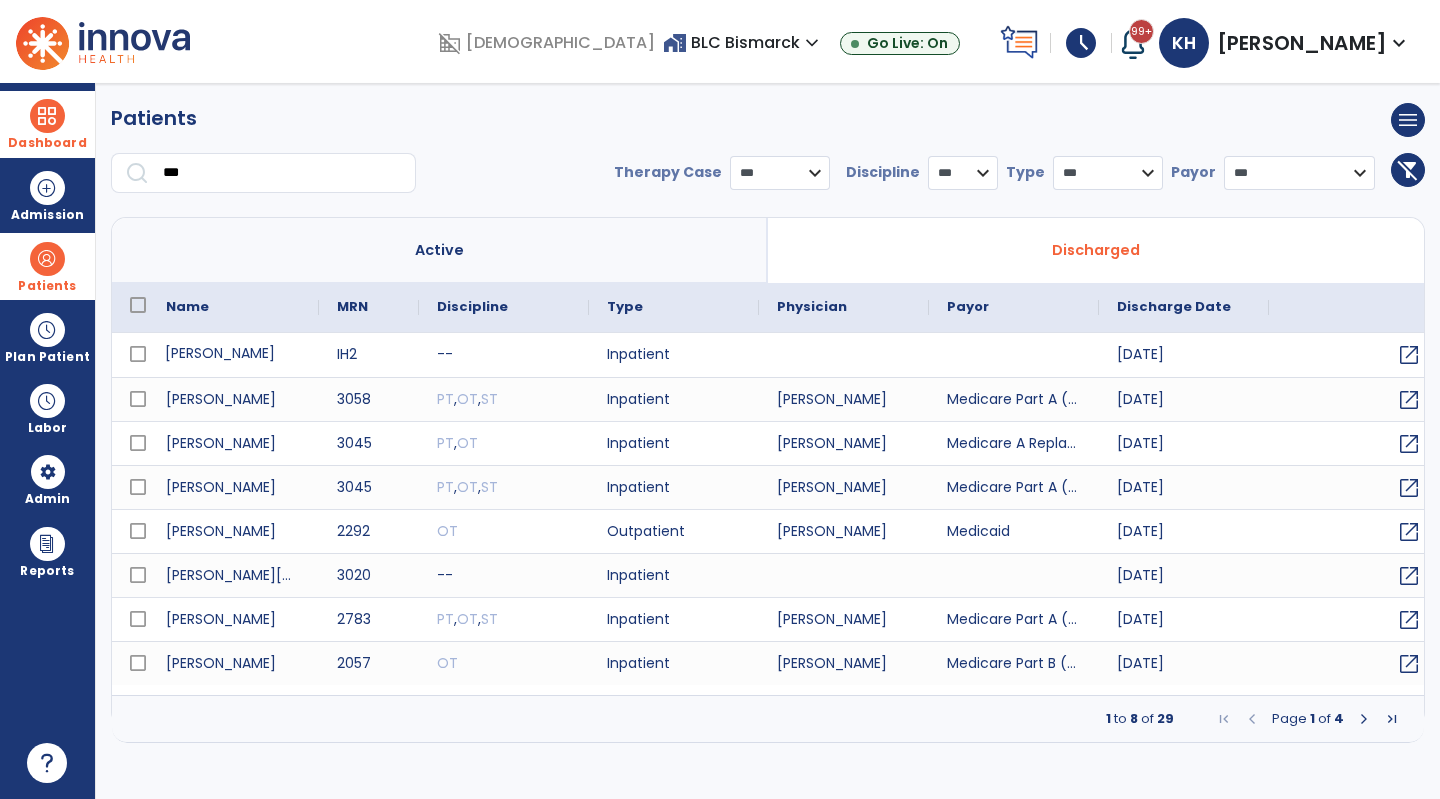 click on "Discharged" at bounding box center [1096, 250] 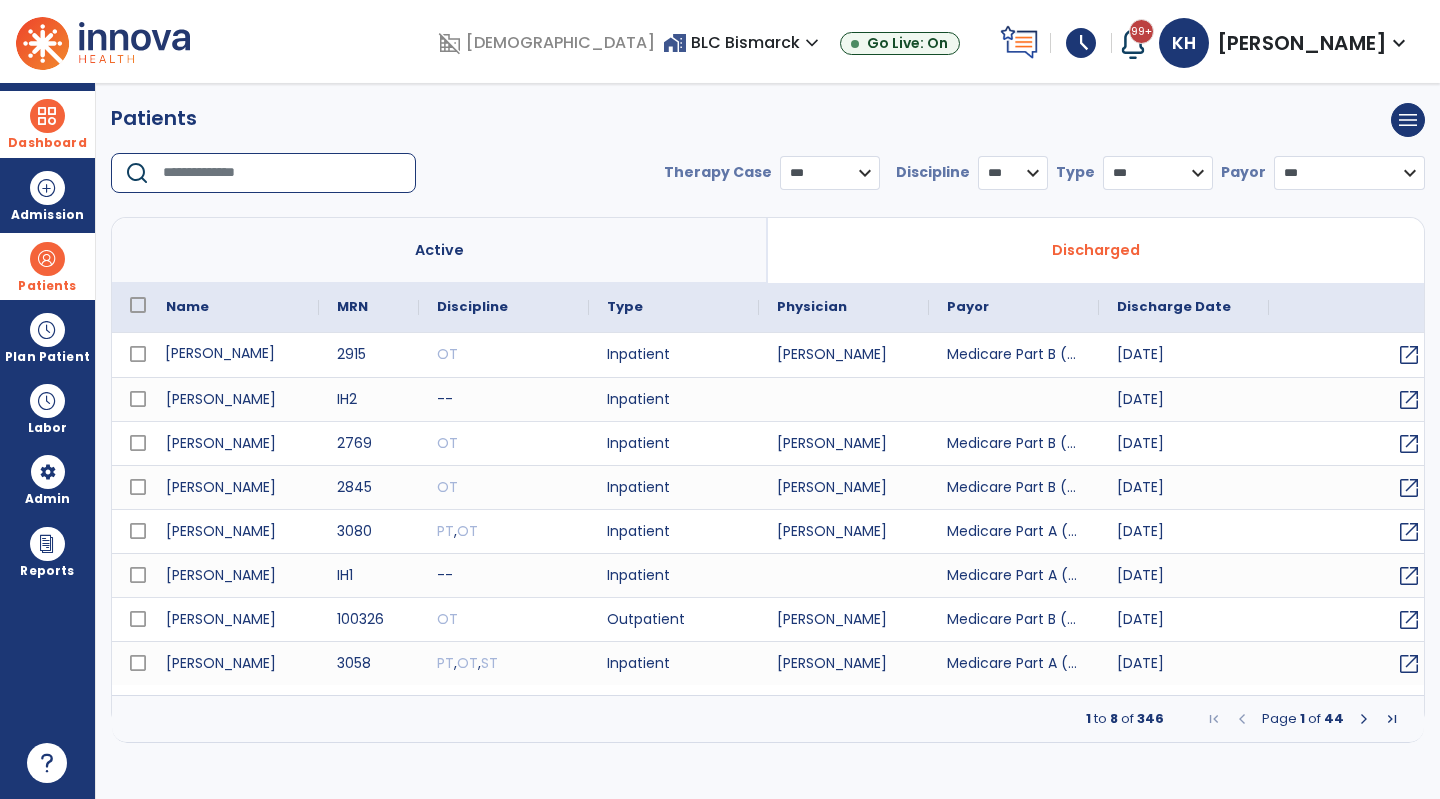 click at bounding box center [282, 173] 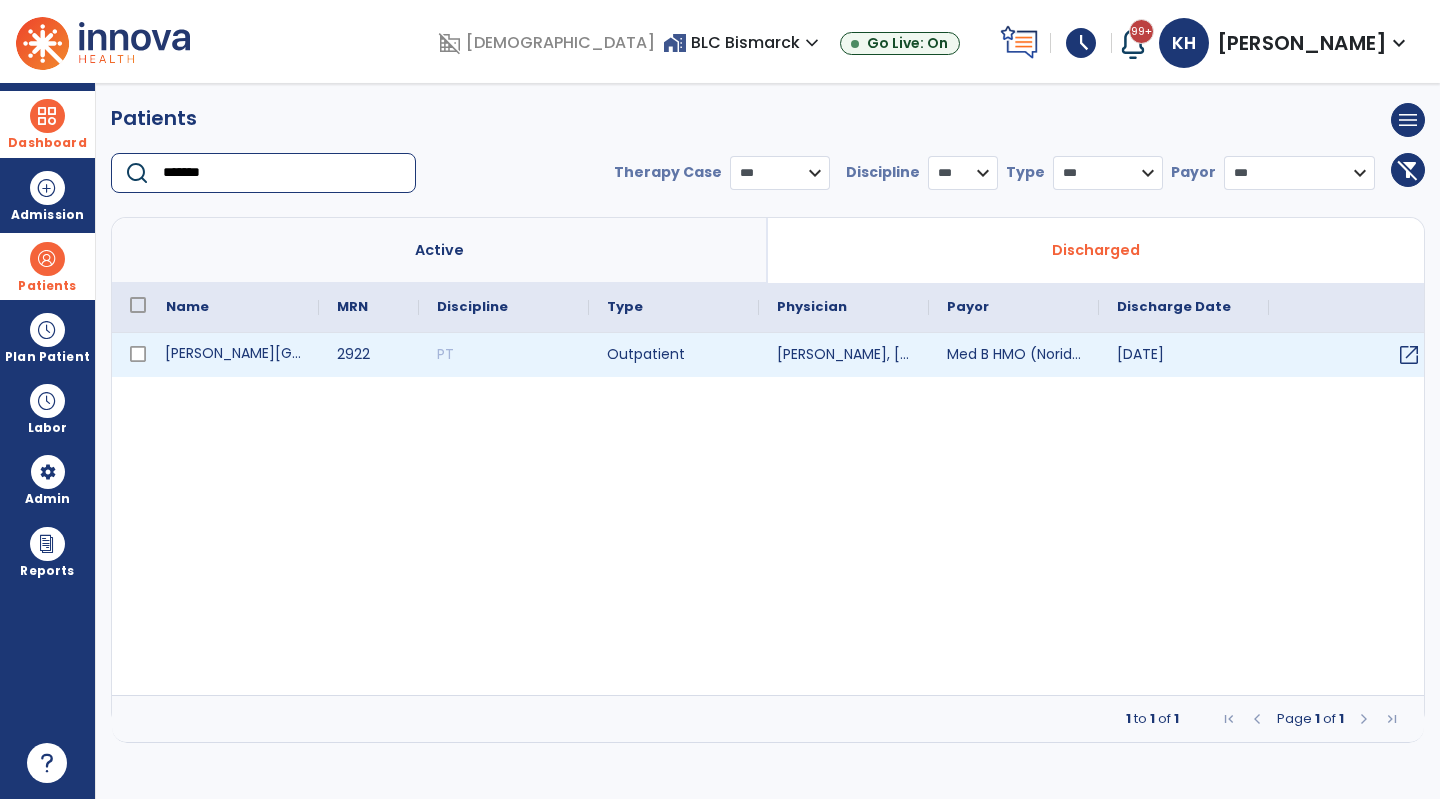type on "*******" 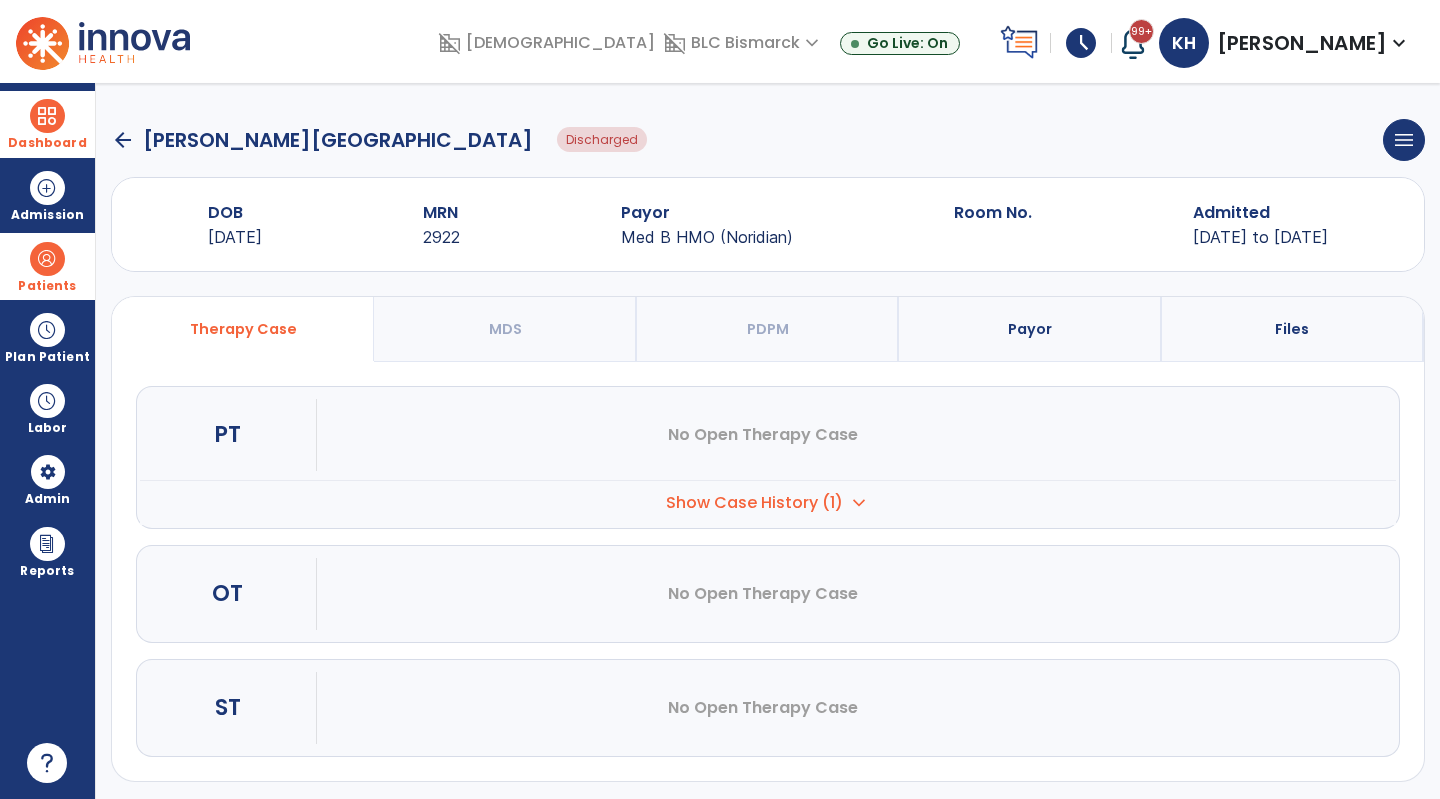 click on "expand_more" at bounding box center [859, 503] 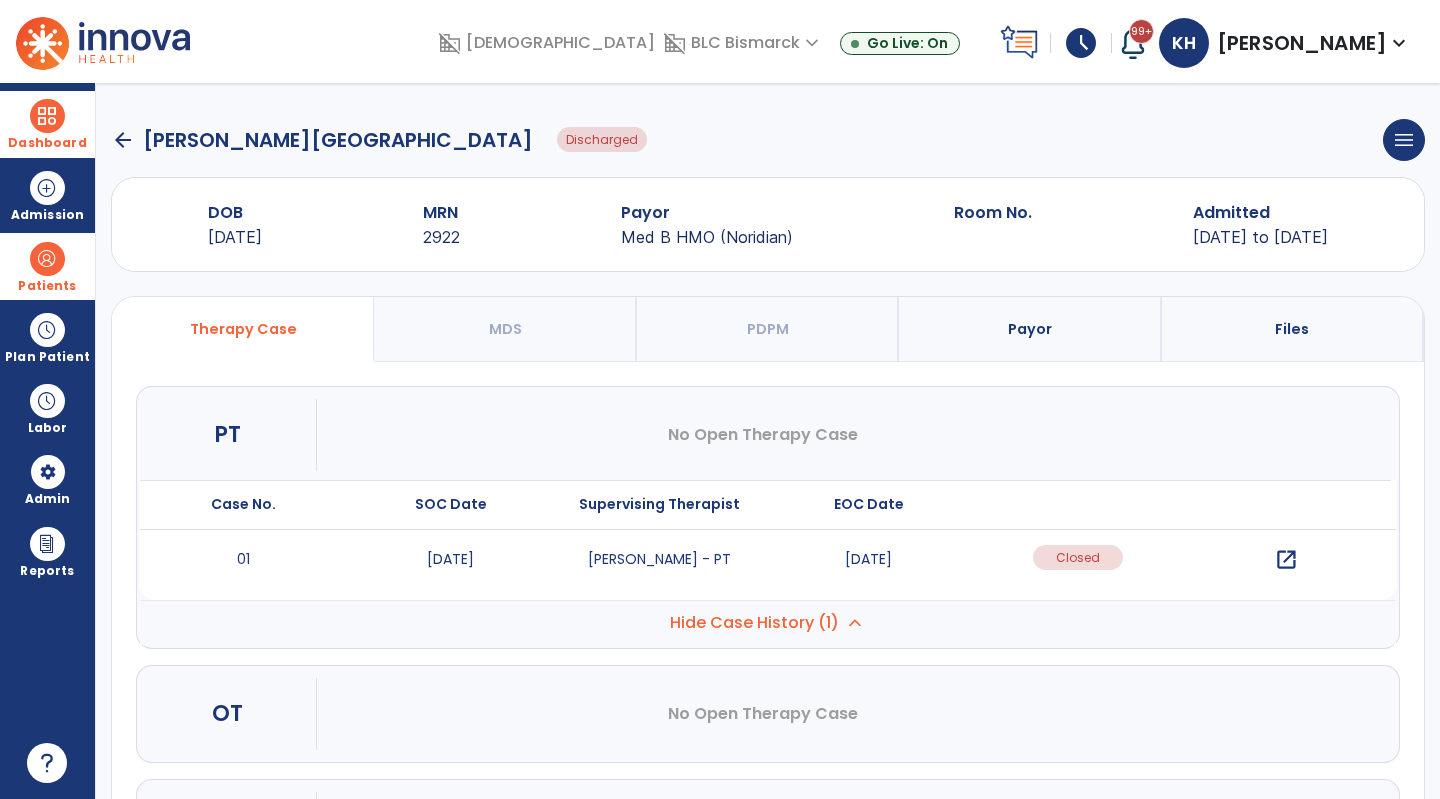 click on "open_in_new" at bounding box center [1286, 560] 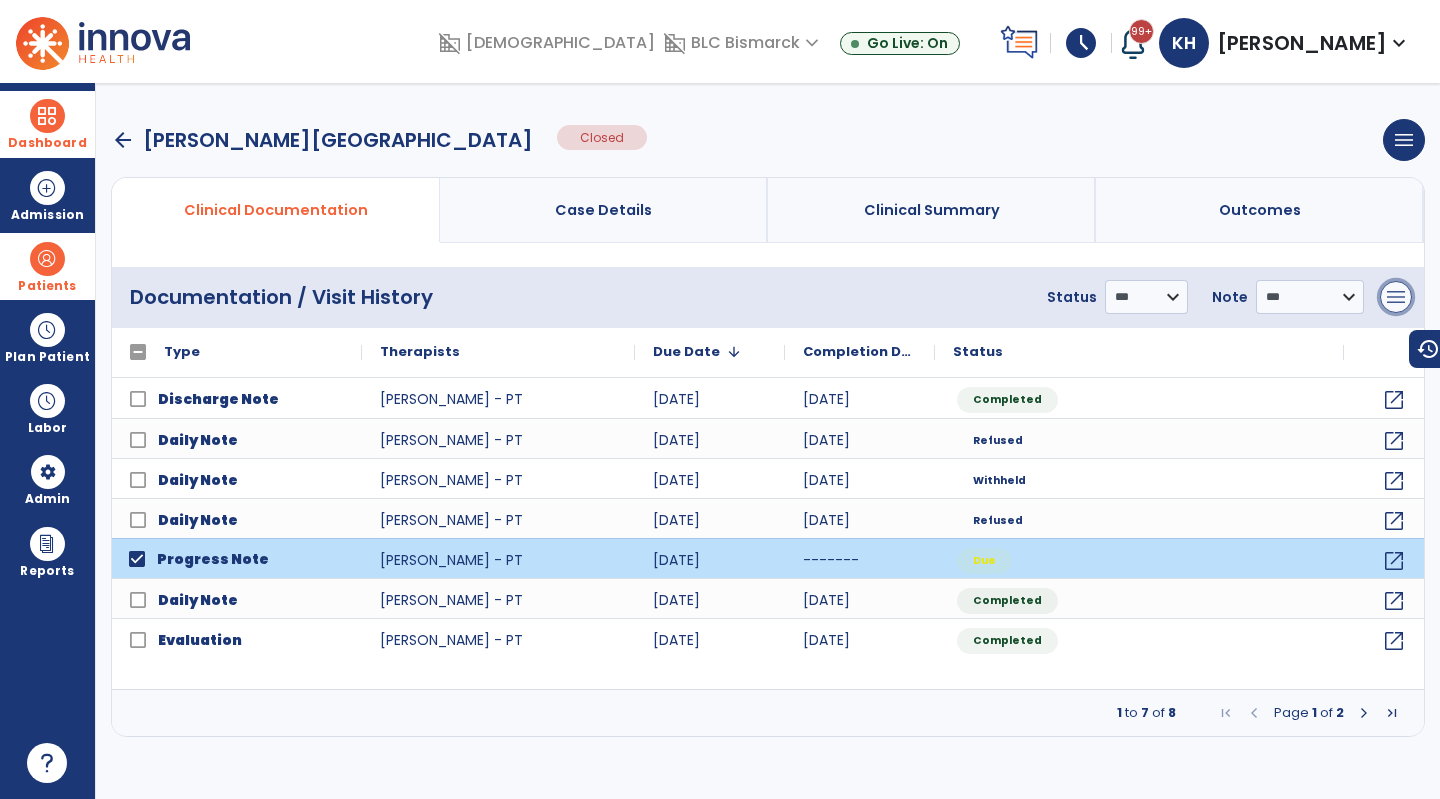 click on "menu" at bounding box center [1396, 297] 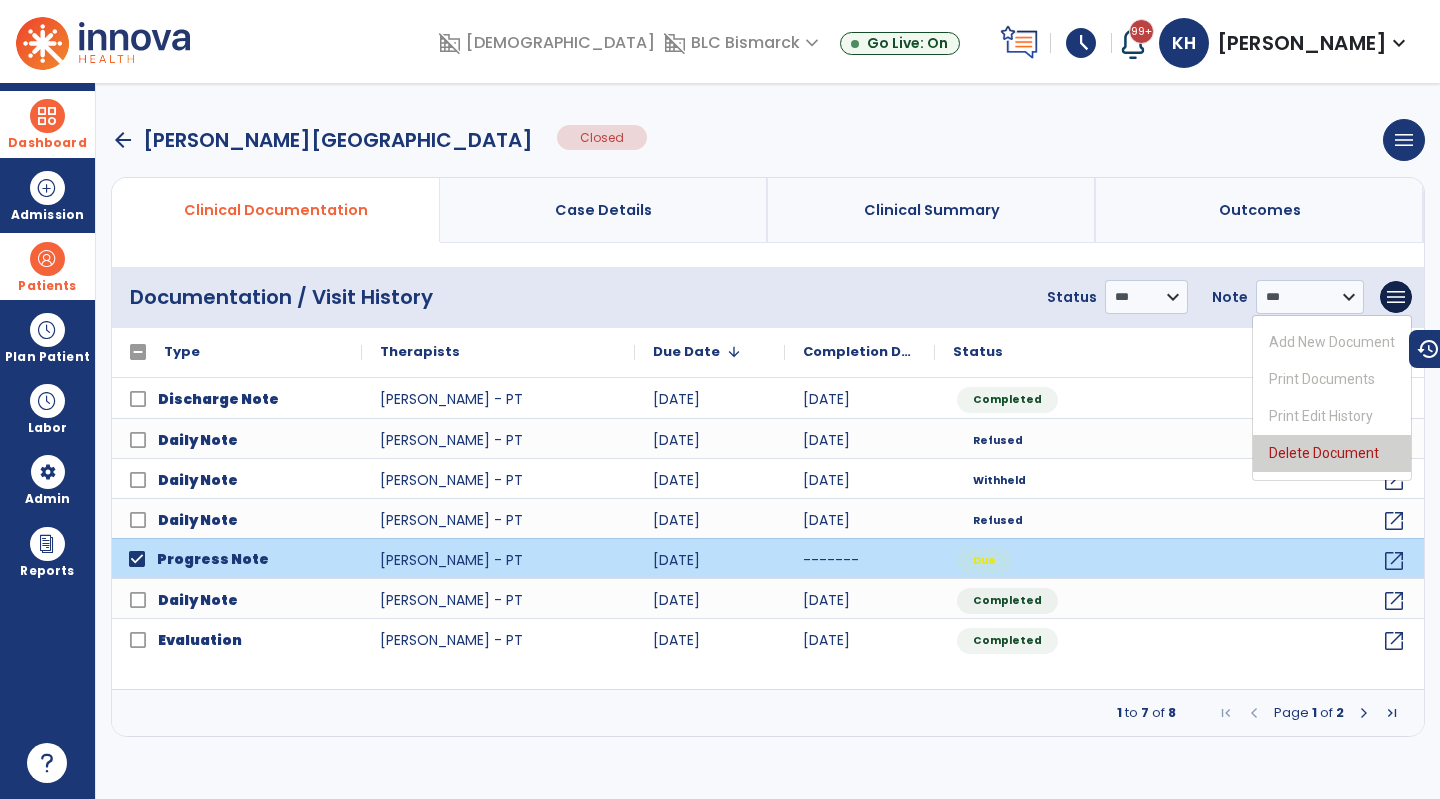 click on "Delete Document" at bounding box center (1332, 453) 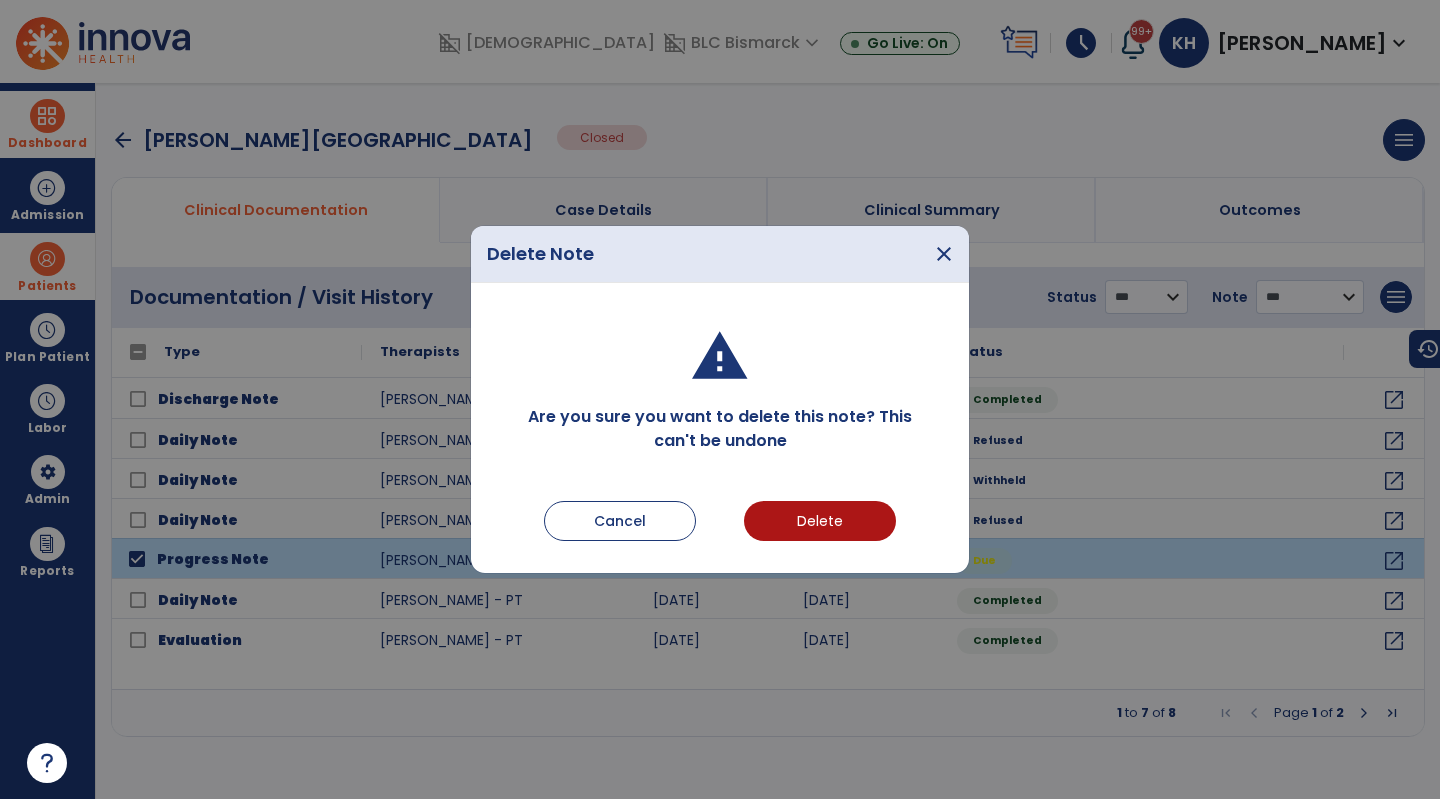 click on "Cancel   Delete" at bounding box center (720, 521) 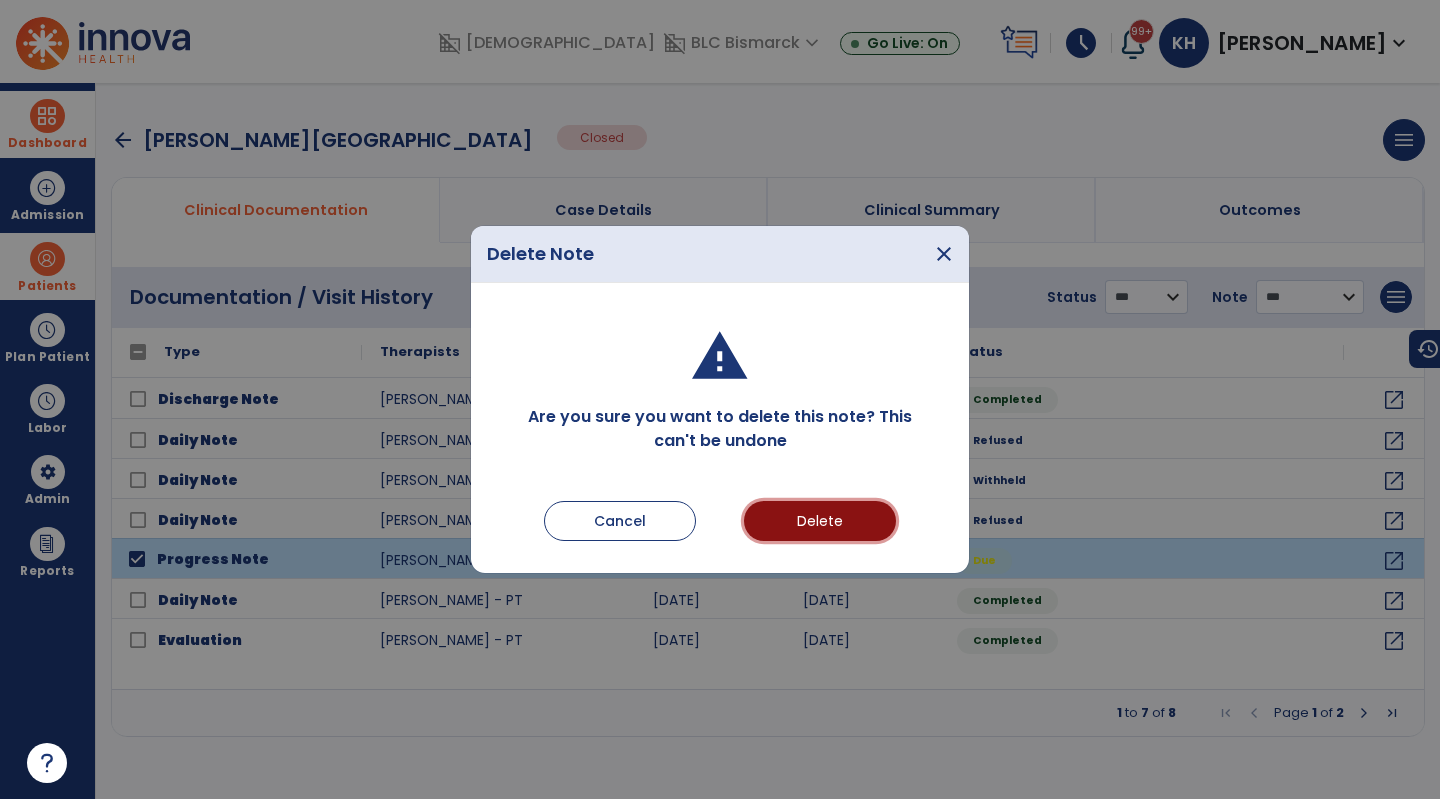 click on "Delete" at bounding box center (820, 521) 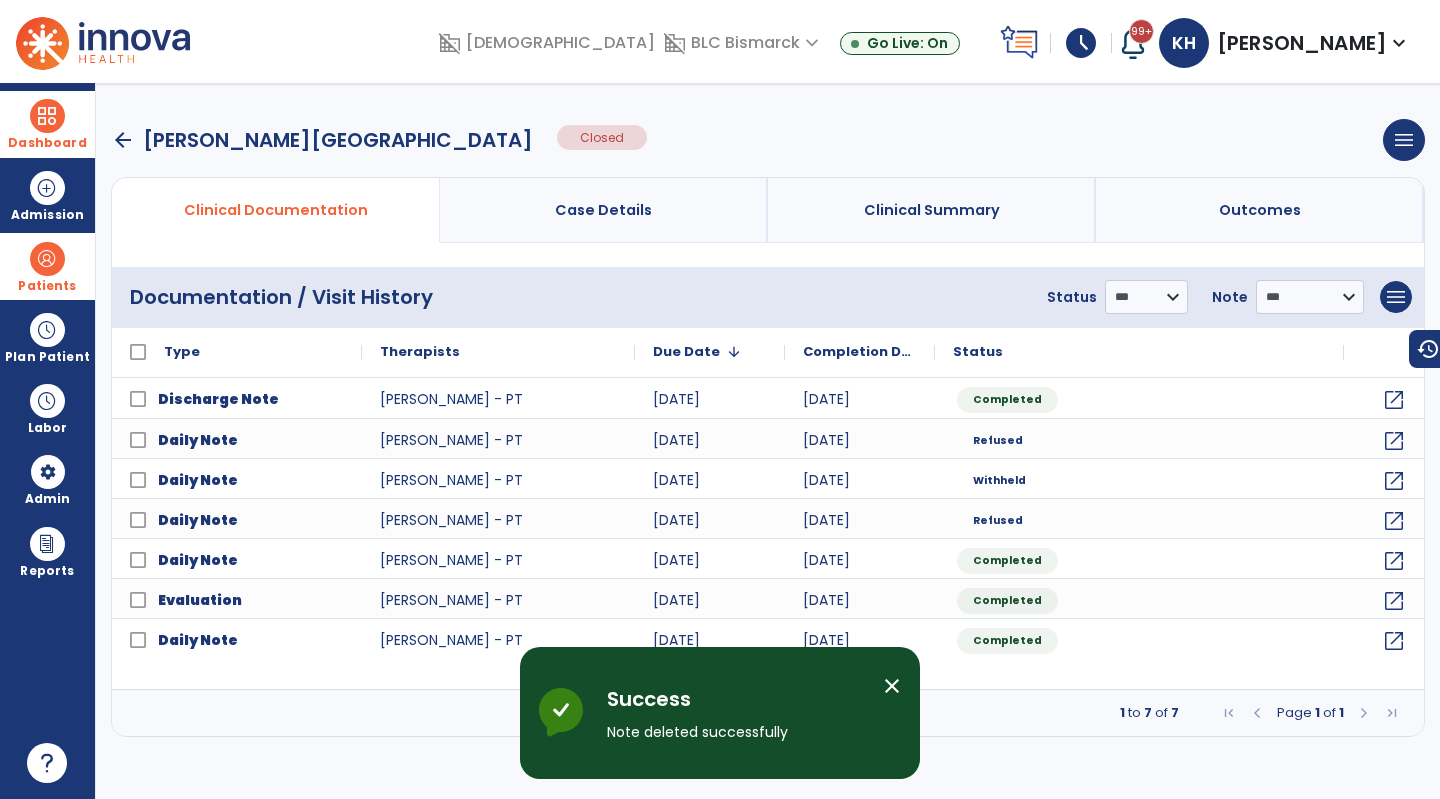 click at bounding box center (47, 116) 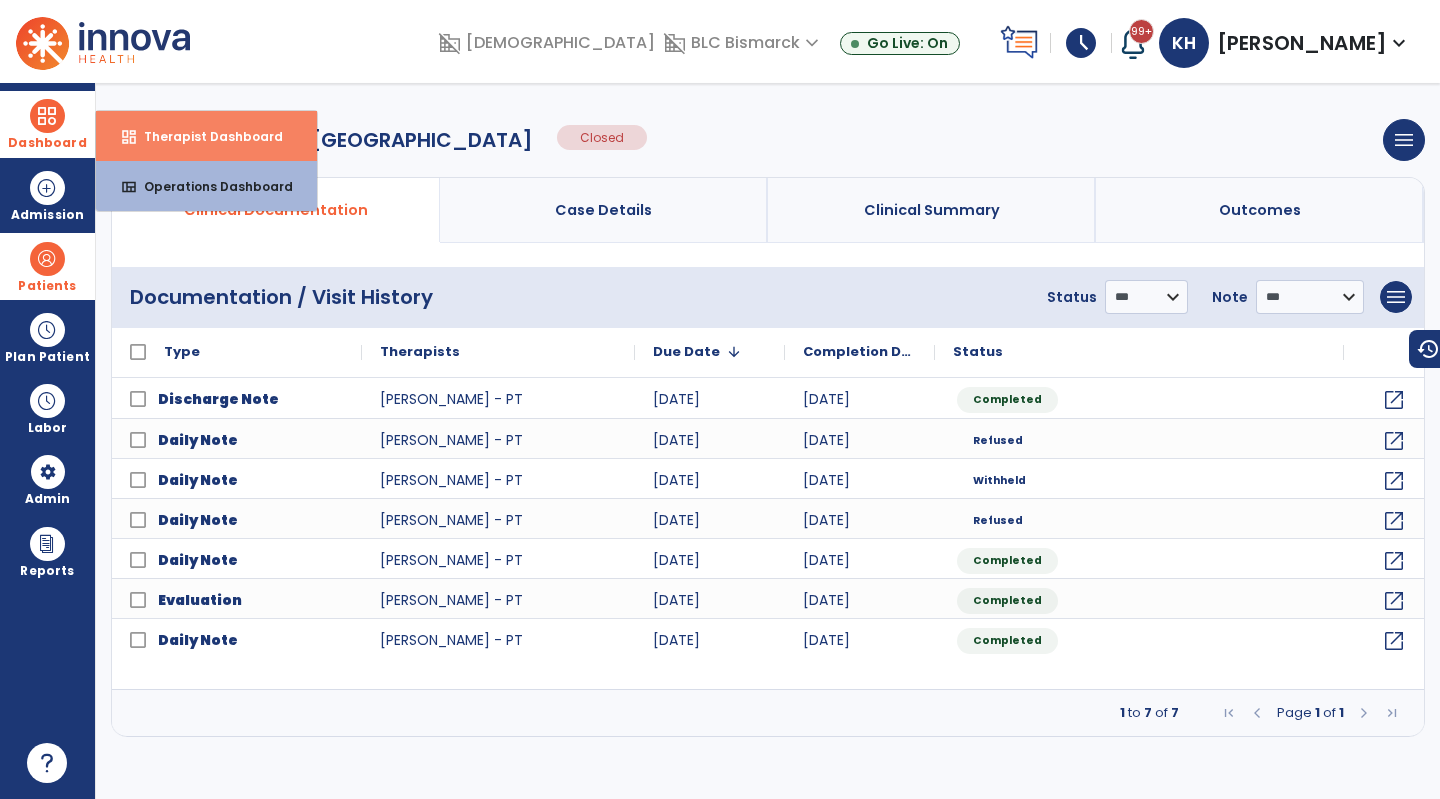 click on "Therapist Dashboard" at bounding box center [205, 136] 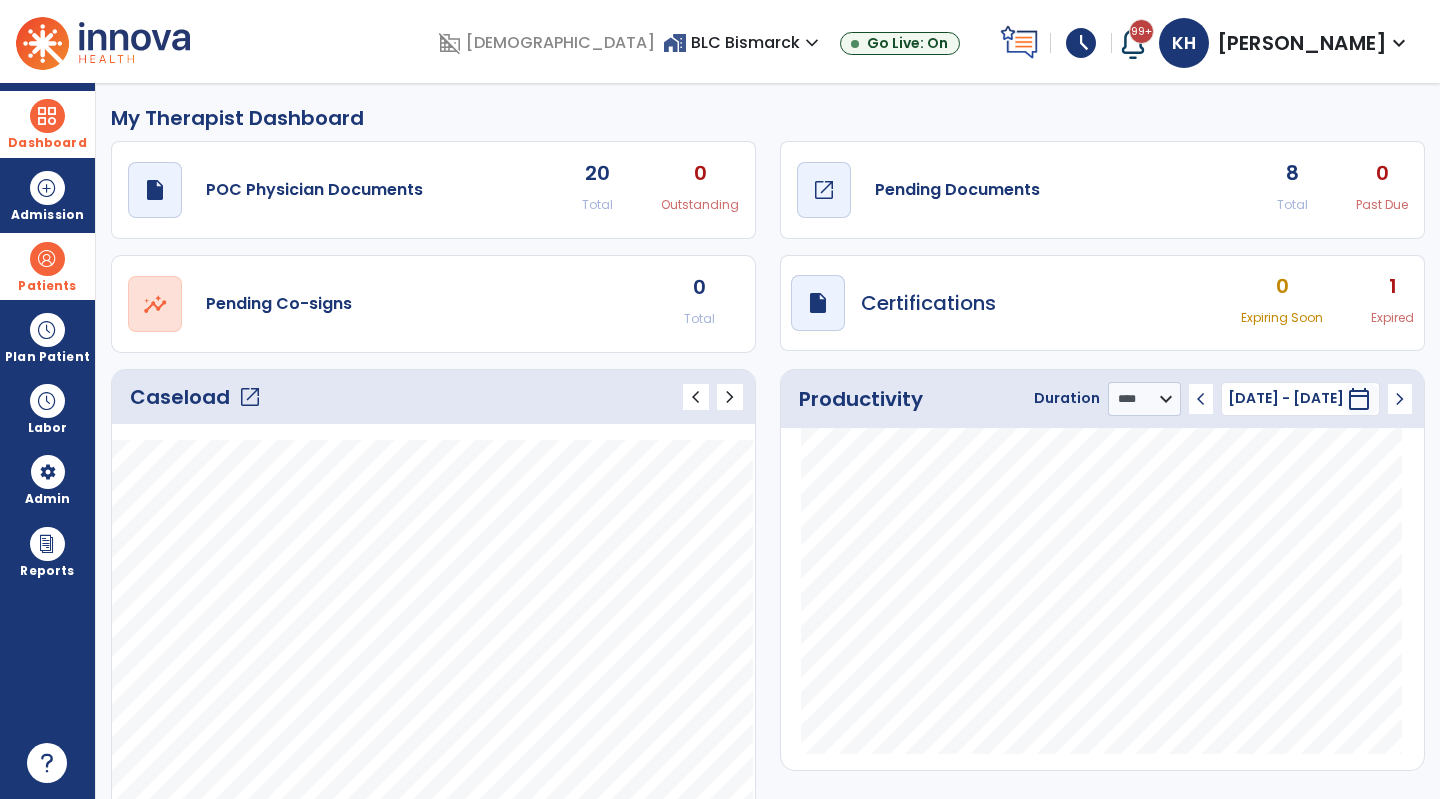 click on "Pending Documents" 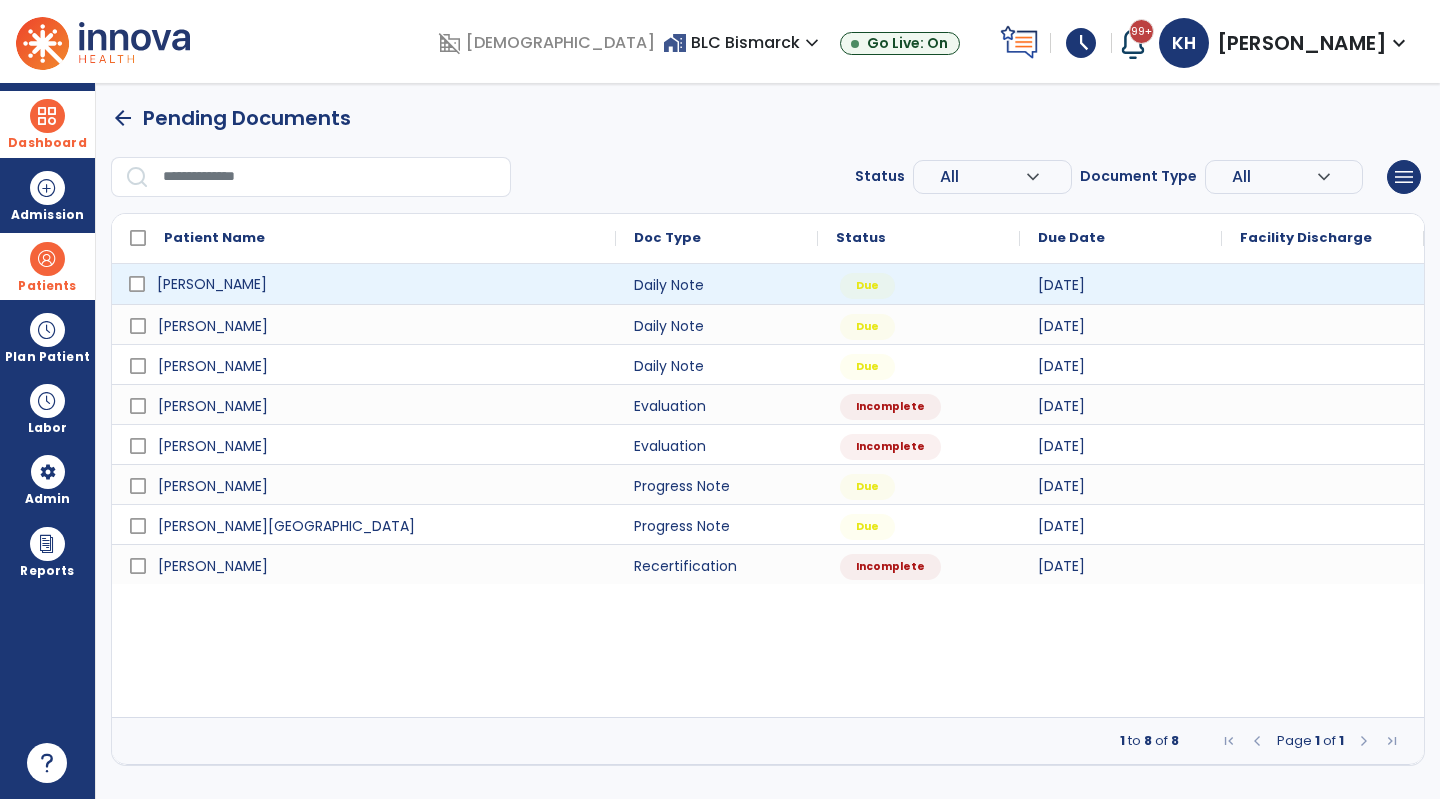 click on "[PERSON_NAME]" at bounding box center [212, 284] 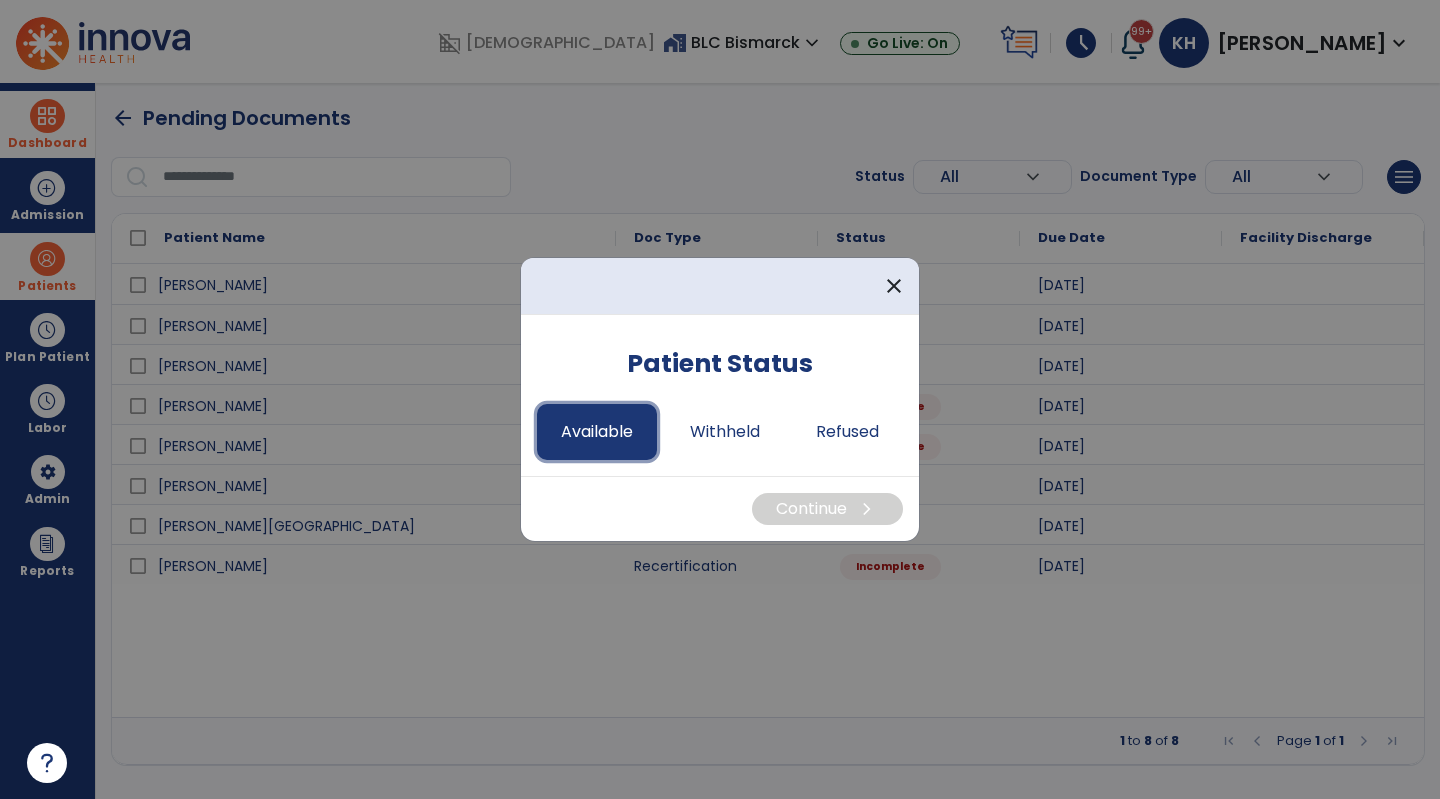 click on "Available" at bounding box center [597, 432] 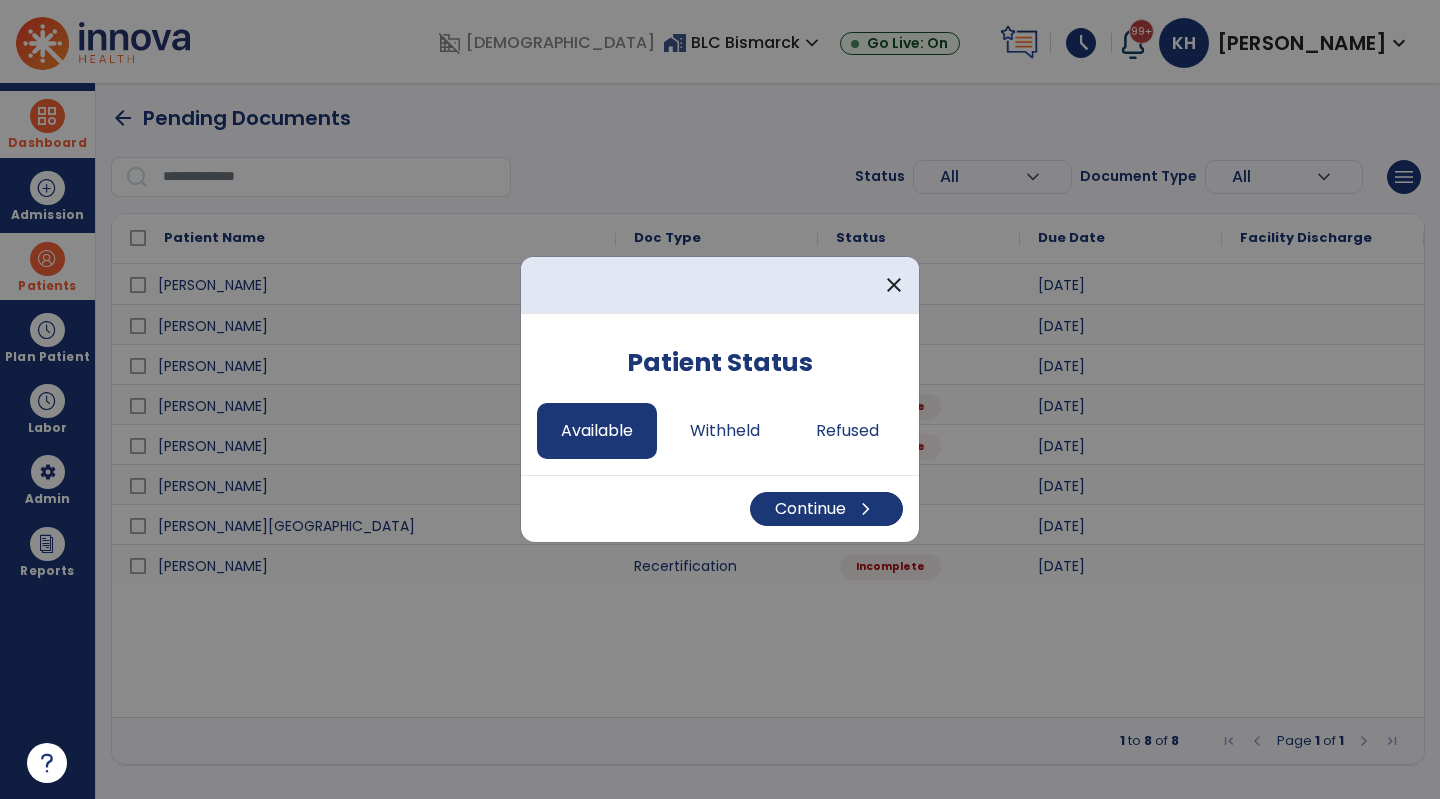 click on "Continue   chevron_right" at bounding box center (720, 508) 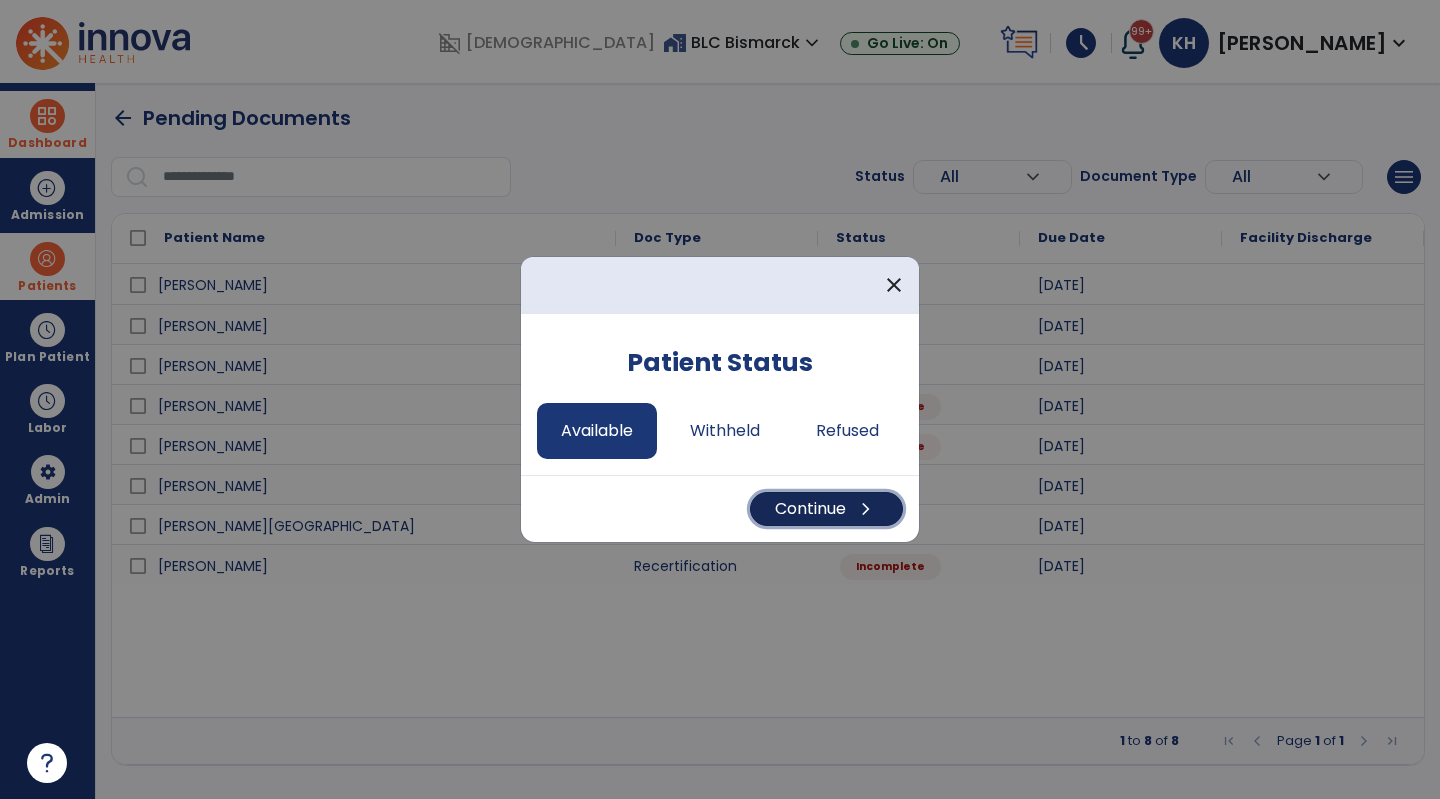 click on "Continue   chevron_right" at bounding box center (826, 509) 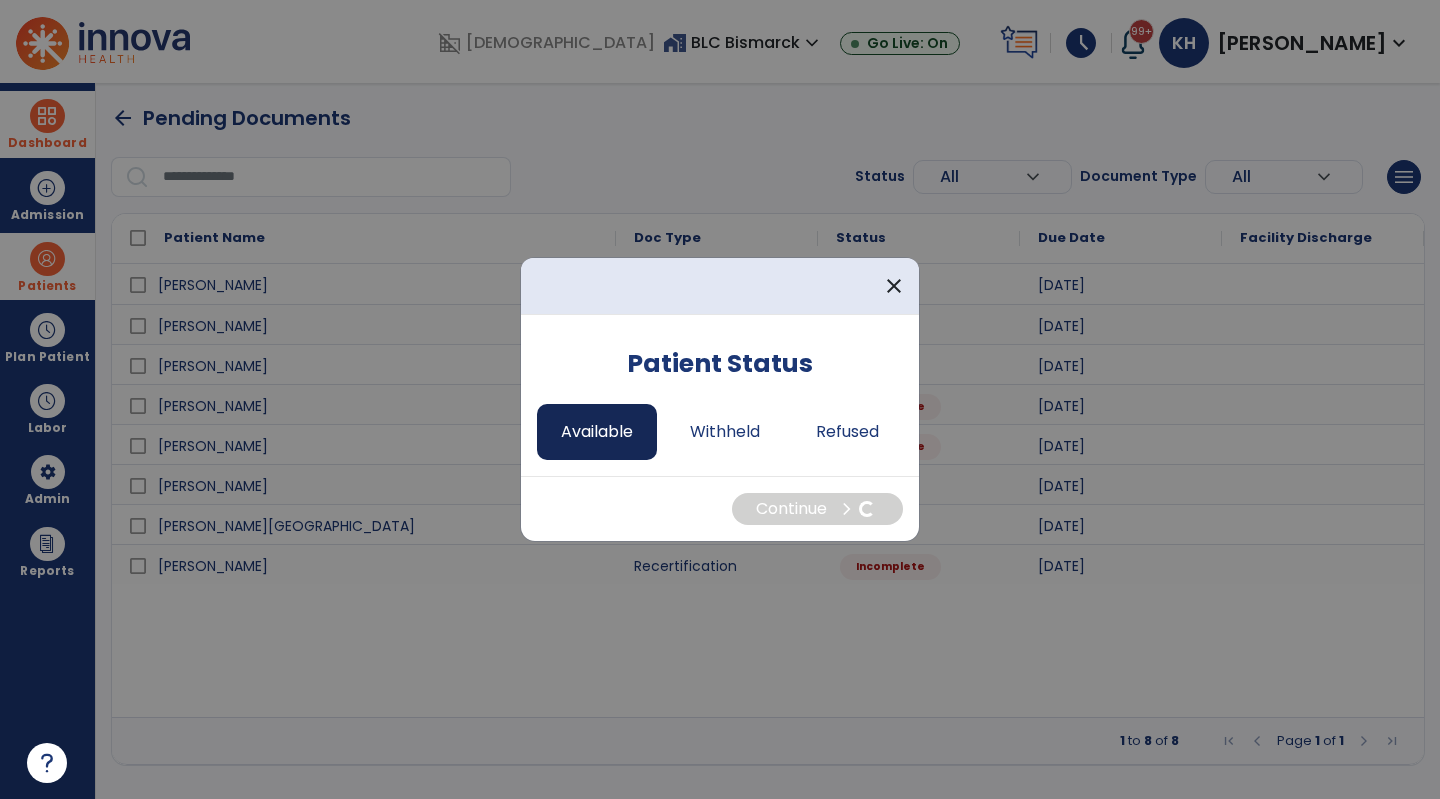 select on "*" 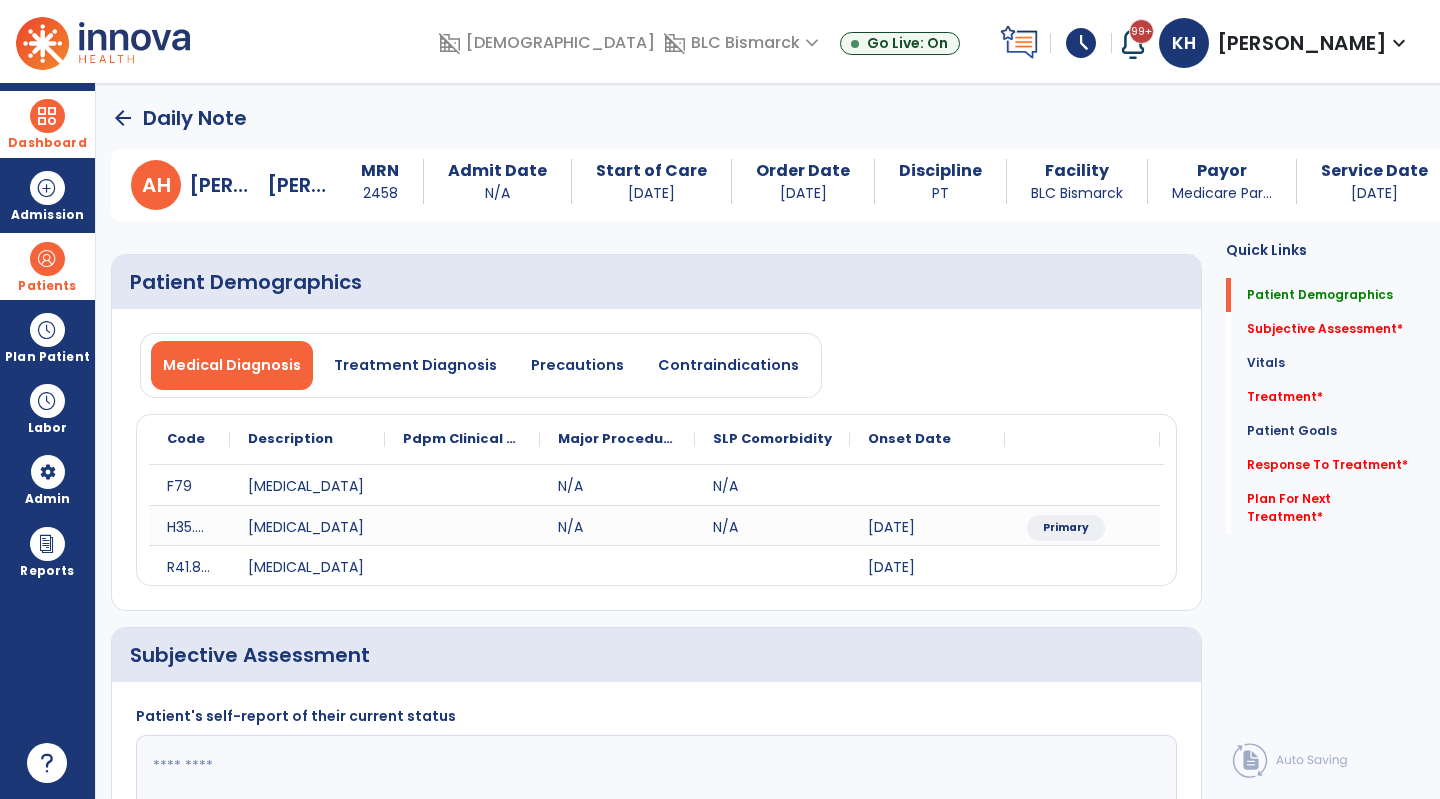 scroll, scrollTop: 400, scrollLeft: 0, axis: vertical 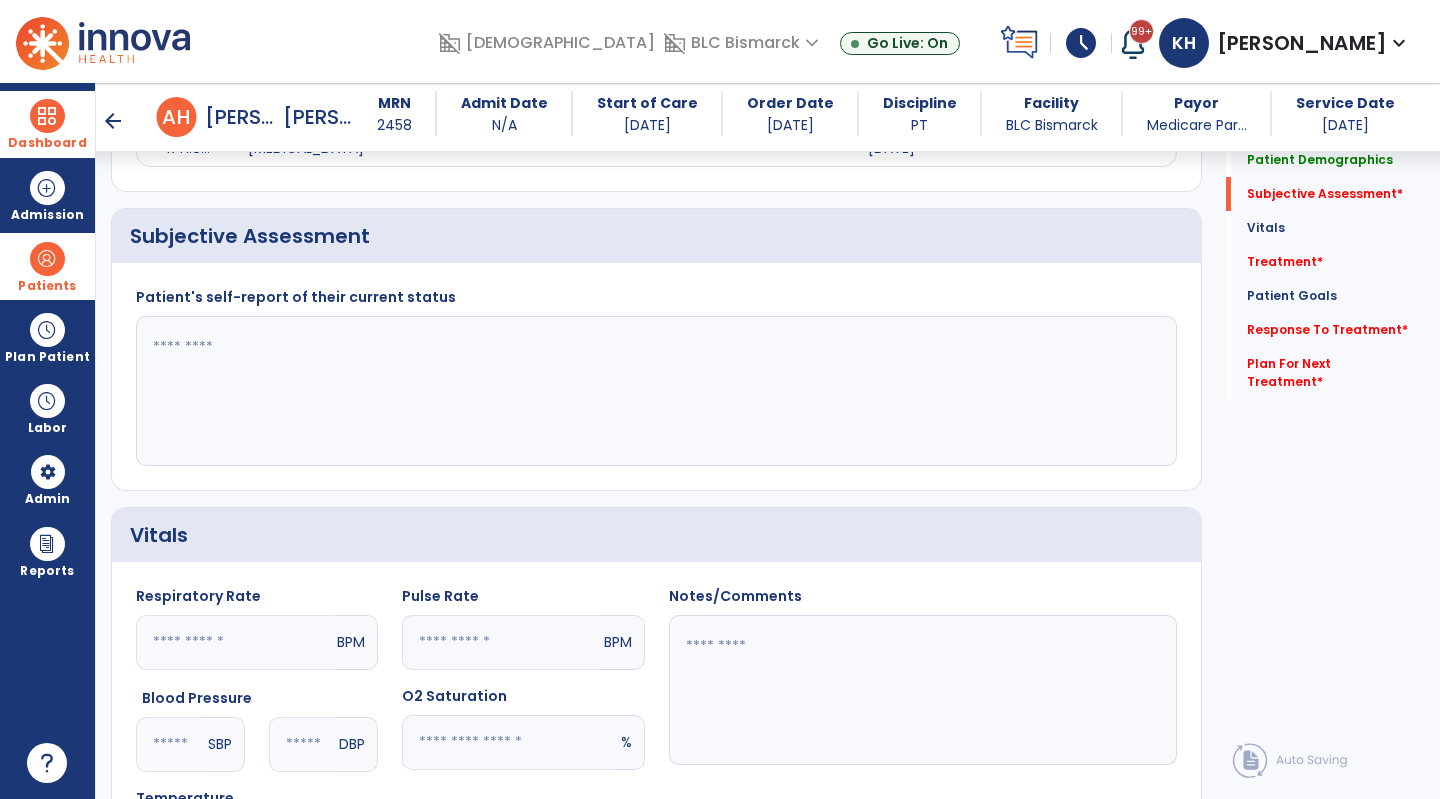 click 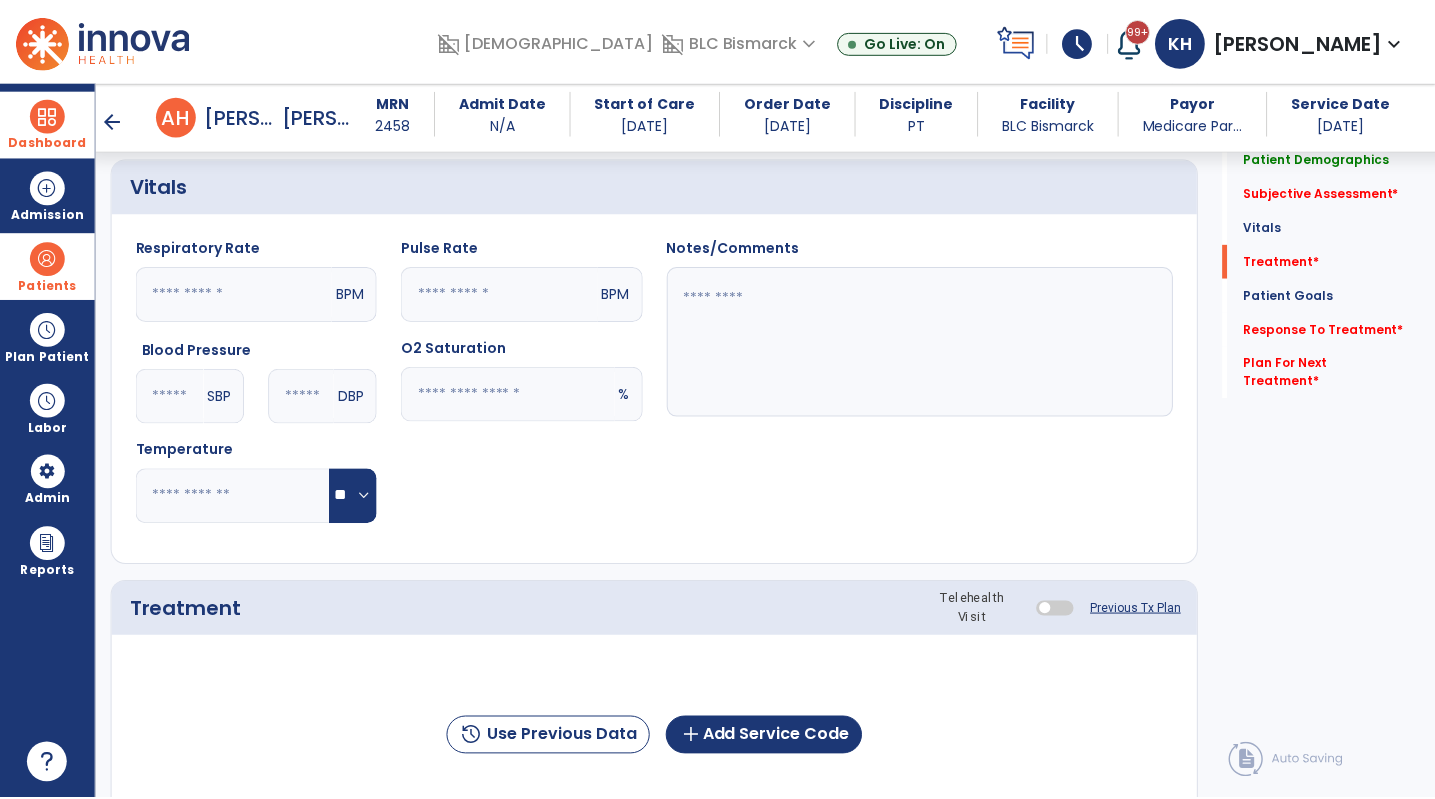 scroll, scrollTop: 1000, scrollLeft: 0, axis: vertical 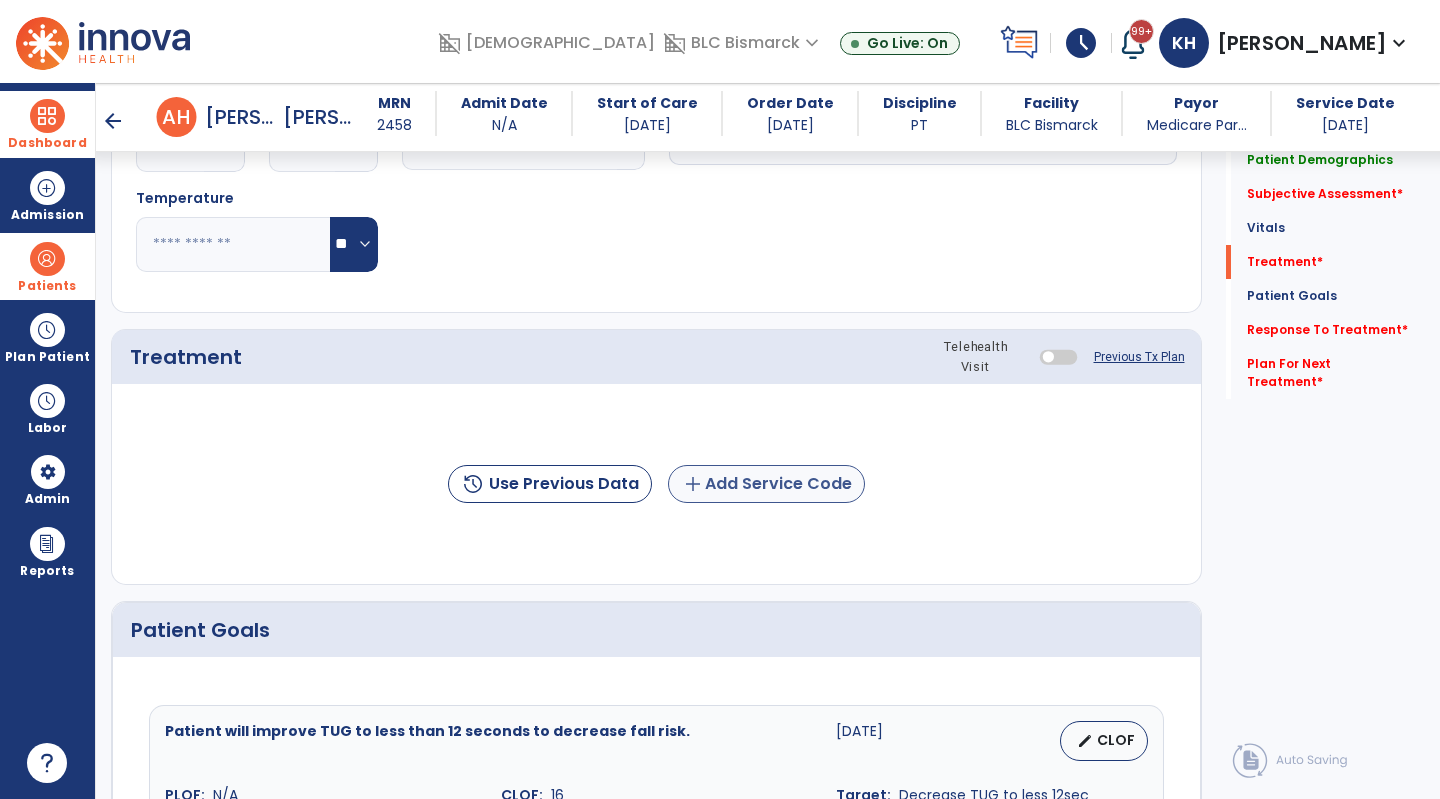 type on "**********" 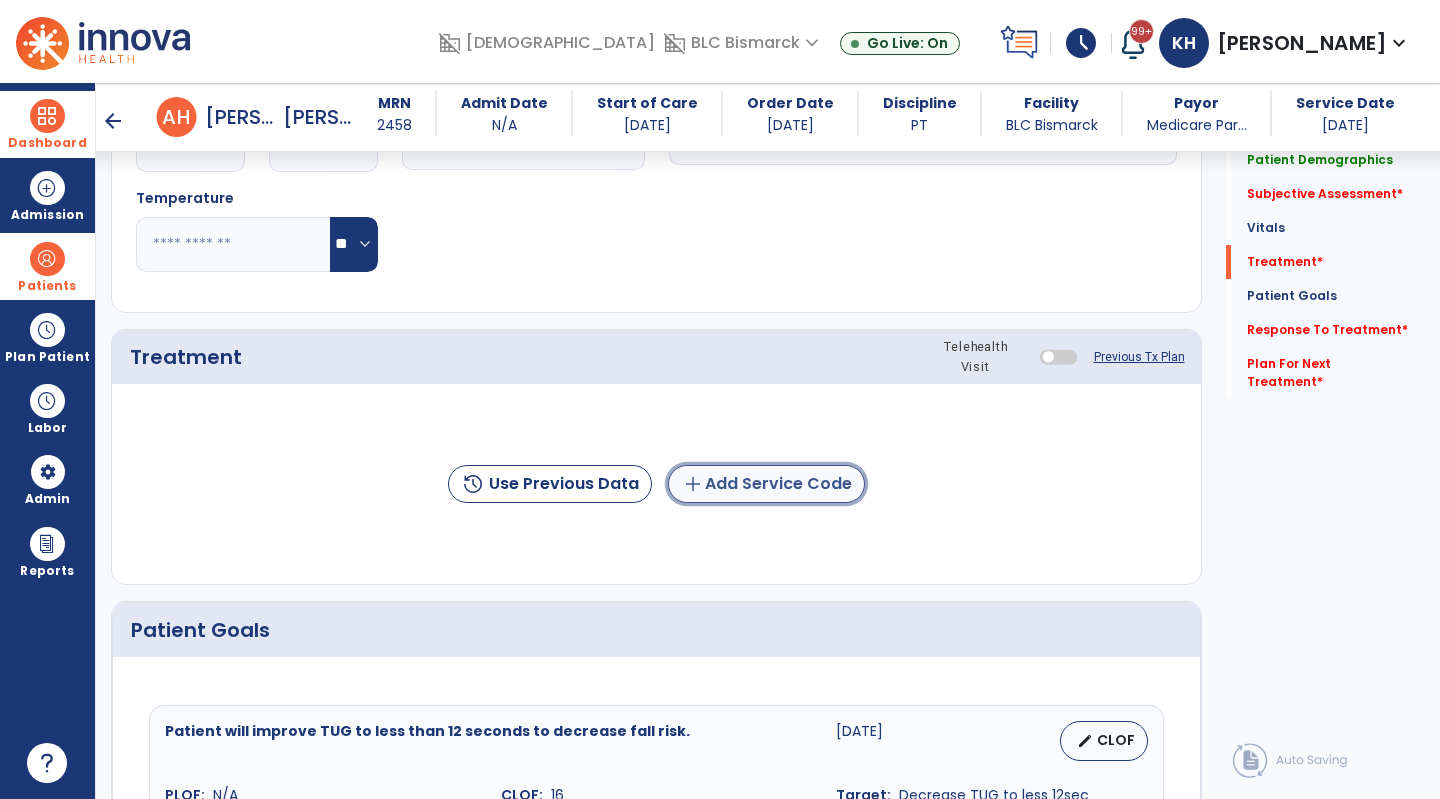 click on "add  Add Service Code" 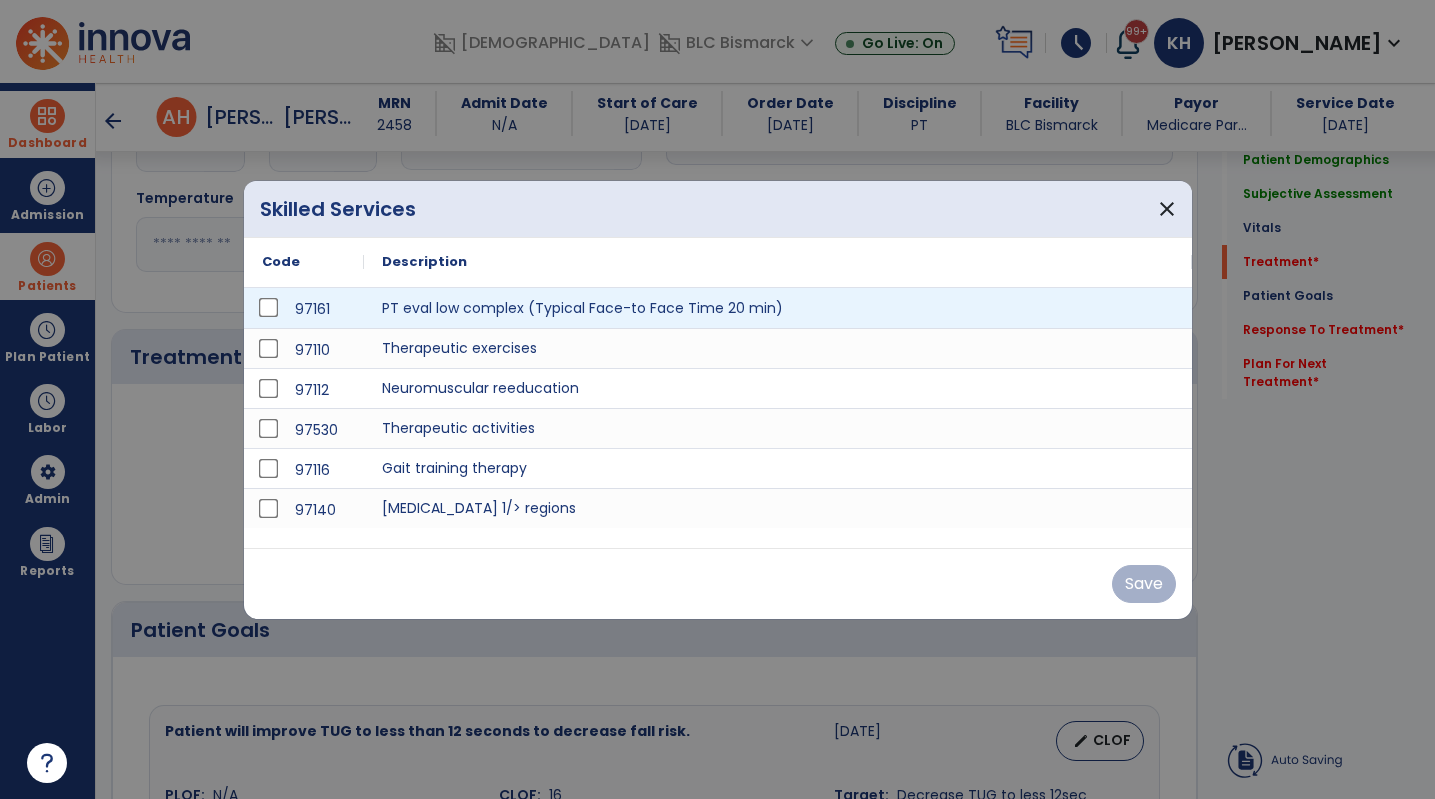 scroll, scrollTop: 1000, scrollLeft: 0, axis: vertical 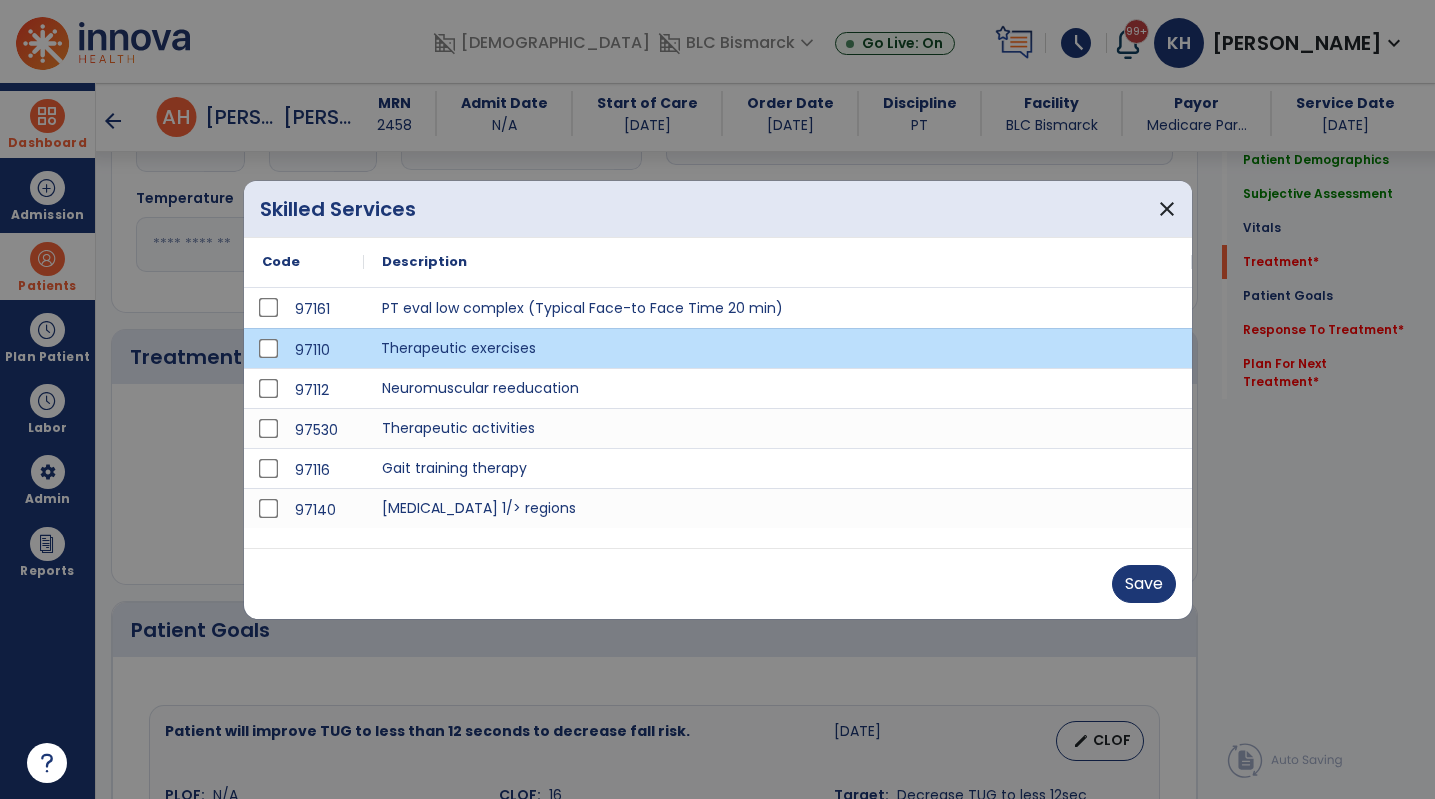 click on "Therapeutic exercises" at bounding box center [778, 348] 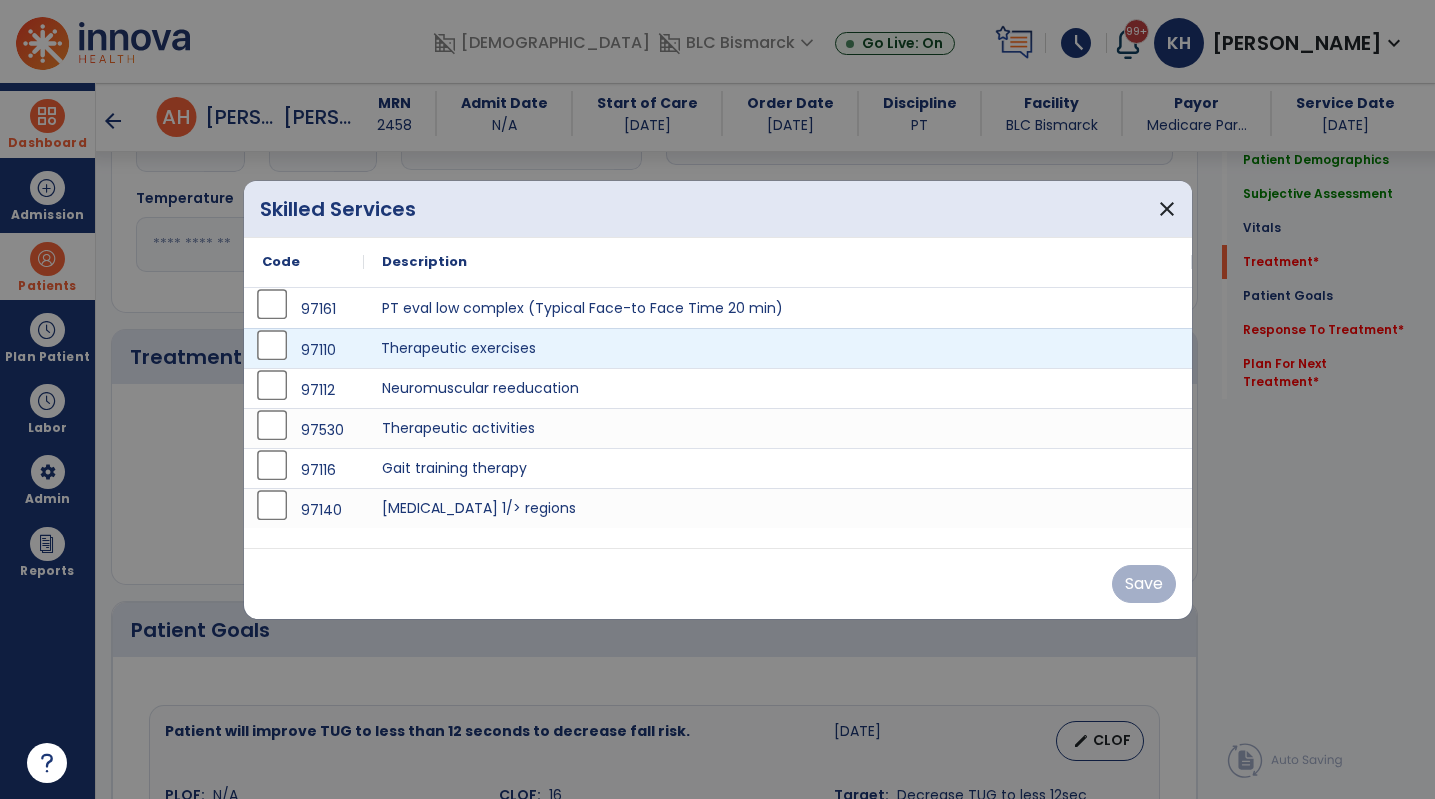 click on "Therapeutic exercises" at bounding box center (778, 348) 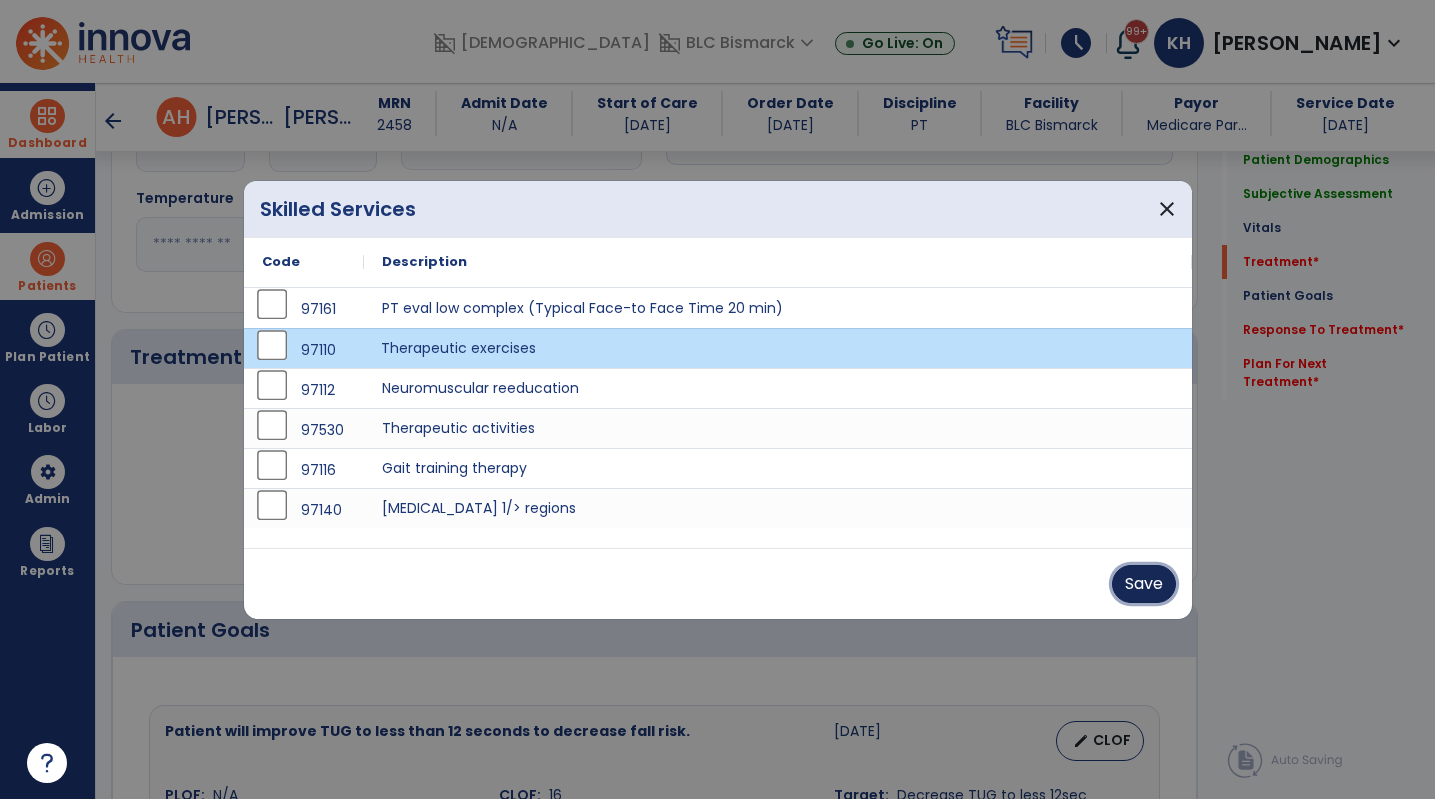 click on "Save" at bounding box center (1144, 584) 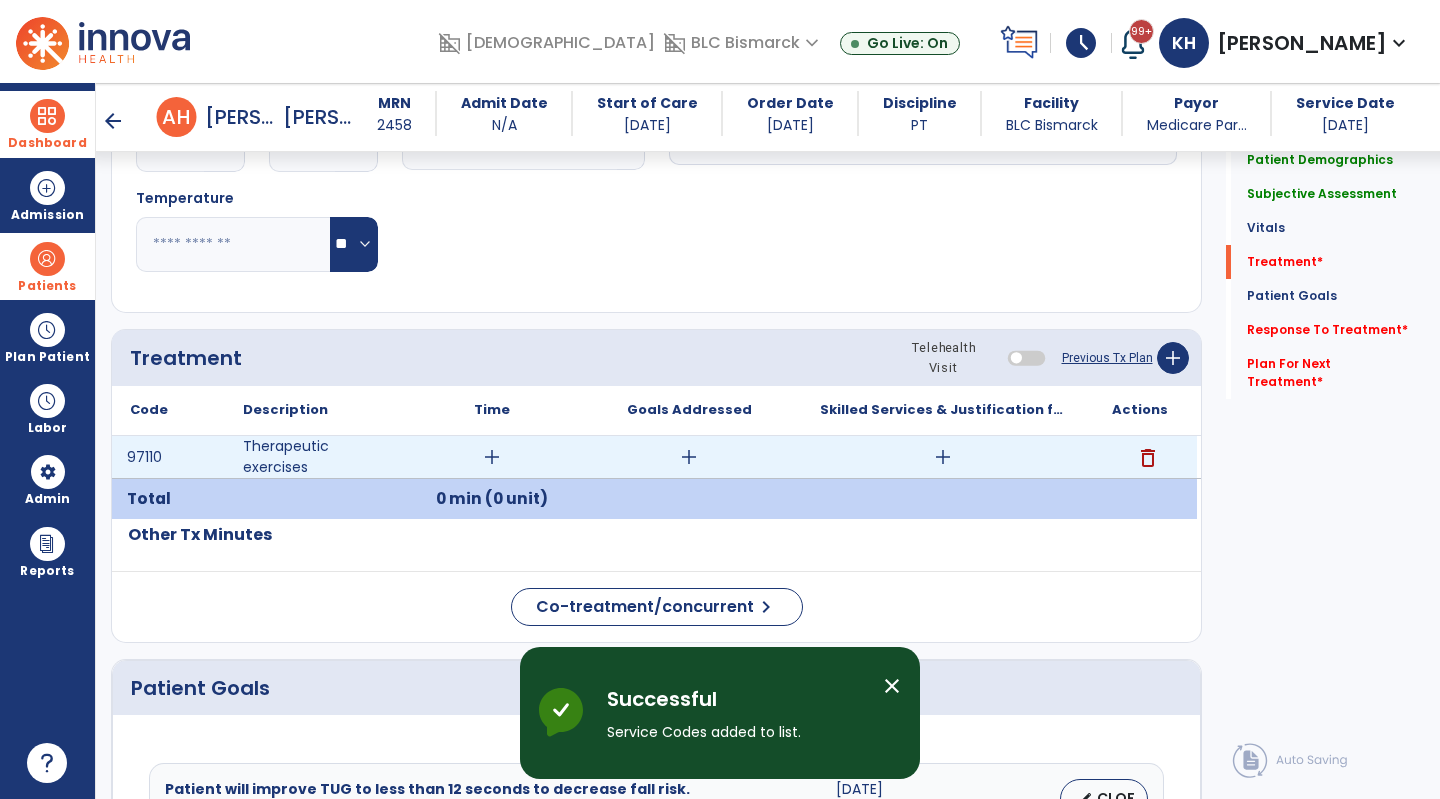 click on "add" at bounding box center [943, 457] 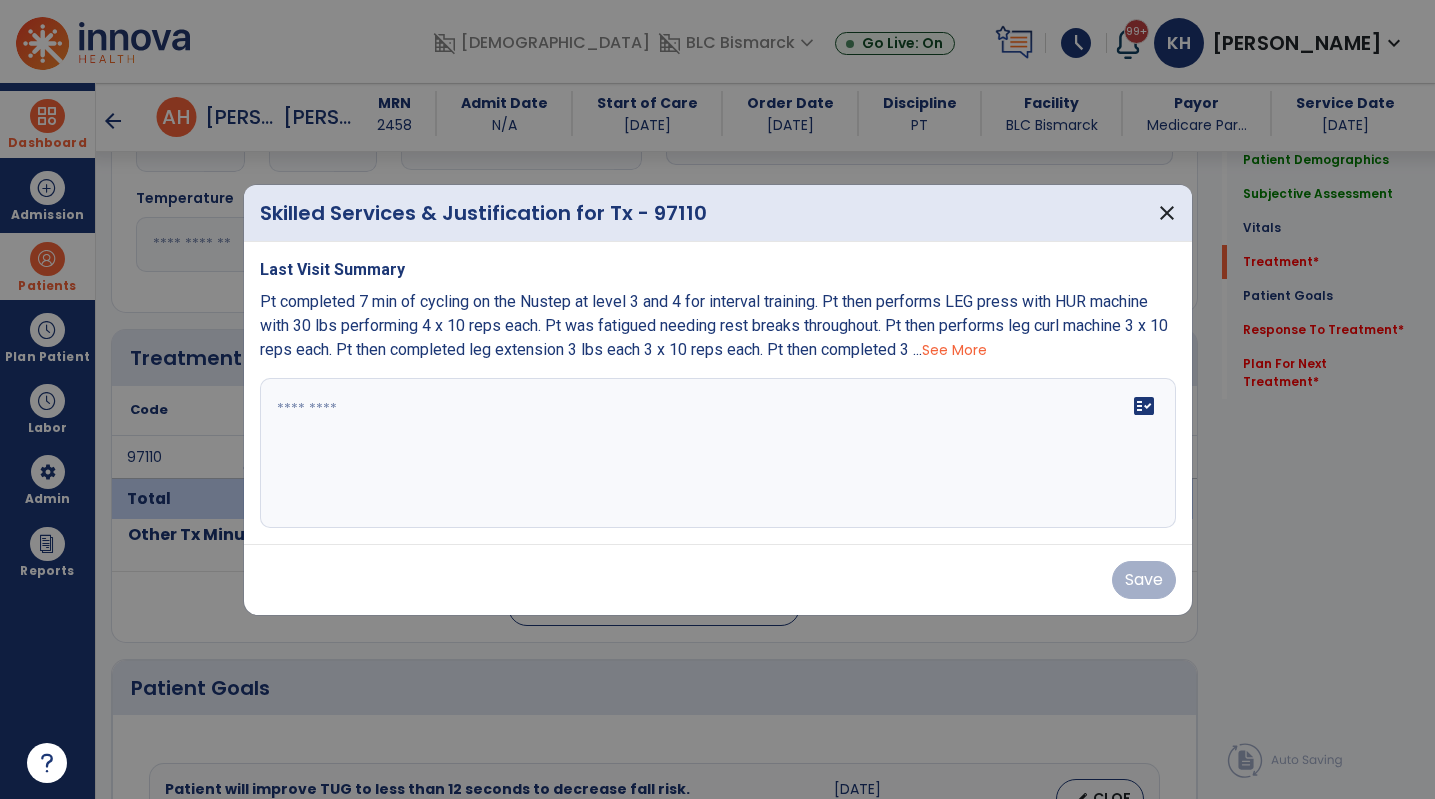 scroll, scrollTop: 1000, scrollLeft: 0, axis: vertical 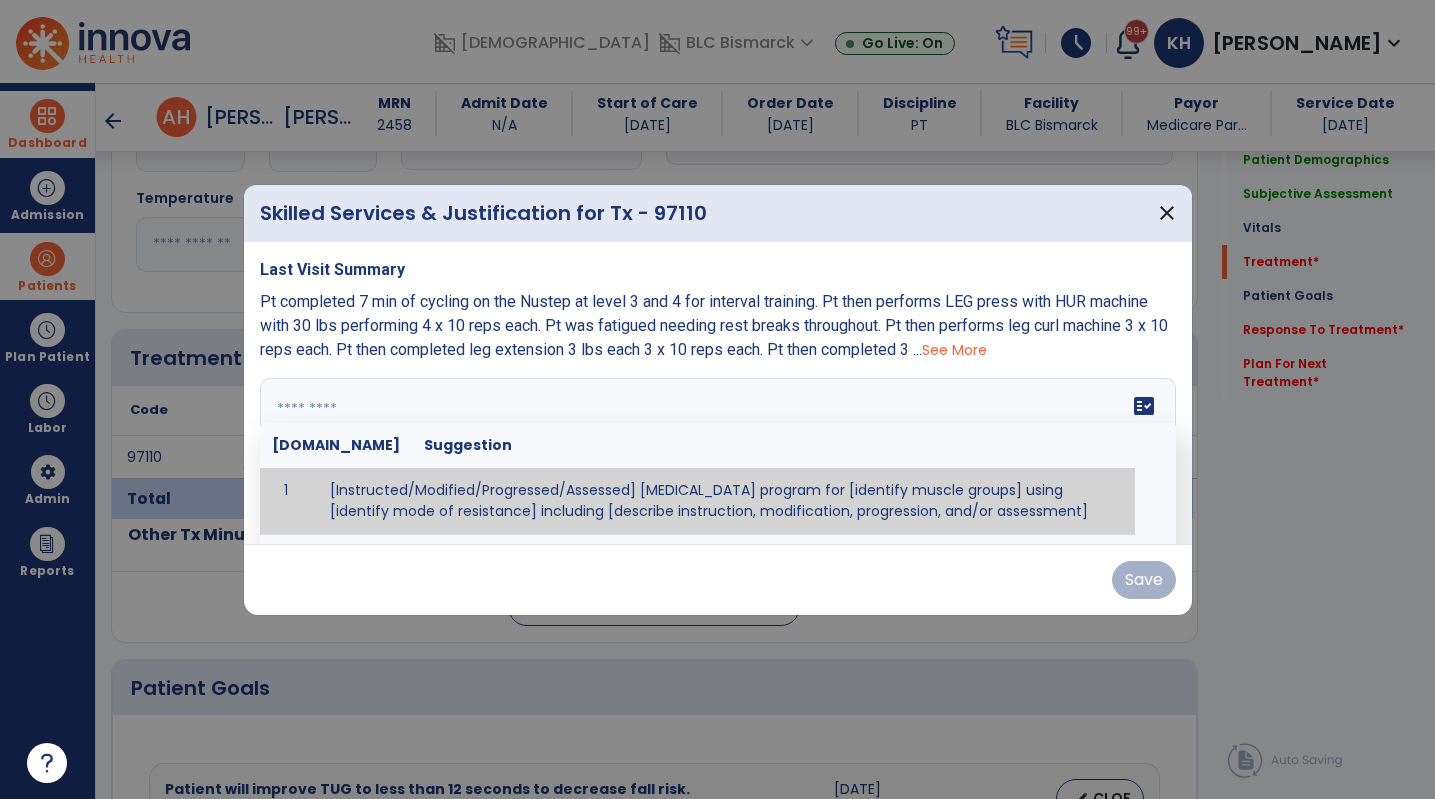 click on "fact_check  [DOMAIN_NAME] Suggestion 1 [Instructed/Modified/Progressed/Assessed] [MEDICAL_DATA] program for [identify muscle groups] using [identify mode of resistance] including [describe instruction, modification, progression, and/or assessment] 2 [Instructed/Modified/Progressed/Assessed] aerobic exercise program using [identify equipment/mode] including [describe instruction, modification,progression, and/or assessment] 3 [Instructed/Modified/Progressed/Assessed] [PROM/A/AROM/AROM] program for [identify joint movements] using [contract-relax, over-pressure, inhibitory techniques, other] 4 [Assessed/Tested] aerobic capacity with administration of [aerobic capacity test]" at bounding box center [718, 453] 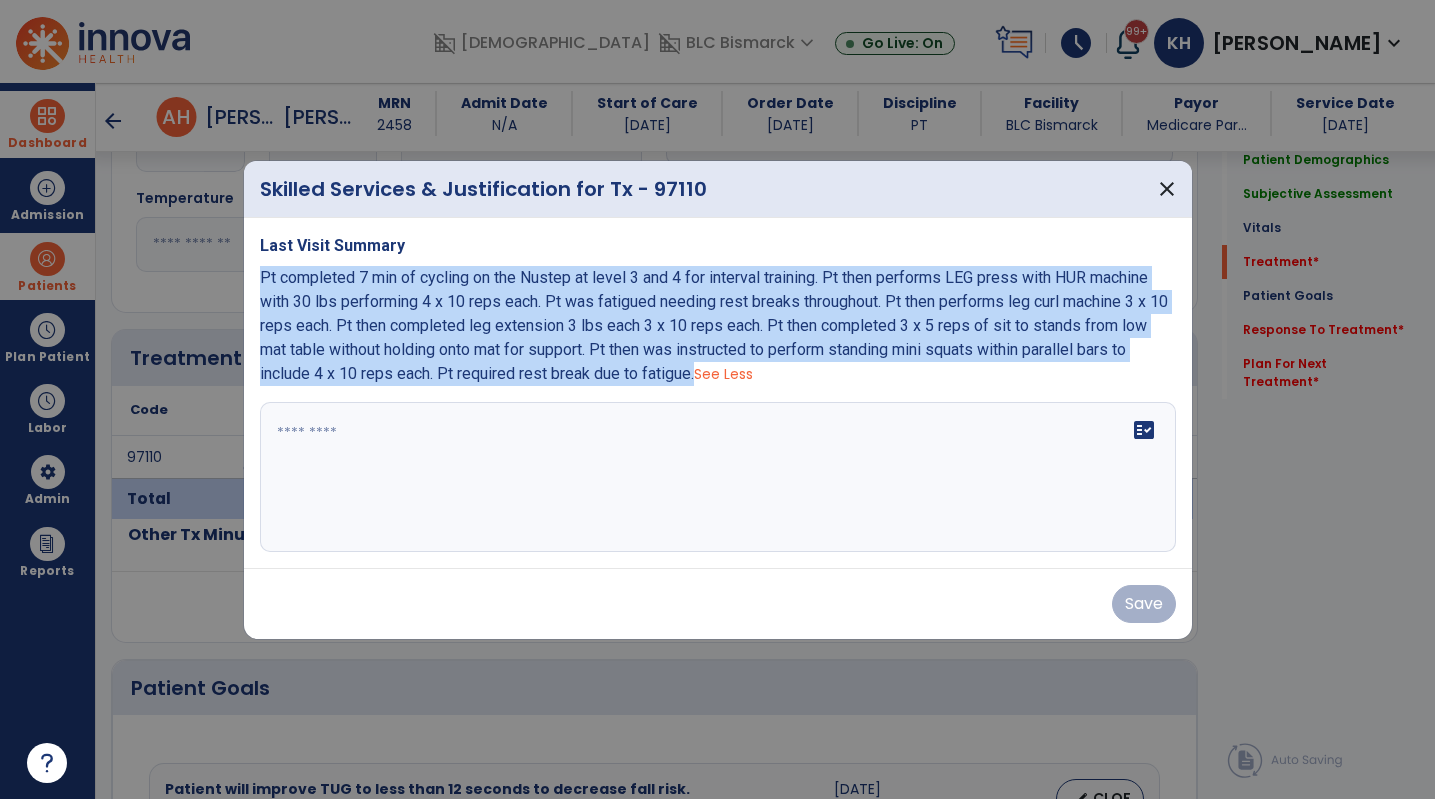 drag, startPoint x: 640, startPoint y: 372, endPoint x: 288, endPoint y: 282, distance: 363.32355 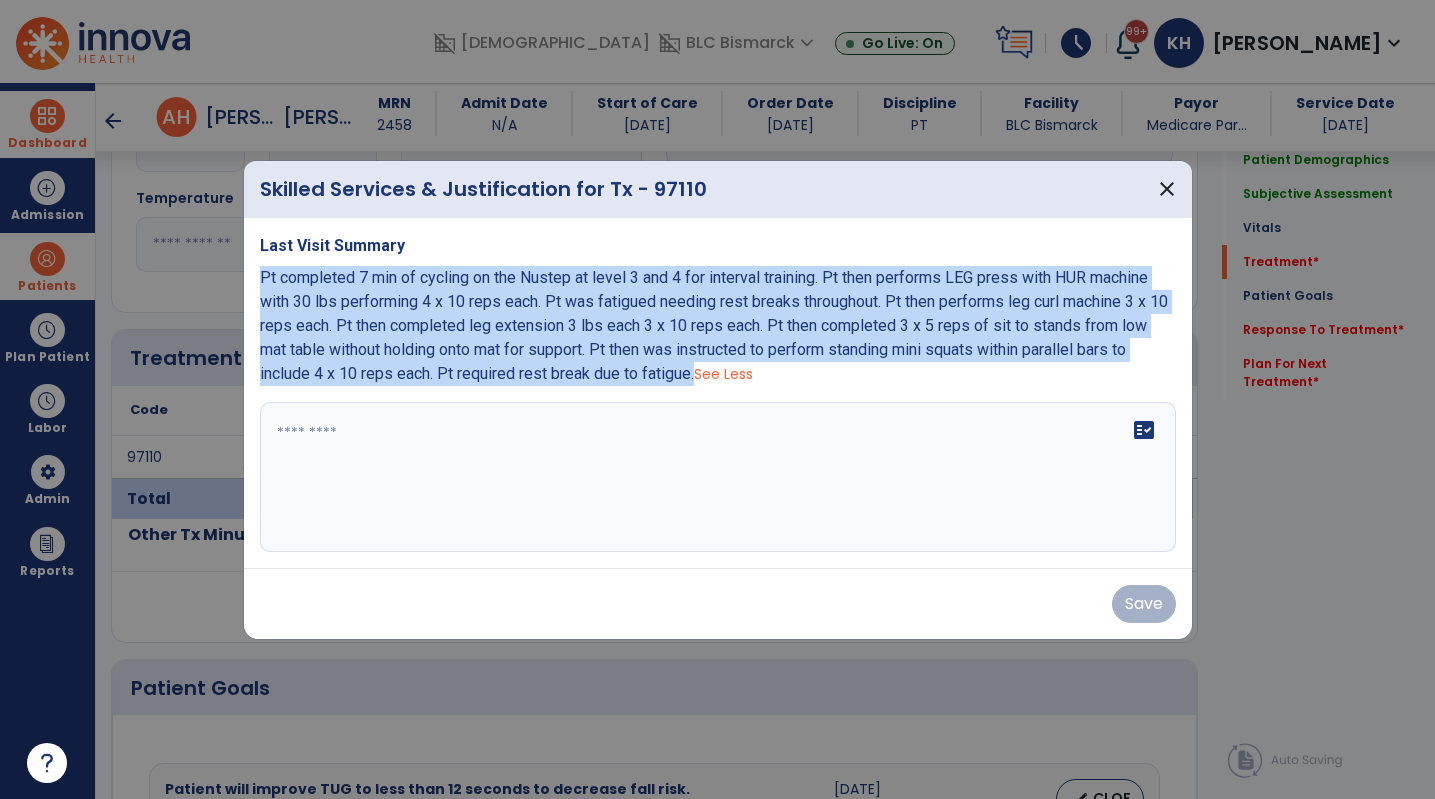 click on "Last Visit Summary Pt completed 7 min of cycling on the Nustep at level 3 and 4 for interval training. Pt then performs LEG press with HUR machine with 30 lbs performing 4 x 10 reps each. Pt was fatigued needing rest breaks throughout. Pt then performs leg curl machine 3 x 10 reps each. Pt then completed leg extension 3 lbs each 3 x 10 reps each. Pt then completed 3 x 5 reps of sit to stands from low mat table without holding onto mat for support. Pt then was instructed to perform standing mini squats within parallel bars to include 4 x 10 reps each. Pt required rest break due to fatigue.  See Less   fact_check" at bounding box center (718, 393) 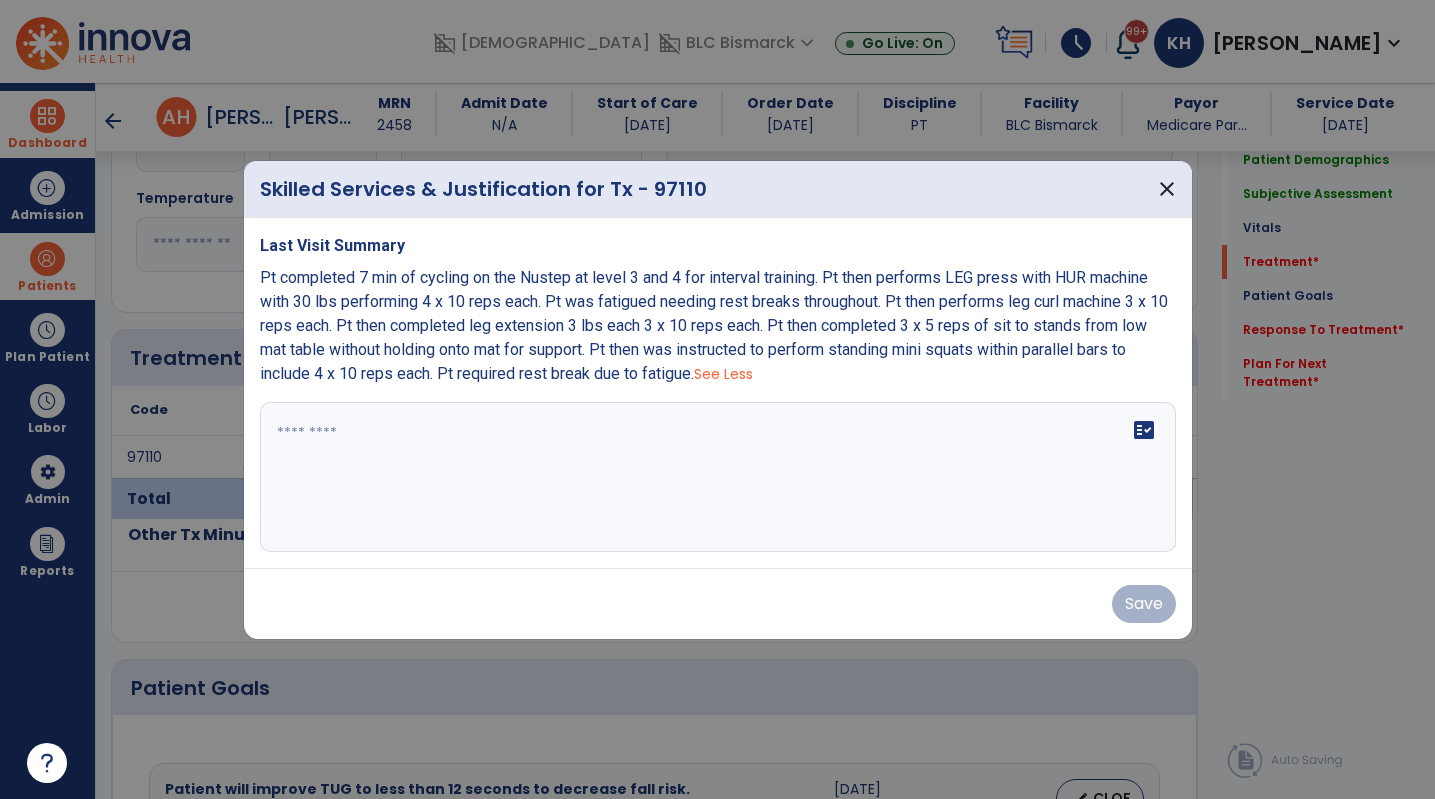 click at bounding box center (718, 477) 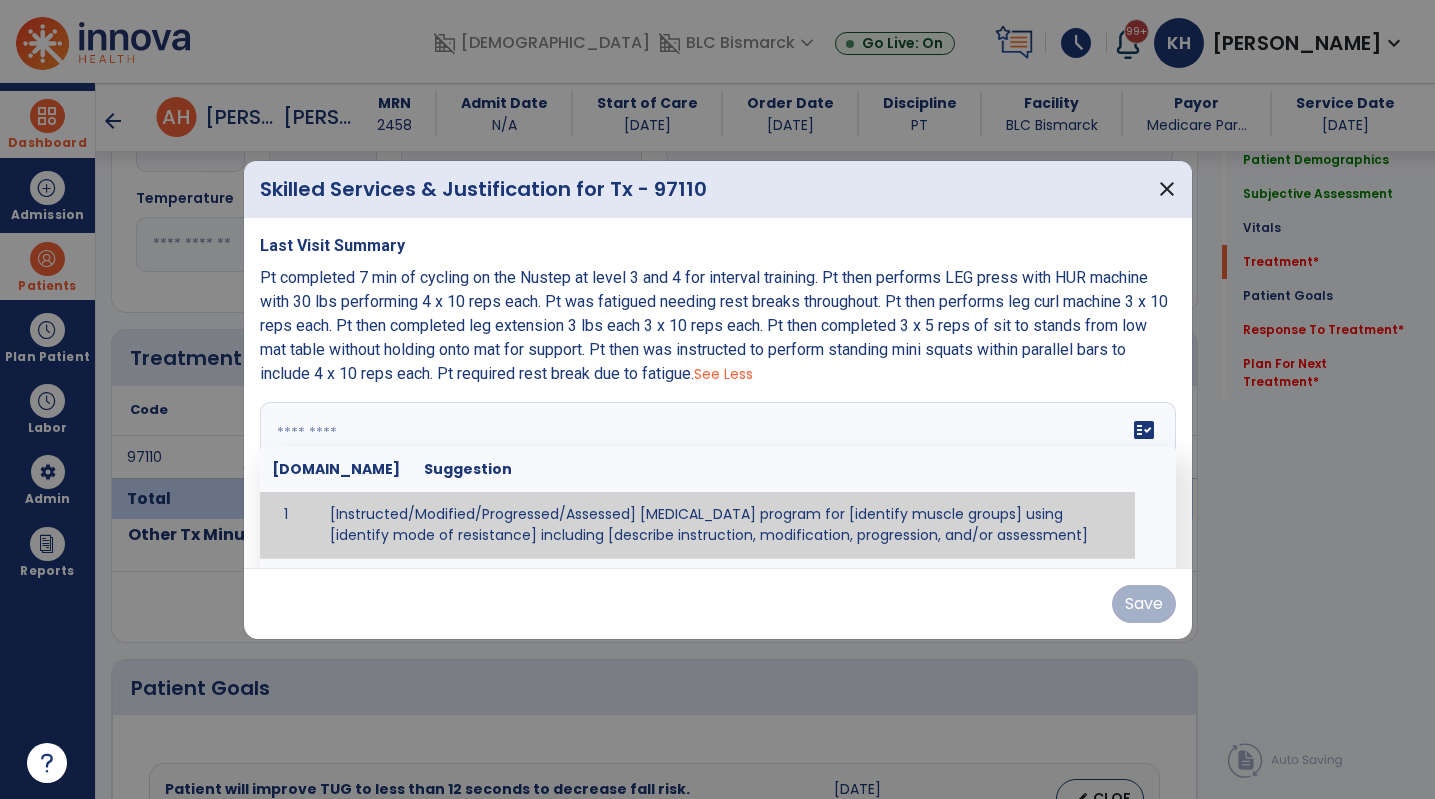 paste on "**********" 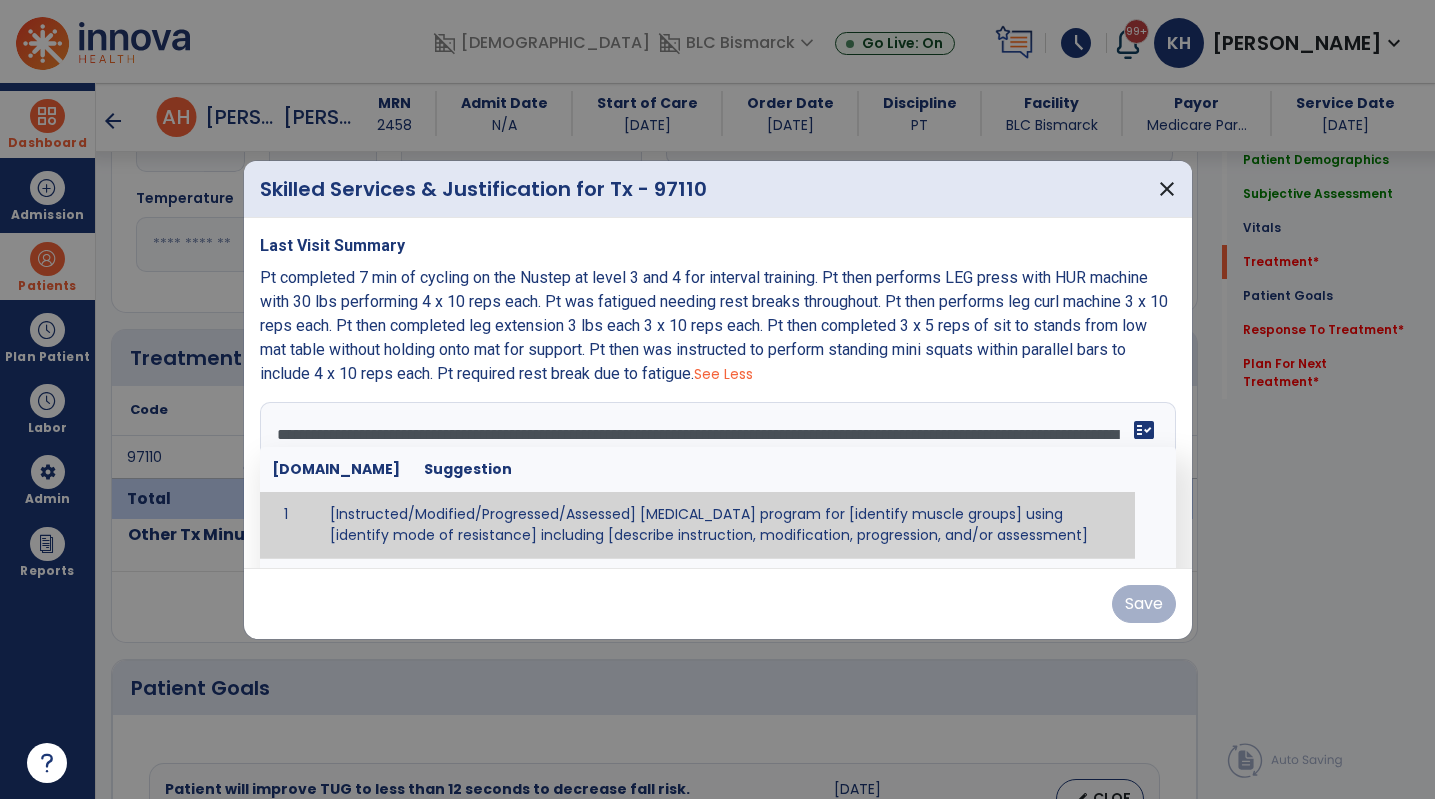 scroll, scrollTop: 15, scrollLeft: 0, axis: vertical 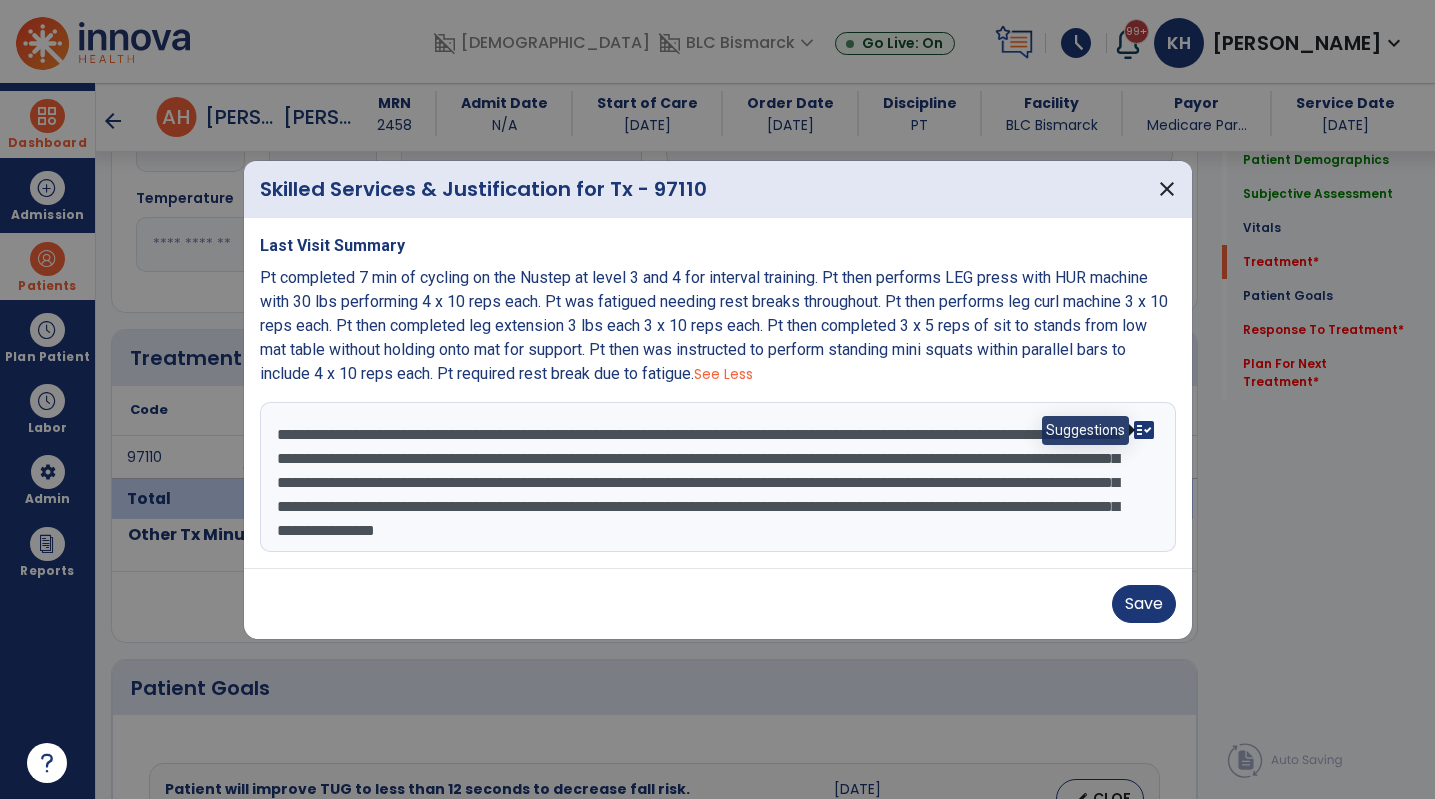 click on "fact_check" at bounding box center (1144, 430) 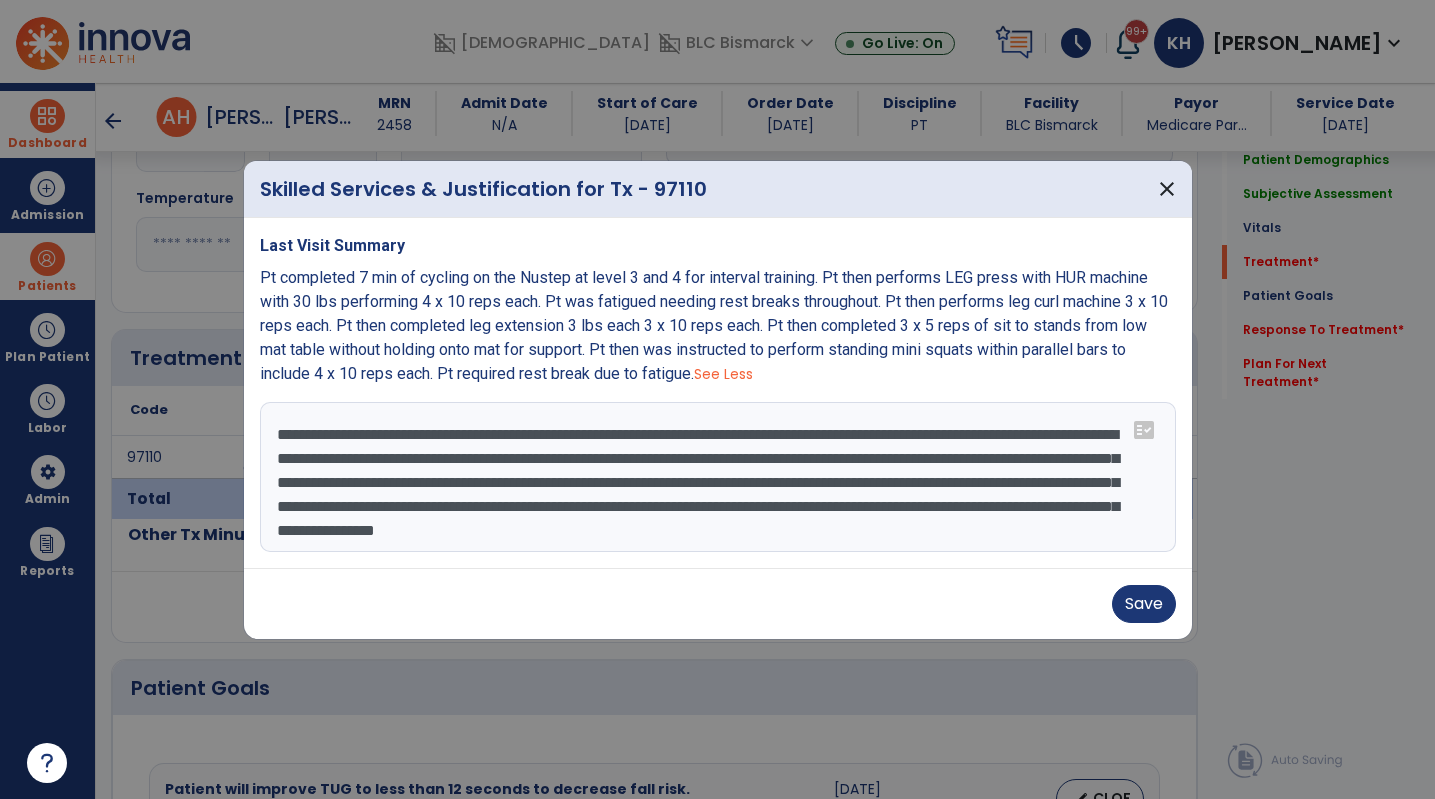 click on "**********" at bounding box center (718, 477) 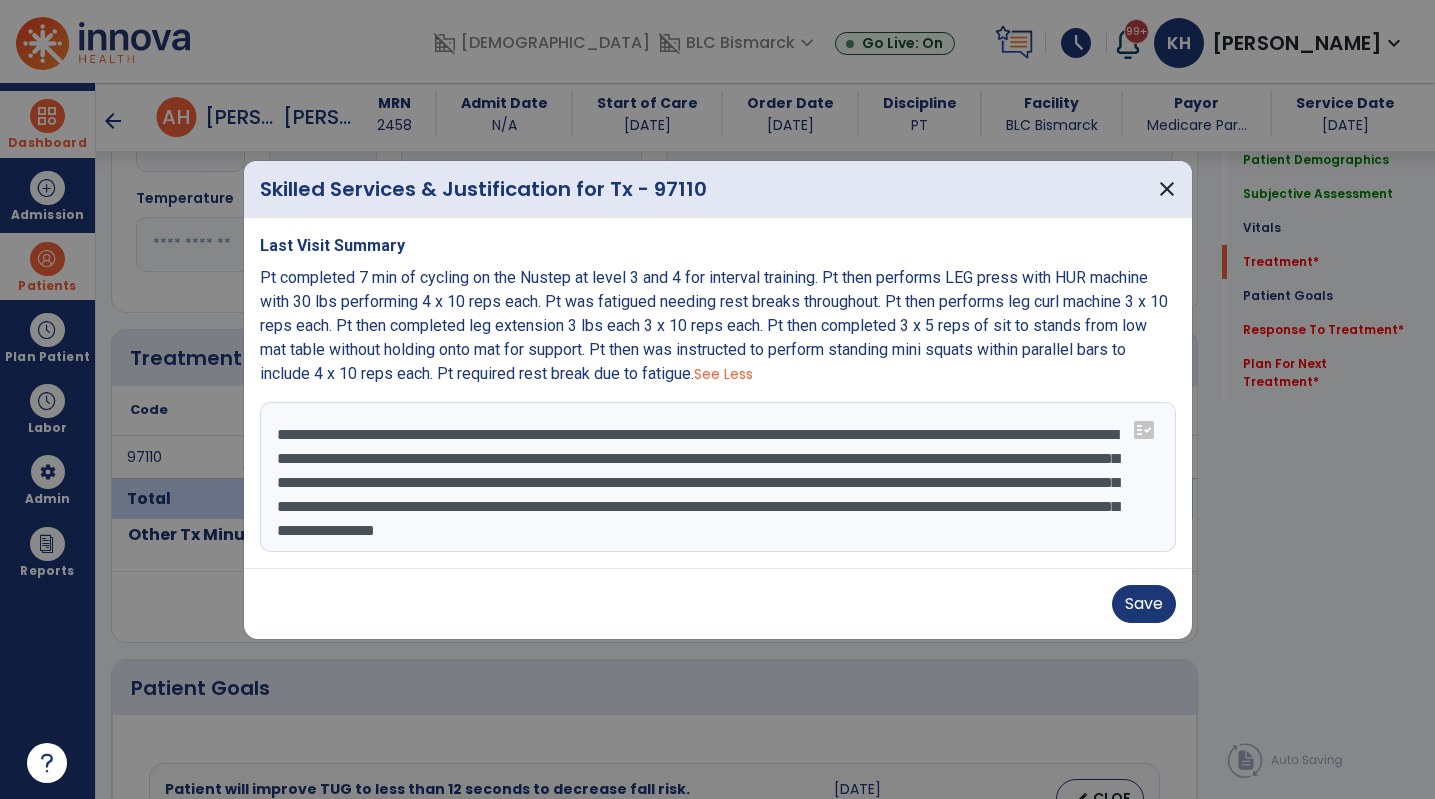 drag, startPoint x: 909, startPoint y: 541, endPoint x: 897, endPoint y: 517, distance: 26.832815 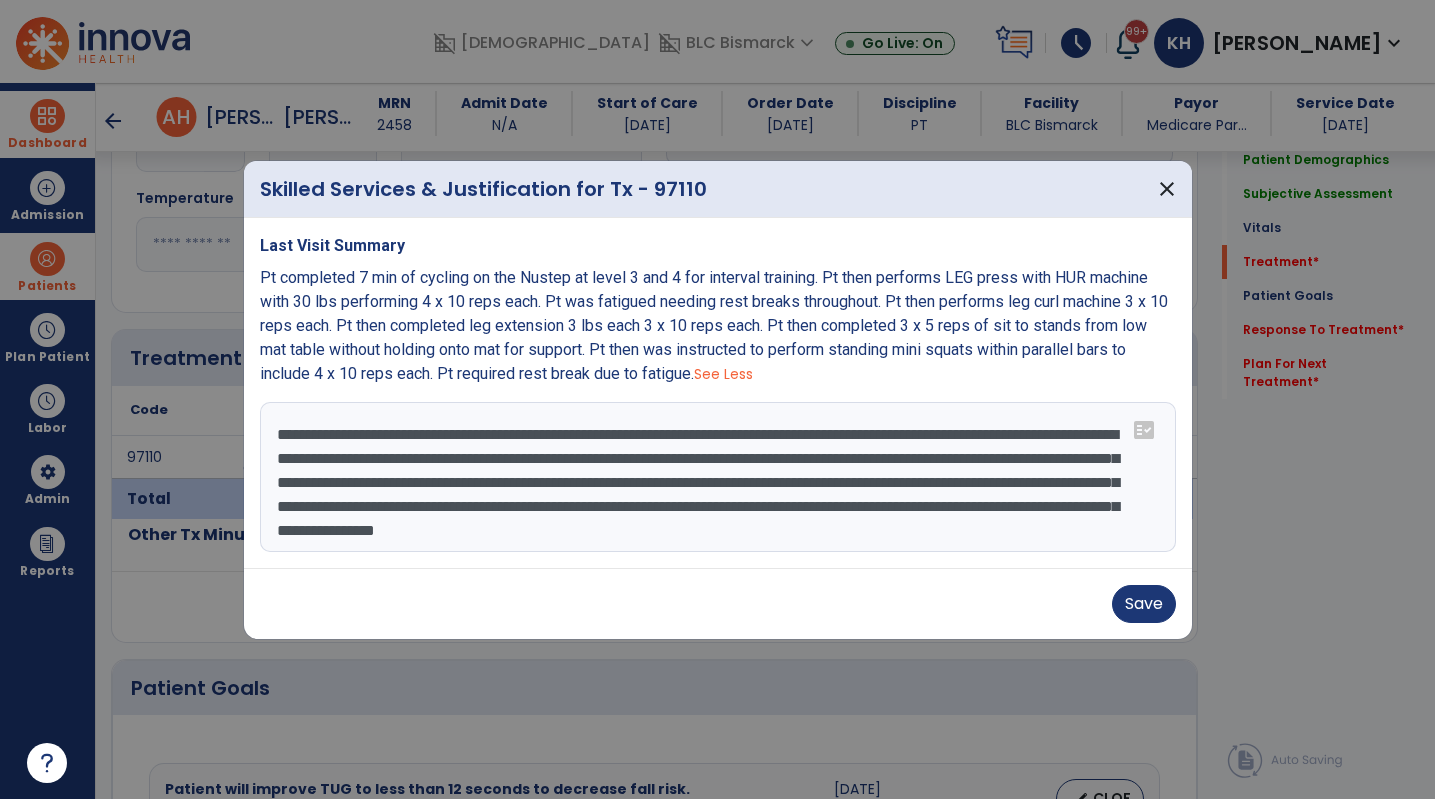 click on "**********" at bounding box center (718, 477) 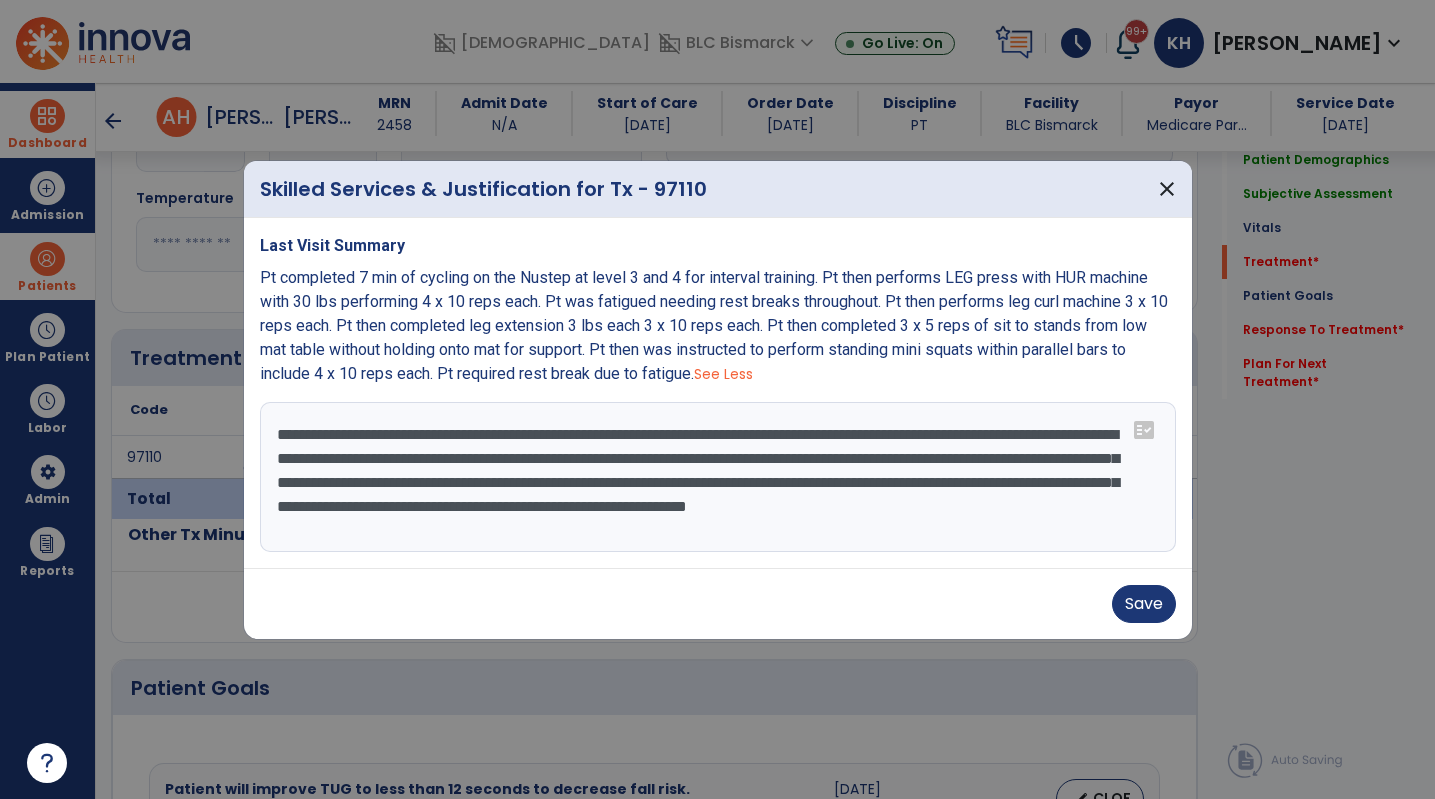 scroll, scrollTop: 0, scrollLeft: 0, axis: both 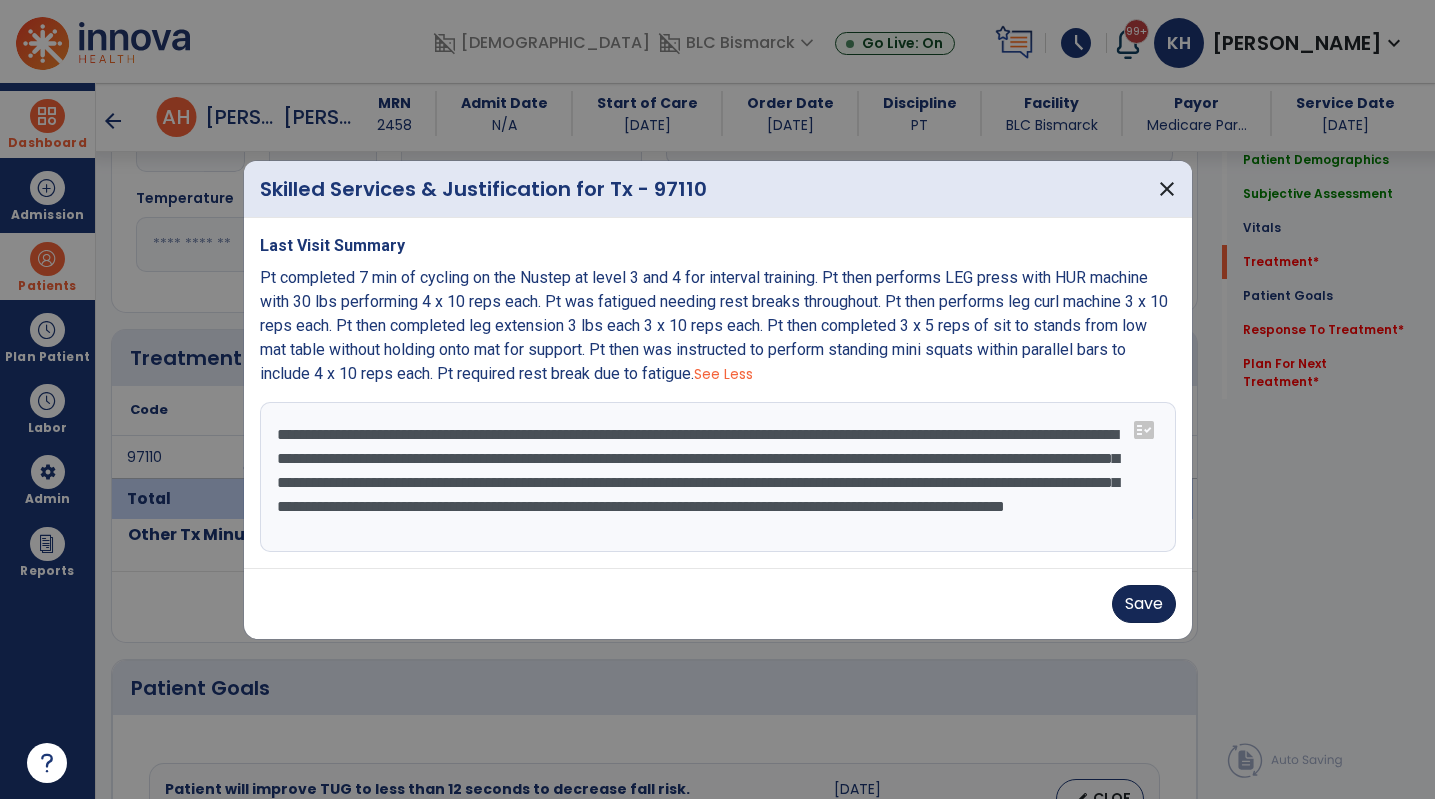 type on "**********" 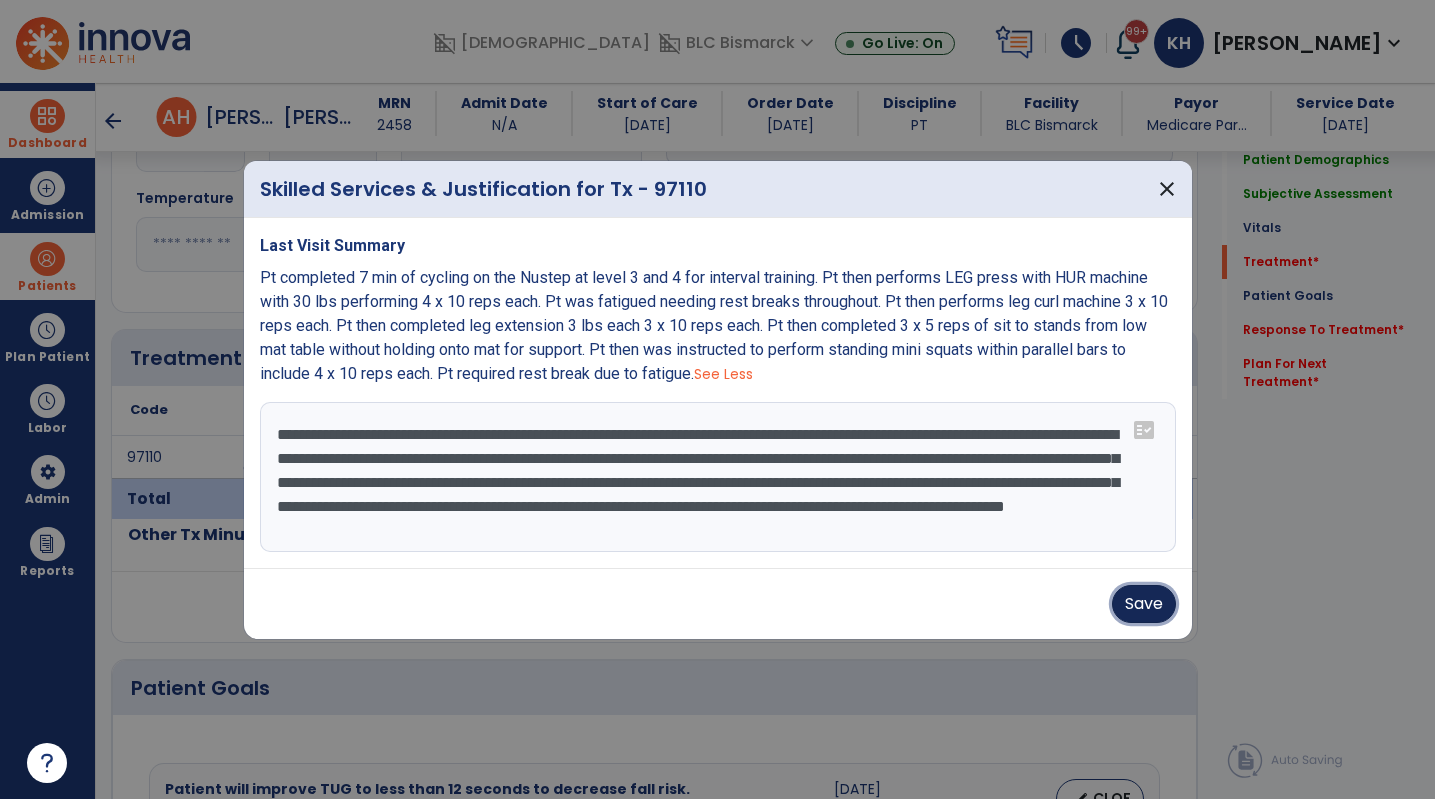 click on "Save" at bounding box center [1144, 604] 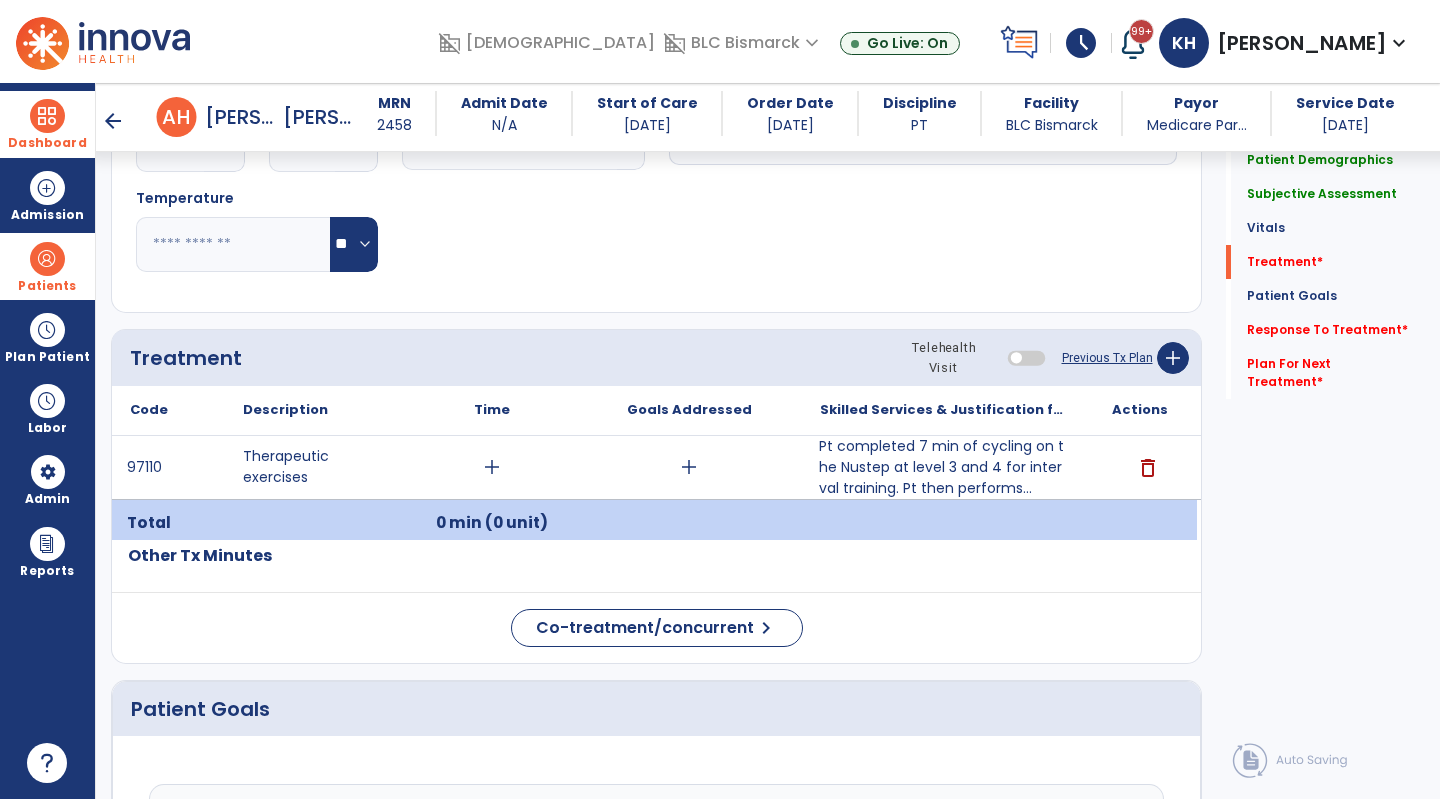 click on "Dashboard" at bounding box center (47, 124) 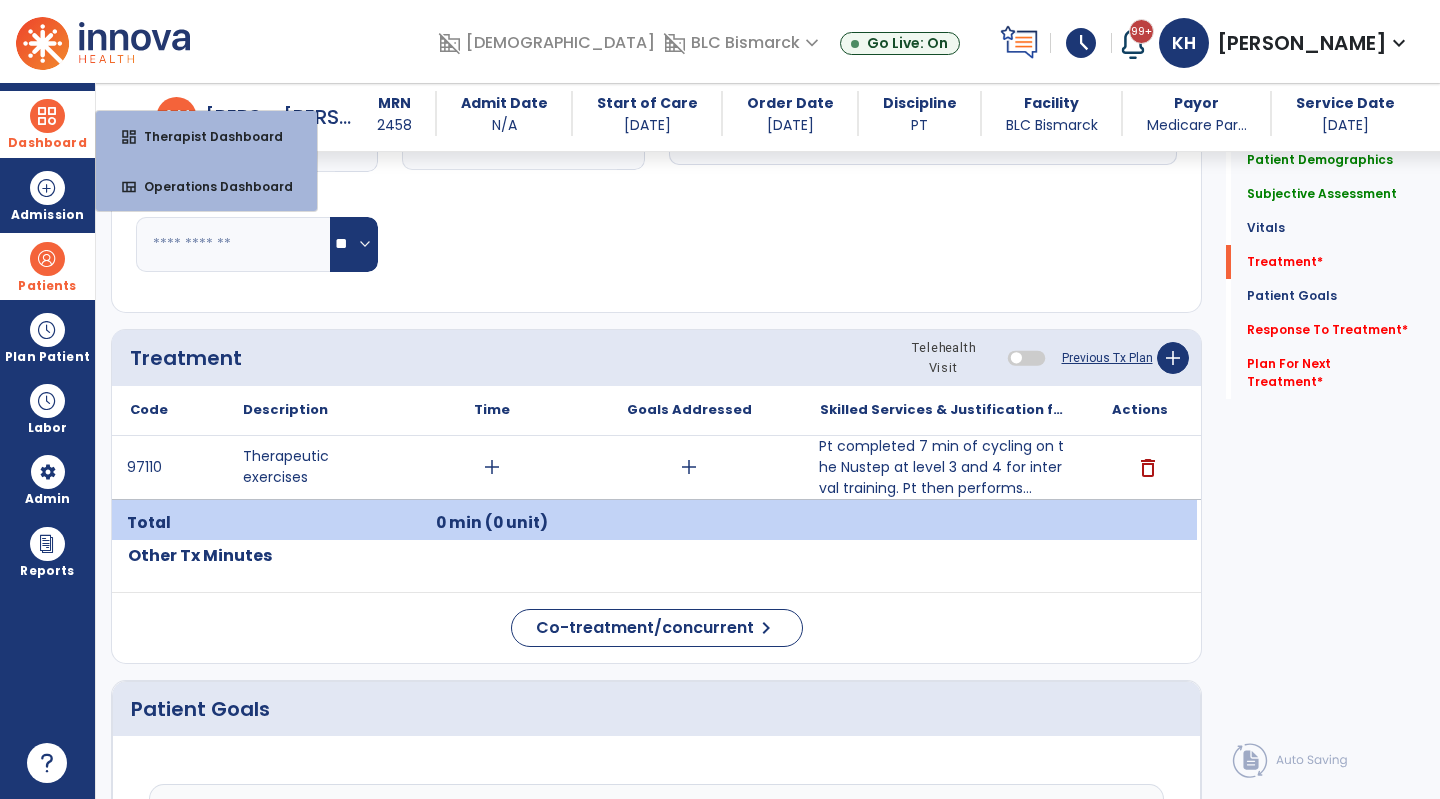 click on "Therapist Dashboard" at bounding box center (205, 136) 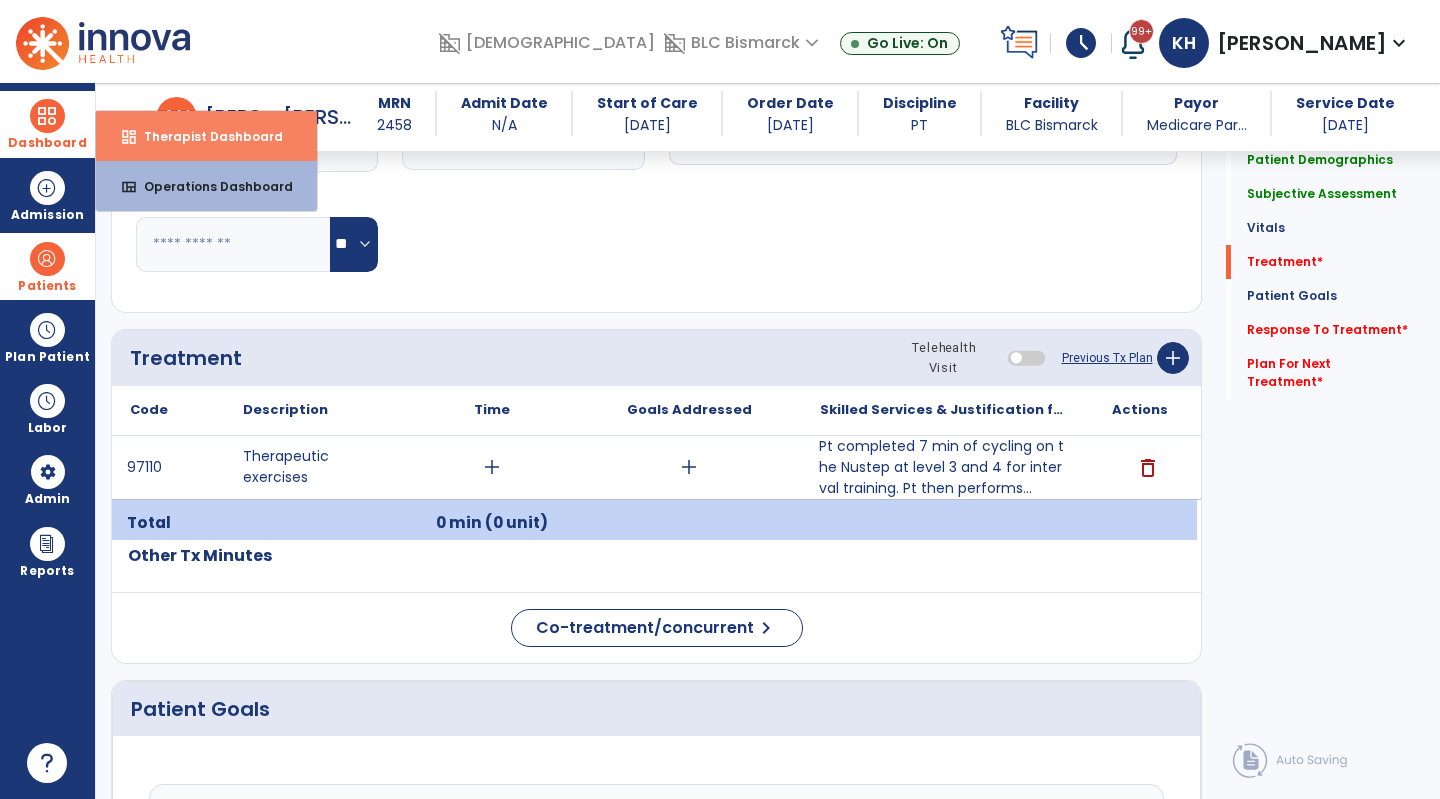 scroll, scrollTop: 76, scrollLeft: 0, axis: vertical 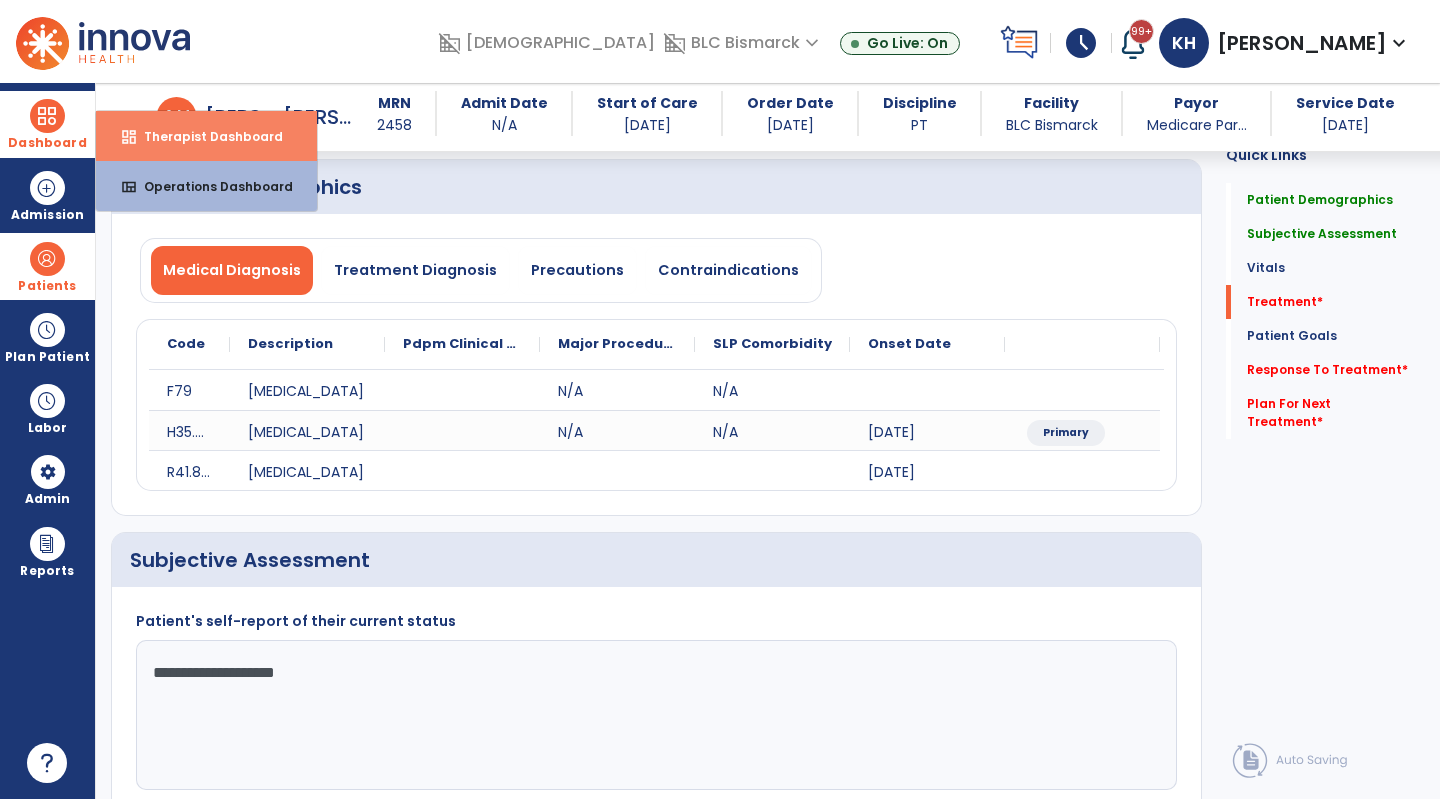 select on "****" 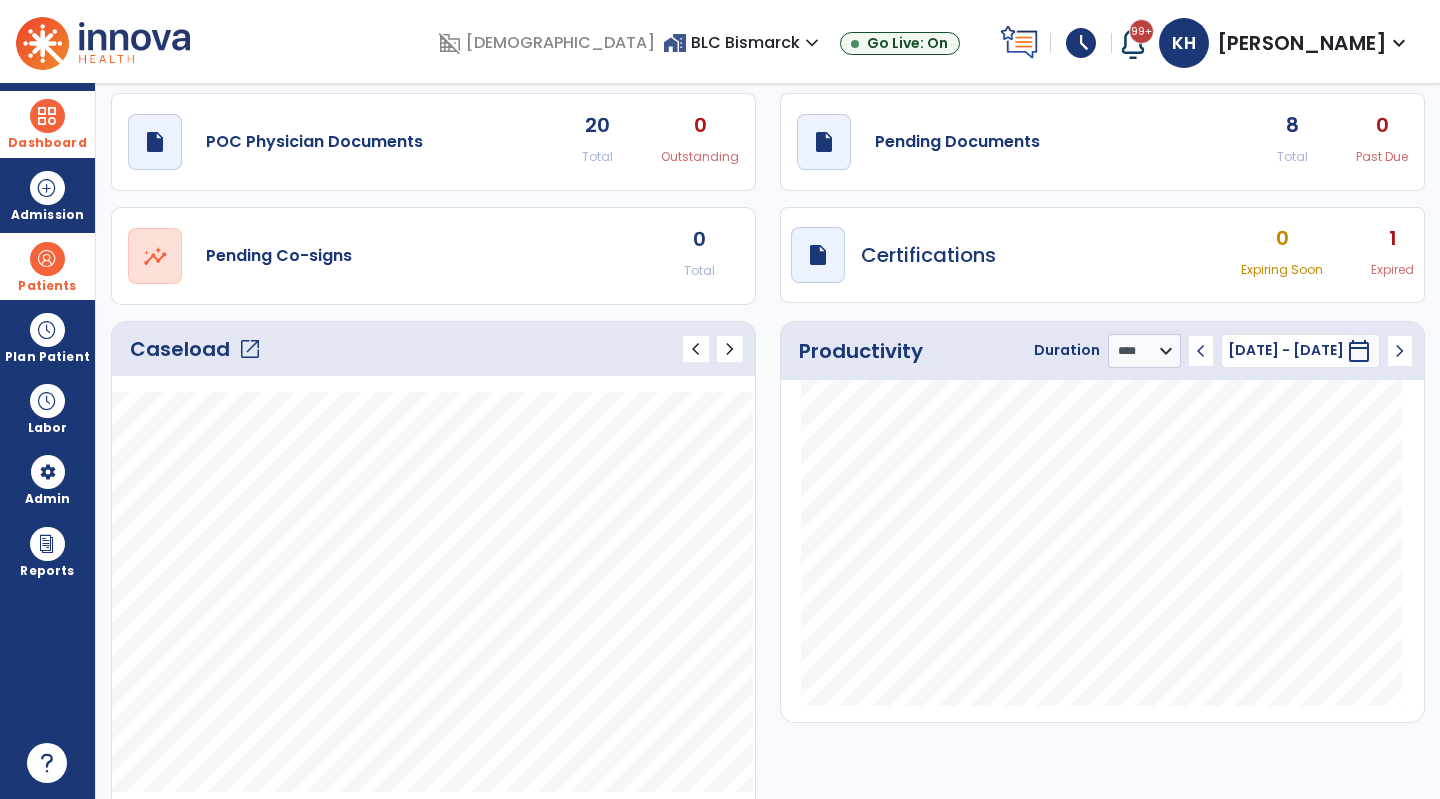scroll, scrollTop: 0, scrollLeft: 0, axis: both 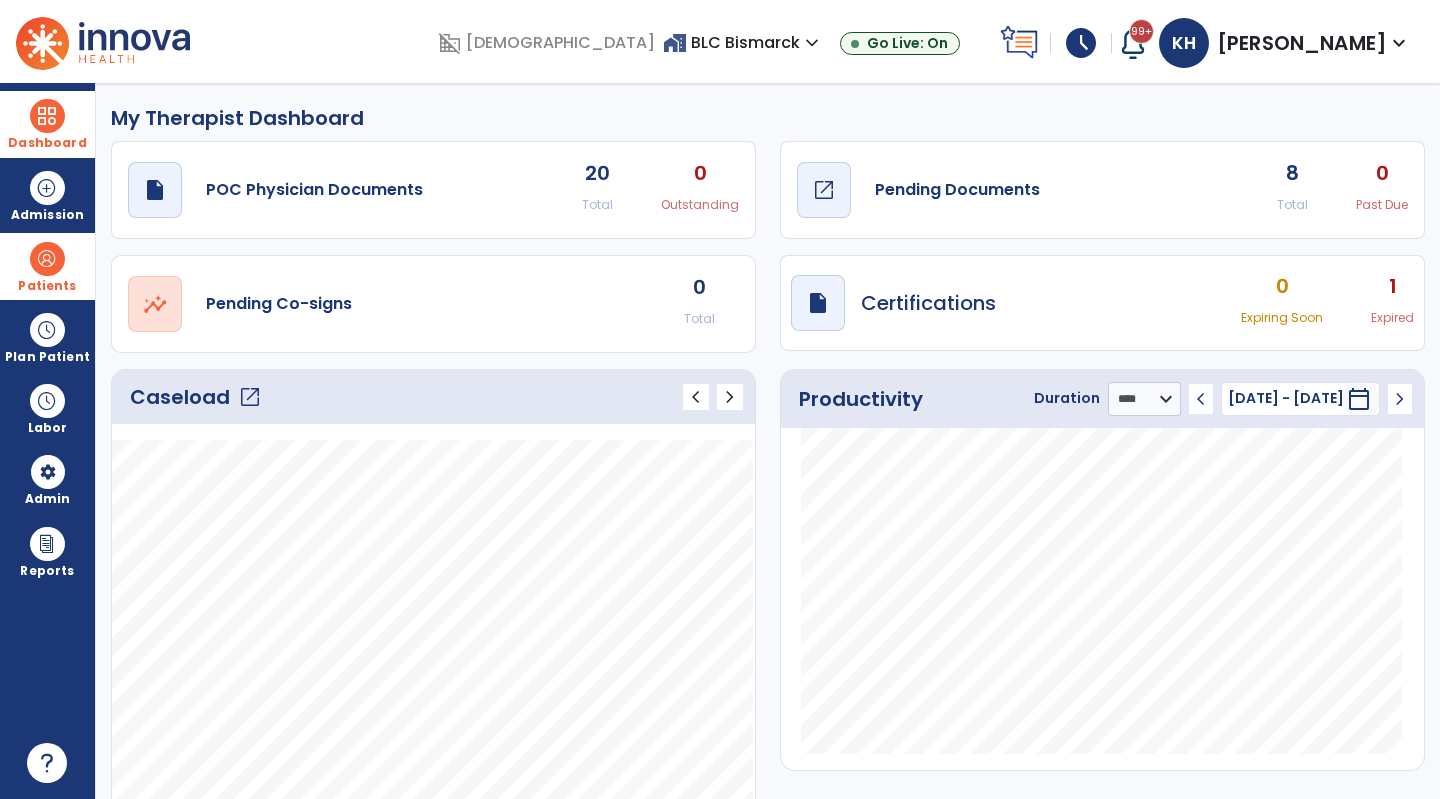 click on "draft   open_in_new  Pending Documents" 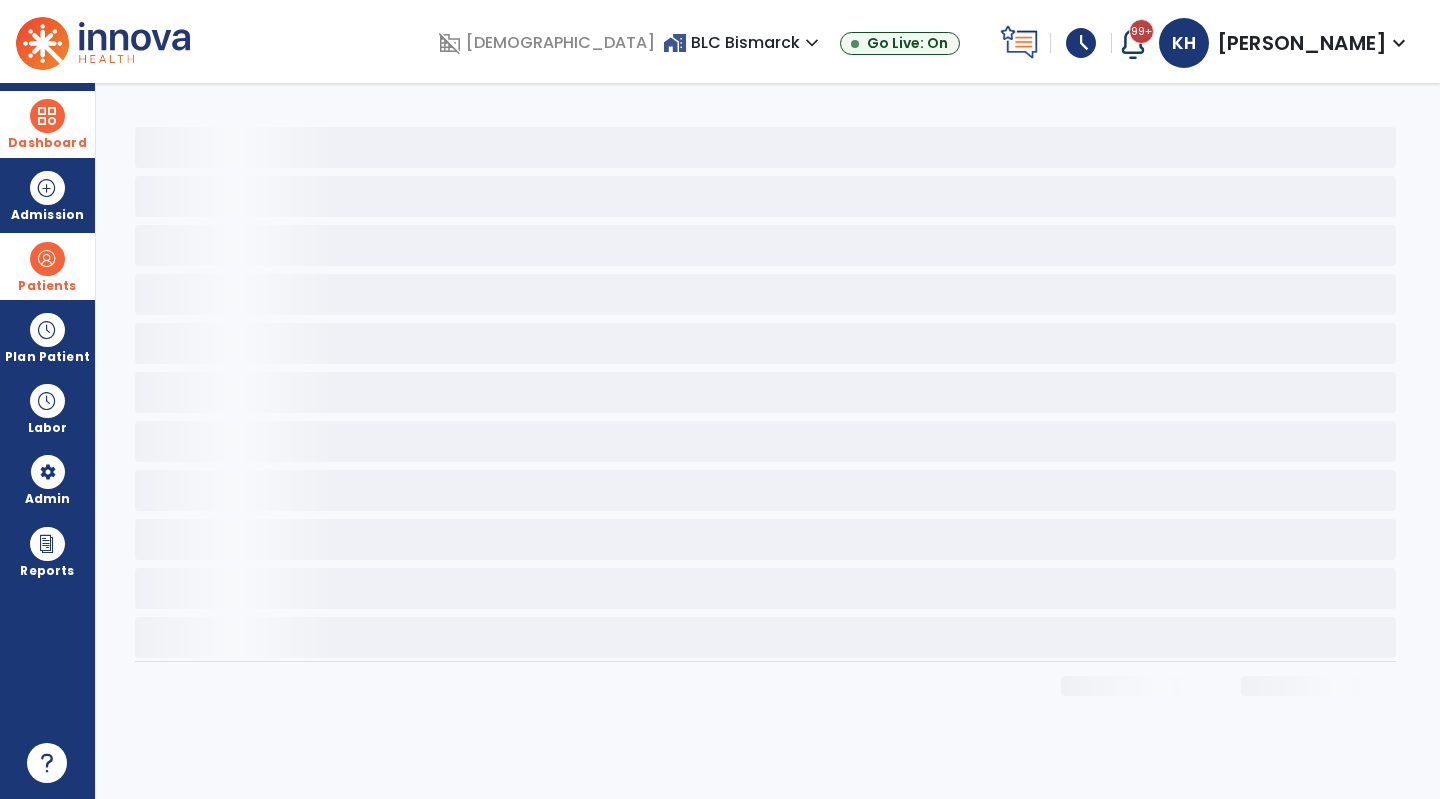 click on "Dashboard" at bounding box center [47, 124] 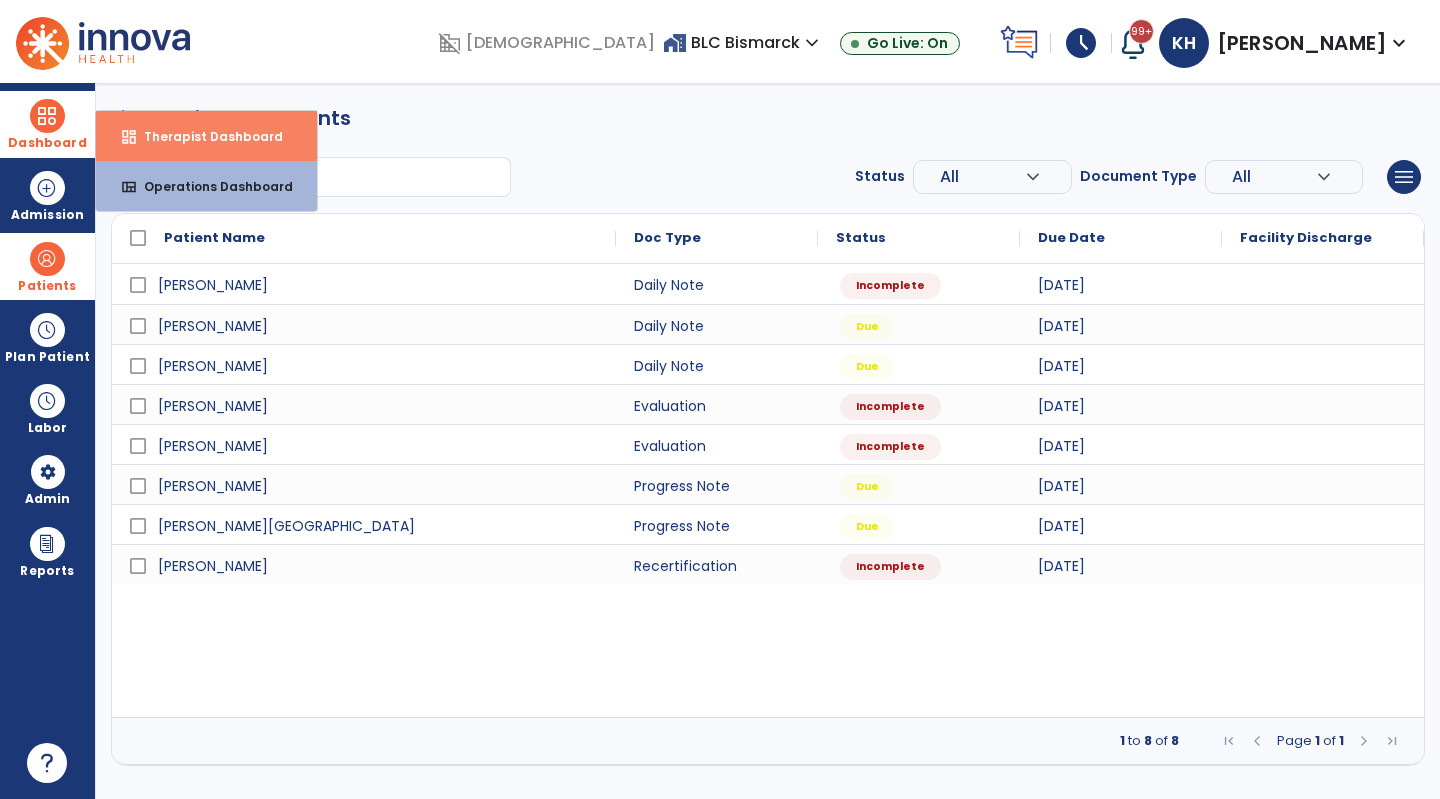 click on "Therapist Dashboard" at bounding box center (205, 136) 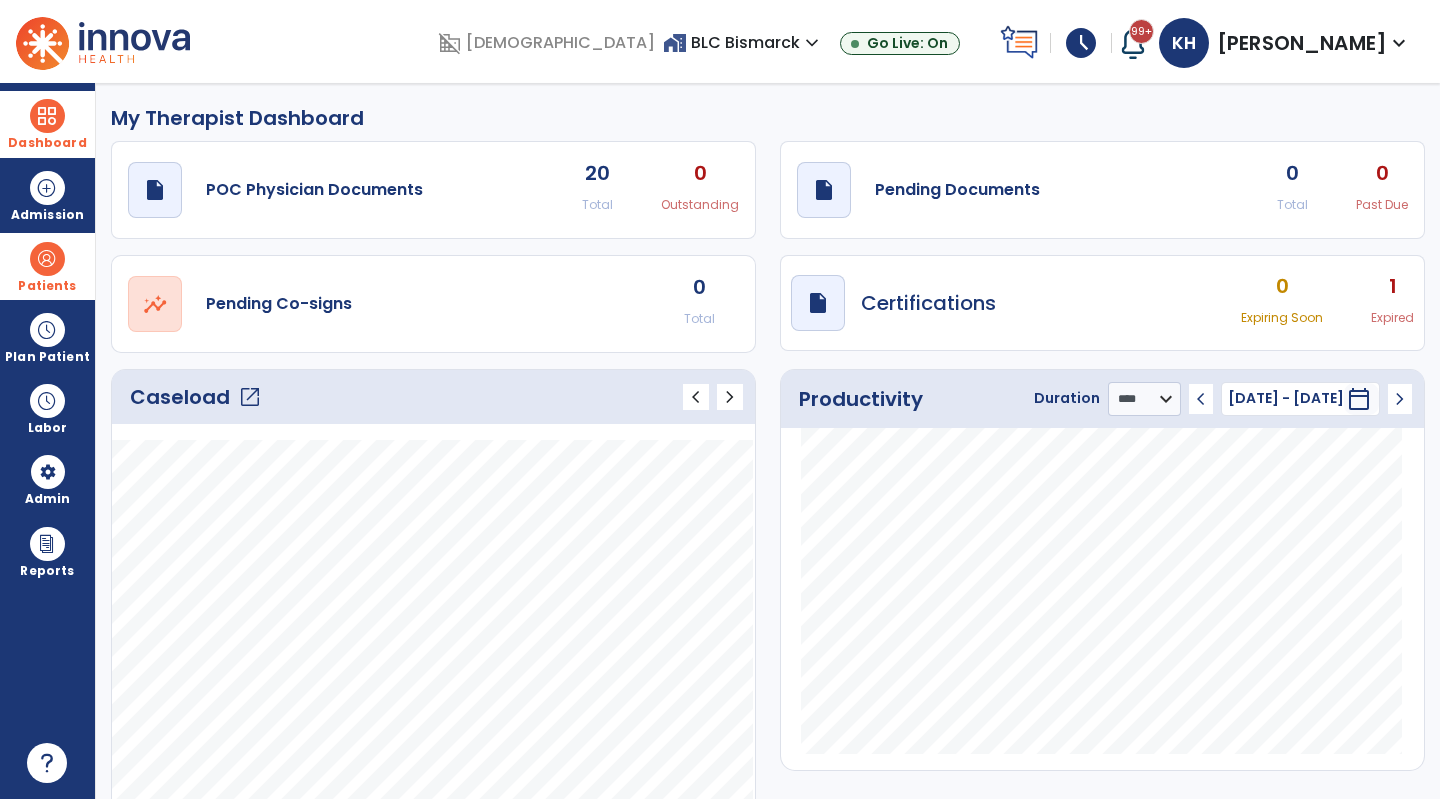 click on "draft   open_in_new  Pending Documents 0 Total 0 Past Due" 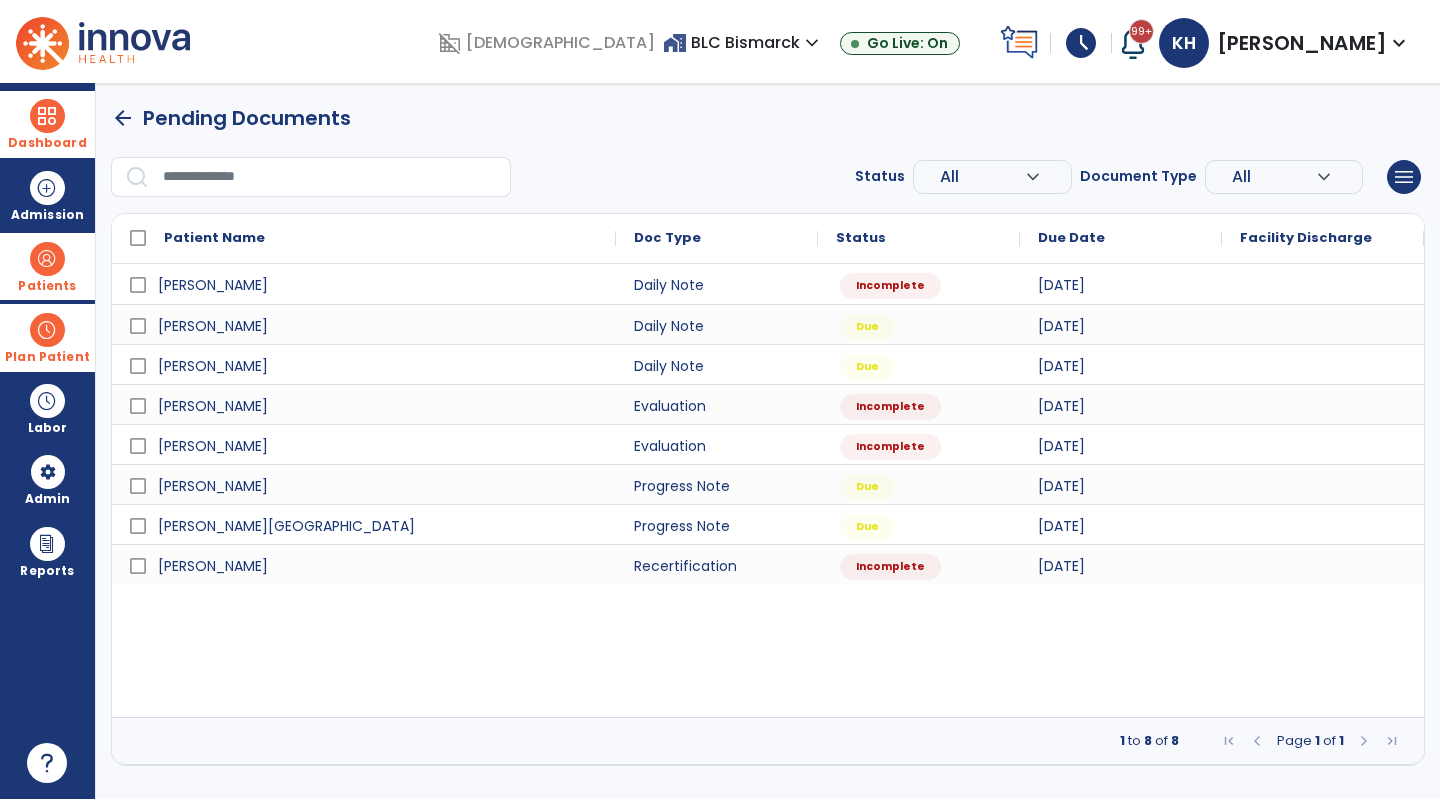 click on "Plan Patient" at bounding box center (47, 266) 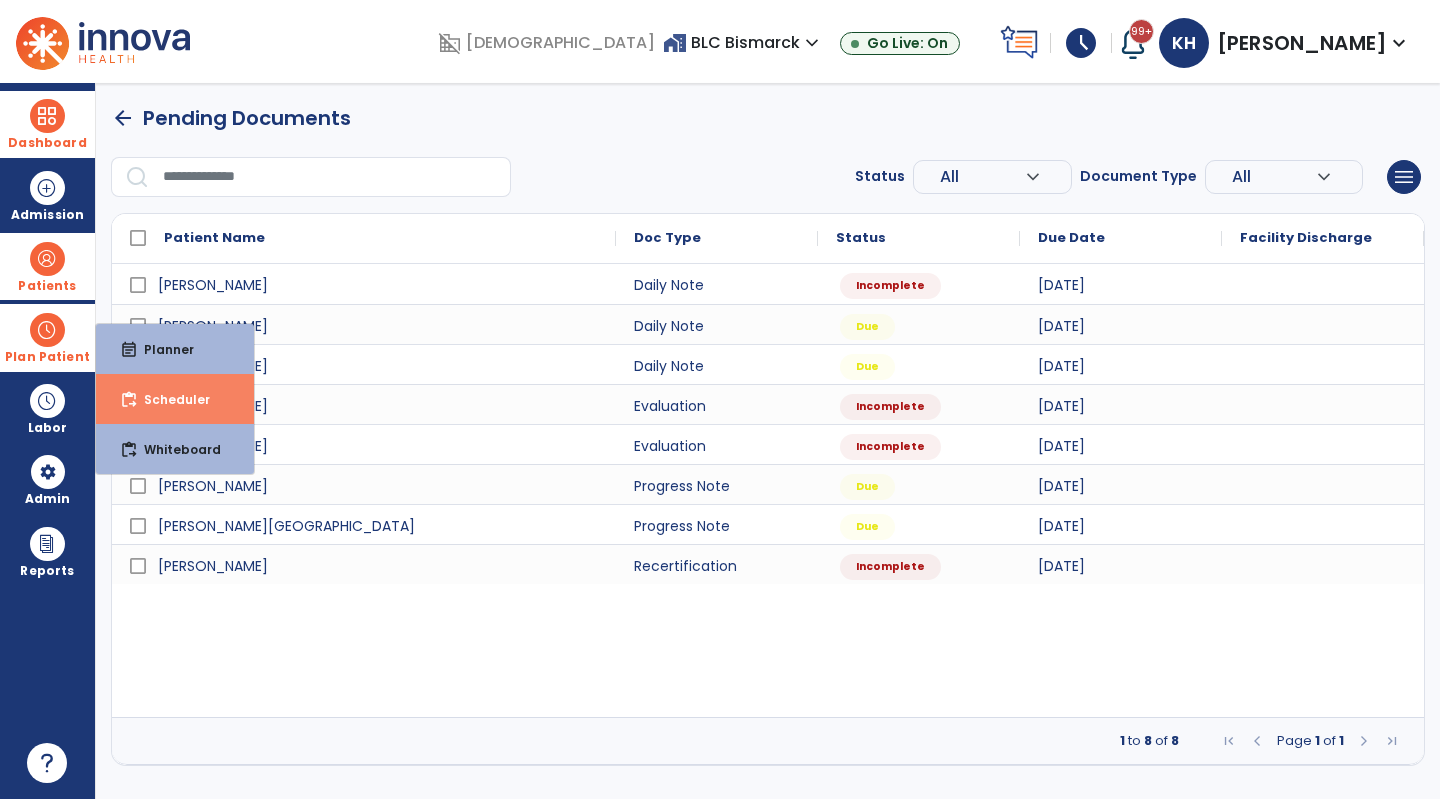 click on "content_paste_go  Scheduler" at bounding box center [175, 399] 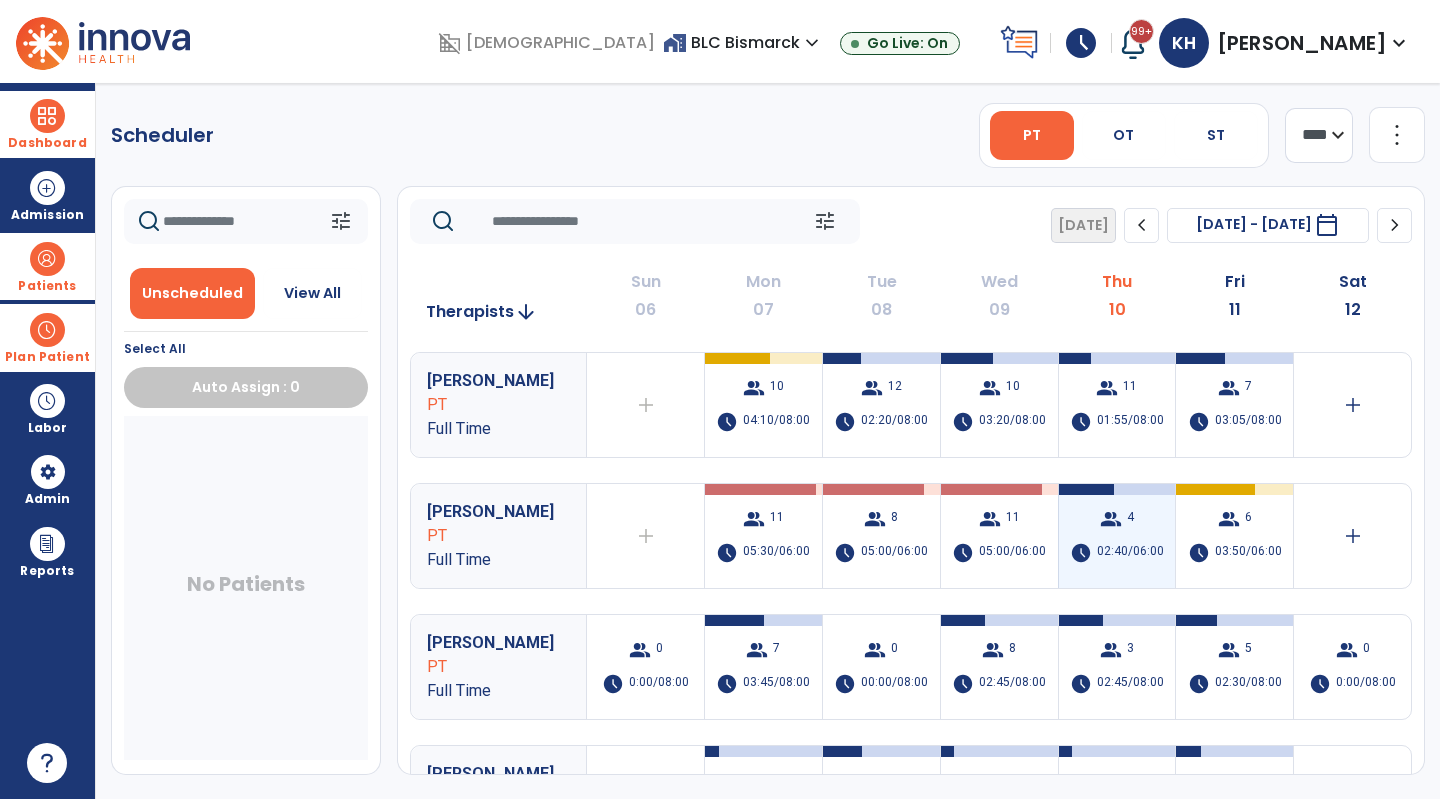 click on "02:40/06:00" at bounding box center (1130, 553) 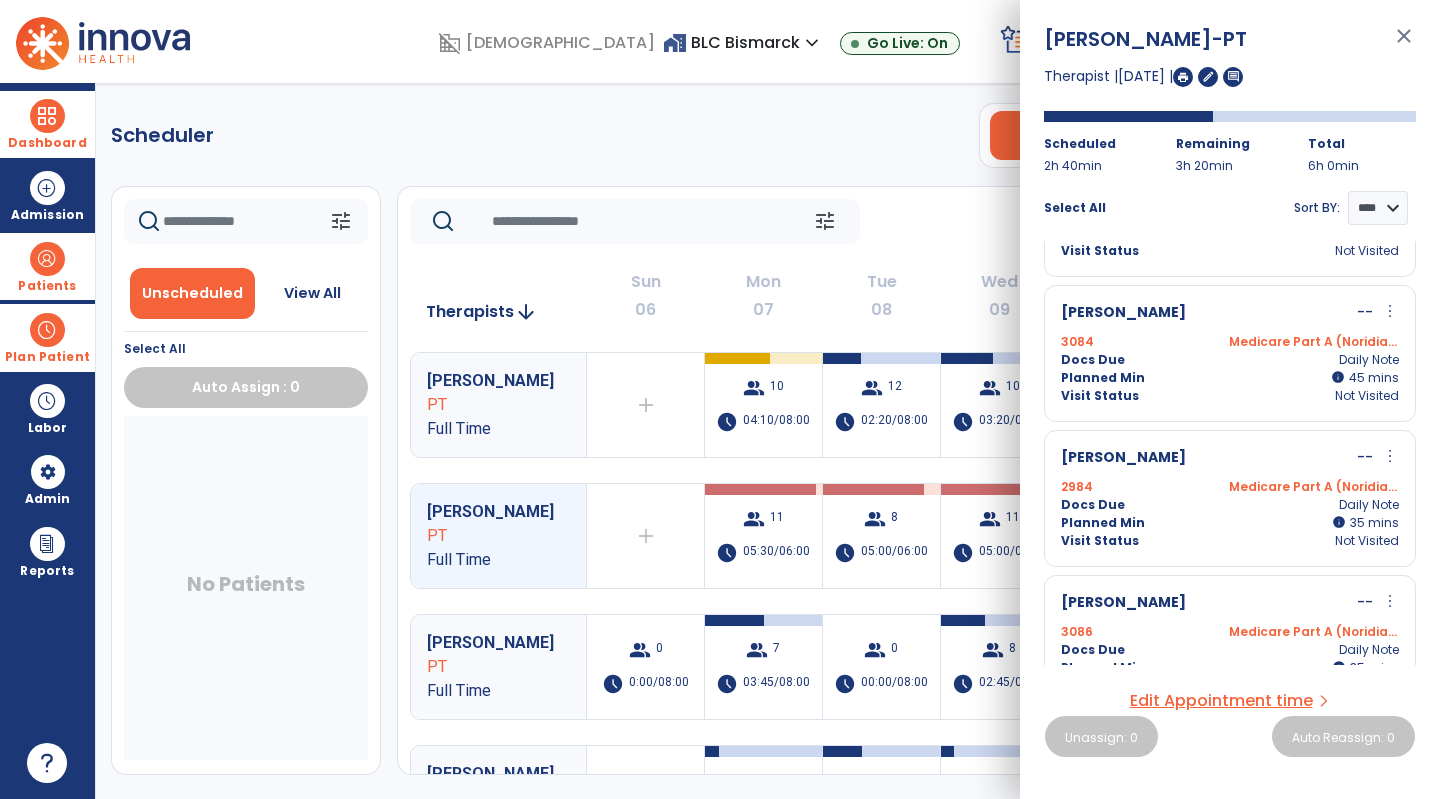 scroll, scrollTop: 156, scrollLeft: 0, axis: vertical 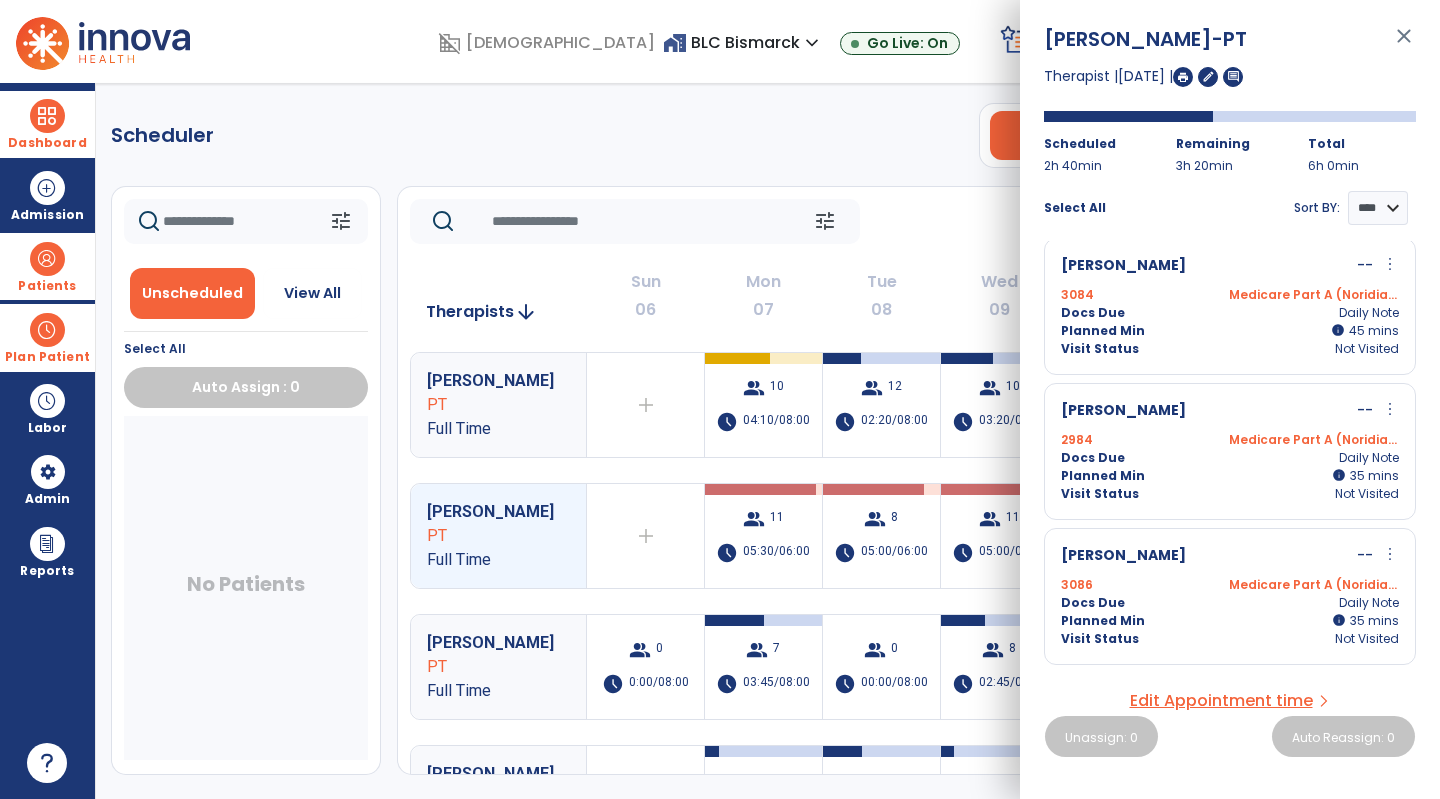 click on "3086 Medicare Part A (Noridian)" at bounding box center [1230, 585] 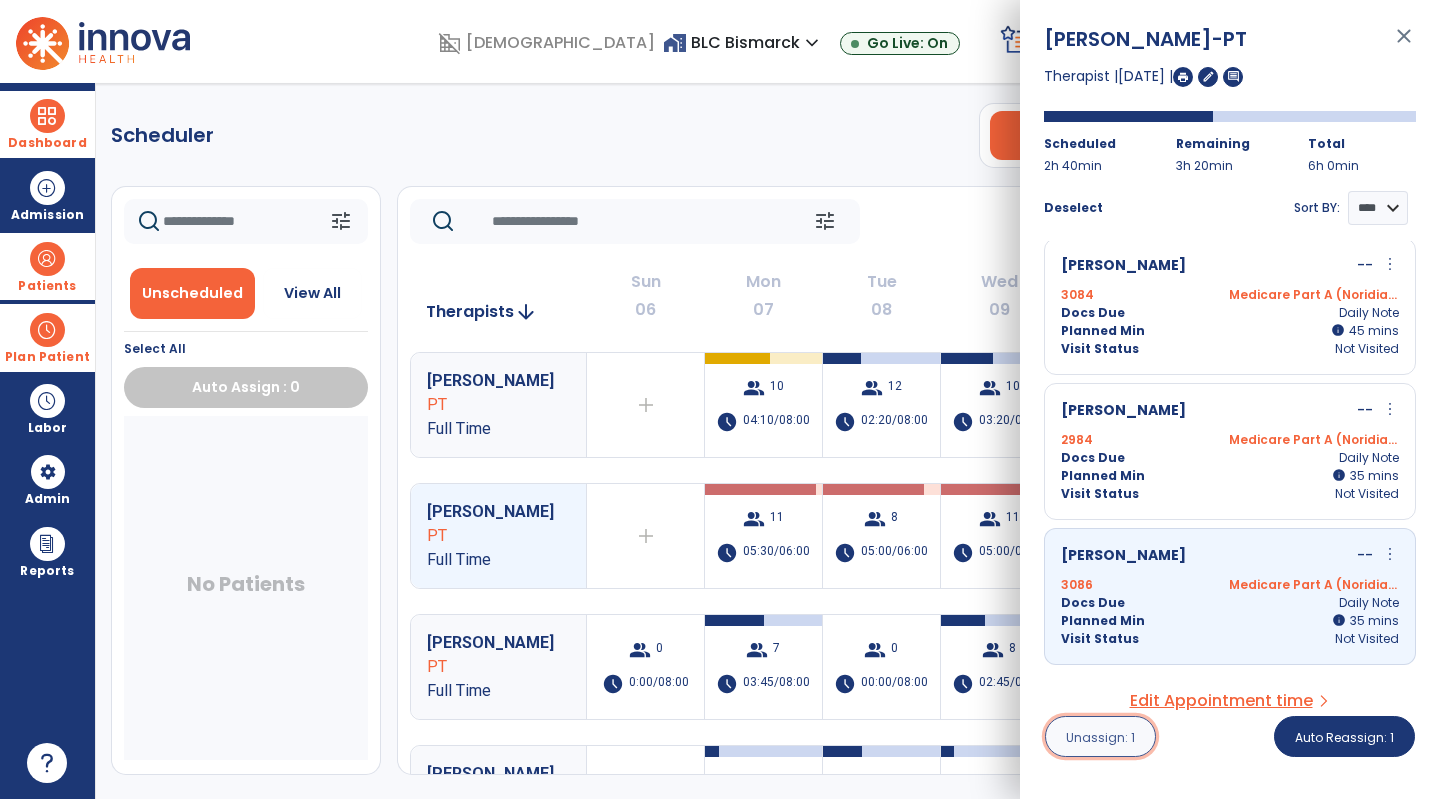 click on "Unassign: 1" at bounding box center [1100, 737] 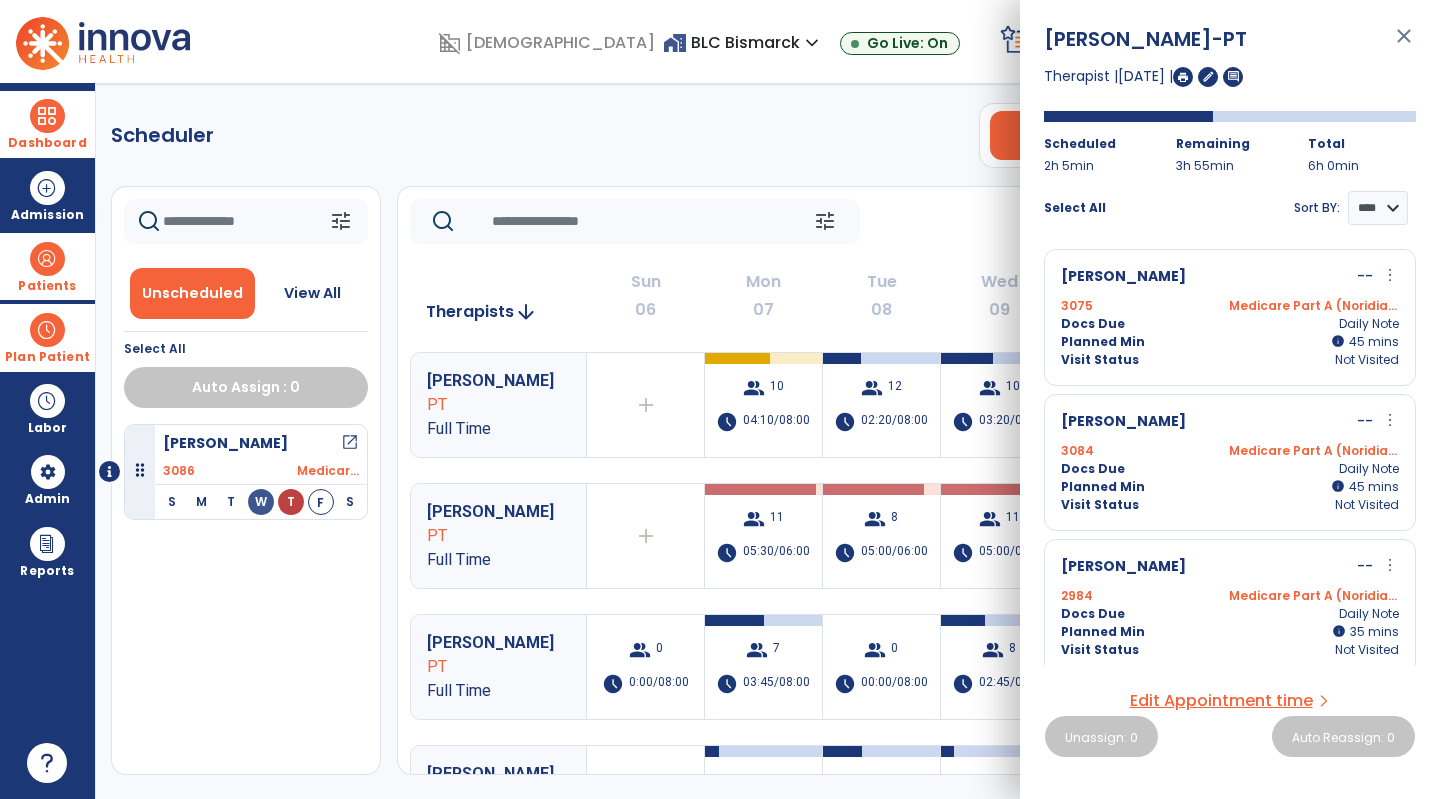 click on "[PERSON_NAME]   open_in_new  3086 Medicar...  S M T W T F S [DATE] Visit Status:  Scheduled  Docs Due: Daily Note Planned min 00:35 Therapist  [PERSON_NAME]   PT" at bounding box center [246, 599] 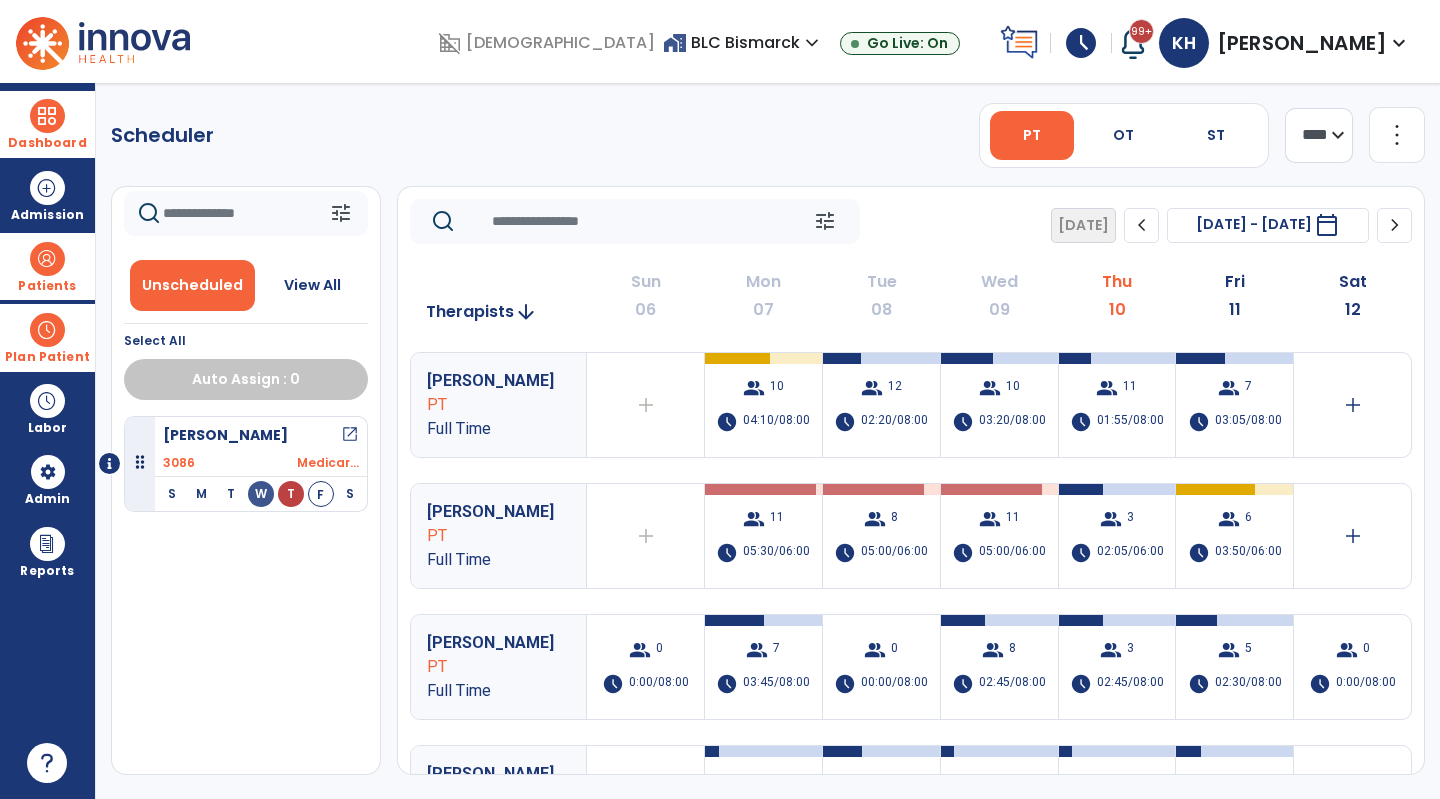 scroll, scrollTop: 9, scrollLeft: 0, axis: vertical 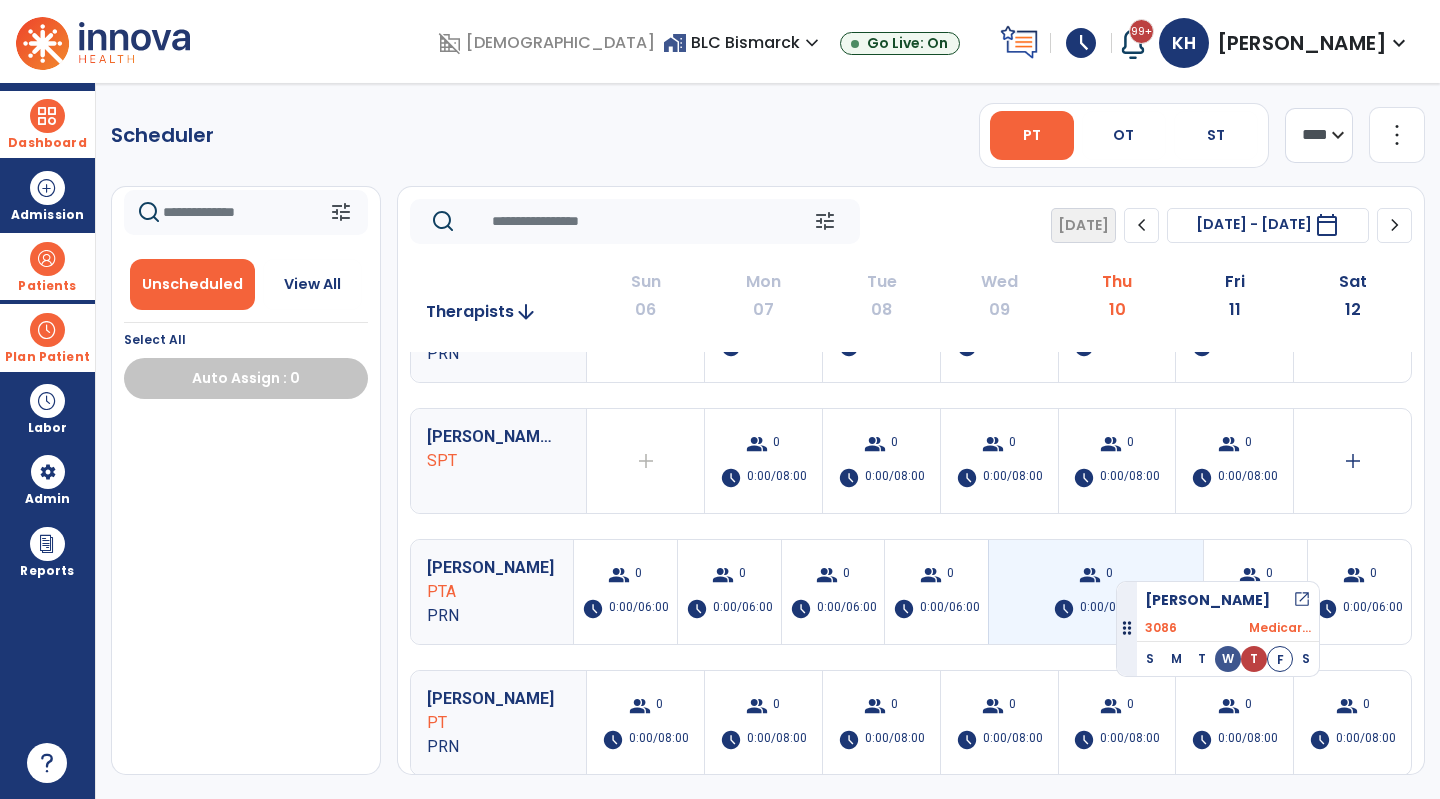 drag, startPoint x: 234, startPoint y: 445, endPoint x: 1109, endPoint y: 573, distance: 884.31274 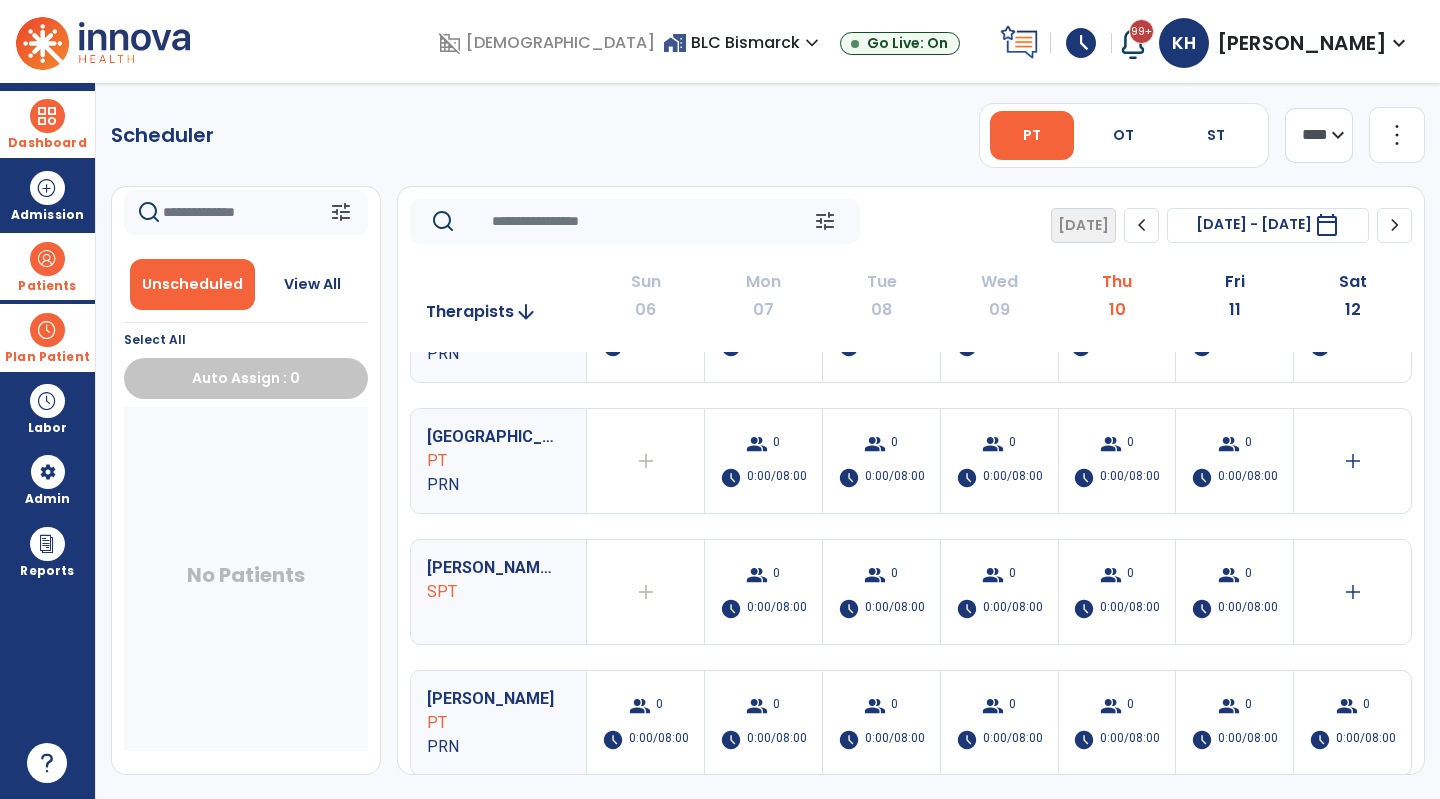 click at bounding box center (47, 116) 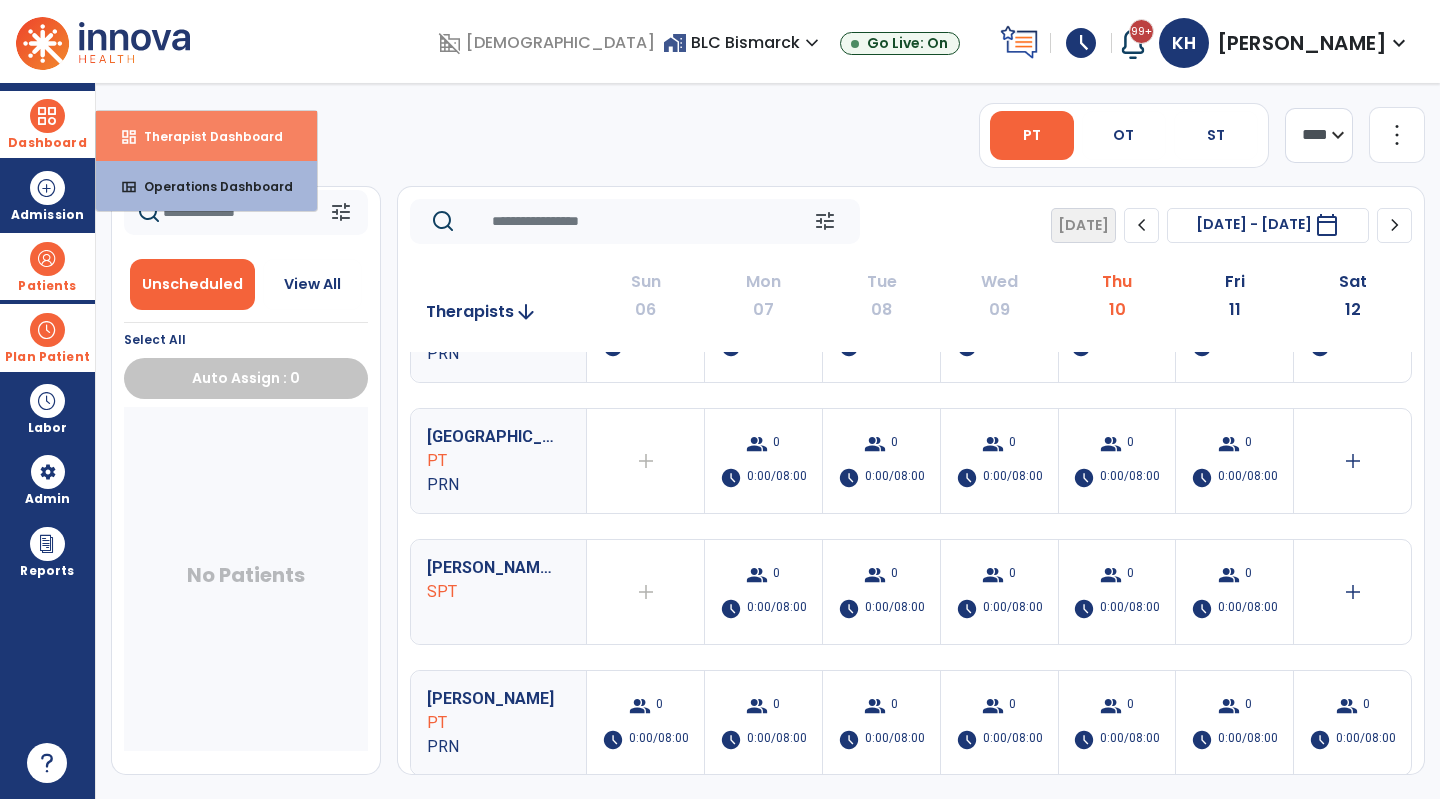 click on "Therapist Dashboard" at bounding box center [205, 136] 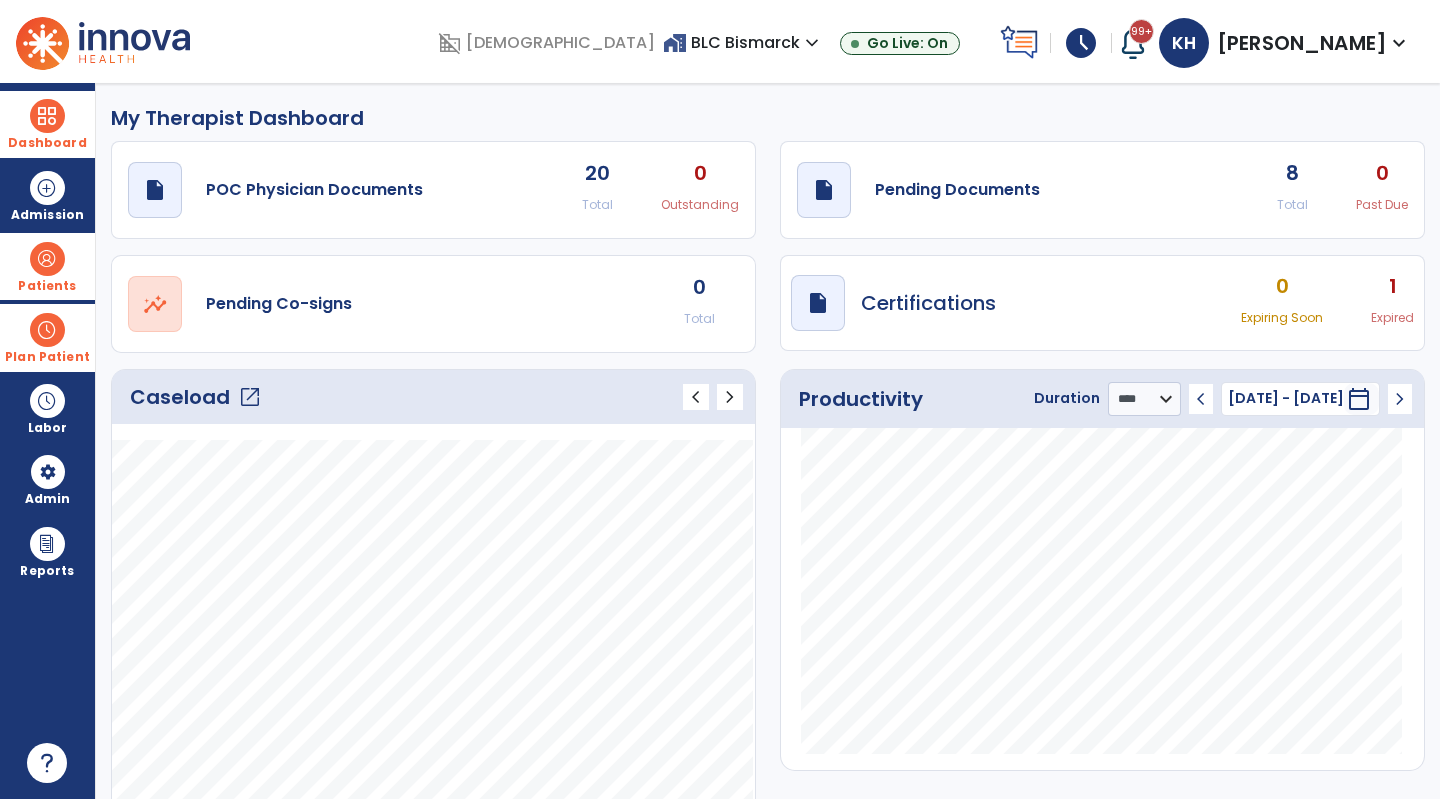 click at bounding box center [47, 330] 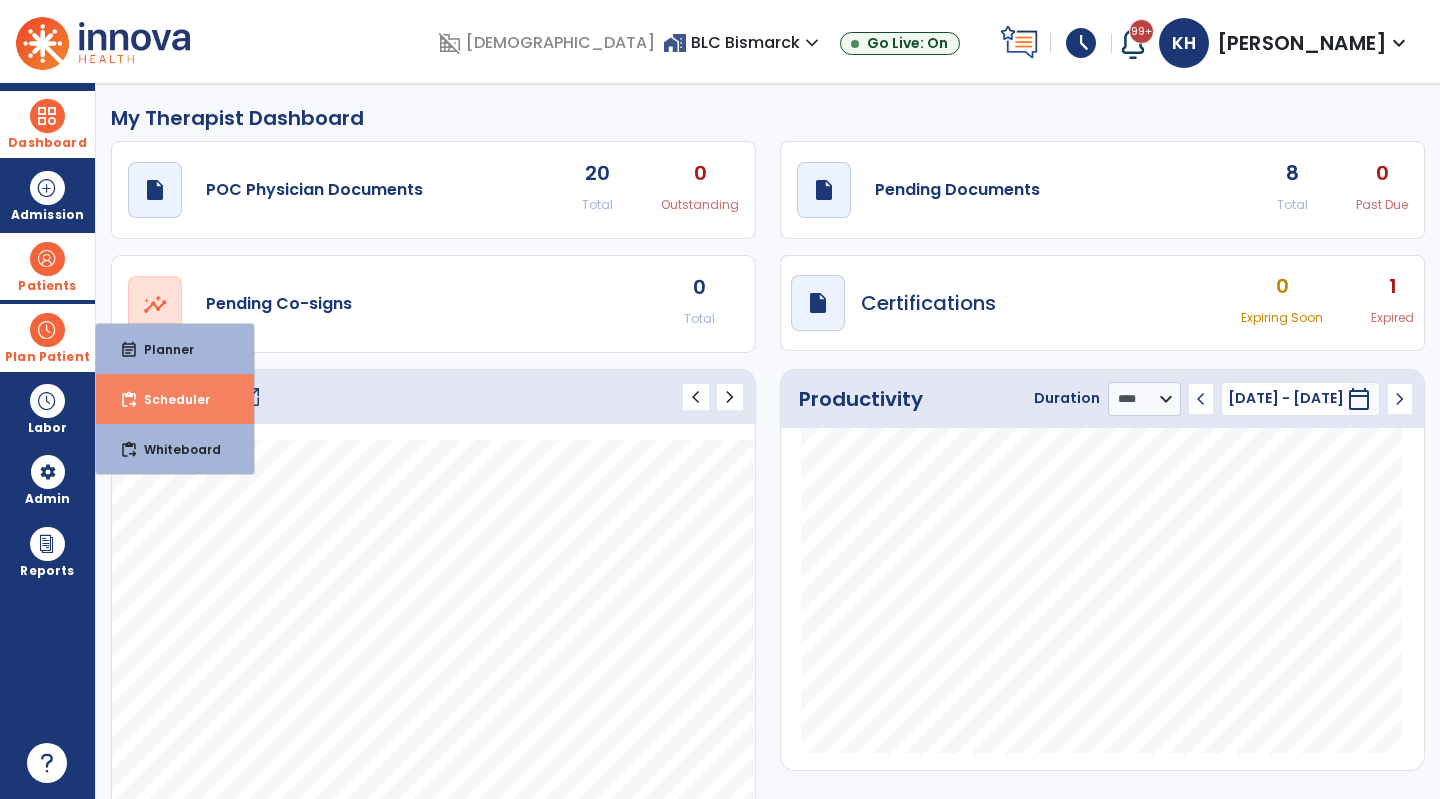 click on "Scheduler" at bounding box center (169, 399) 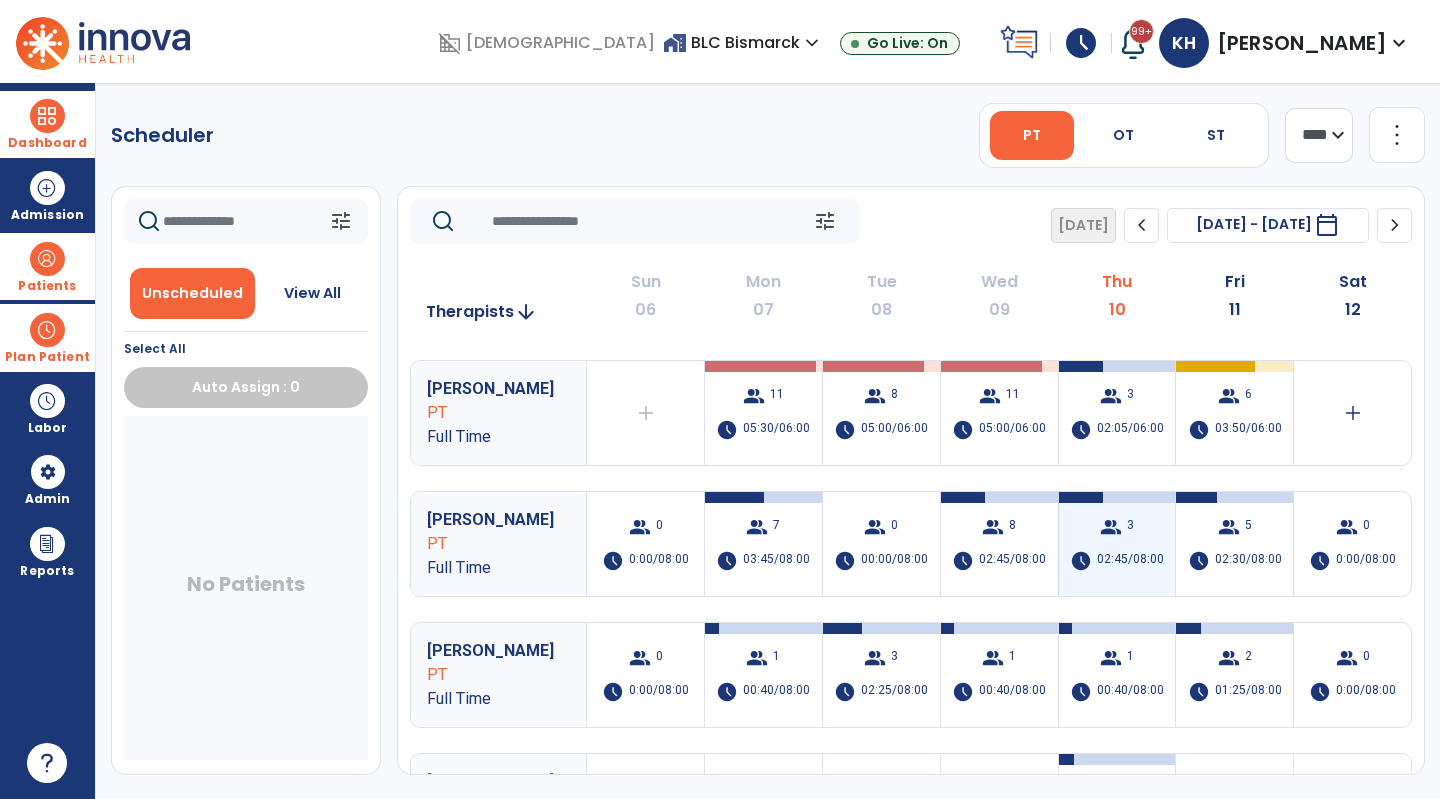 scroll, scrollTop: 100, scrollLeft: 0, axis: vertical 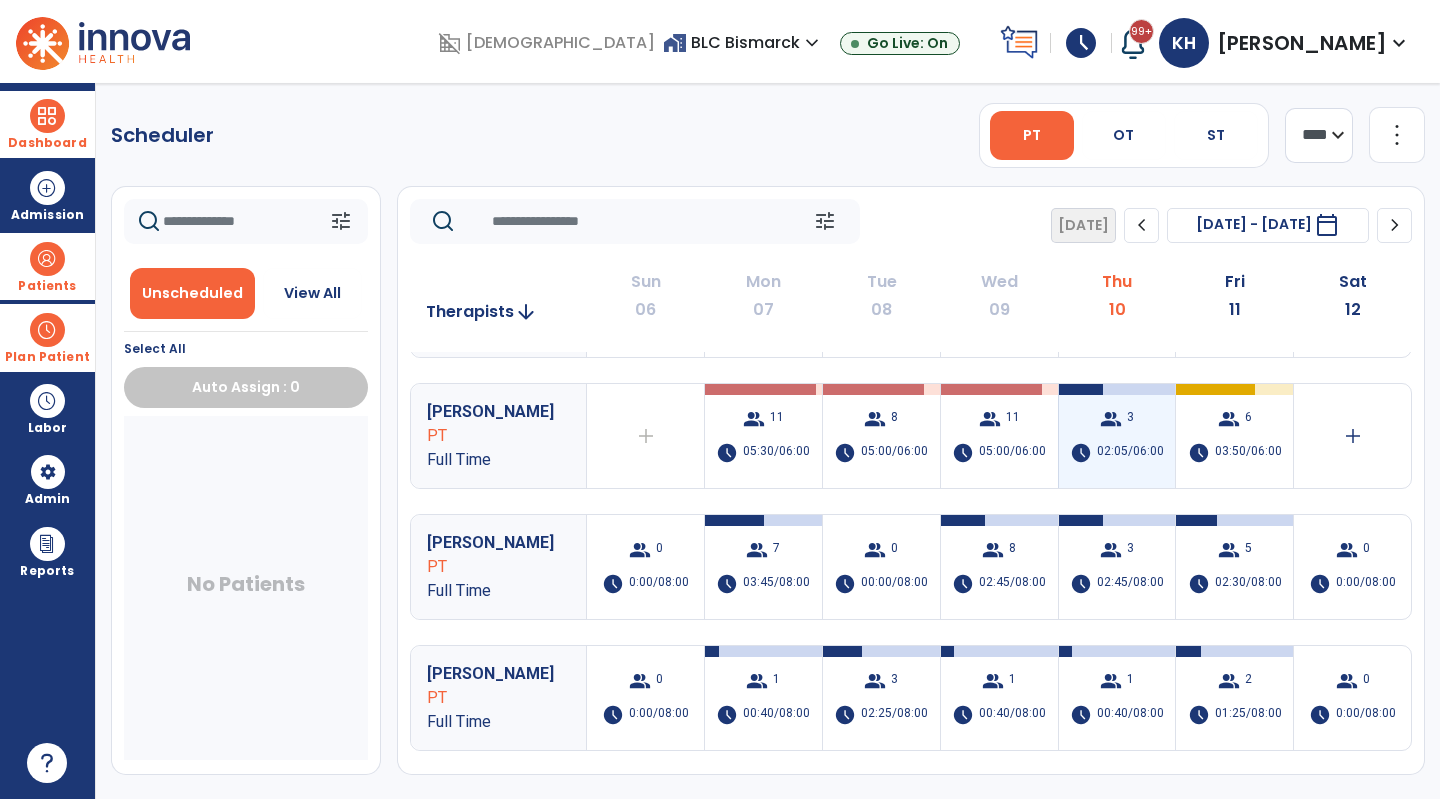 click on "group  3  schedule  02:05/06:00" at bounding box center (1117, 436) 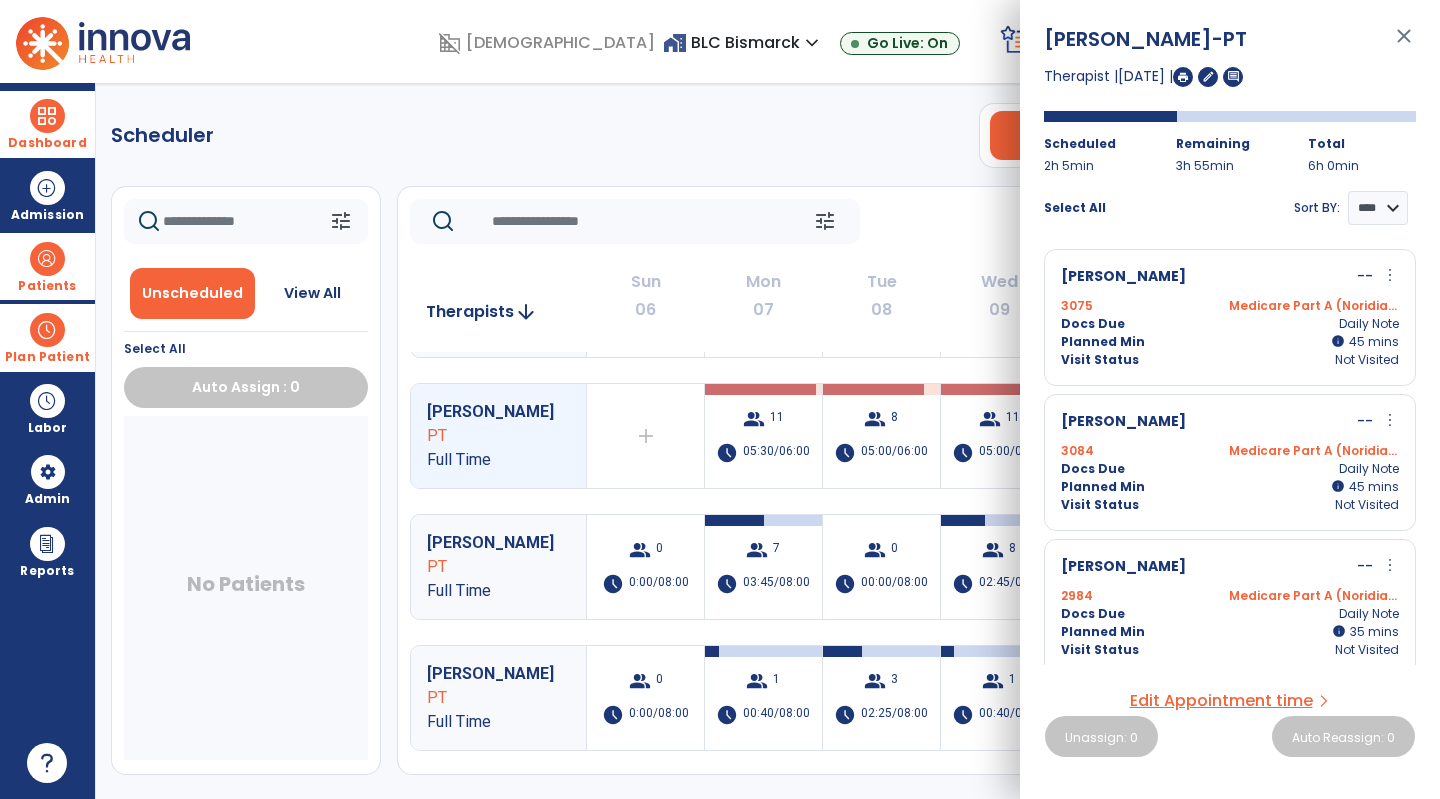 click on "Docs Due Daily Note" at bounding box center [1230, 324] 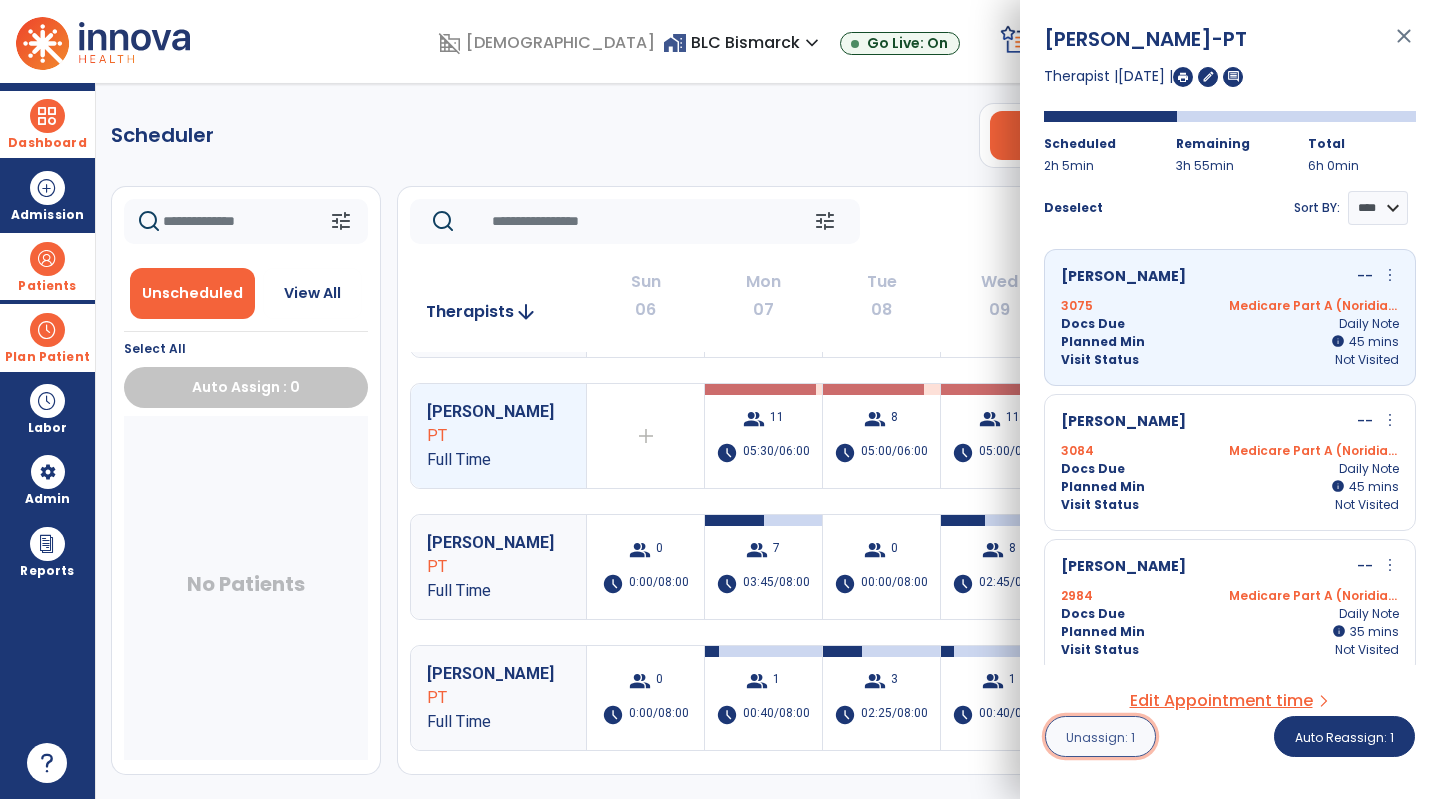 drag, startPoint x: 1115, startPoint y: 736, endPoint x: 1111, endPoint y: 719, distance: 17.464249 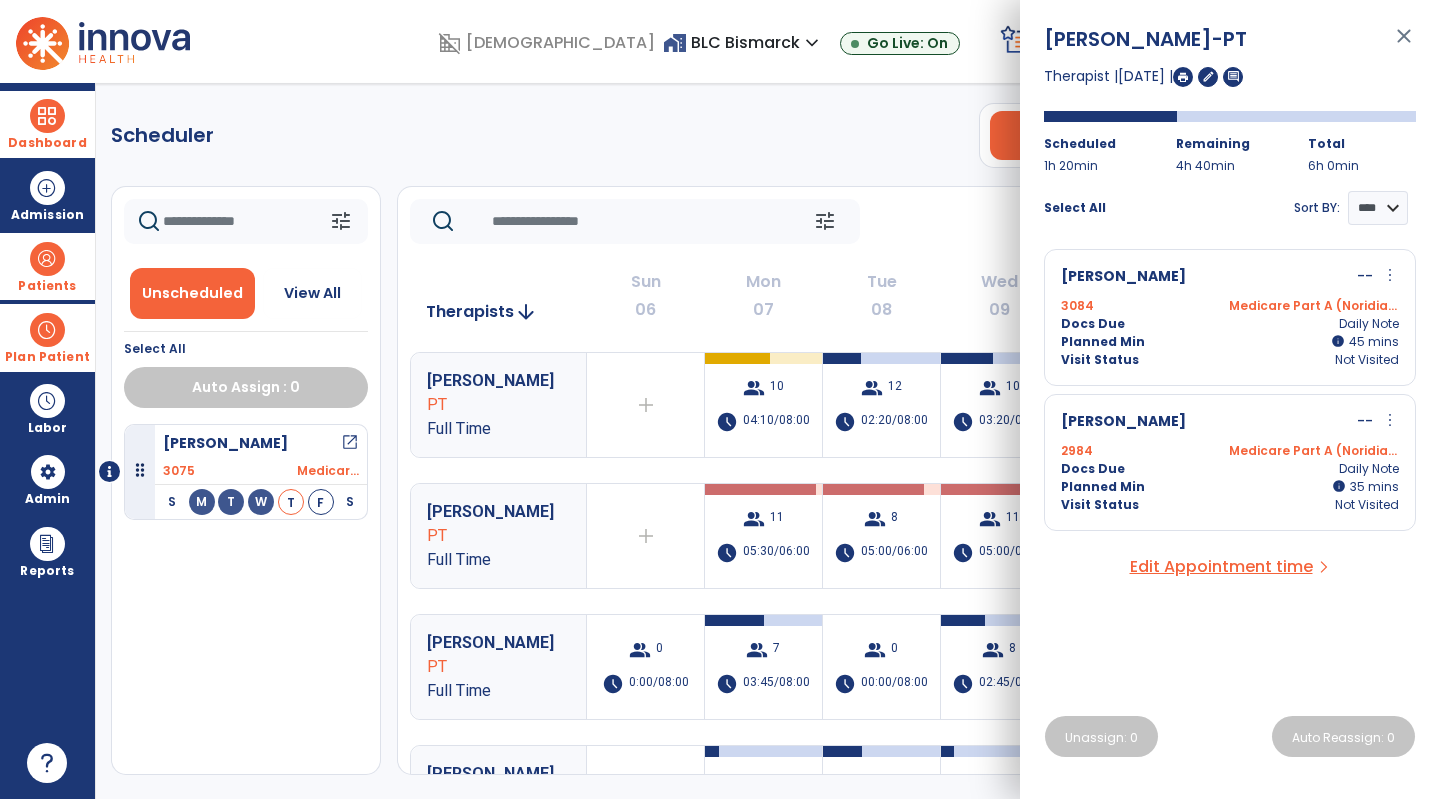 click on "2984 Medicare Part A (Noridian)" at bounding box center [1230, 451] 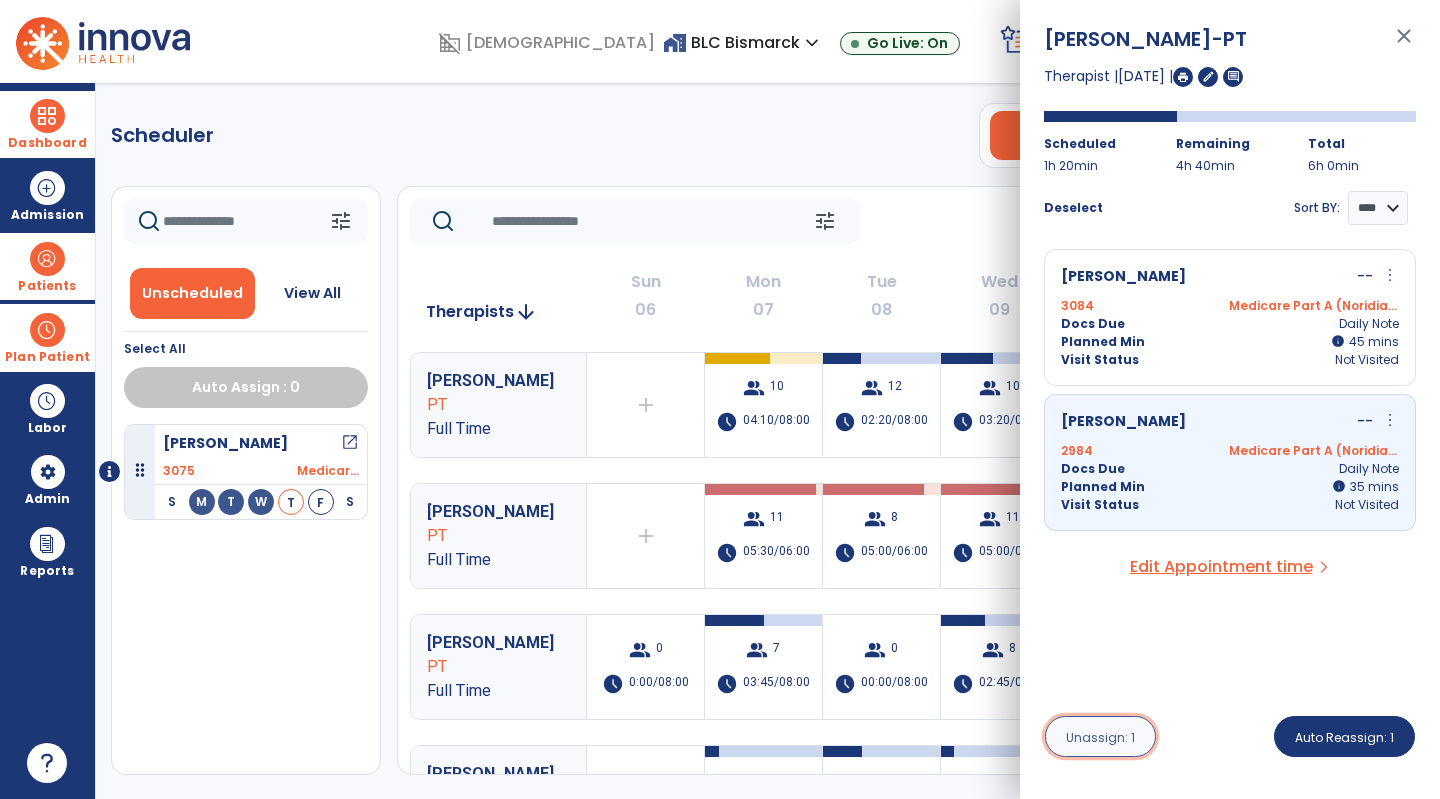 click on "Unassign: 1" at bounding box center (1100, 737) 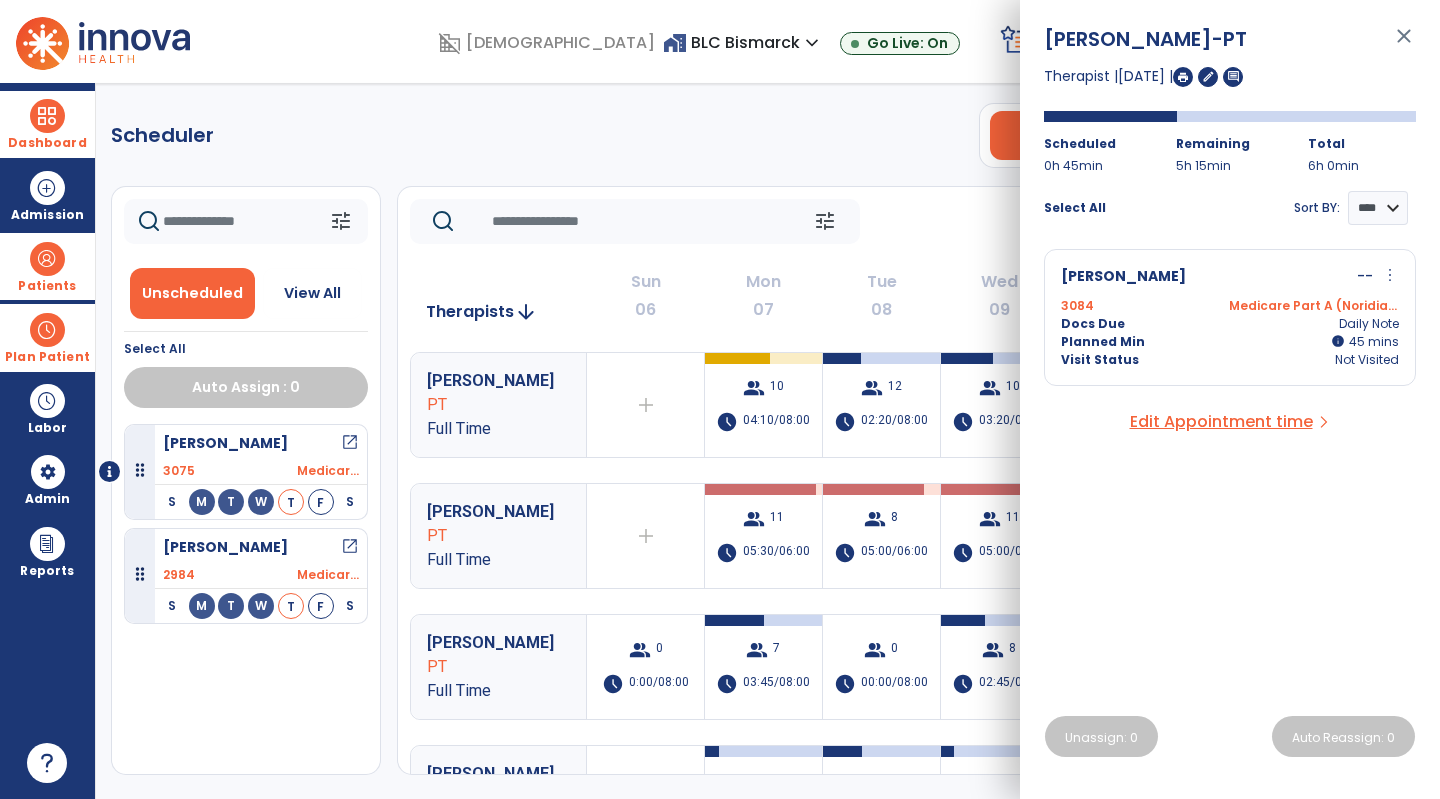 click on "Scheduler   PT   OT   ST  **** *** more_vert  Manage Labor   View All Therapists   Print" 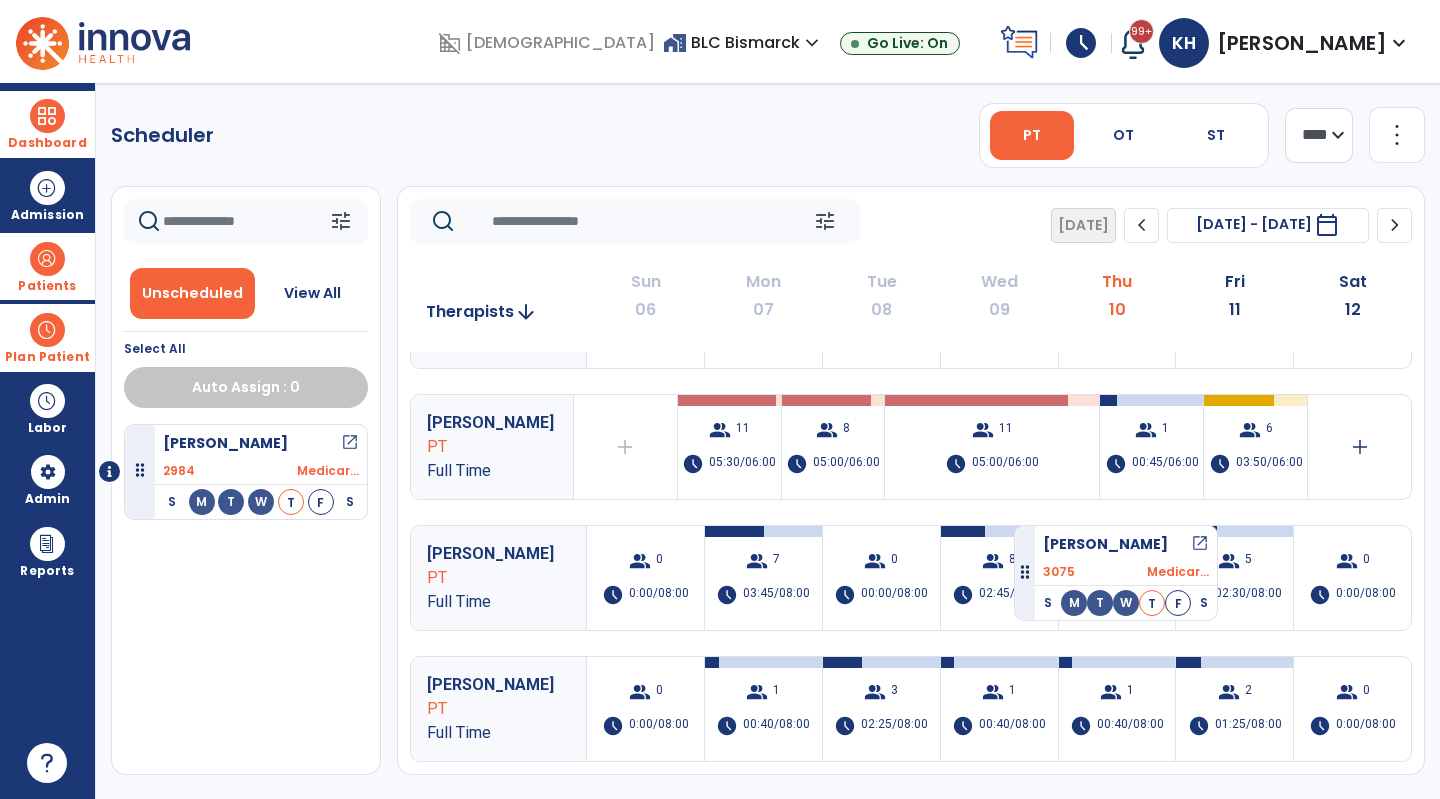 scroll, scrollTop: 200, scrollLeft: 0, axis: vertical 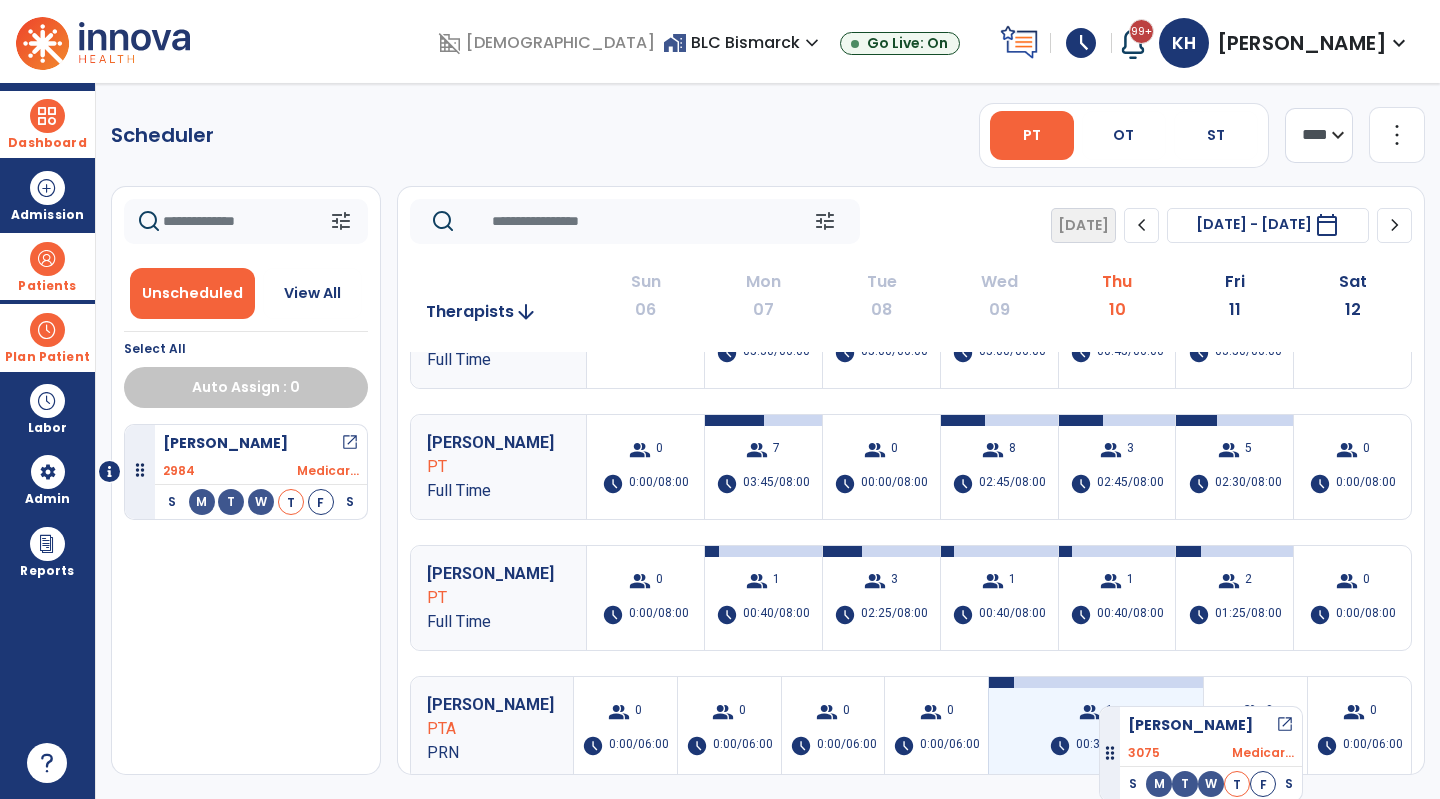 click on "group" at bounding box center [1090, 712] 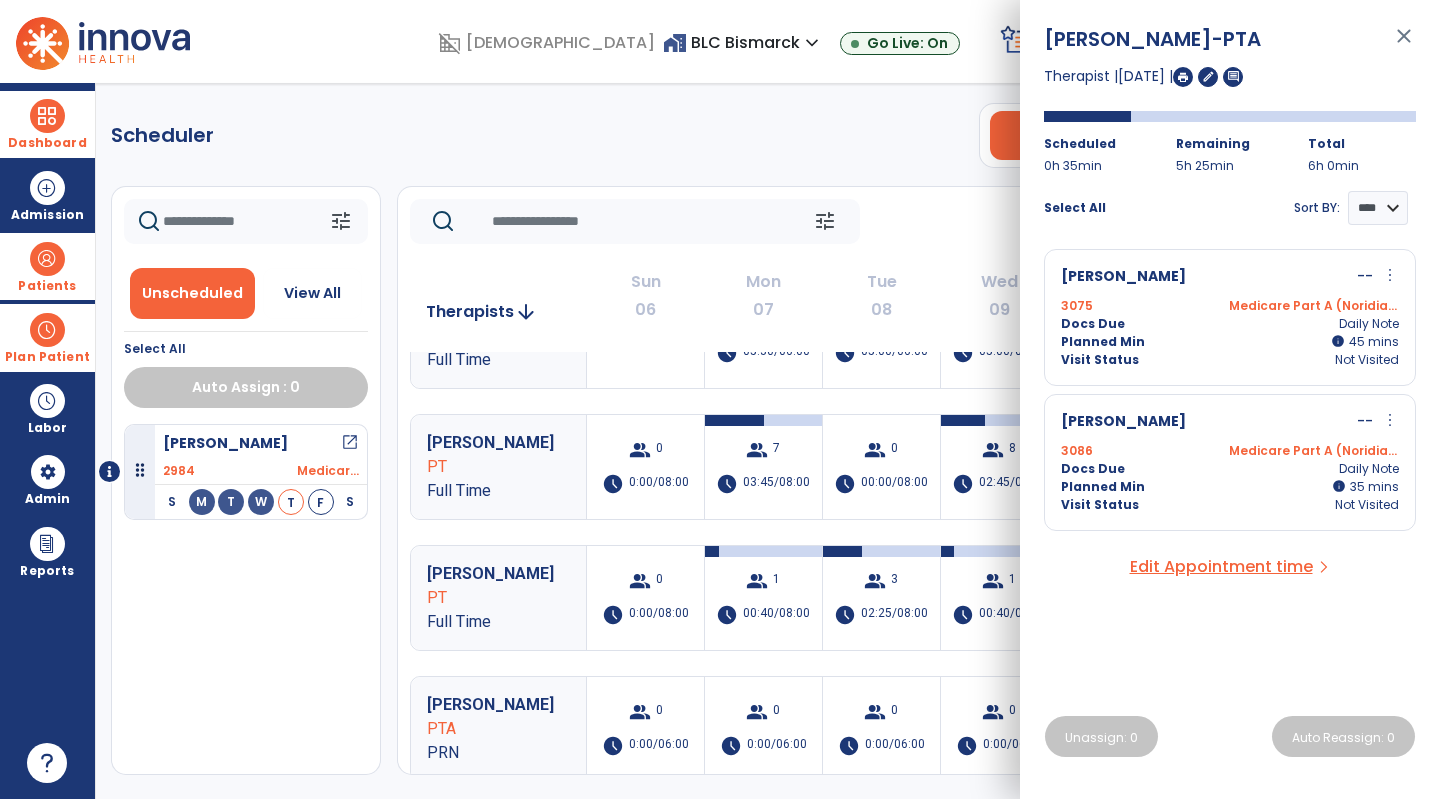 click on "Scheduler   PT   OT   ST  **** *** more_vert  Manage Labor   View All Therapists   Print" 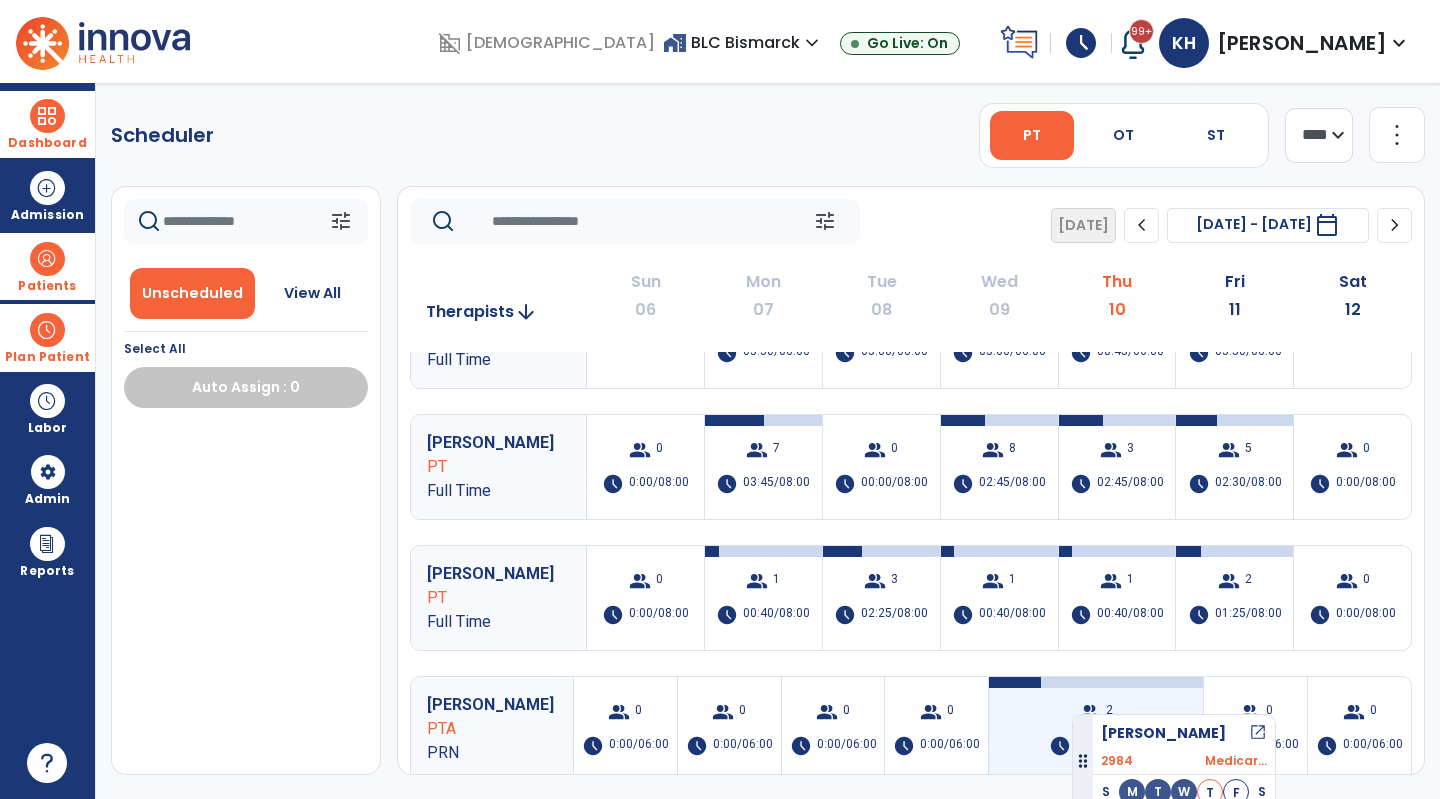 drag, startPoint x: 229, startPoint y: 466, endPoint x: 1066, endPoint y: 703, distance: 869.9069 